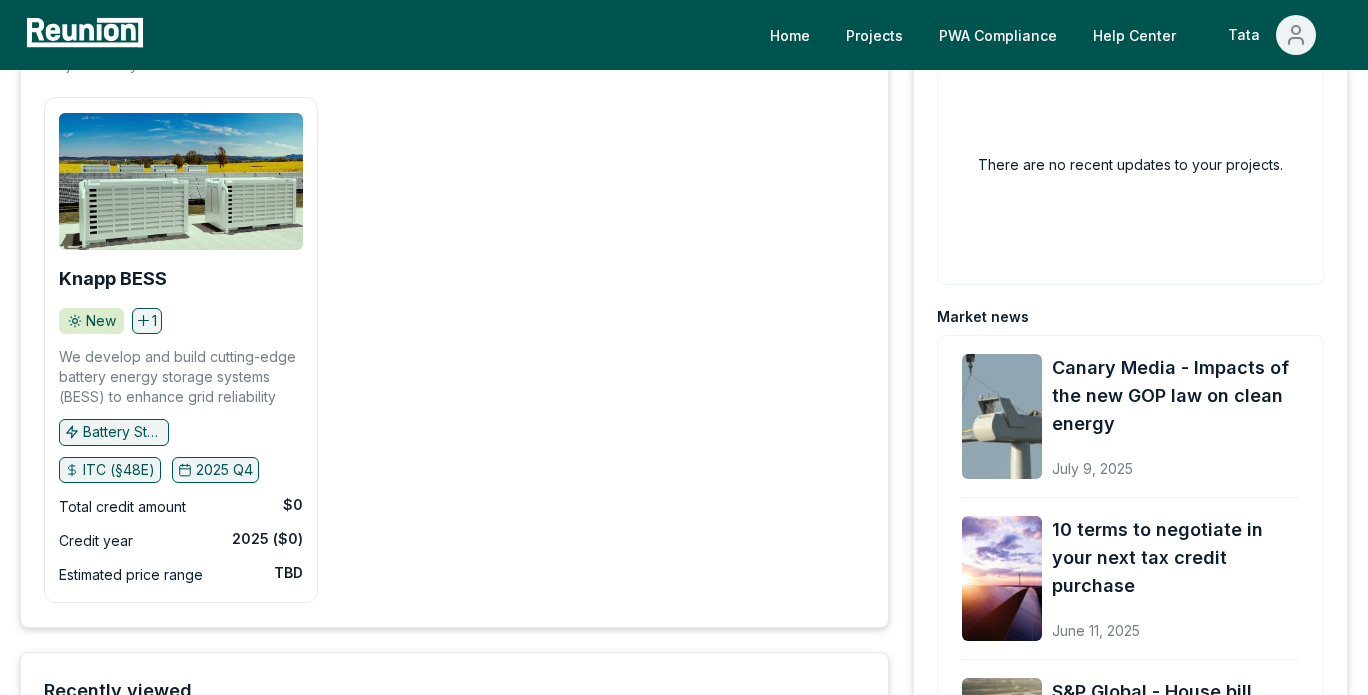 scroll, scrollTop: 200, scrollLeft: 0, axis: vertical 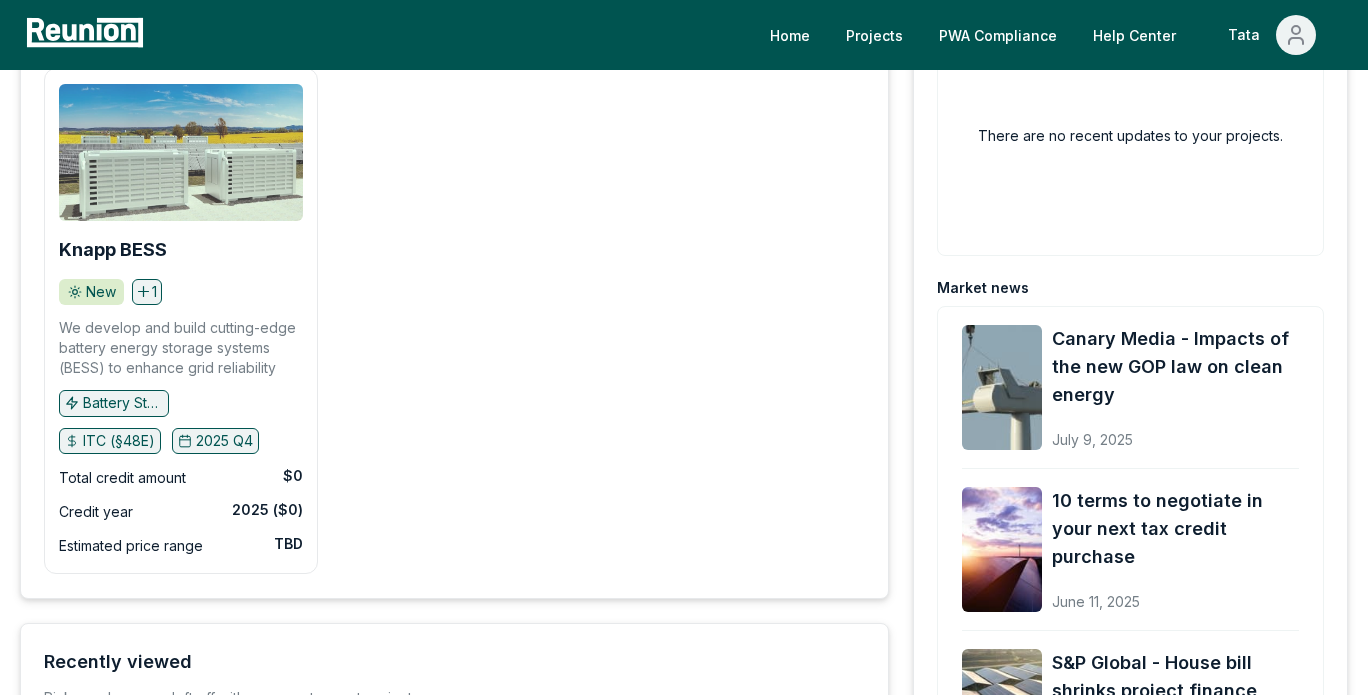 click at bounding box center (181, 152) 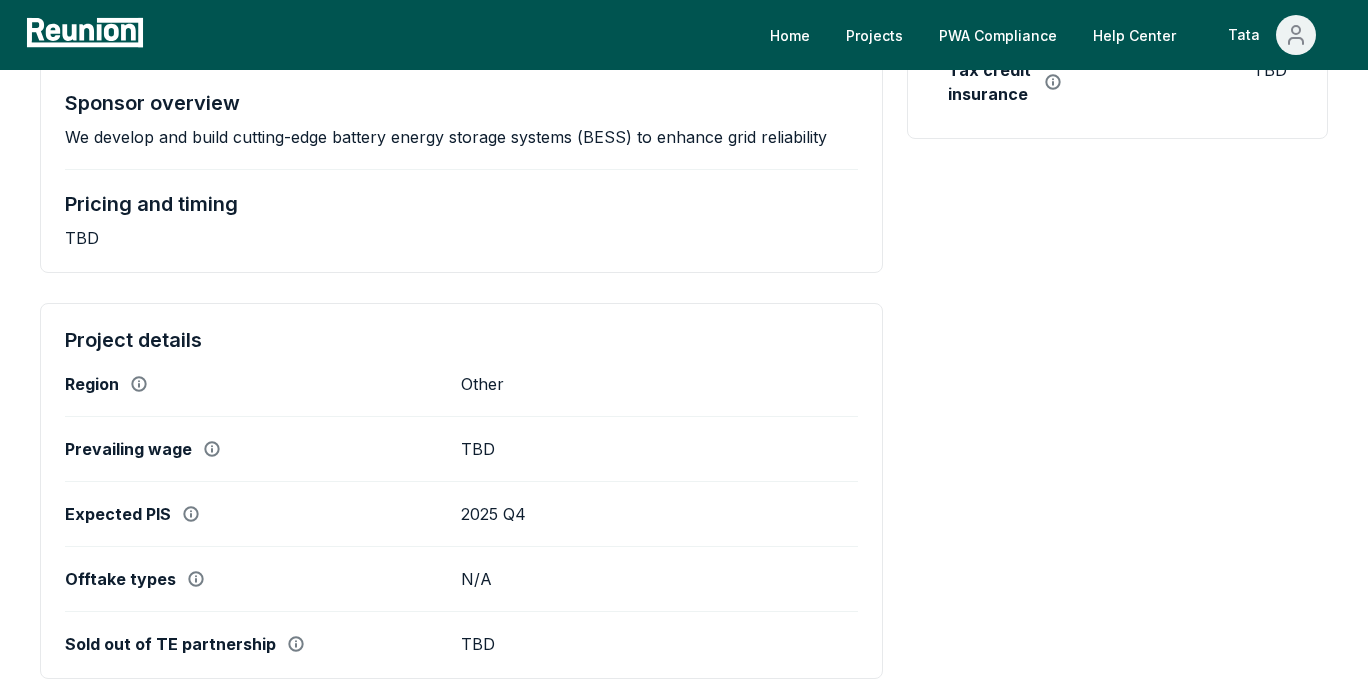 scroll, scrollTop: 0, scrollLeft: 0, axis: both 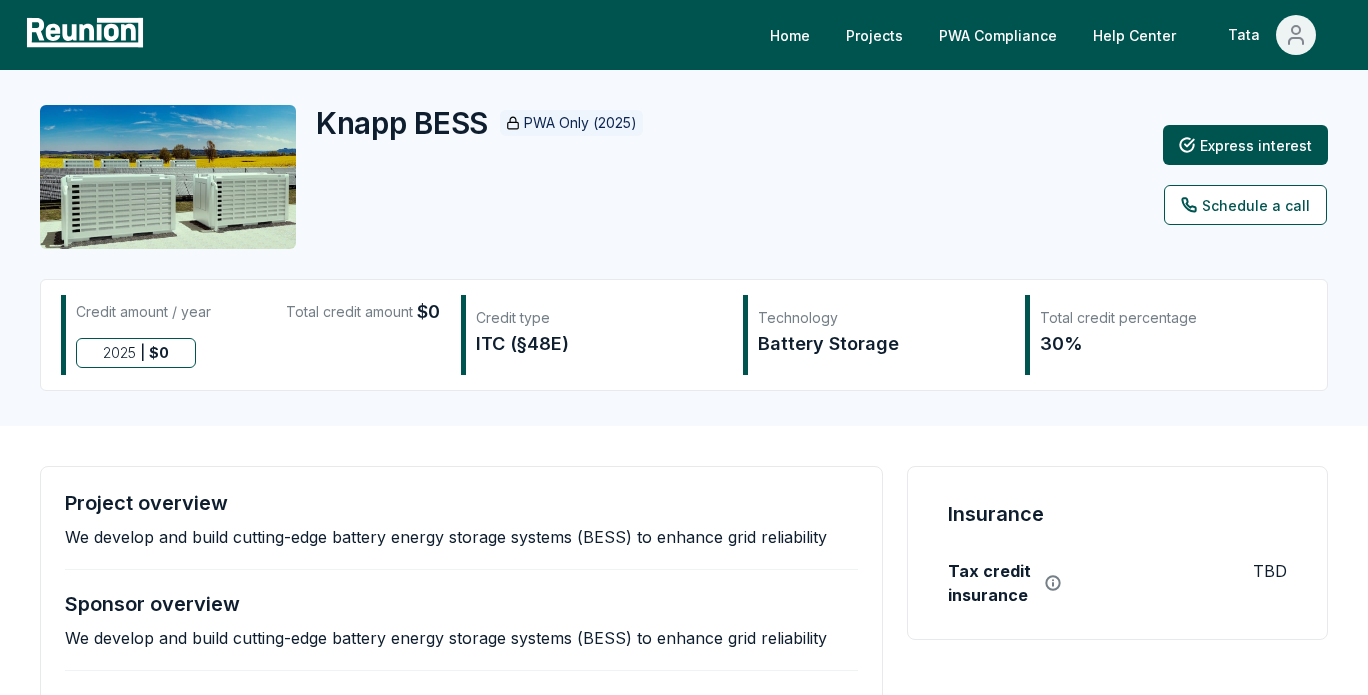 click on "Knapp BESS" at bounding box center (402, 123) 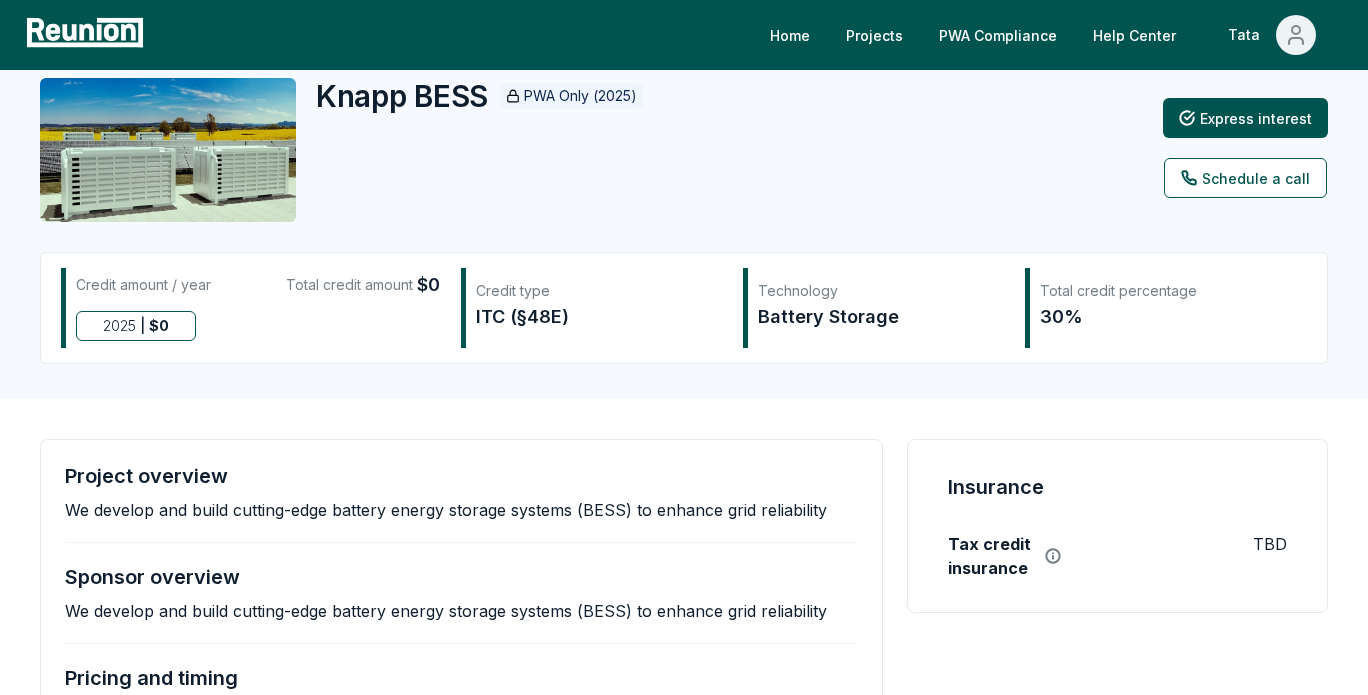 scroll, scrollTop: 0, scrollLeft: 0, axis: both 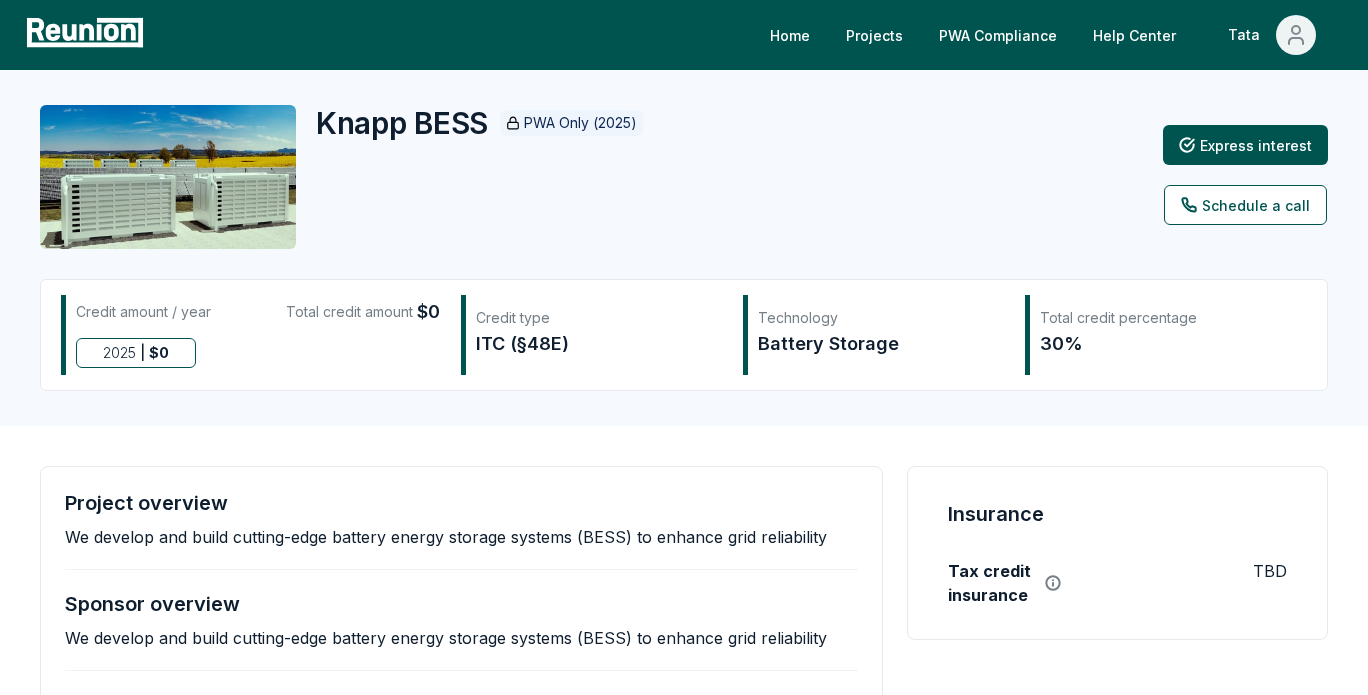 click at bounding box center (168, 177) 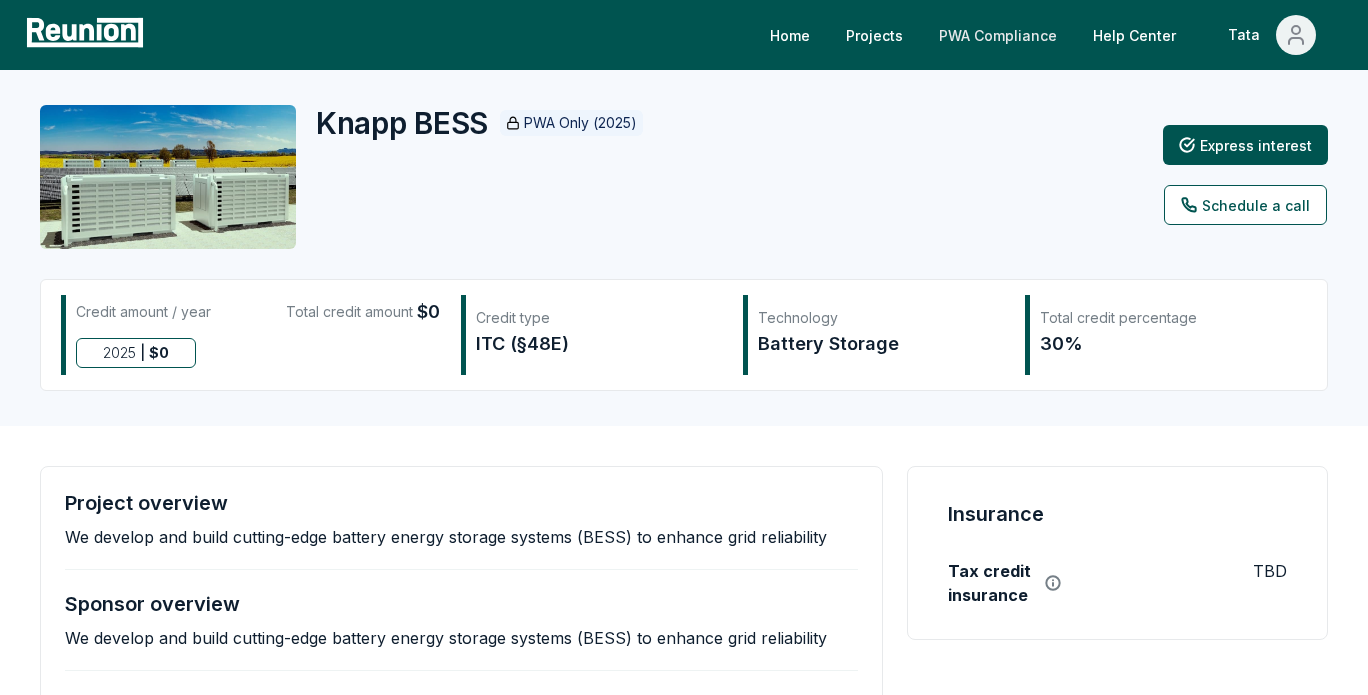 click on "PWA Compliance" at bounding box center [998, 35] 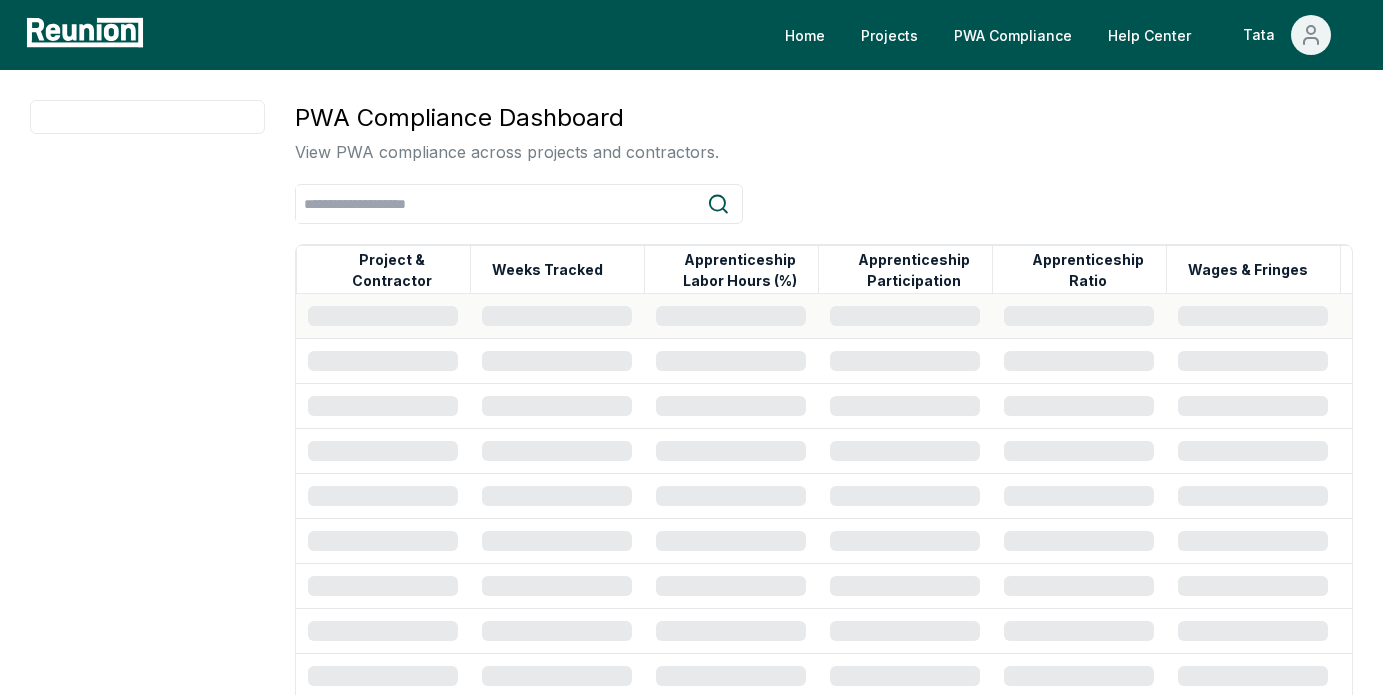 scroll, scrollTop: 0, scrollLeft: 0, axis: both 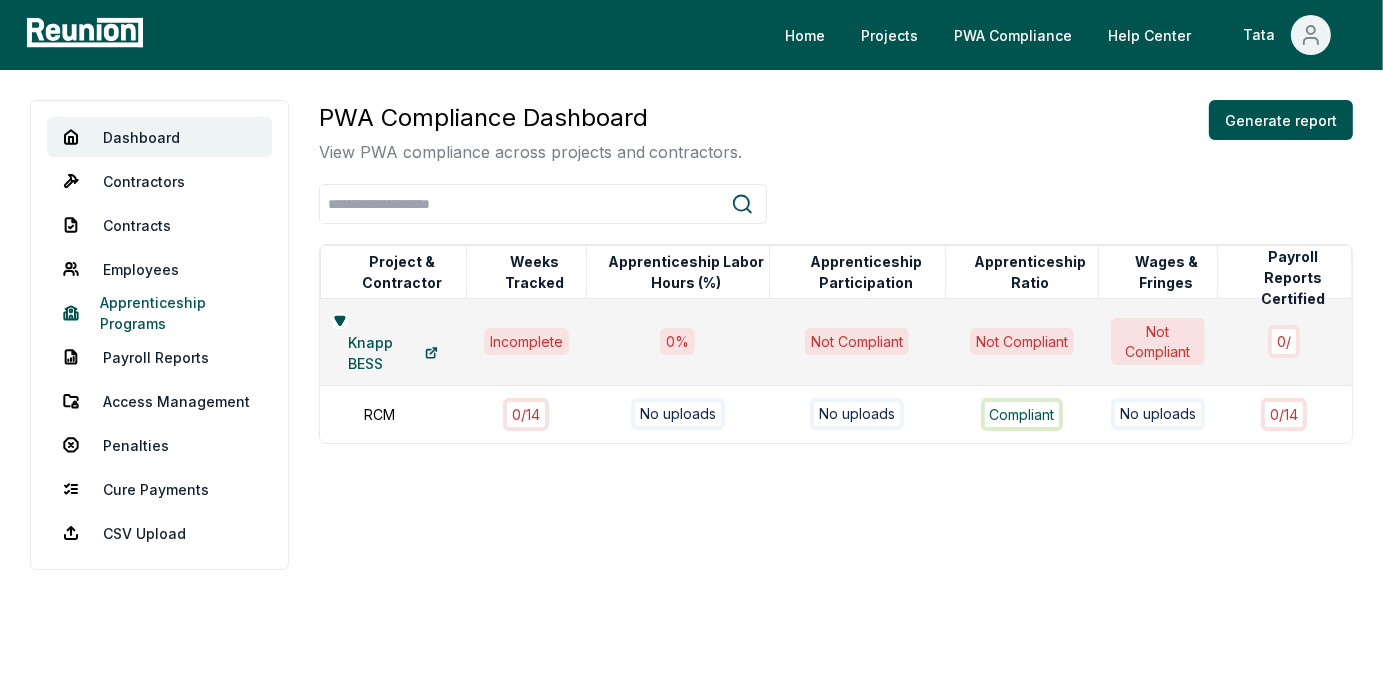 click on "Apprenticeship Programs" at bounding box center (159, 313) 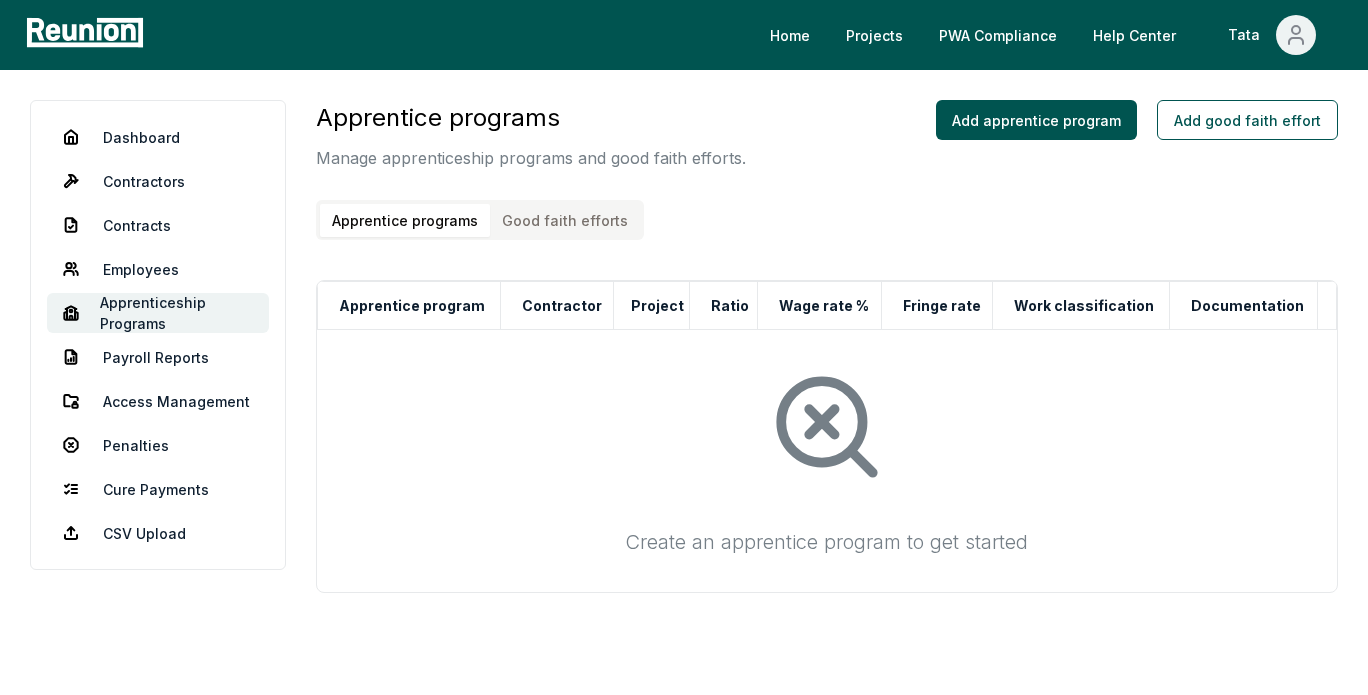 click on "Good faith efforts" at bounding box center (565, 220) 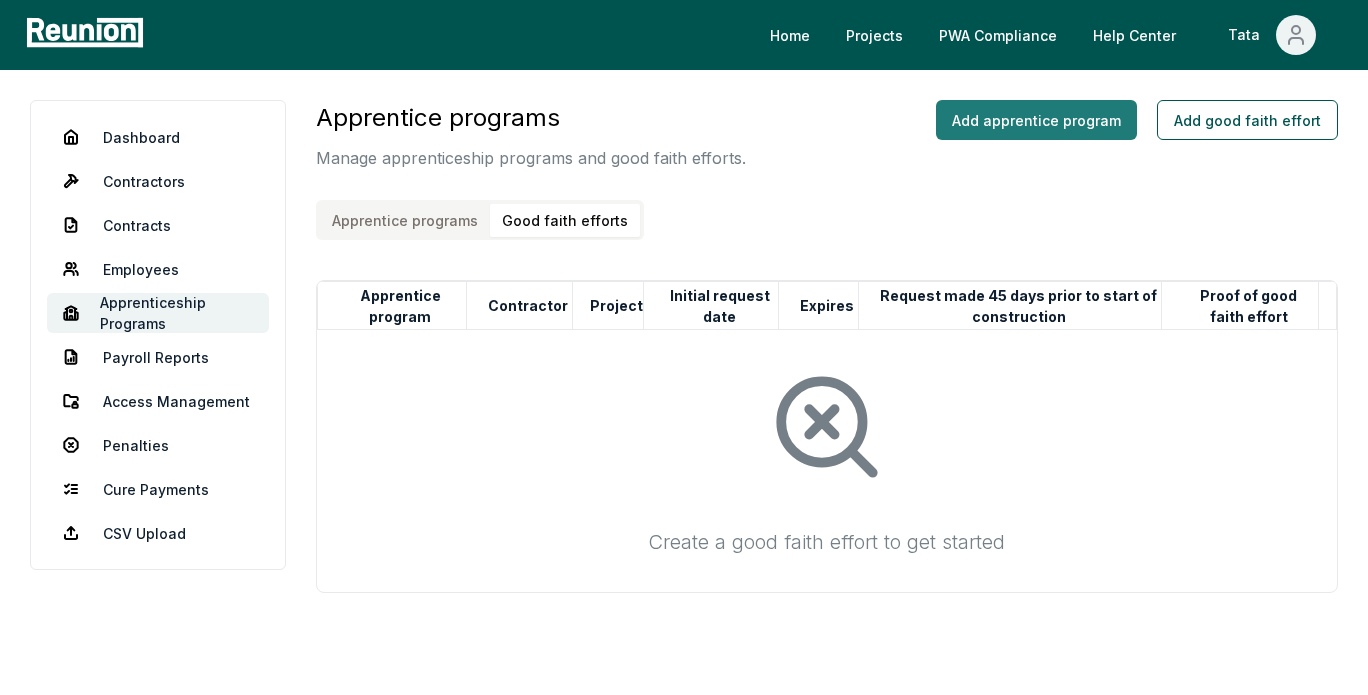 click on "Add apprentice program" at bounding box center [1036, 120] 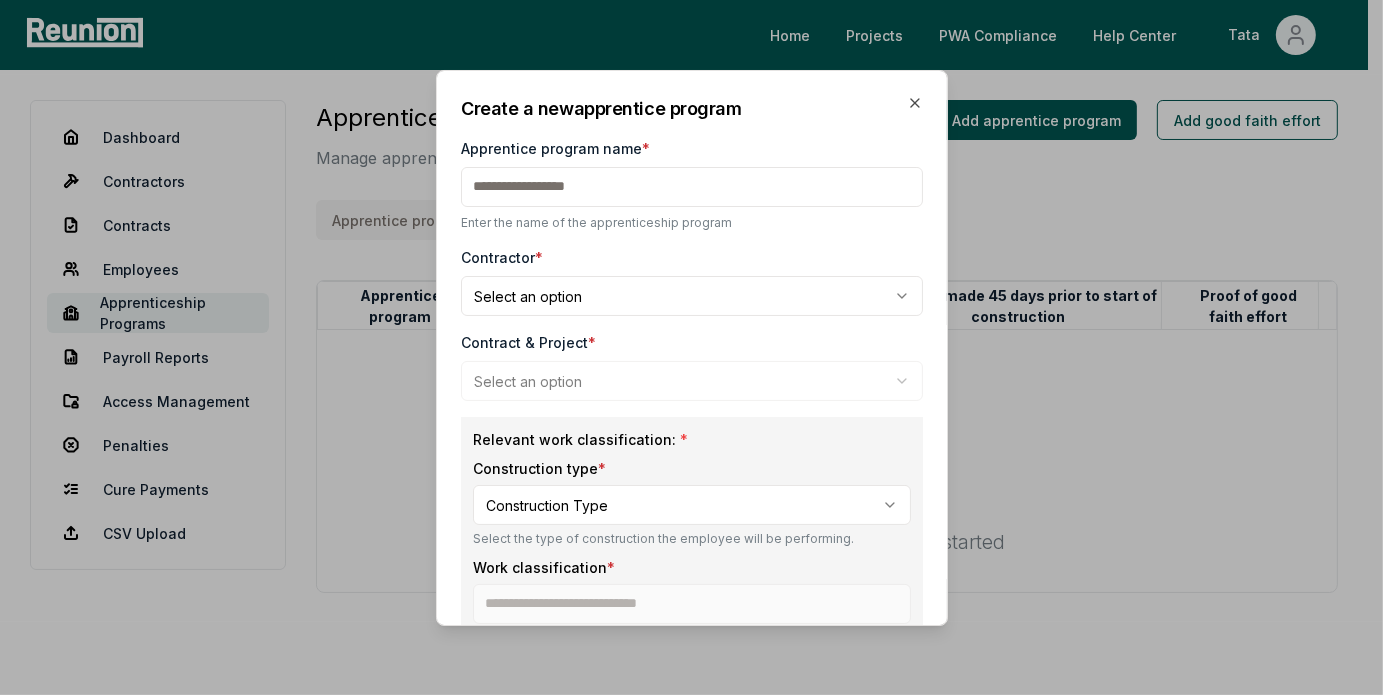 click on "**********" at bounding box center (684, 391) 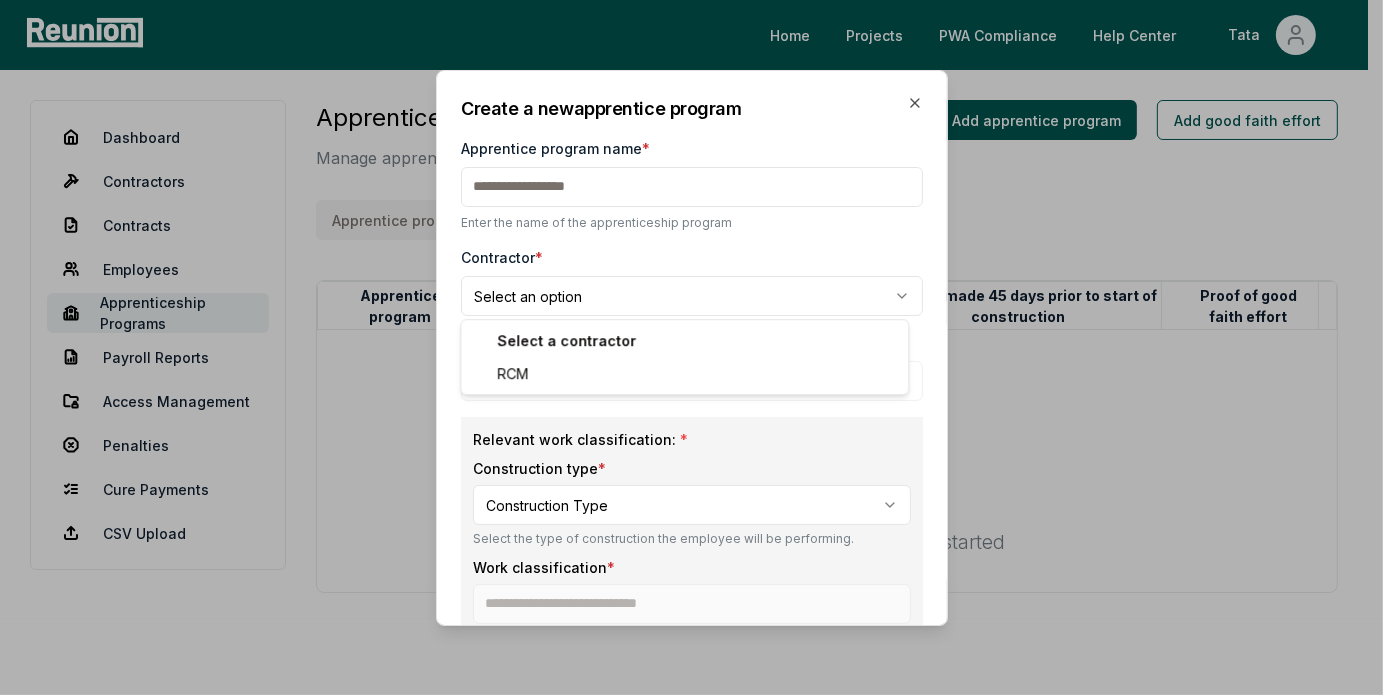 select on "**********" 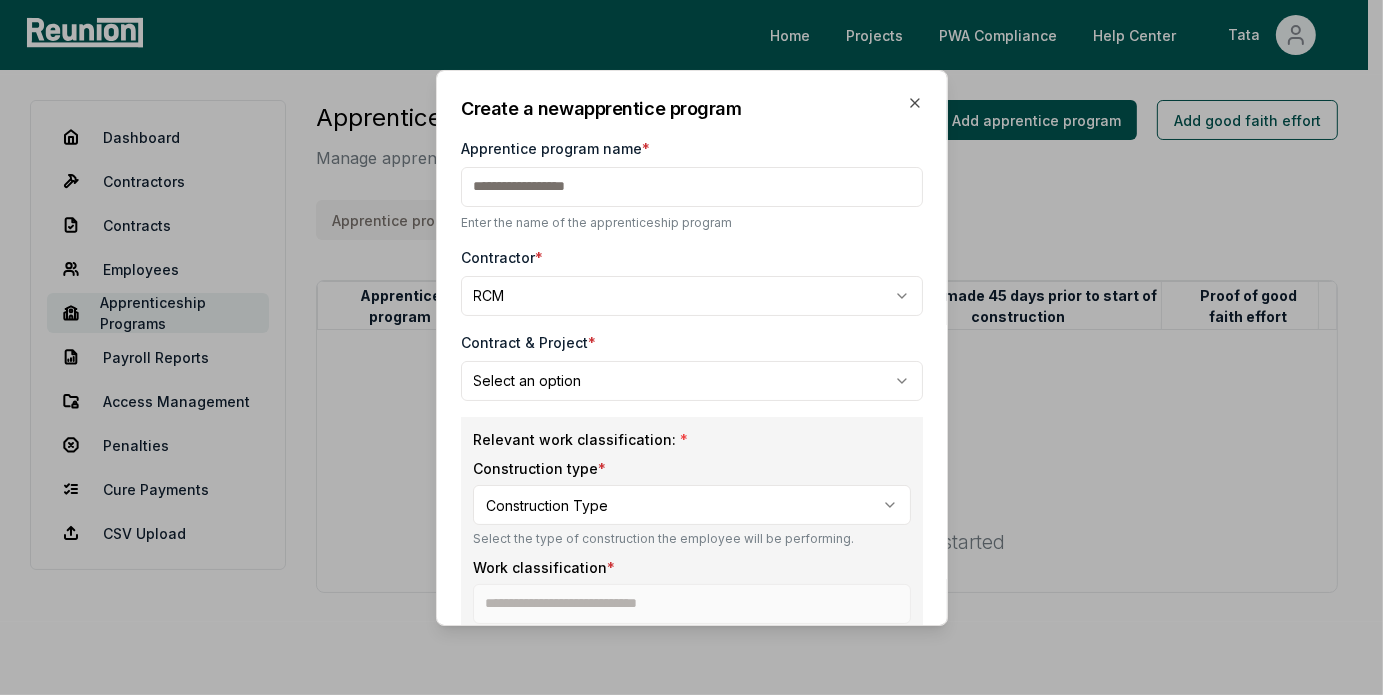 click on "**********" at bounding box center [684, 391] 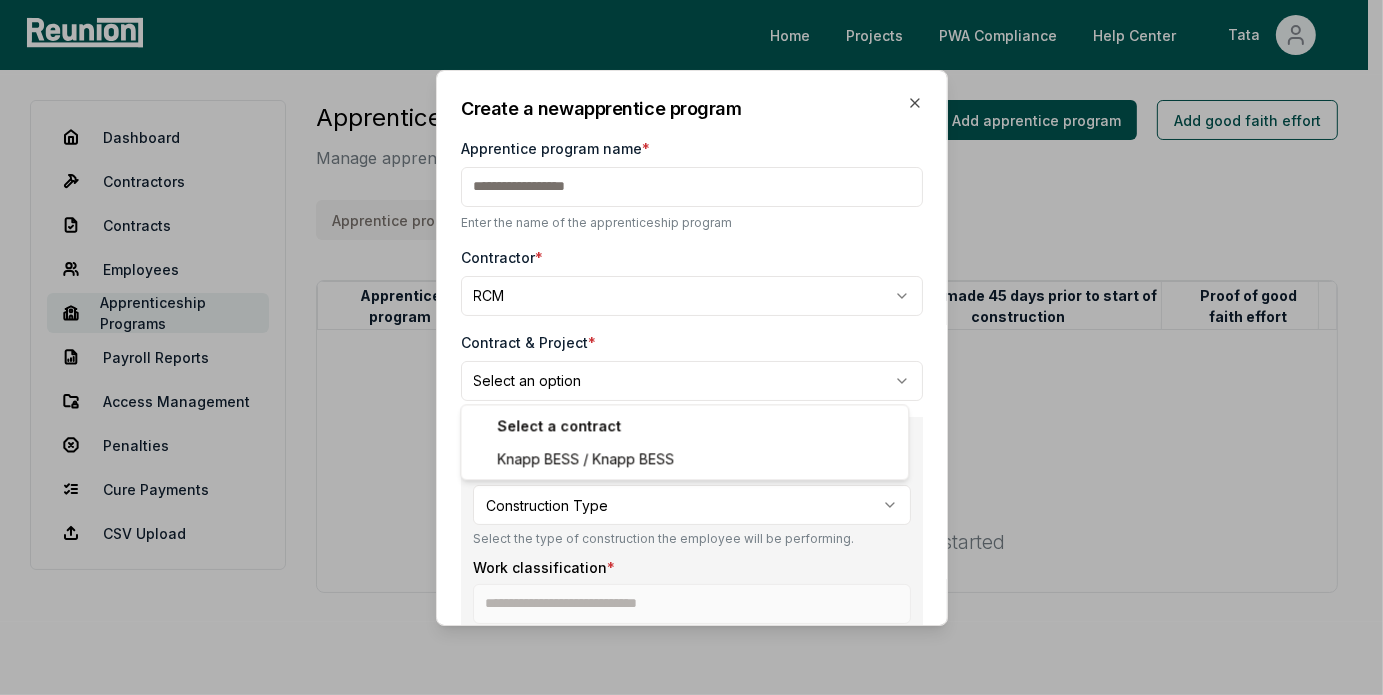 select on "**********" 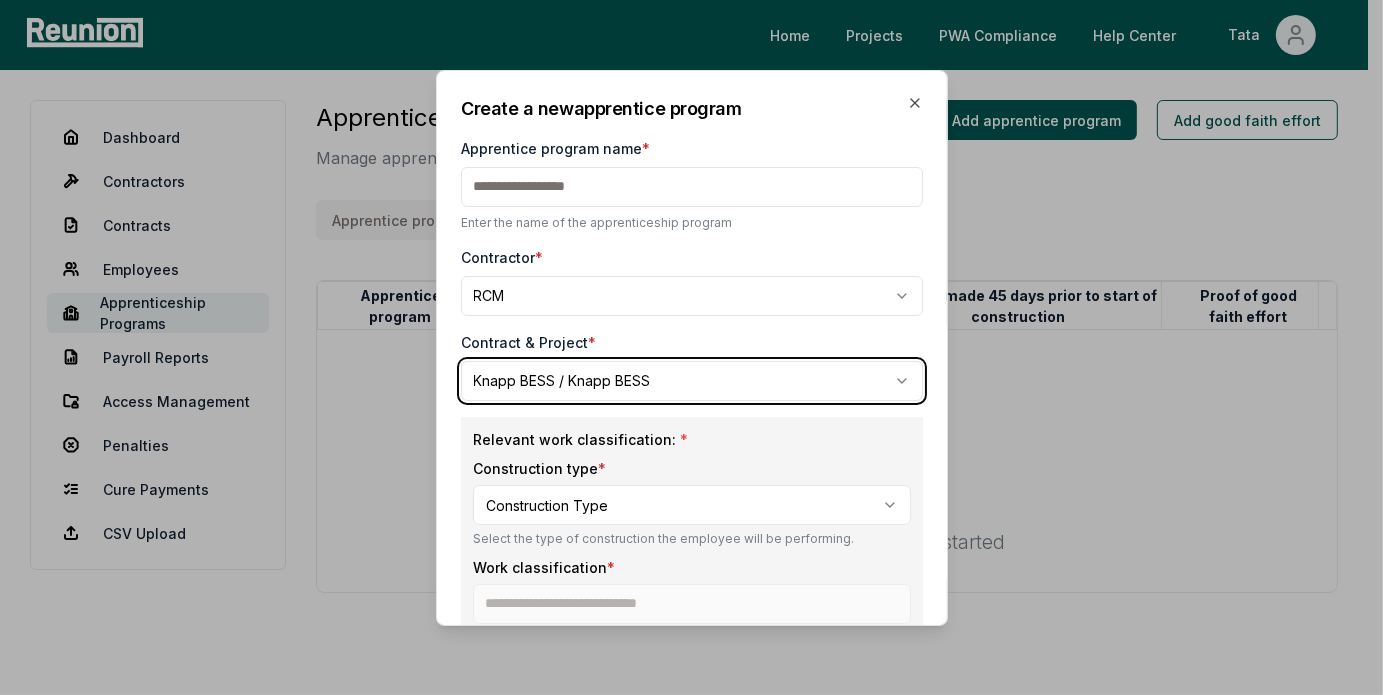 scroll, scrollTop: 100, scrollLeft: 0, axis: vertical 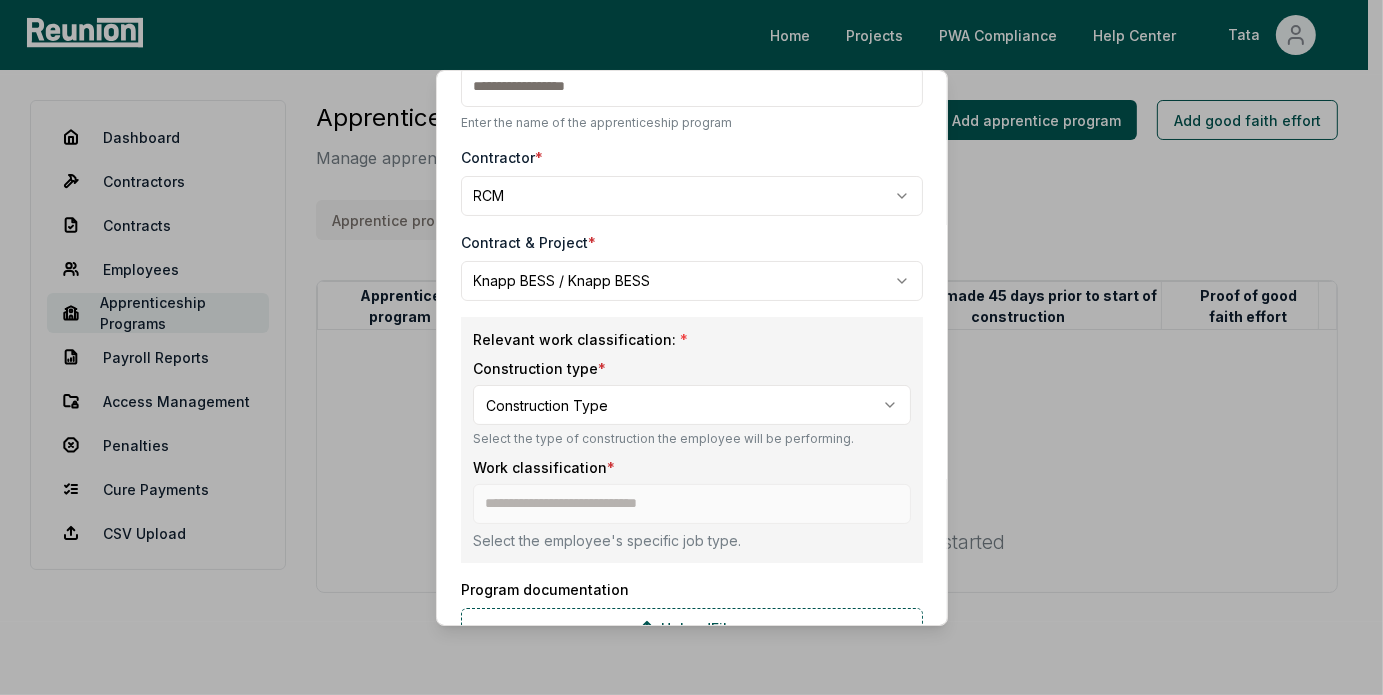 click on "**********" at bounding box center (684, 391) 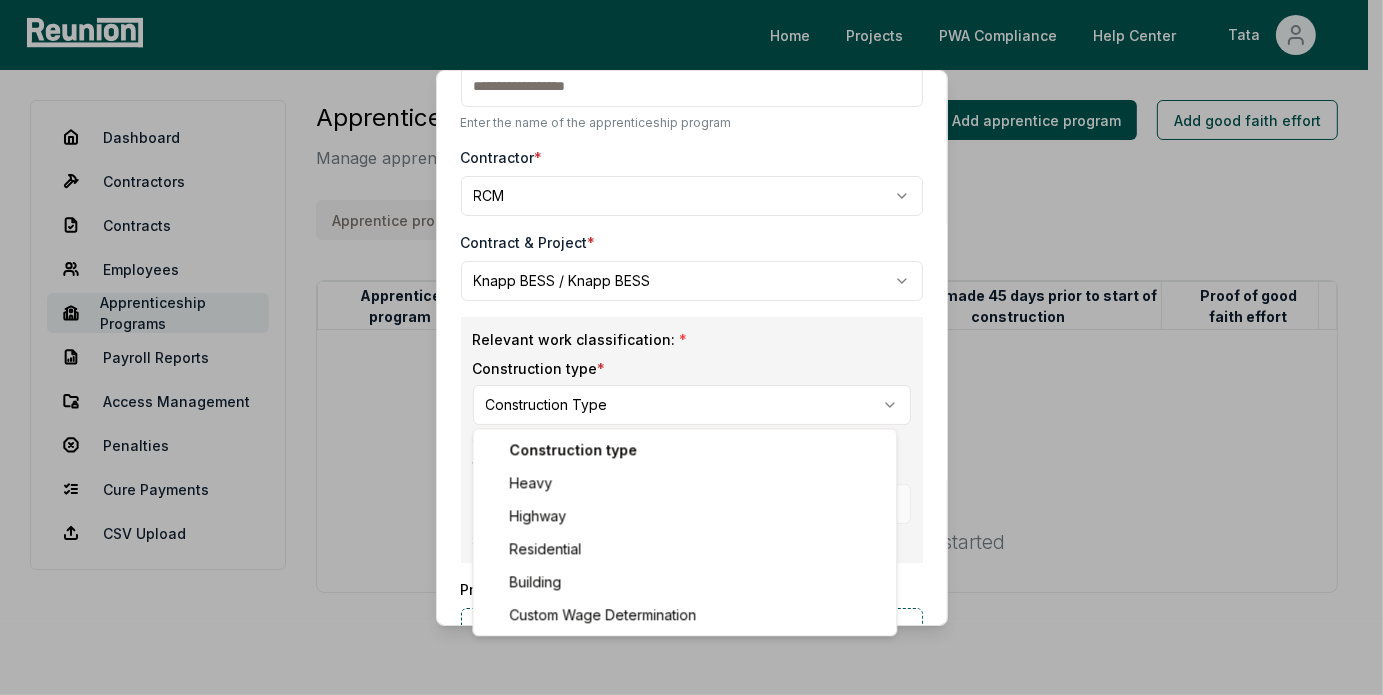 select on "*****" 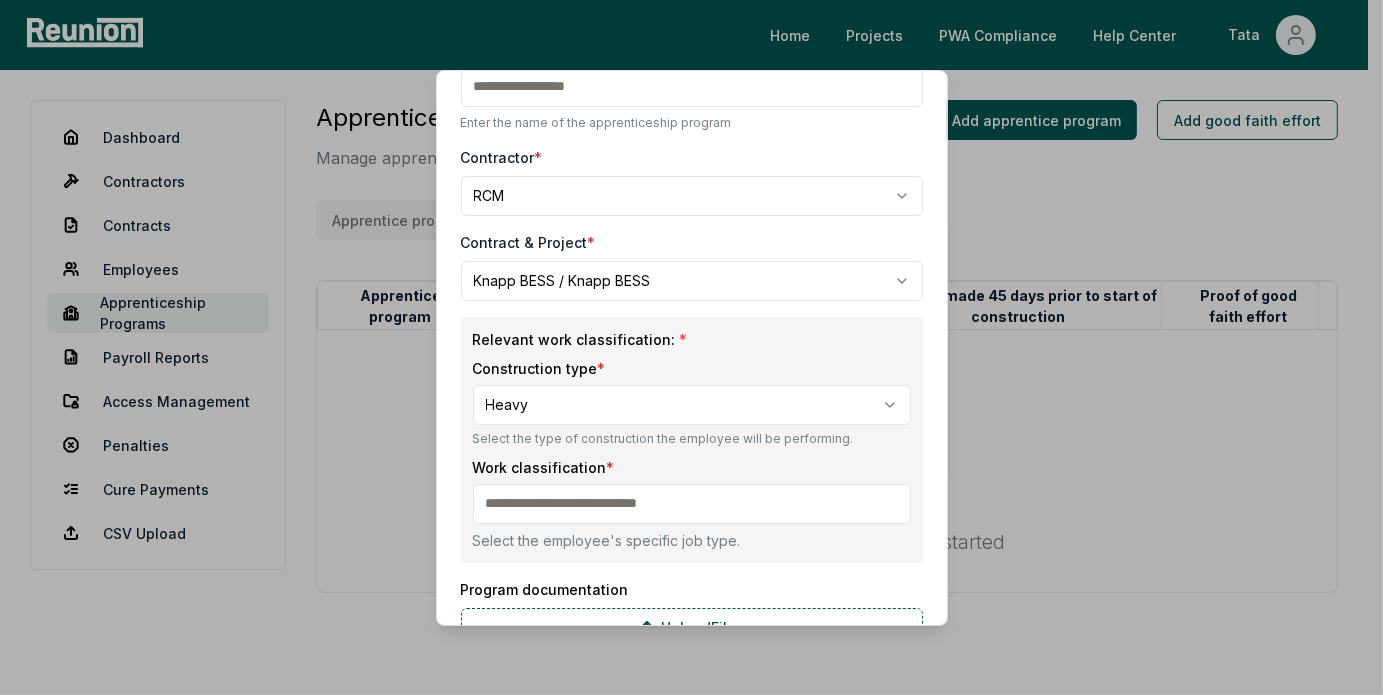 click at bounding box center (692, 504) 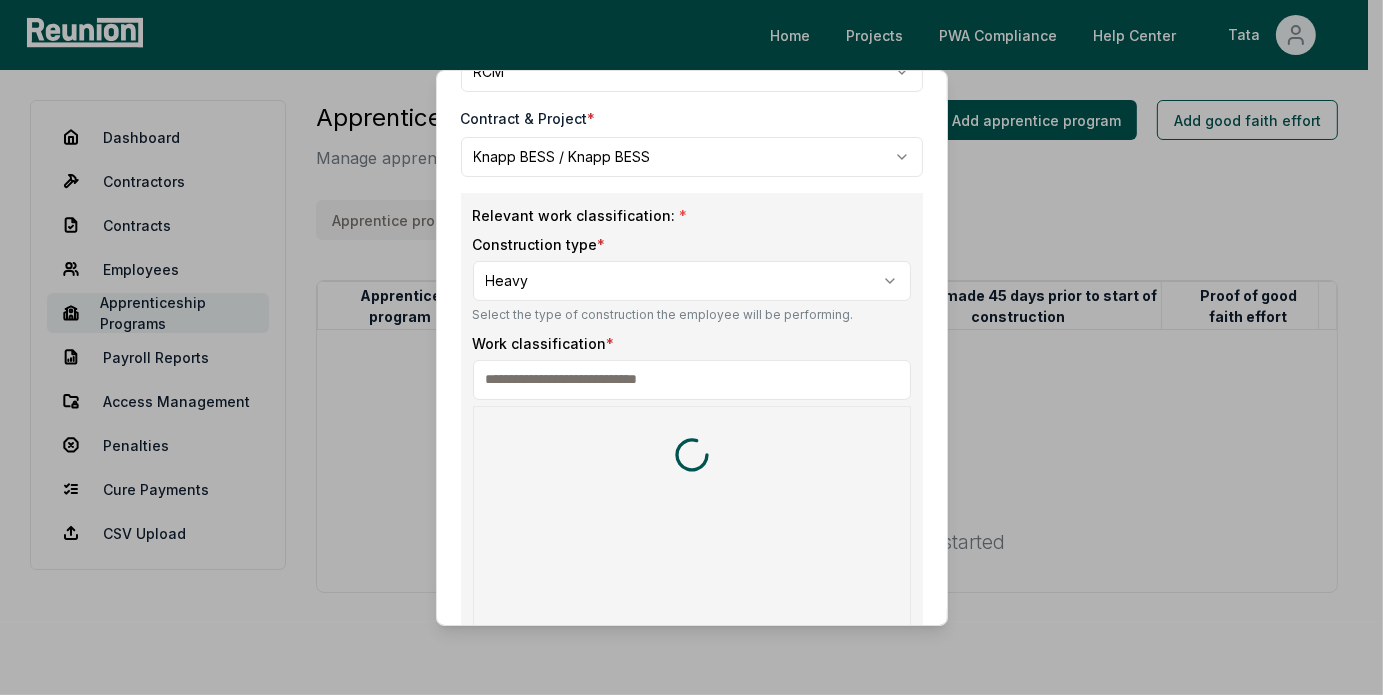 scroll, scrollTop: 300, scrollLeft: 0, axis: vertical 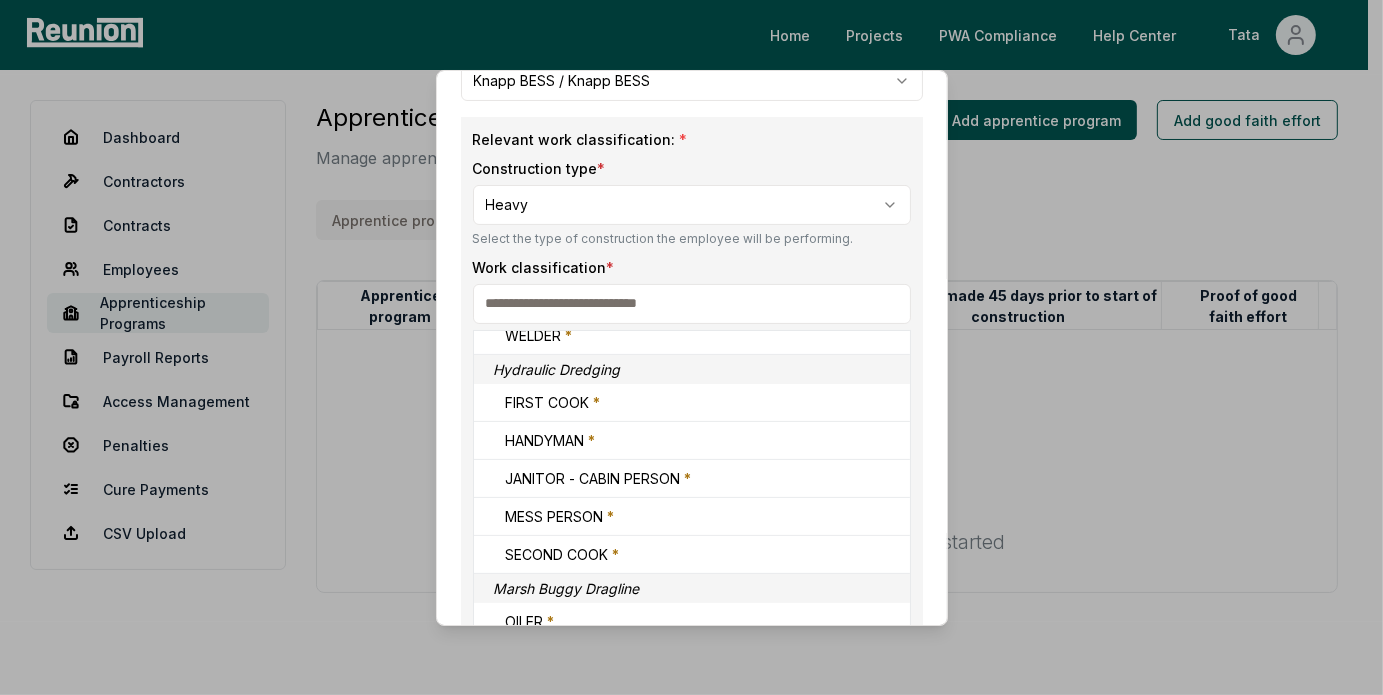 click at bounding box center (692, 304) 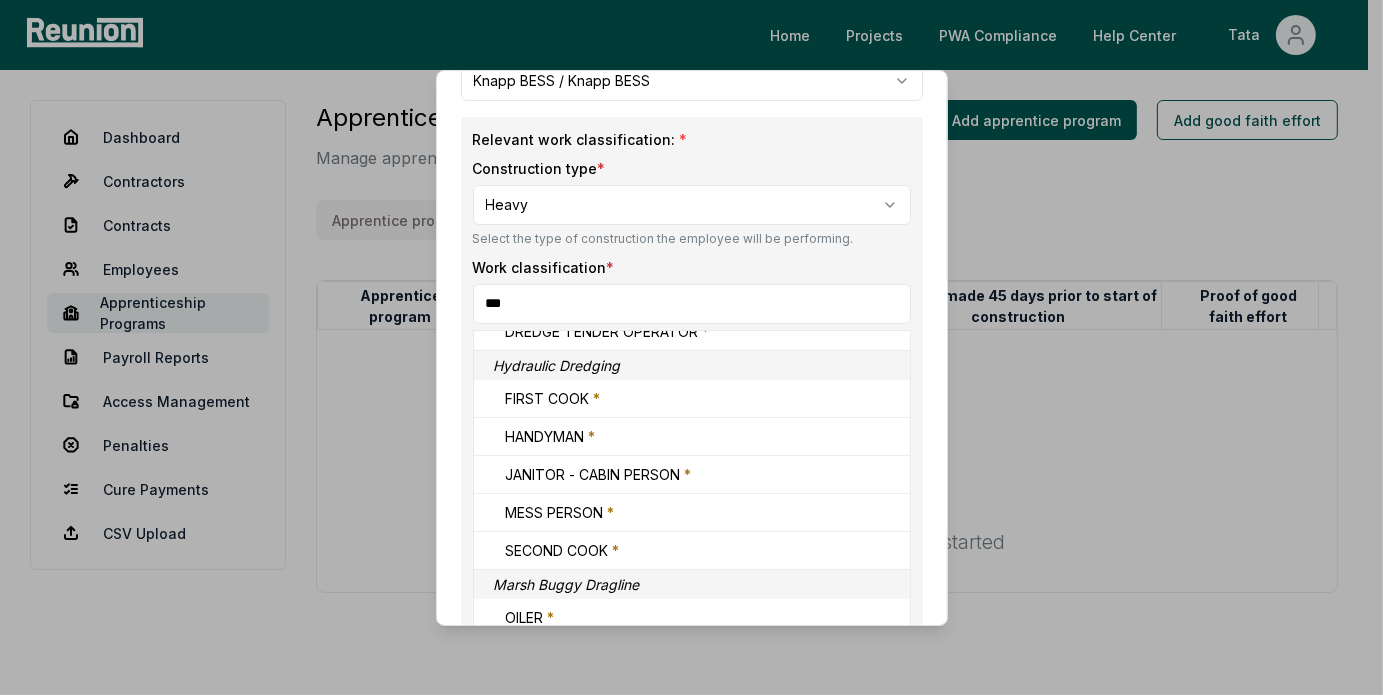 scroll, scrollTop: 0, scrollLeft: 0, axis: both 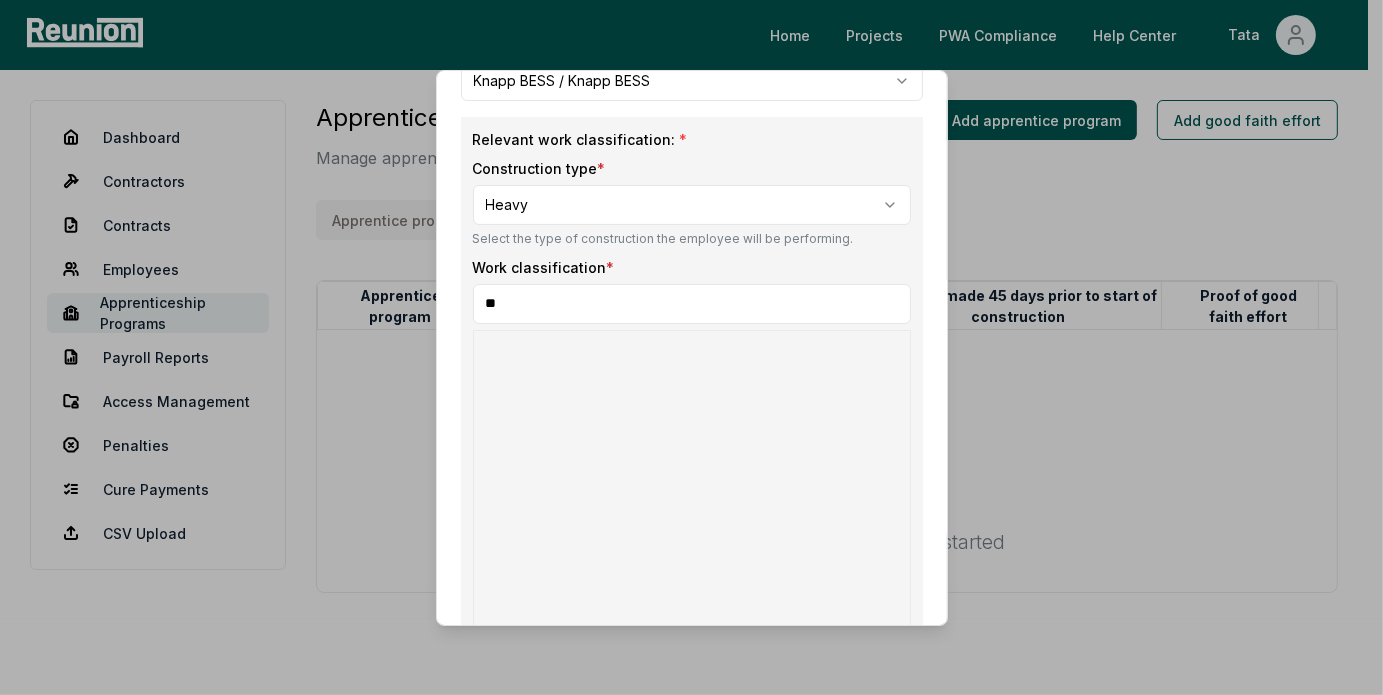 type on "*" 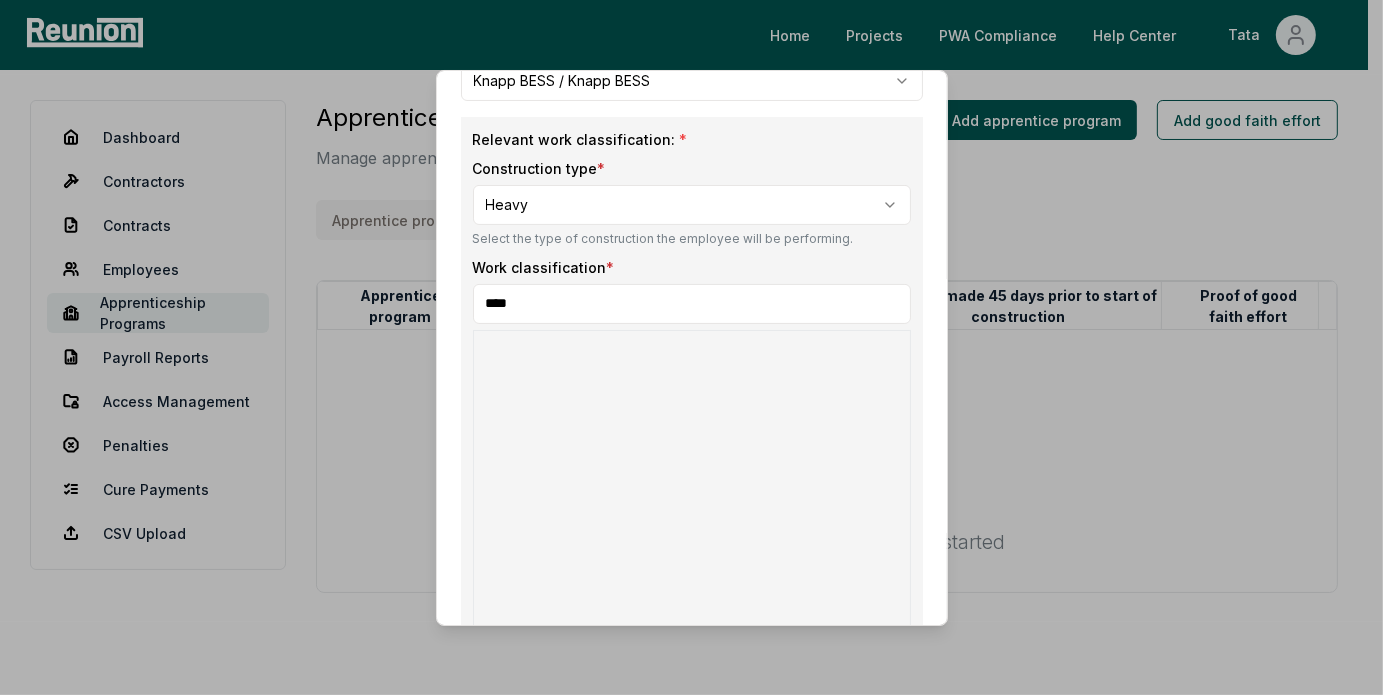 type on "****" 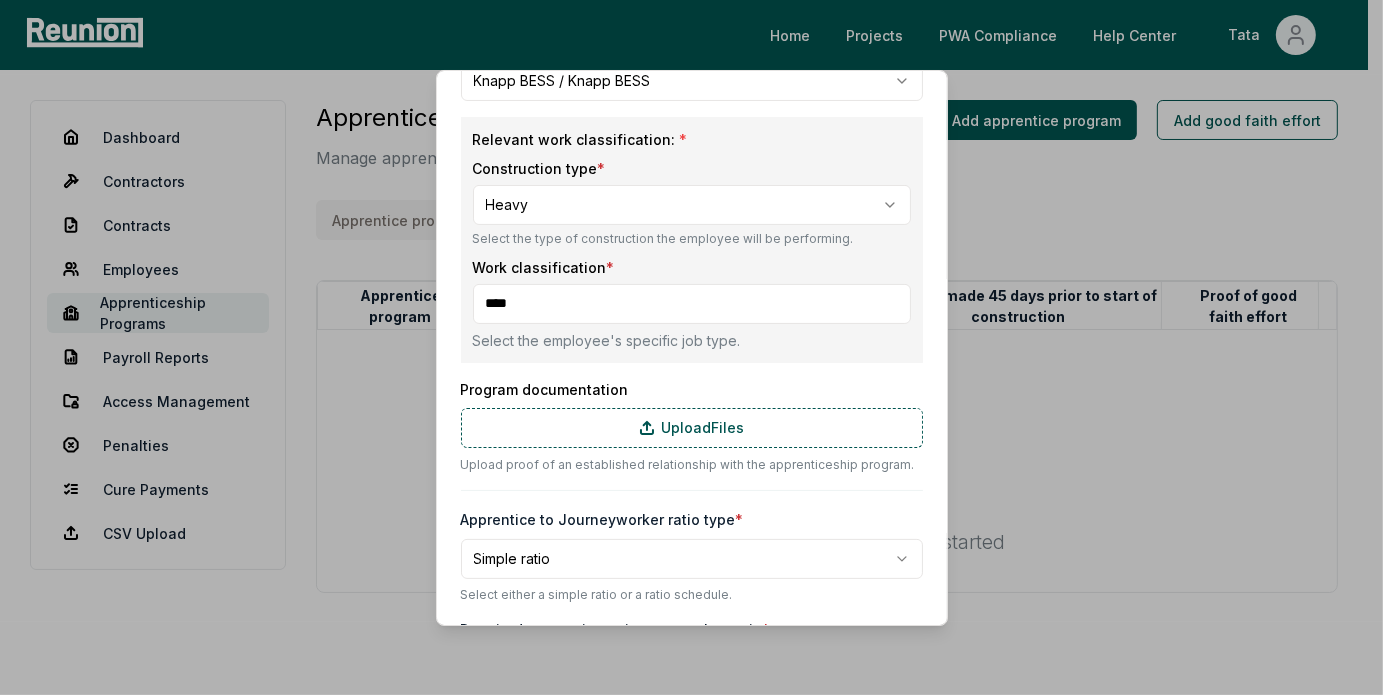click on "**********" at bounding box center [684, 391] 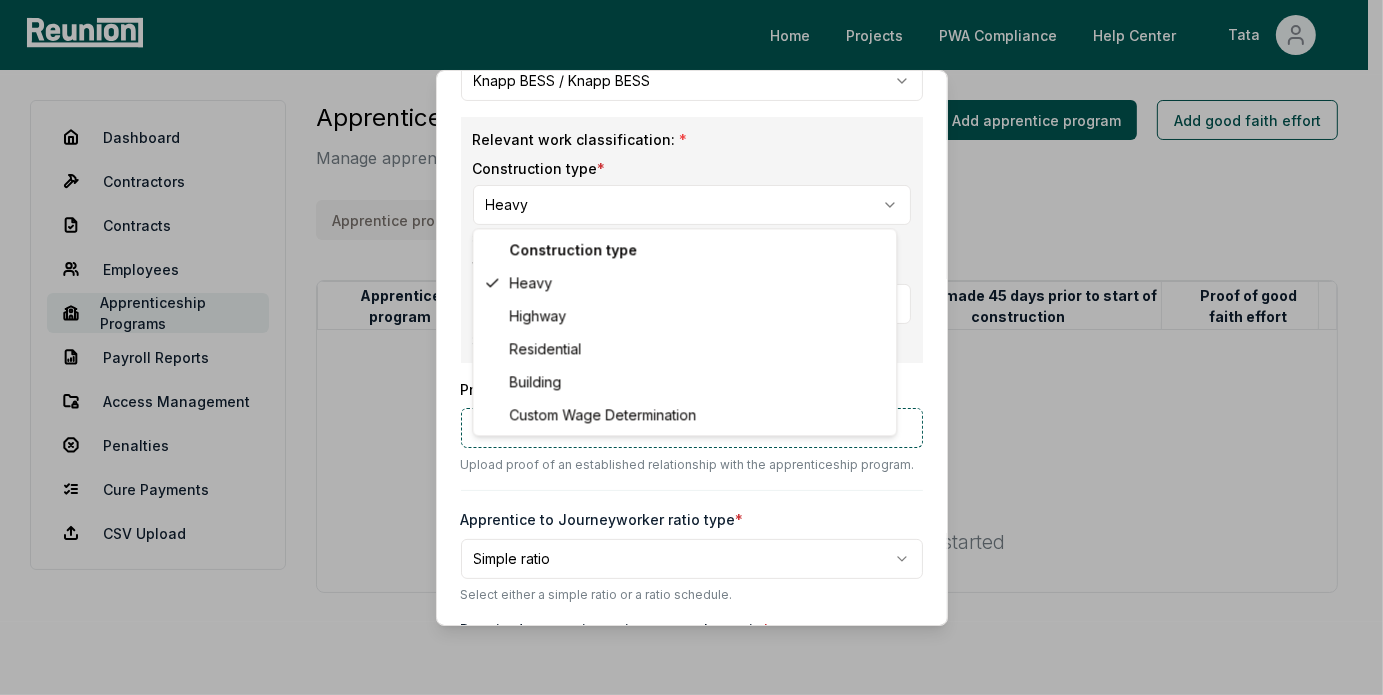 select on "**********" 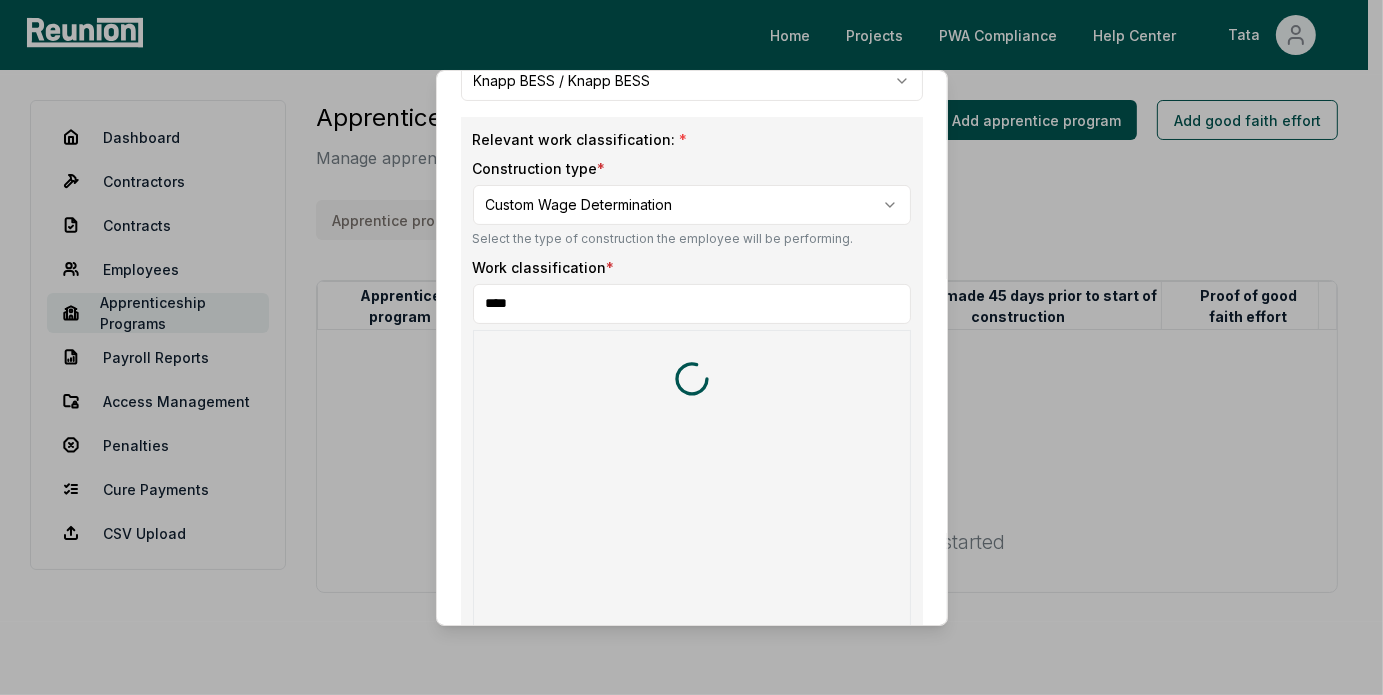 click on "****" at bounding box center (692, 304) 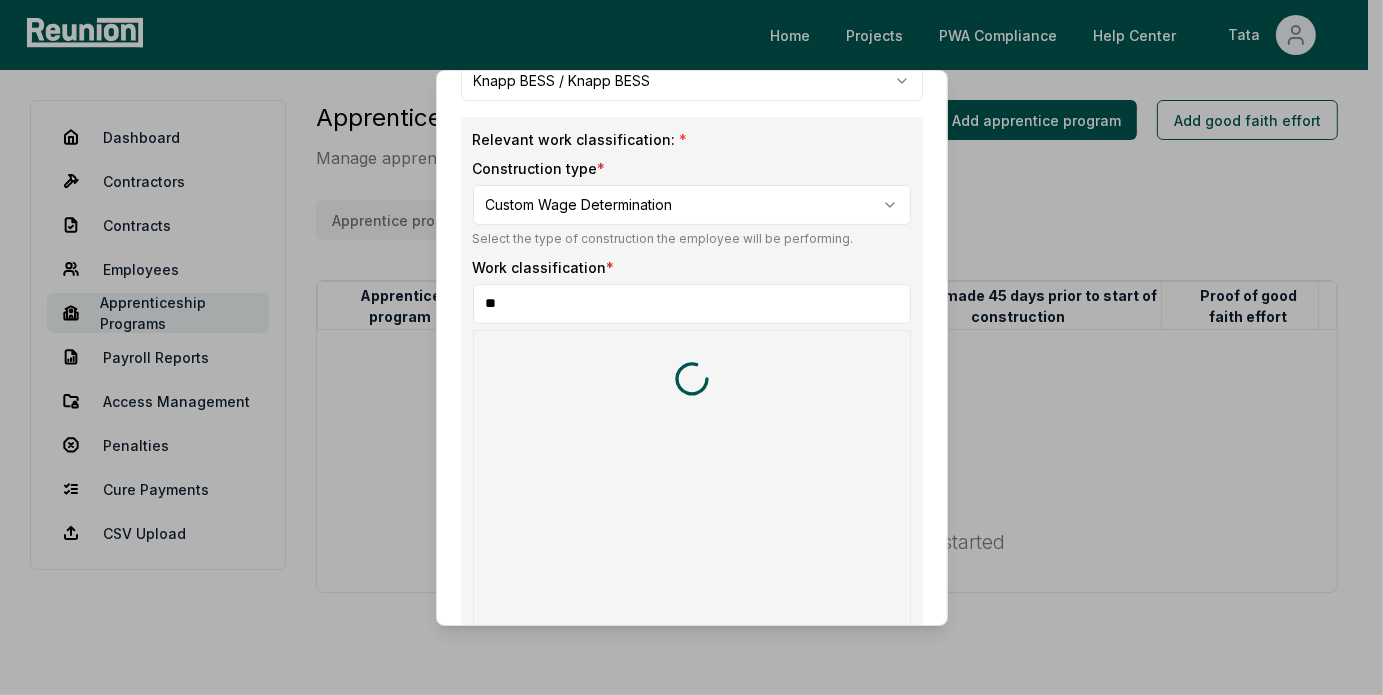 type on "*" 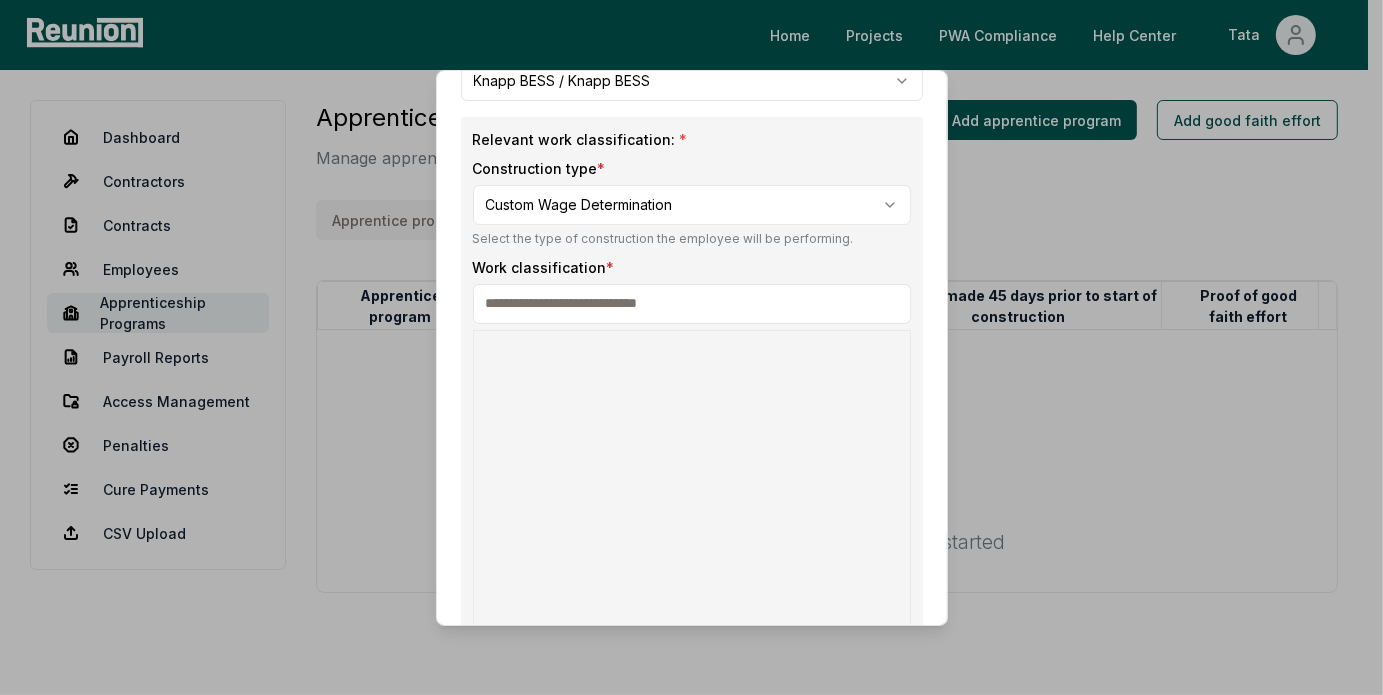 click at bounding box center [692, 304] 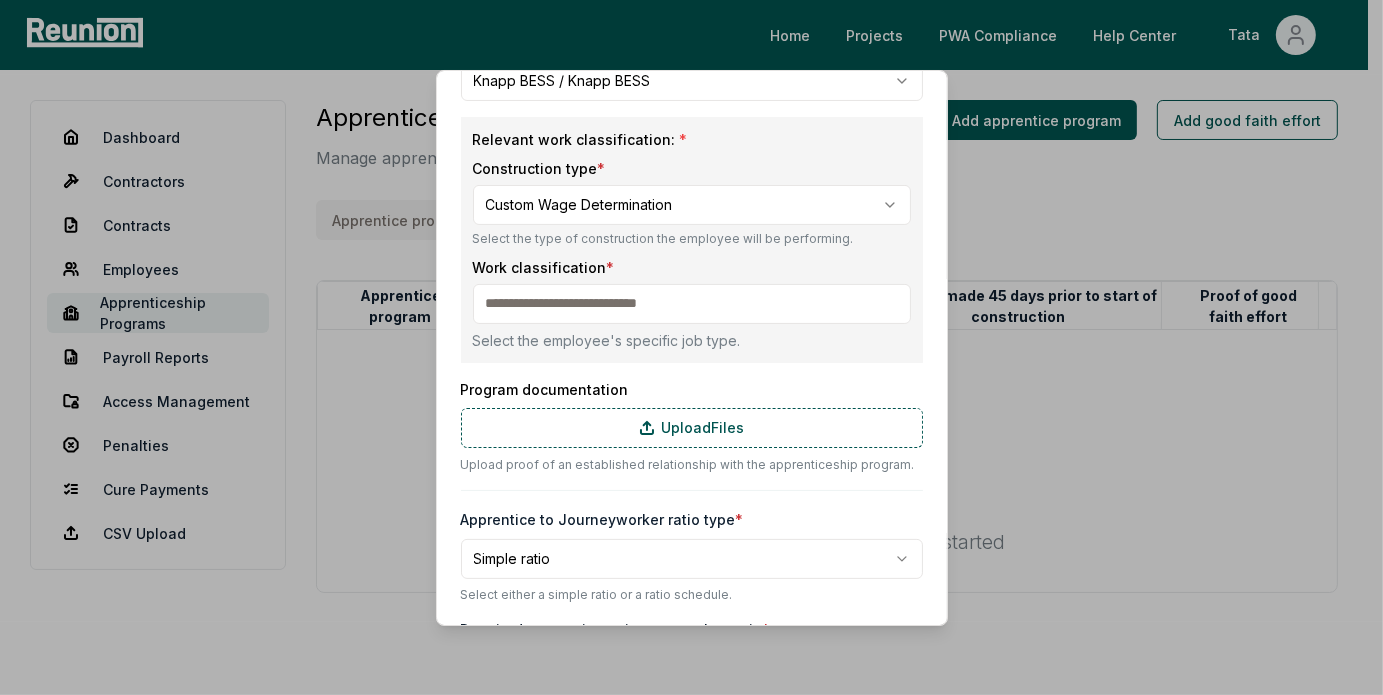 click at bounding box center [692, 304] 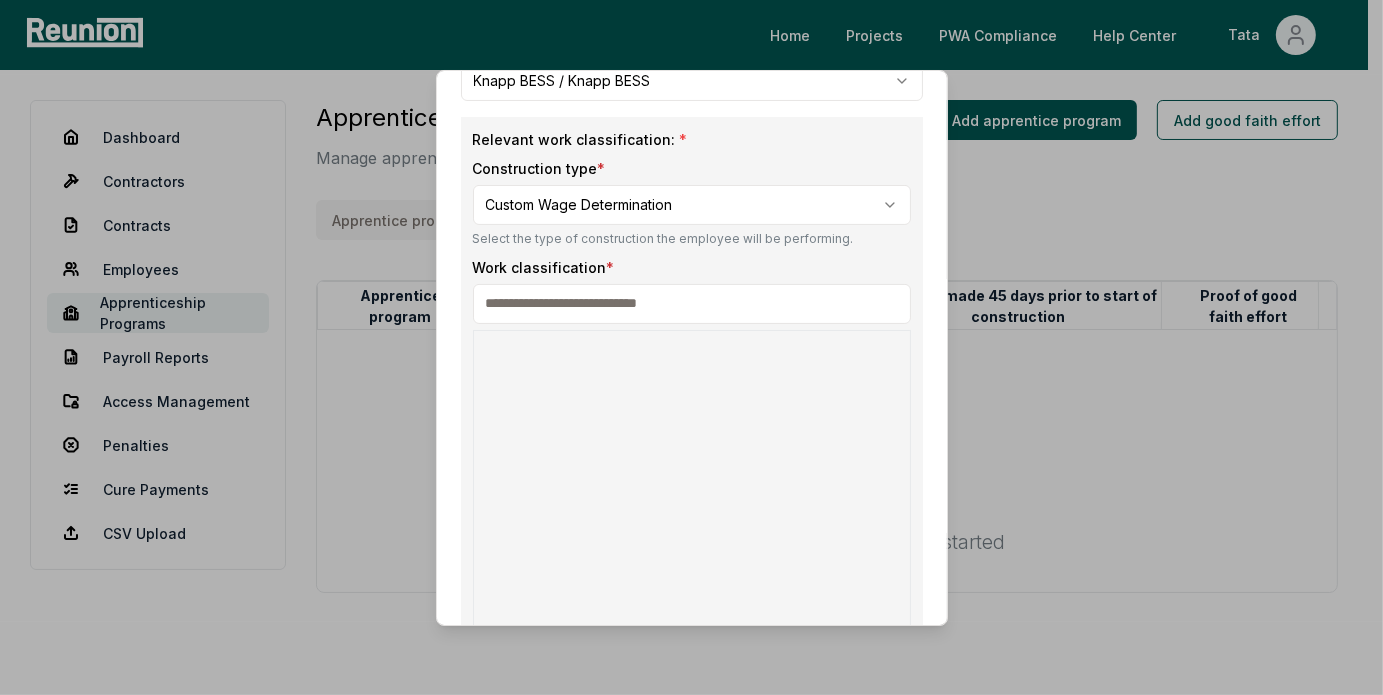 click at bounding box center [472, 157] 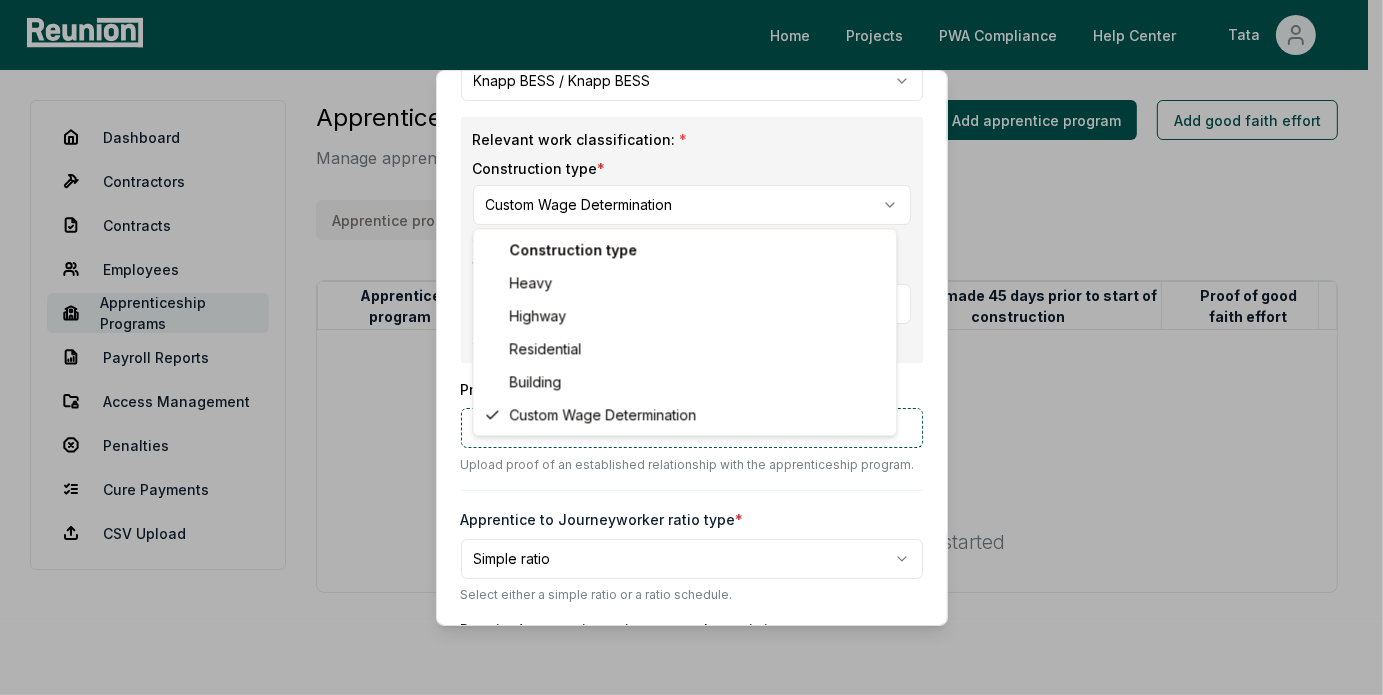 click on "**********" at bounding box center (684, 391) 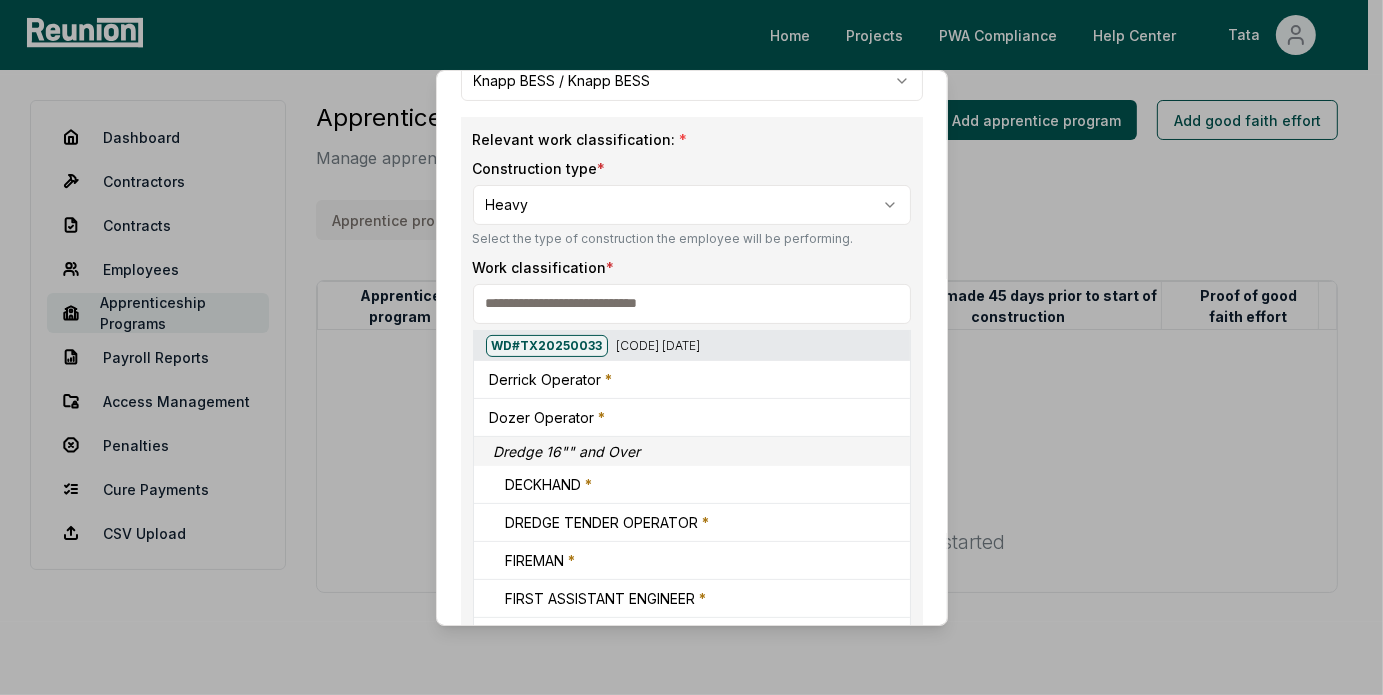 click at bounding box center (692, 304) 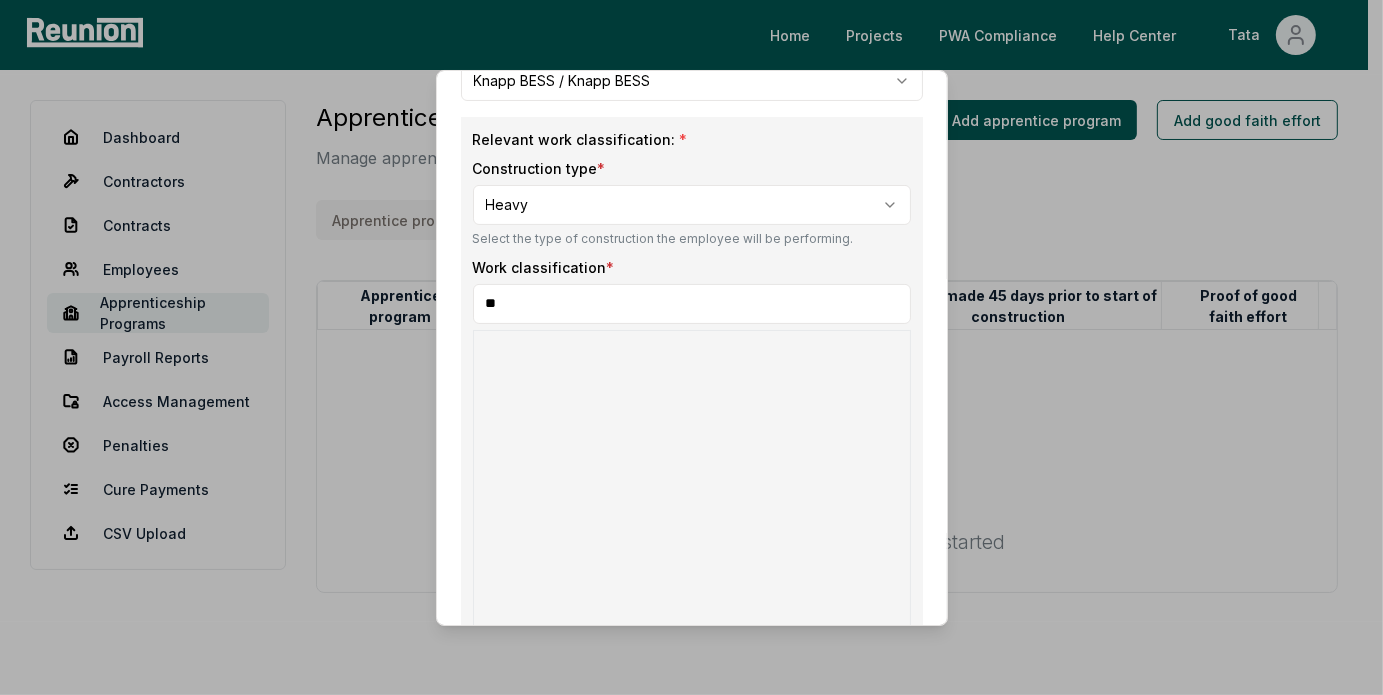 type on "*" 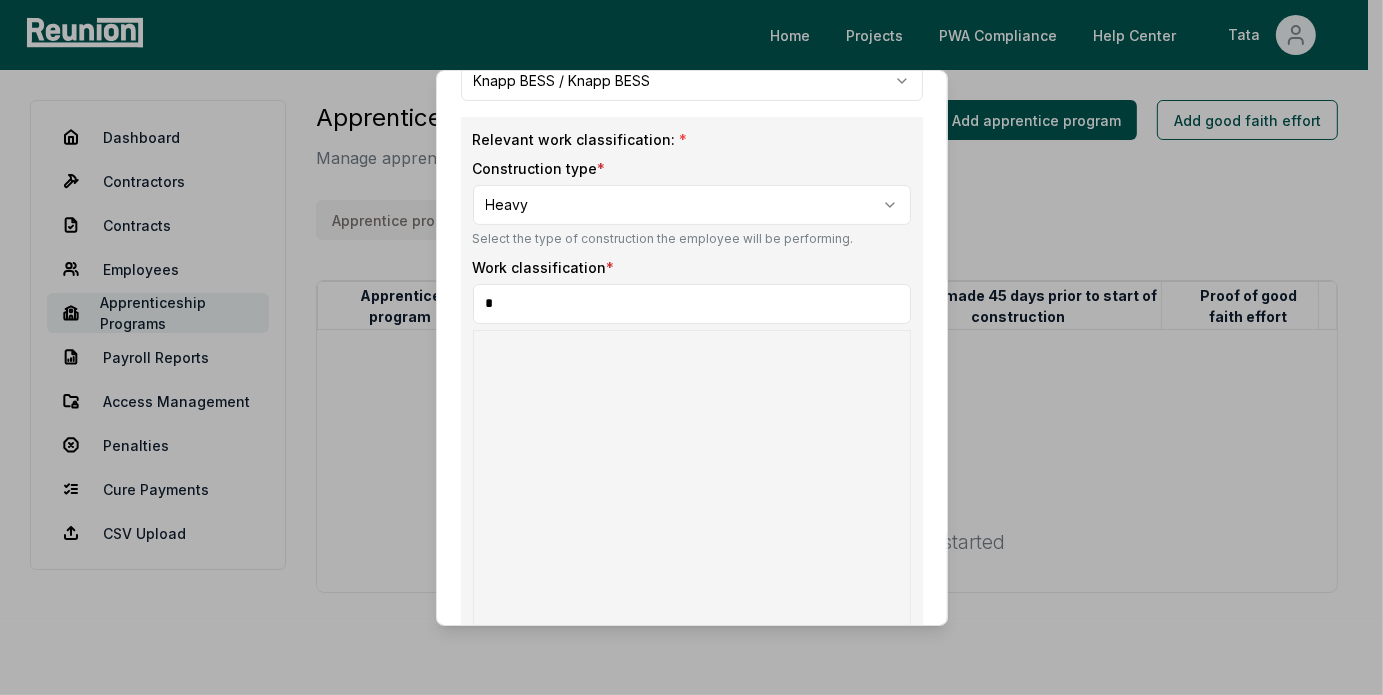 type 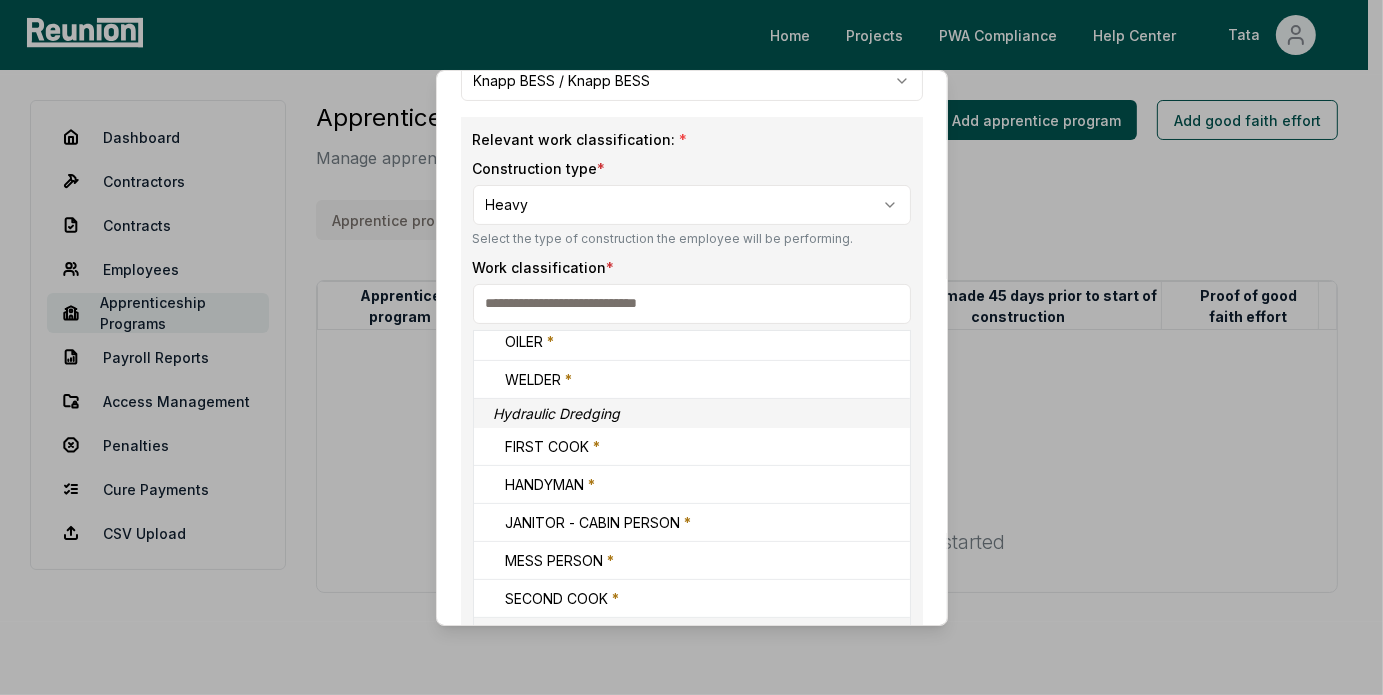 scroll, scrollTop: 1044, scrollLeft: 0, axis: vertical 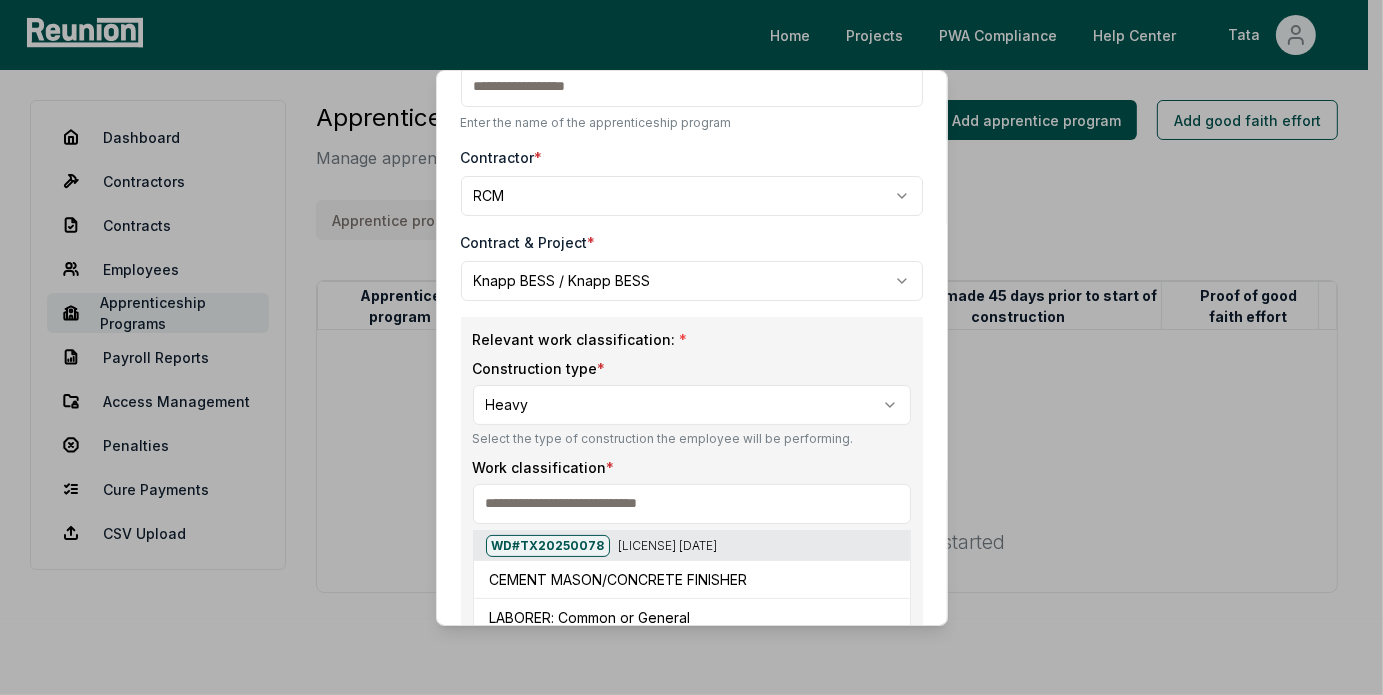 click at bounding box center (472, 357) 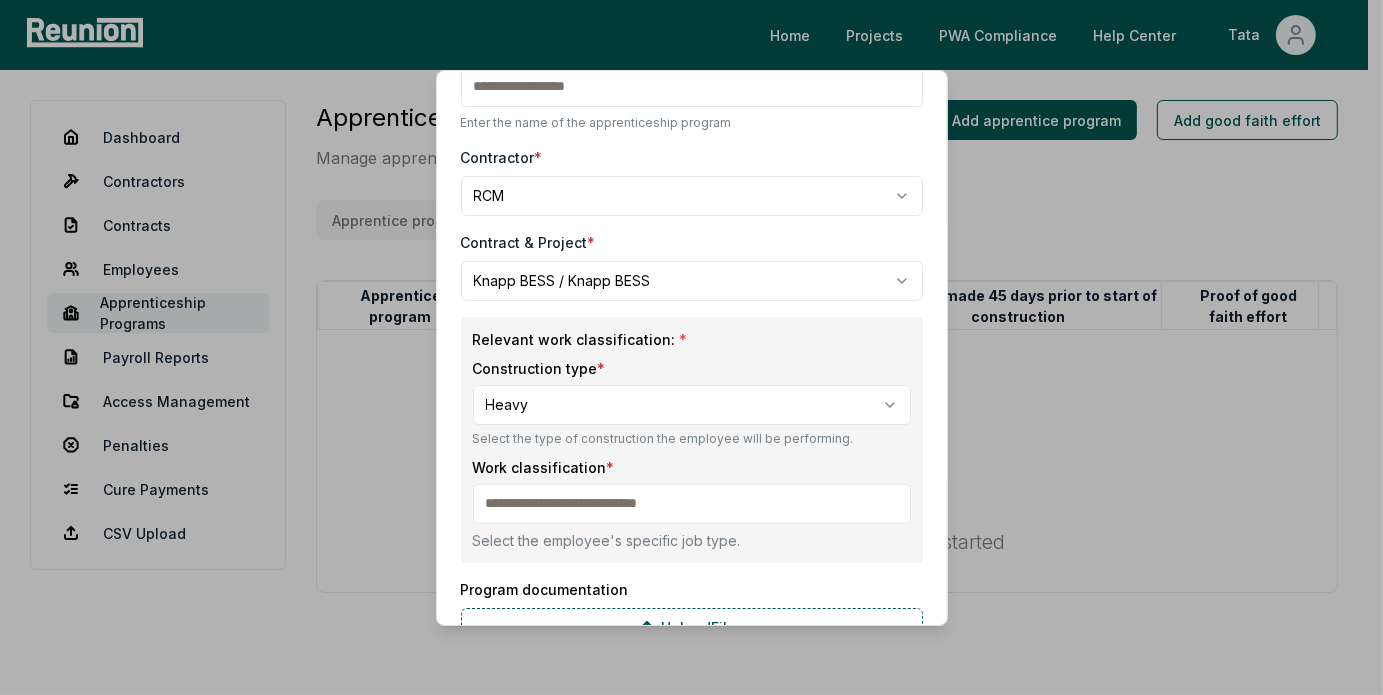 click on "**********" at bounding box center [684, 391] 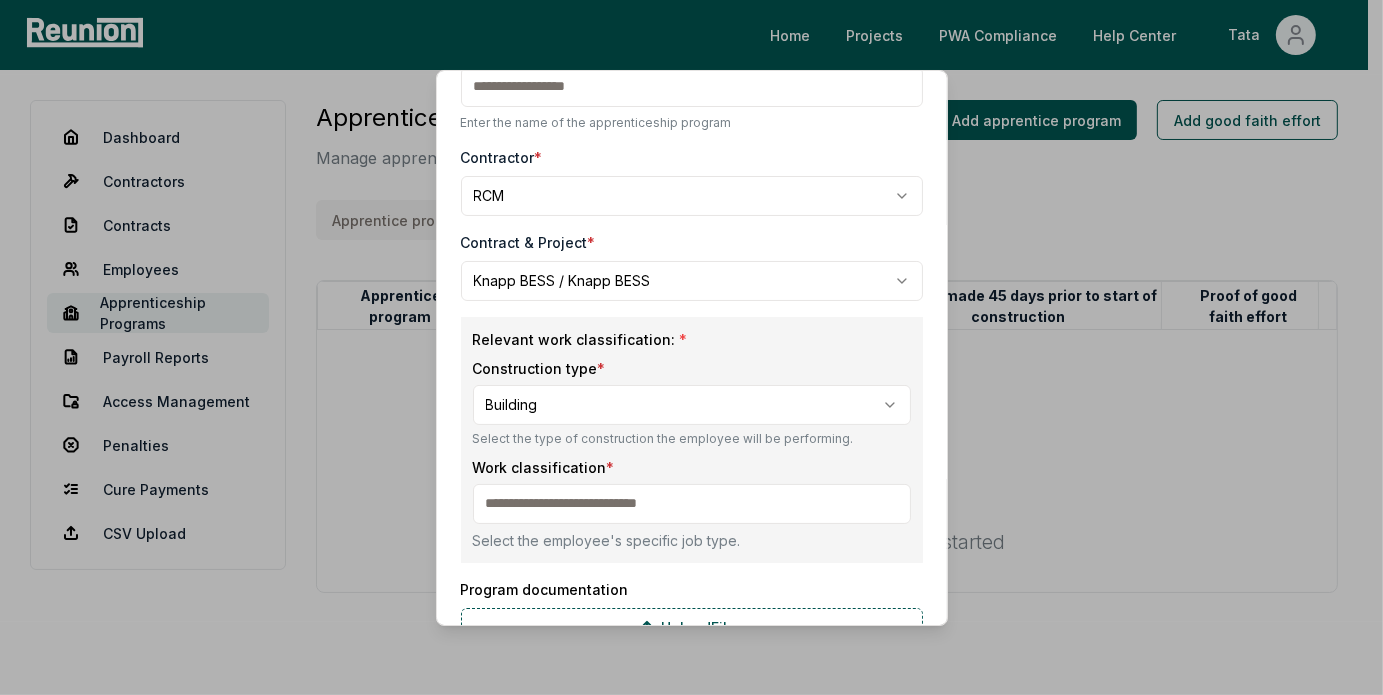 click at bounding box center [692, 504] 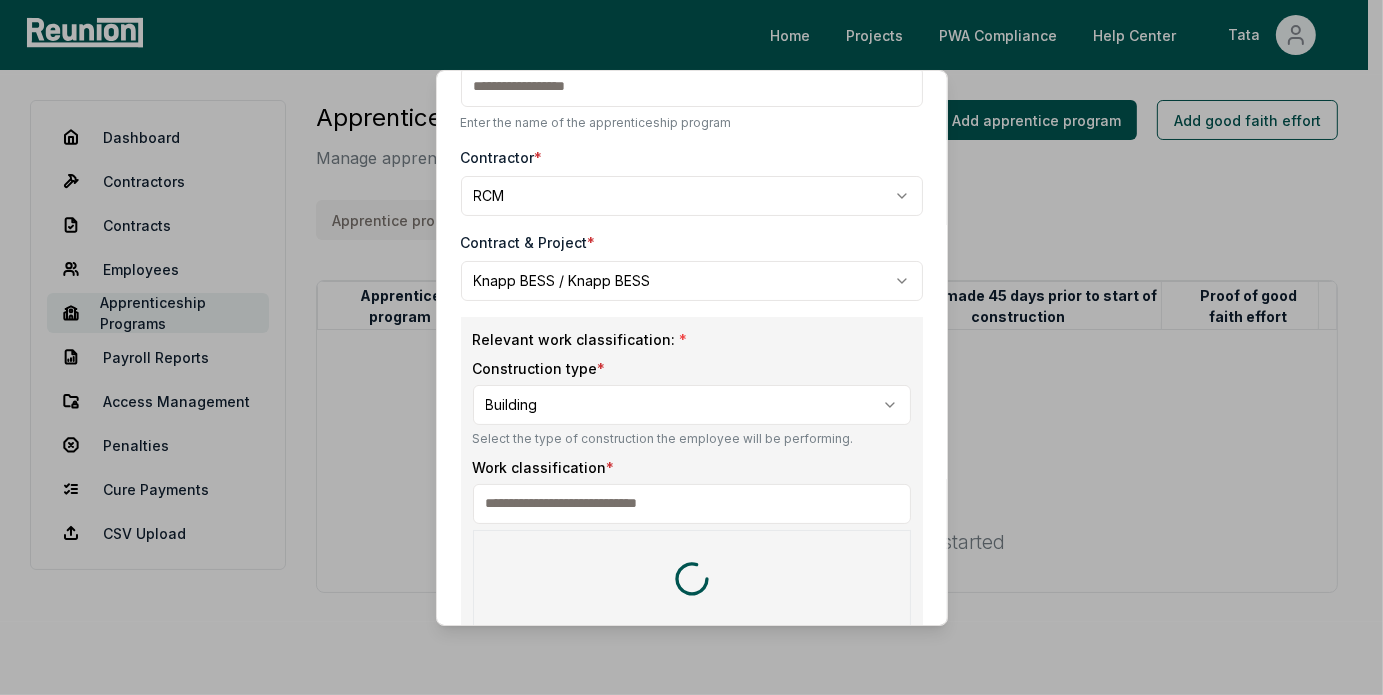 click at bounding box center [472, 357] 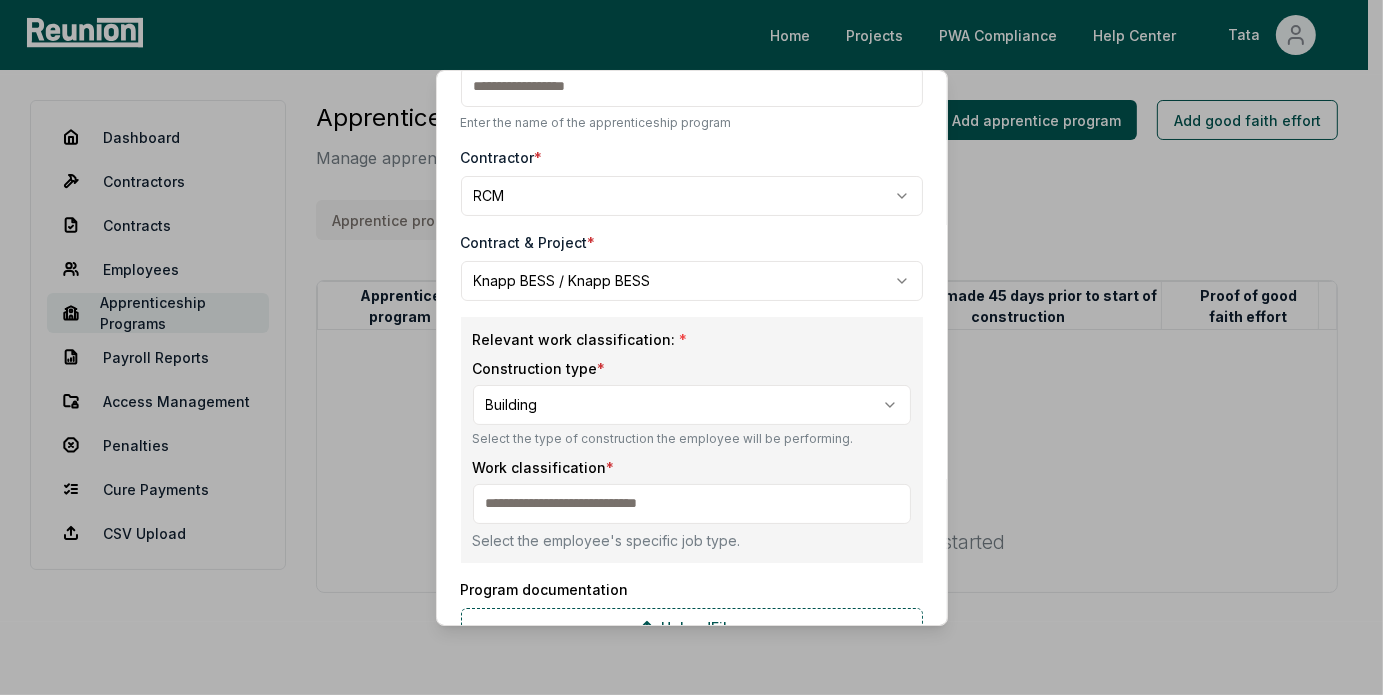 click at bounding box center [692, 504] 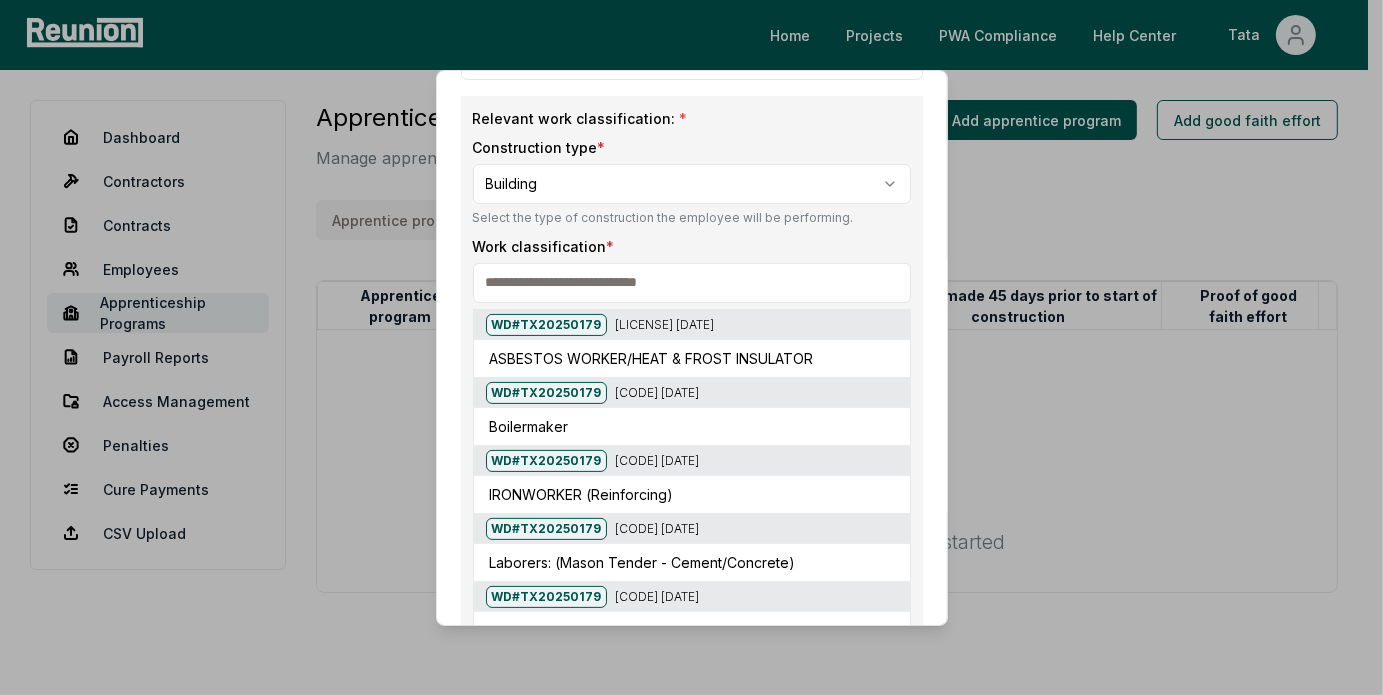 scroll, scrollTop: 400, scrollLeft: 0, axis: vertical 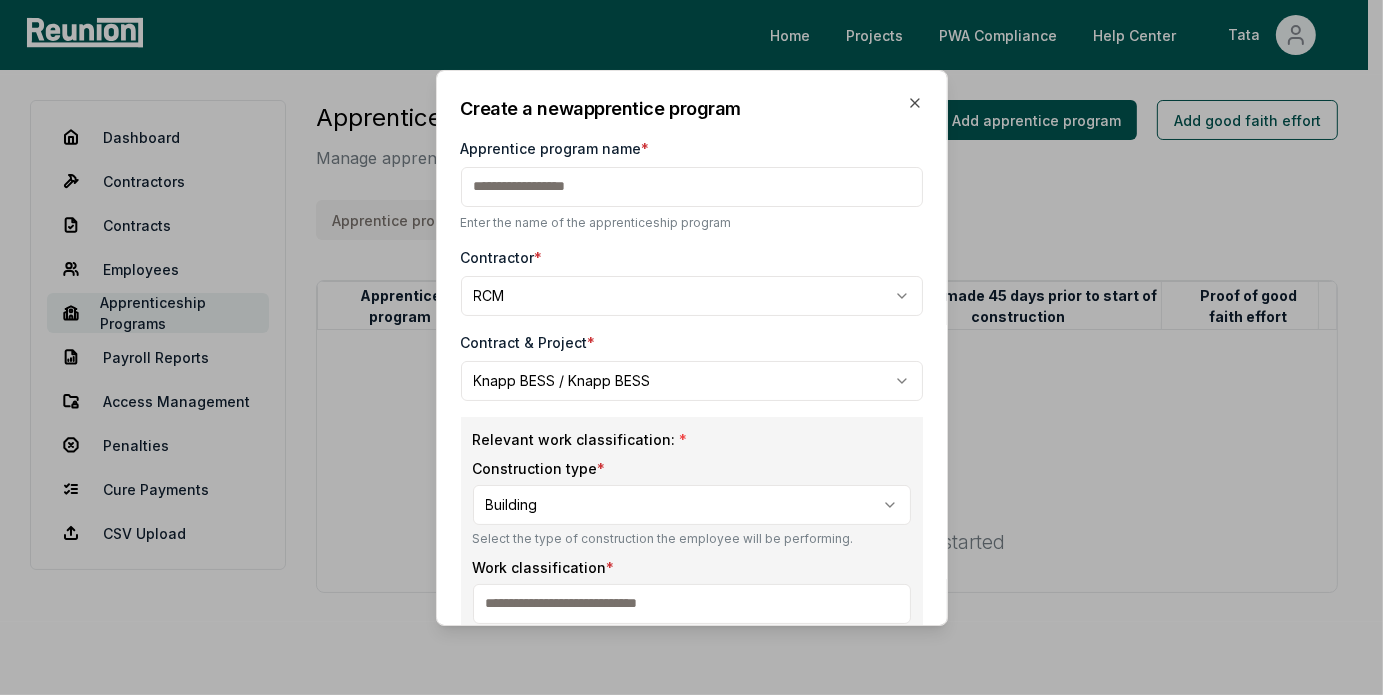 click at bounding box center (472, 457) 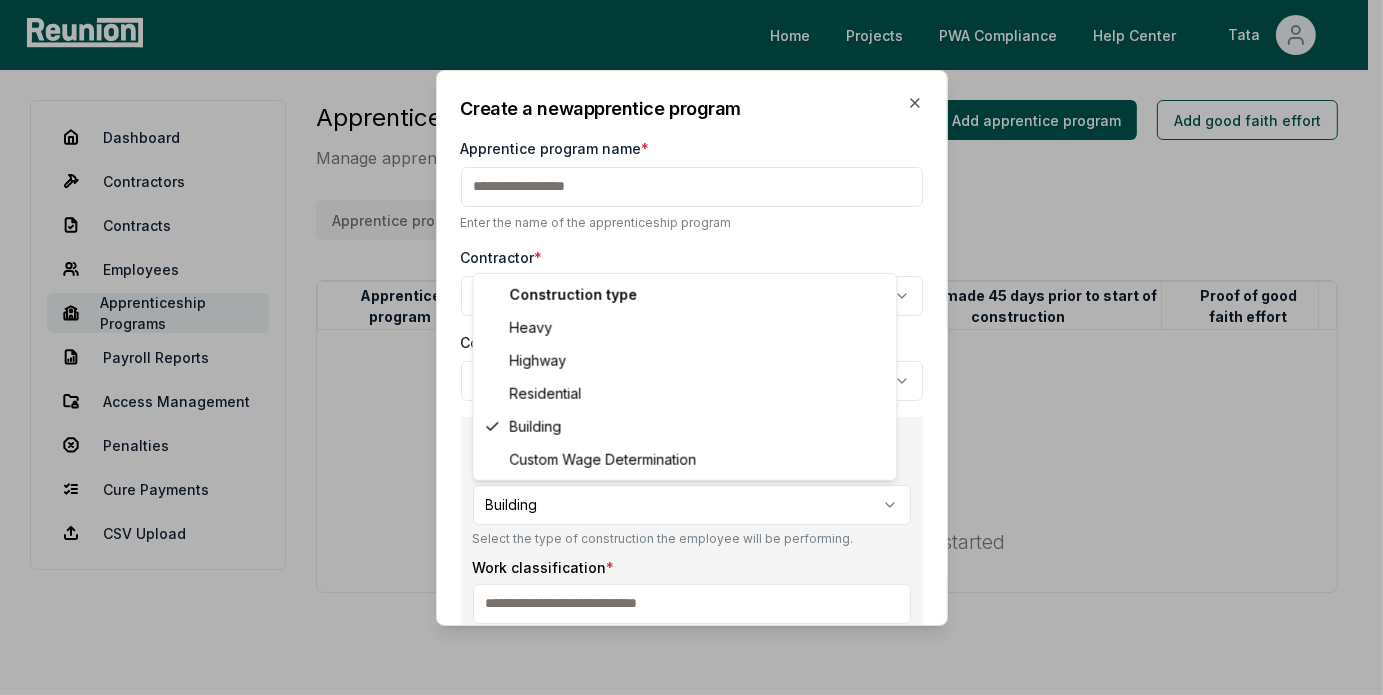 select on "**********" 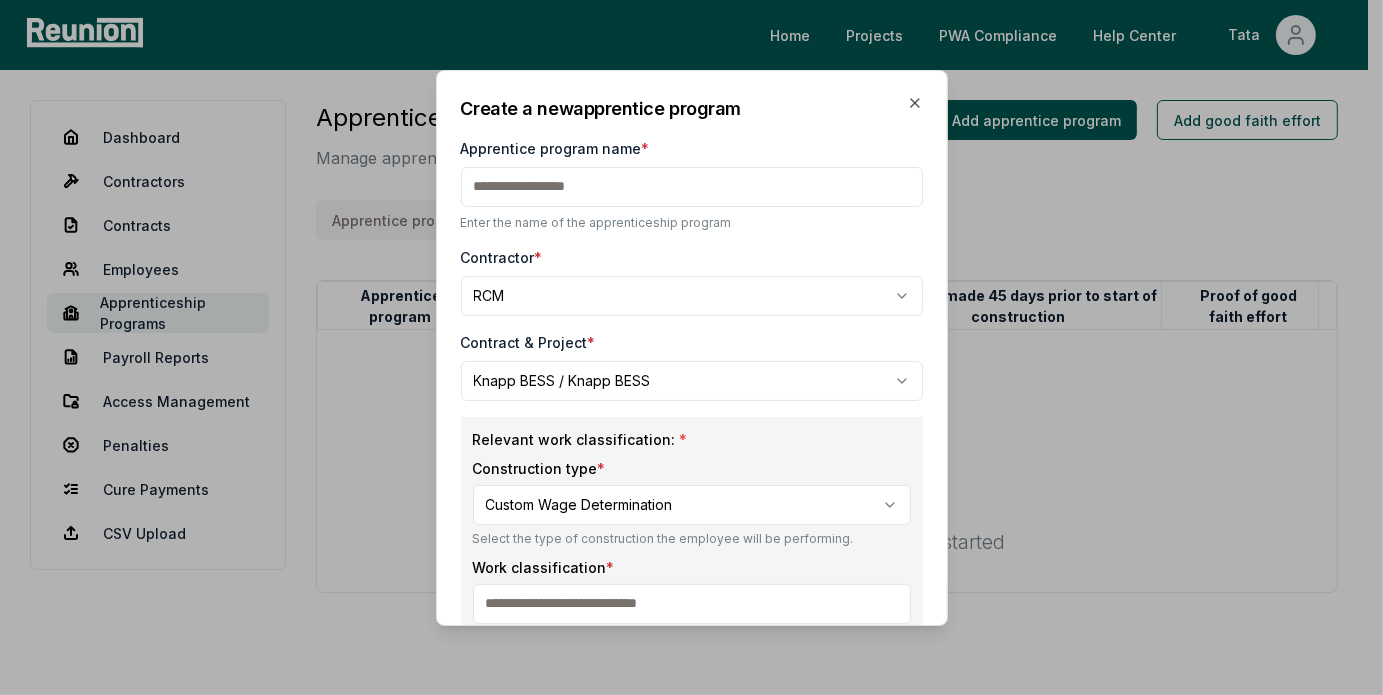 click on "**********" at bounding box center [692, 540] 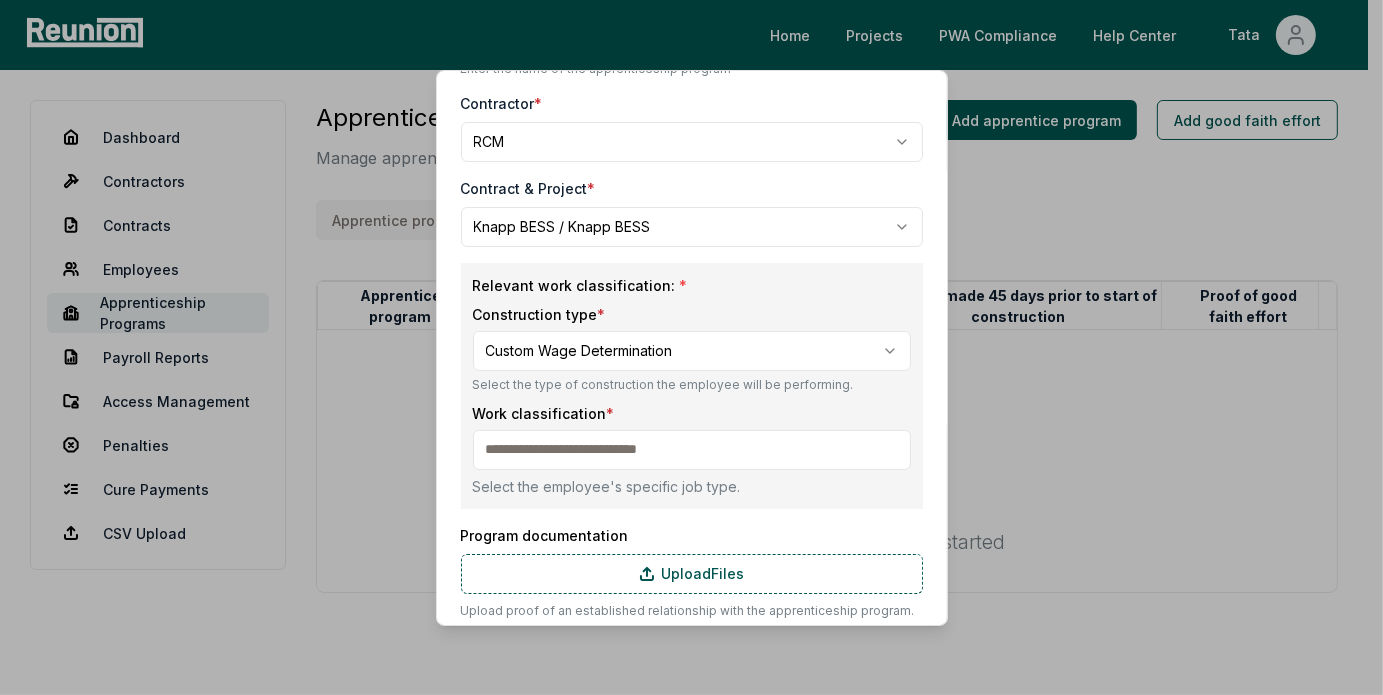 scroll, scrollTop: 200, scrollLeft: 0, axis: vertical 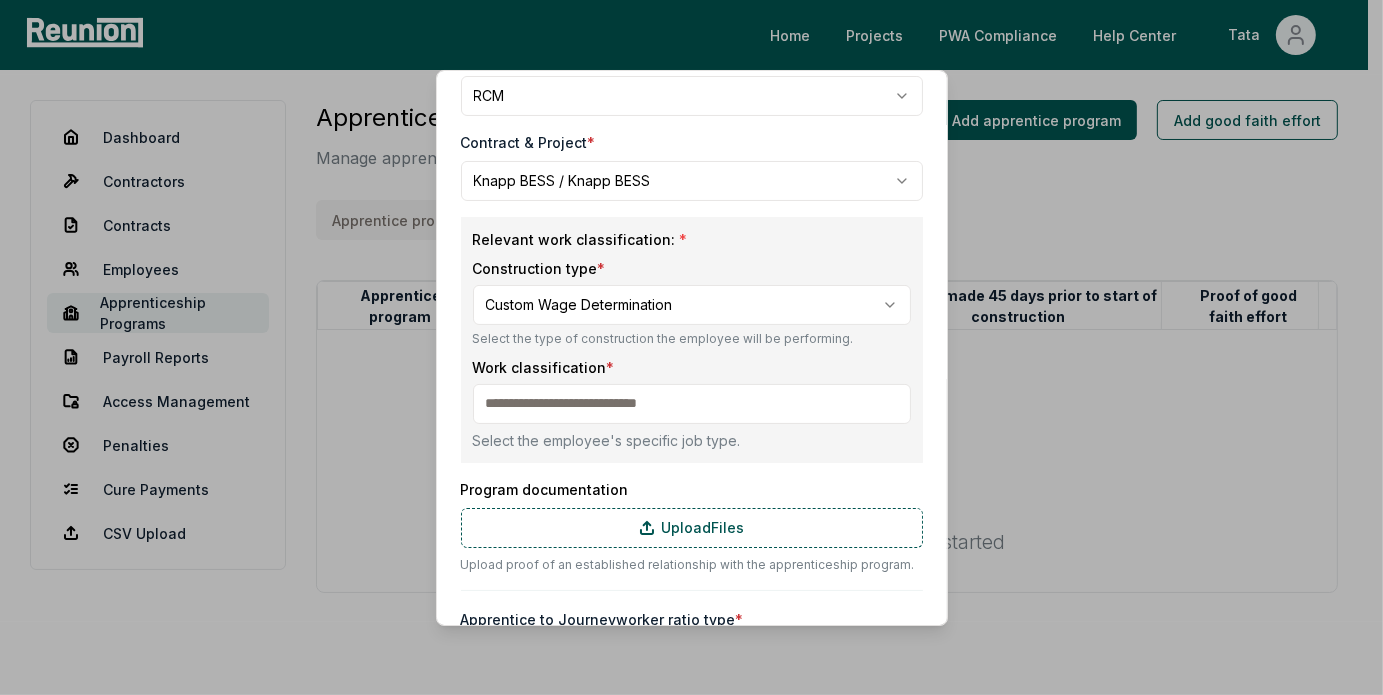 click at bounding box center [692, 404] 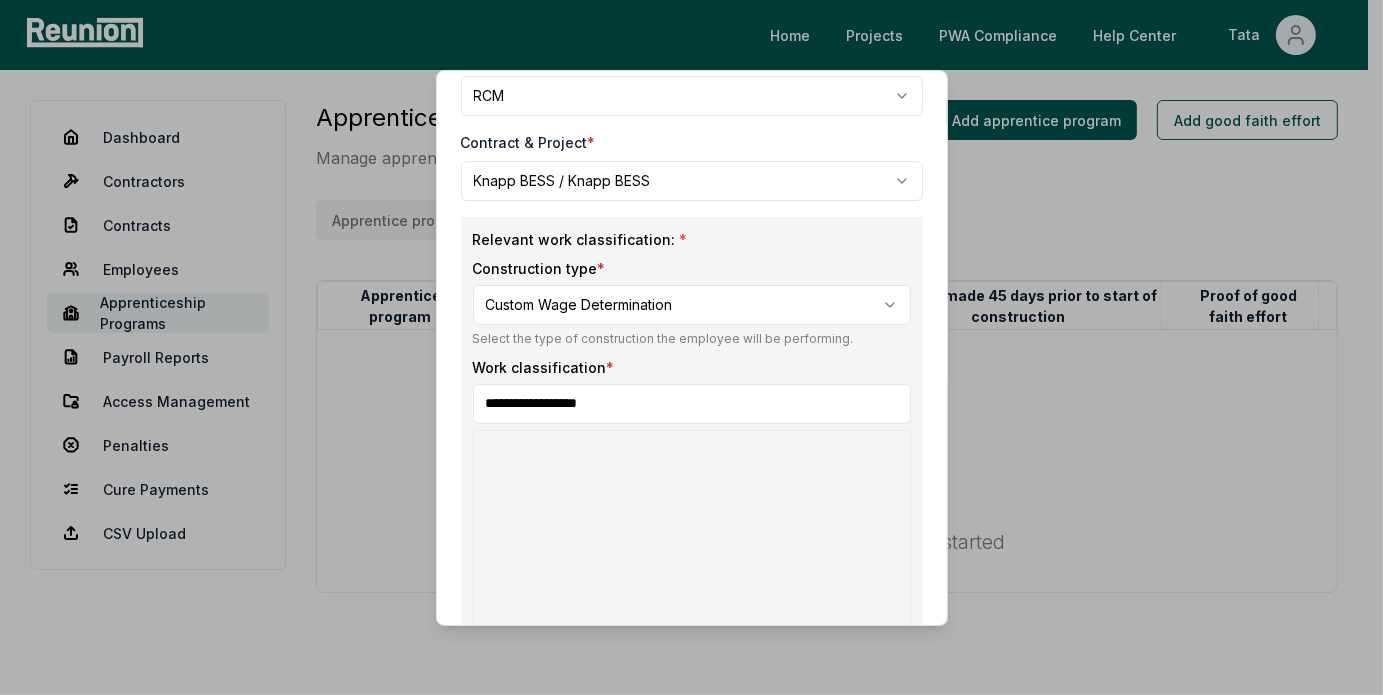 type on "**********" 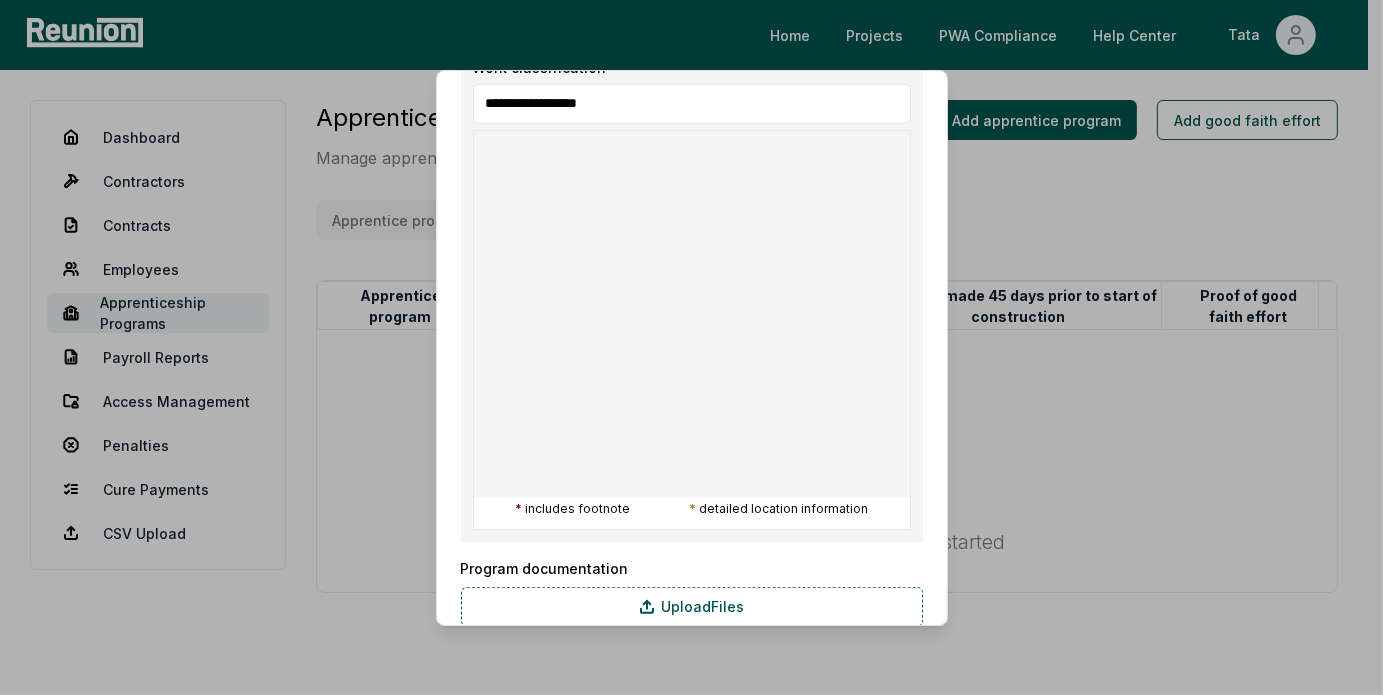 scroll, scrollTop: 800, scrollLeft: 0, axis: vertical 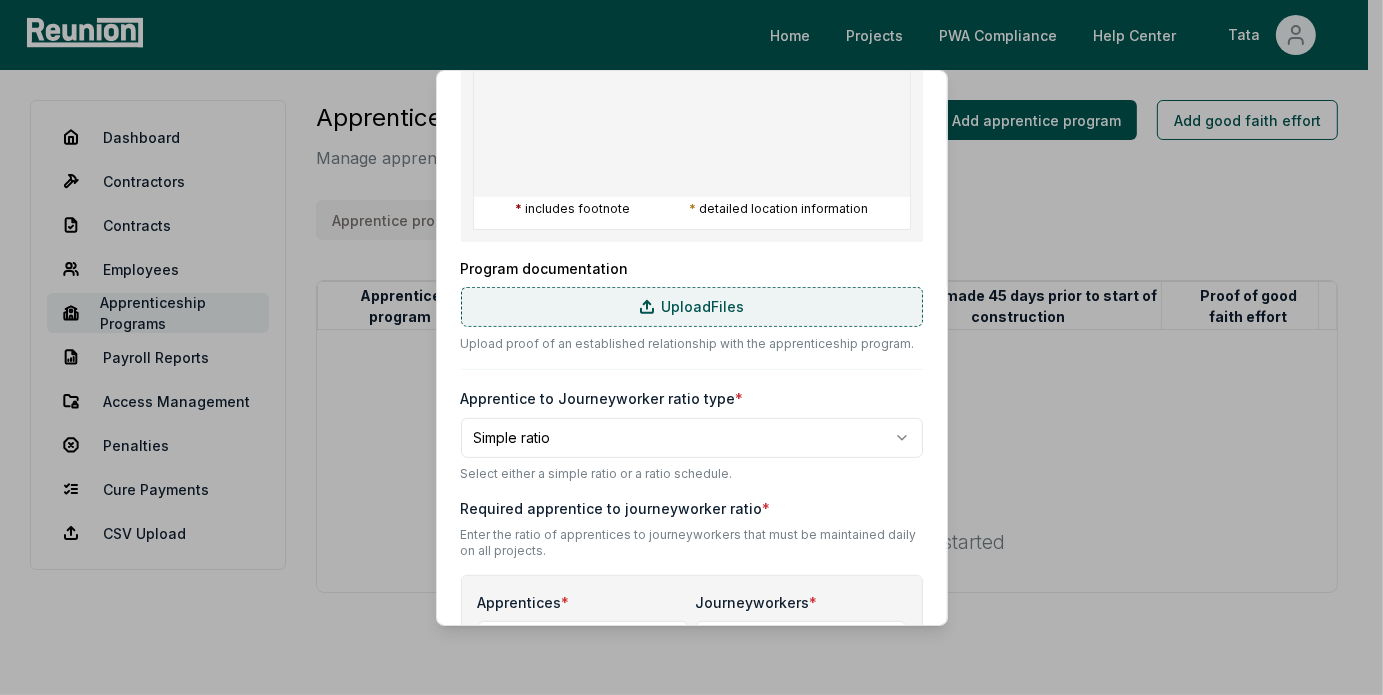 click on "Upload  Files" at bounding box center [692, 307] 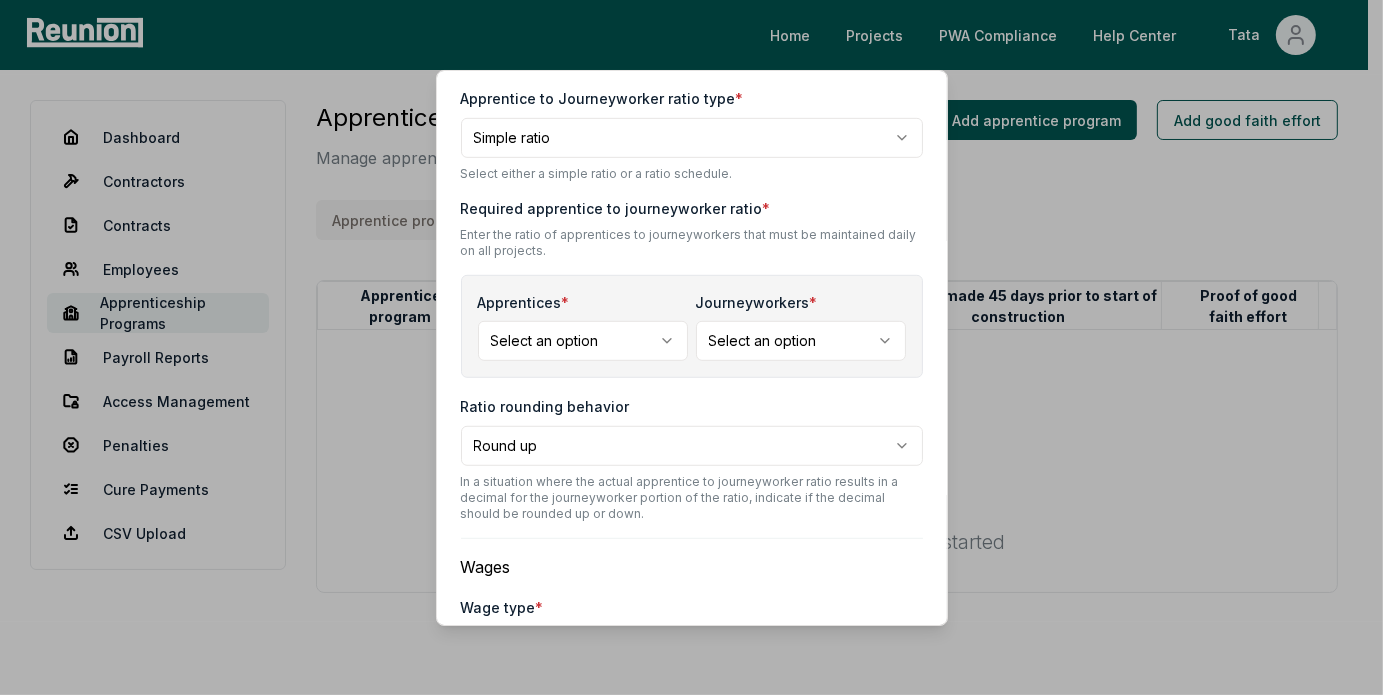 click on "**********" at bounding box center (684, 391) 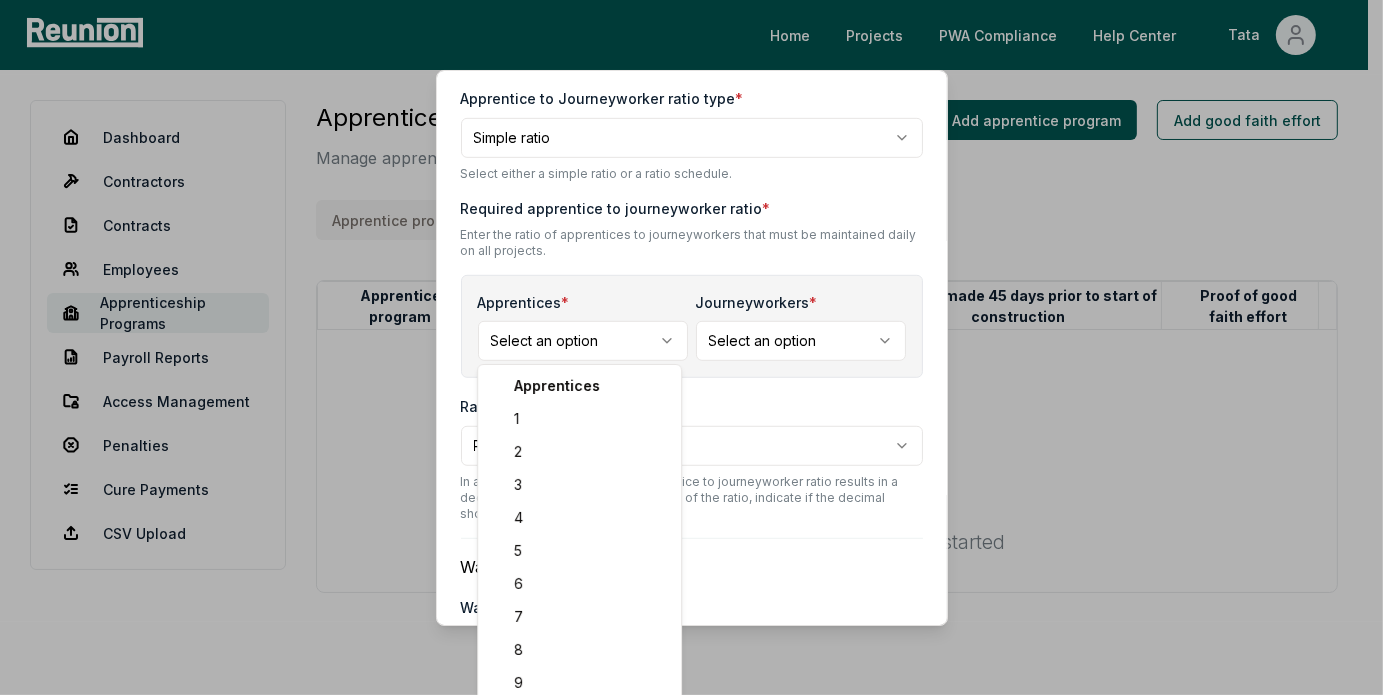 scroll, scrollTop: 1146, scrollLeft: 0, axis: vertical 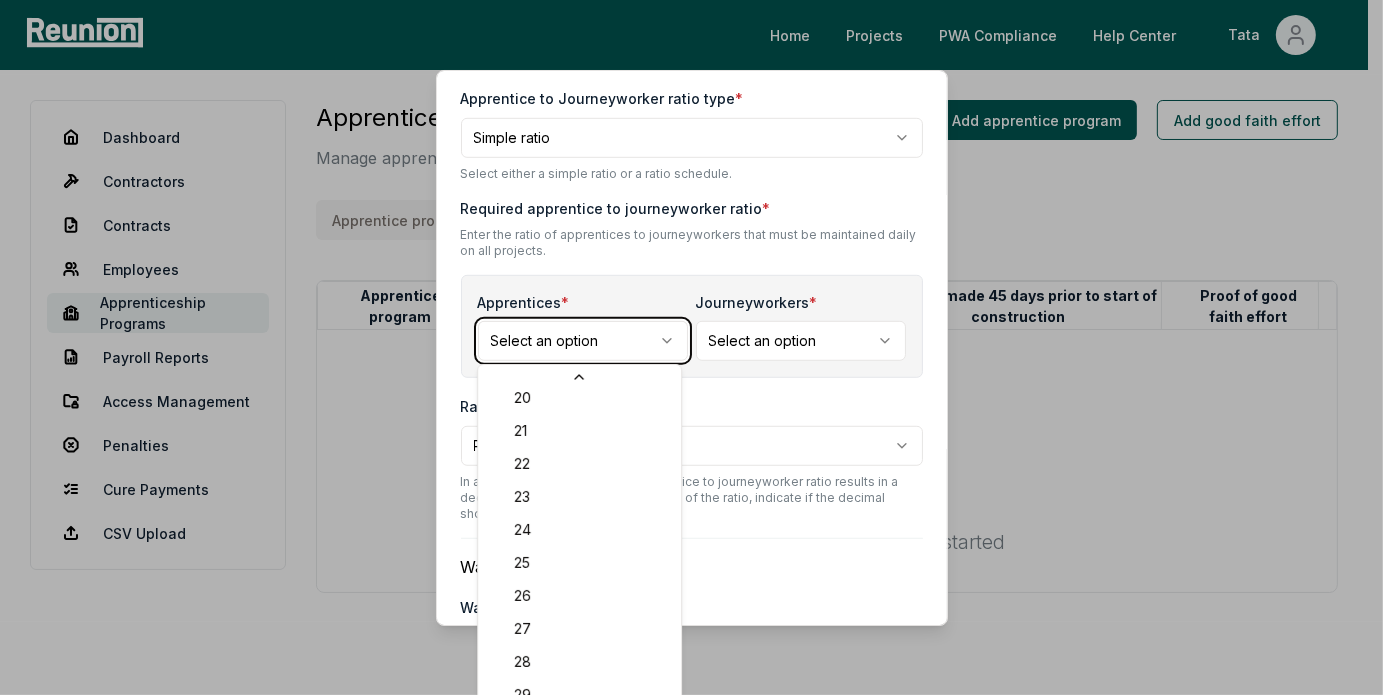 click on "**********" at bounding box center [684, 391] 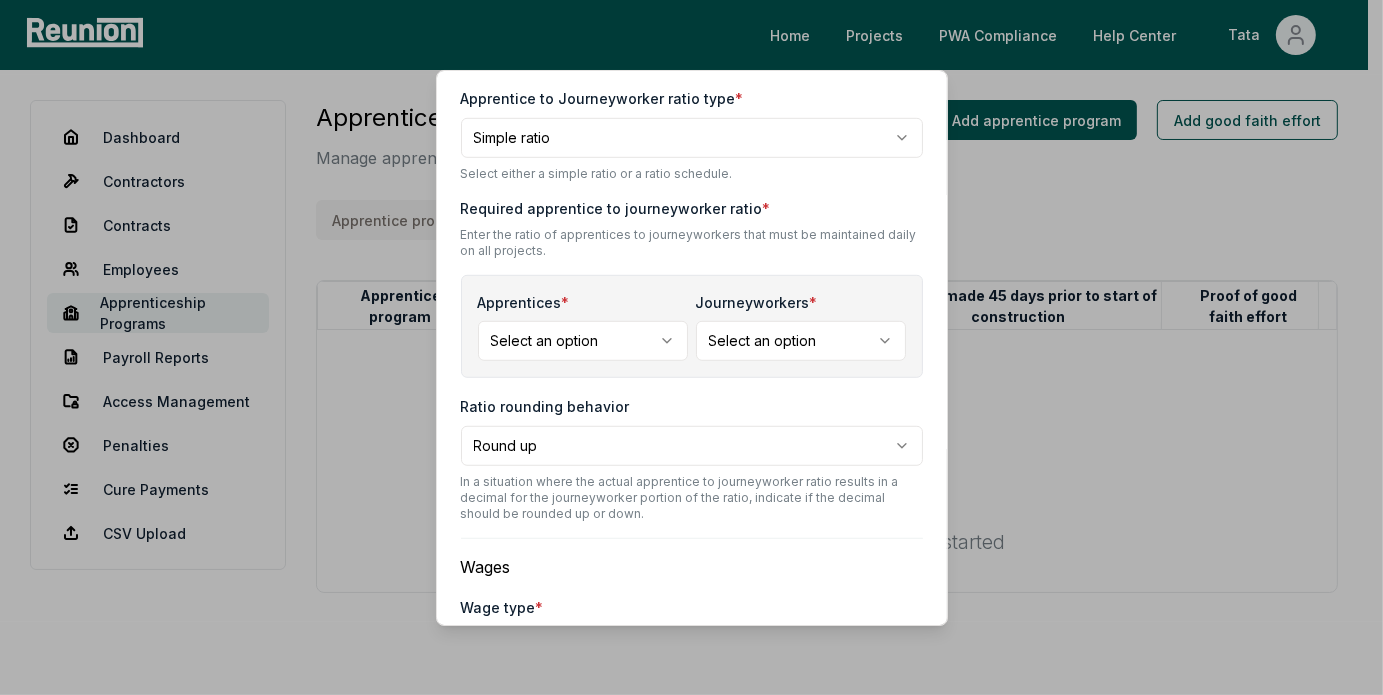 click on "**********" at bounding box center [684, 391] 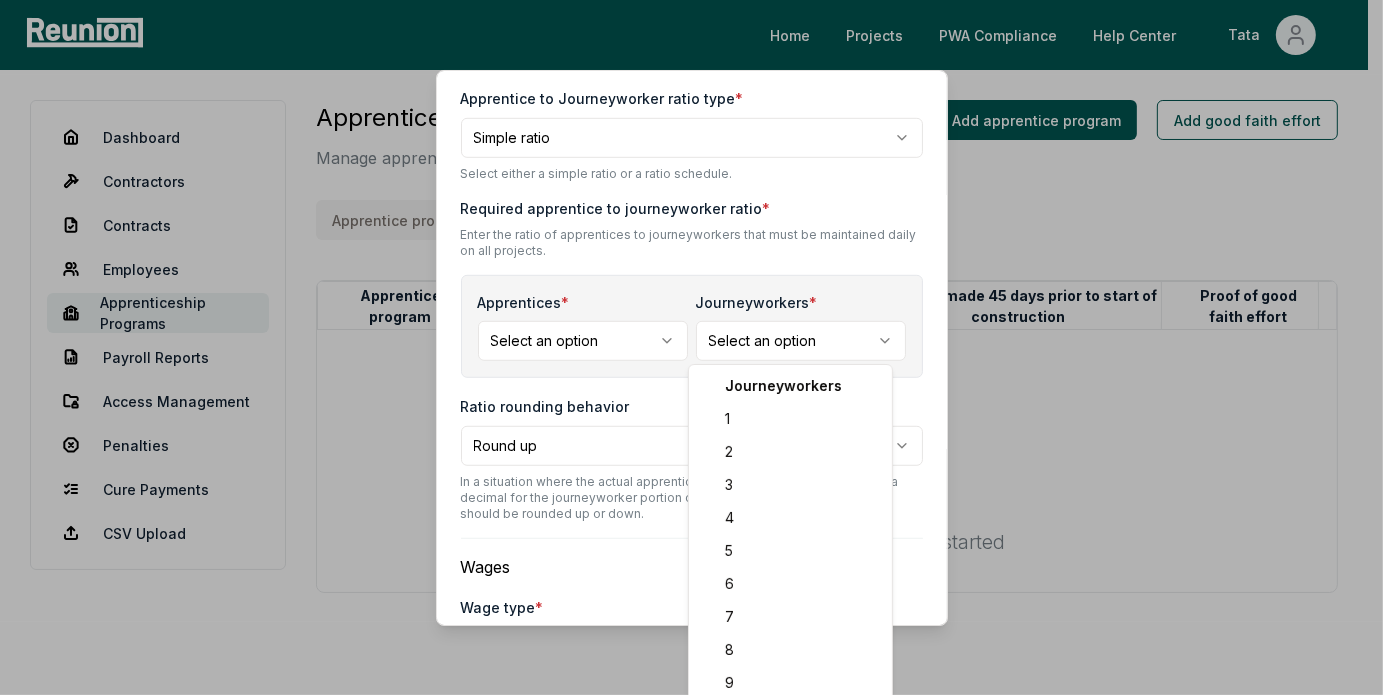 select on "*" 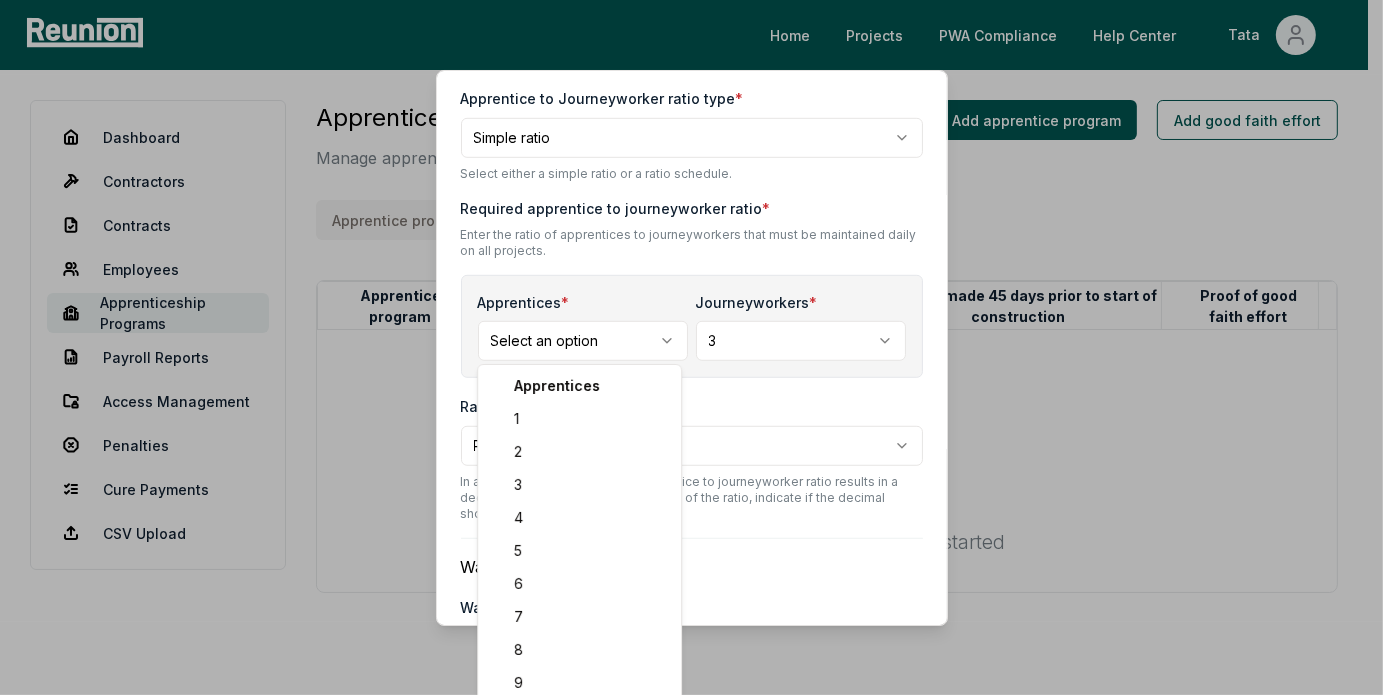 click on "**********" at bounding box center (684, 391) 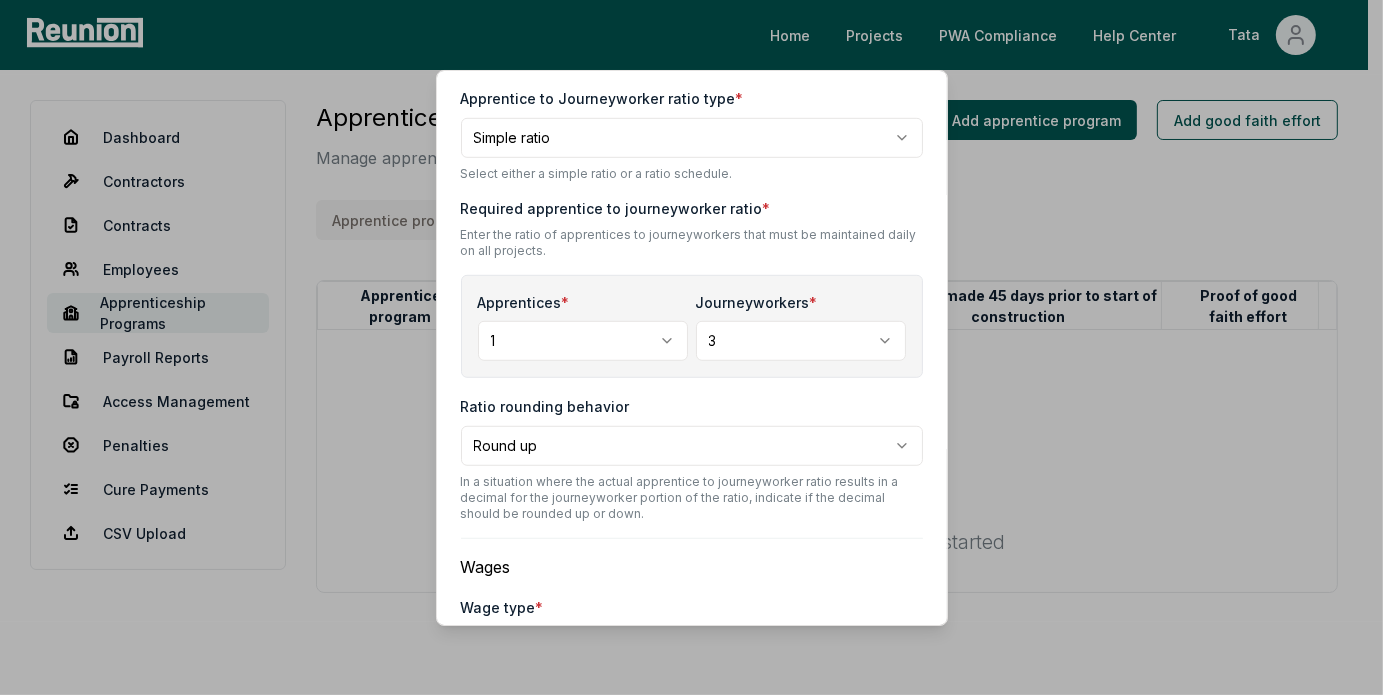 click on "**********" at bounding box center [684, 391] 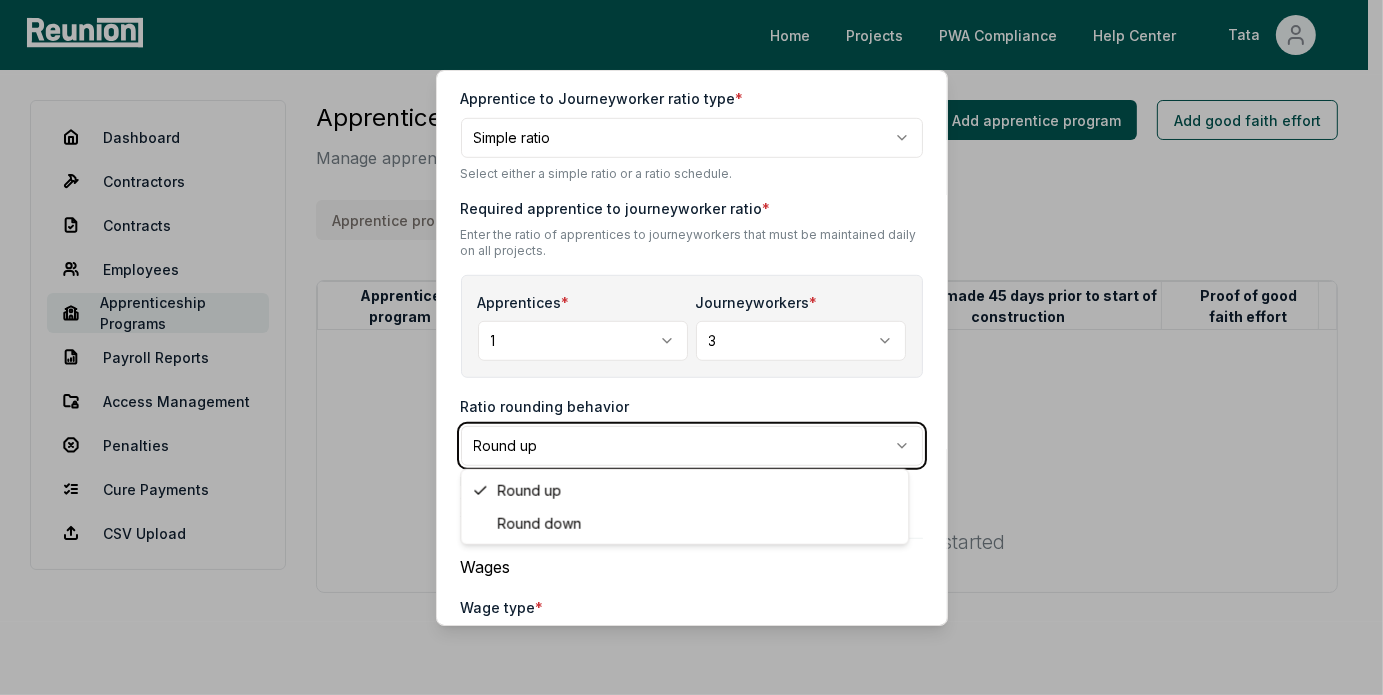 click on "**********" at bounding box center [684, 391] 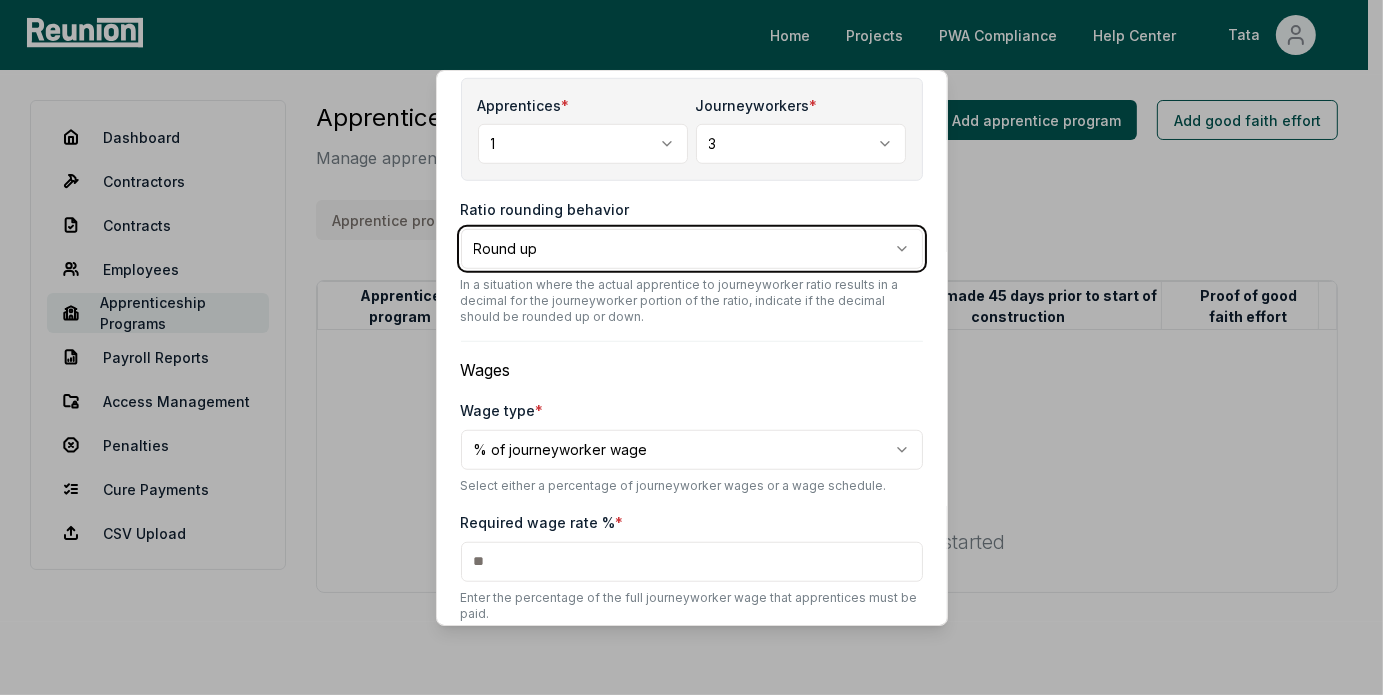 scroll, scrollTop: 1446, scrollLeft: 0, axis: vertical 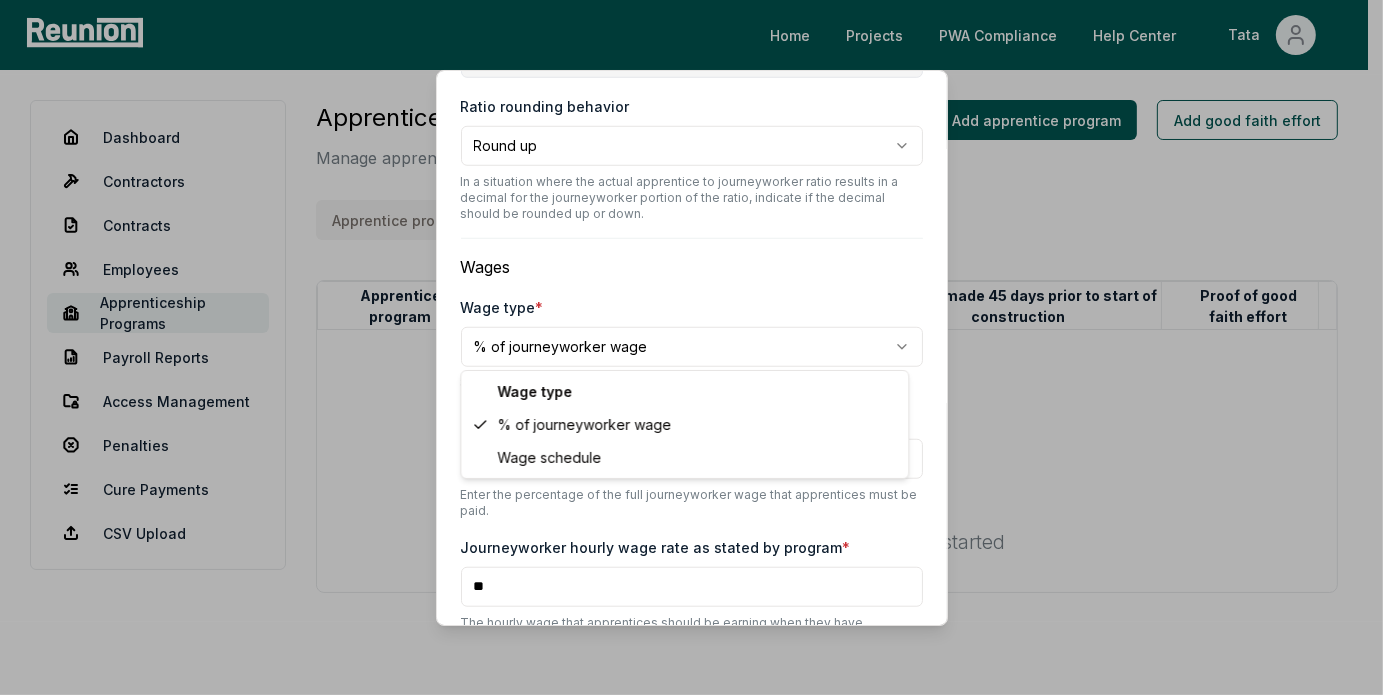 click on "**********" at bounding box center (684, 391) 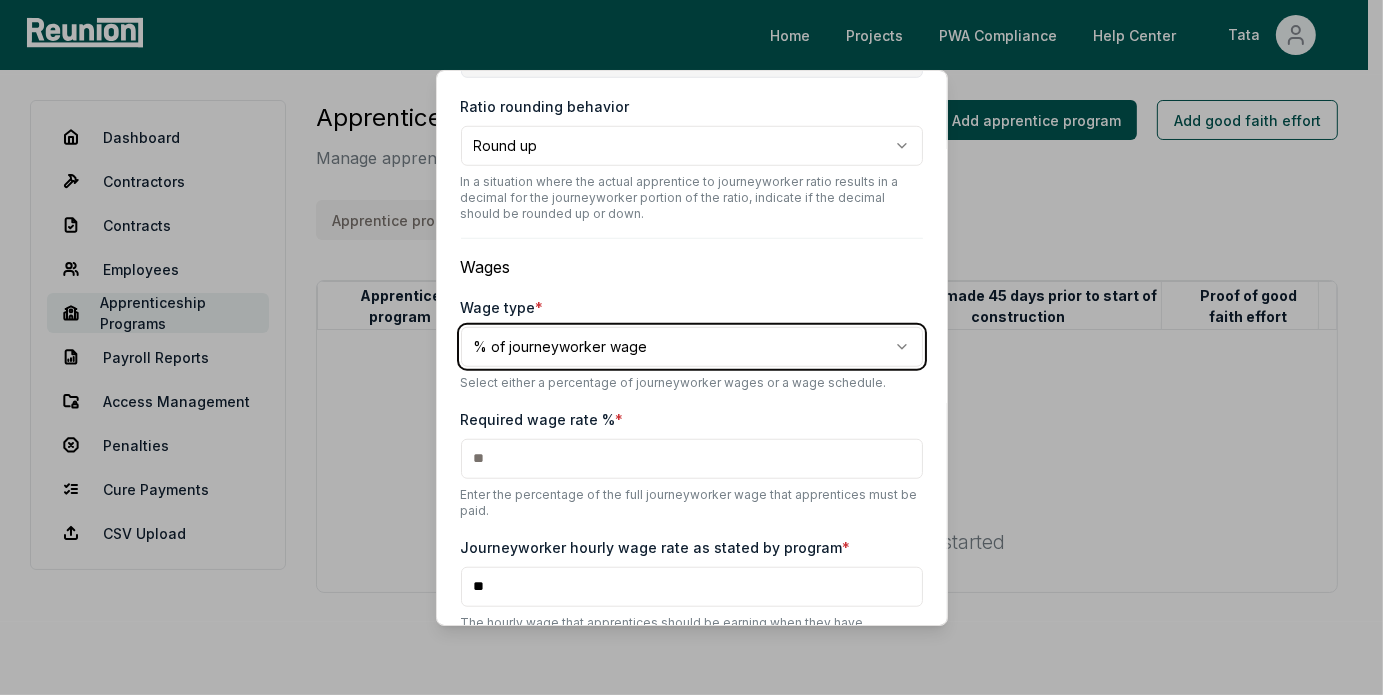 click on "**********" at bounding box center (684, 391) 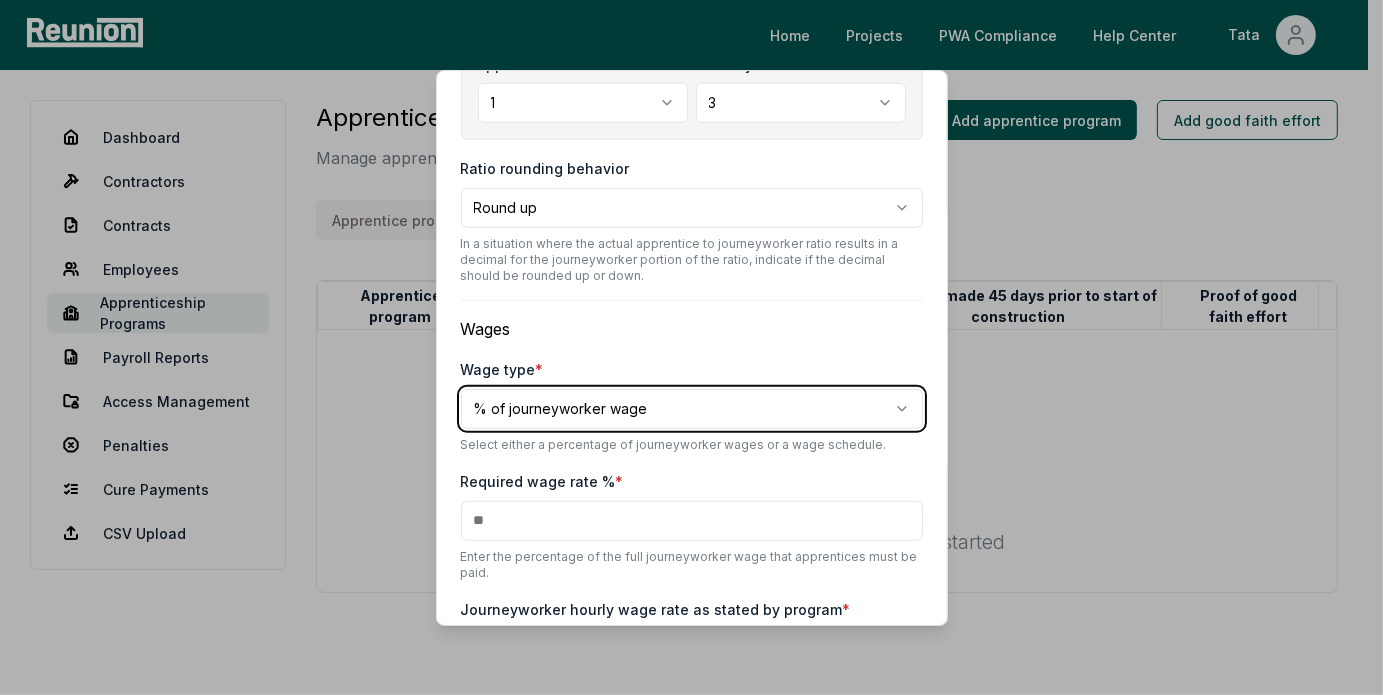 scroll, scrollTop: 1183, scrollLeft: 0, axis: vertical 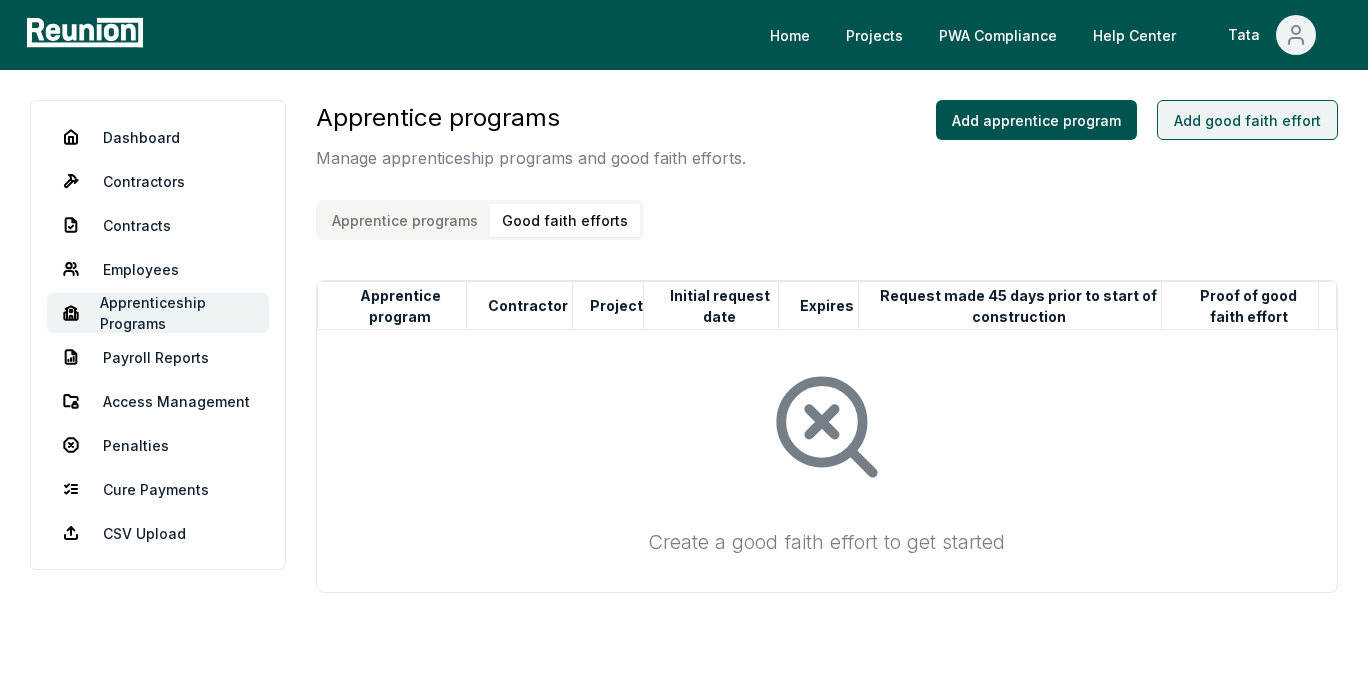click on "Add good faith effort" at bounding box center [1247, 120] 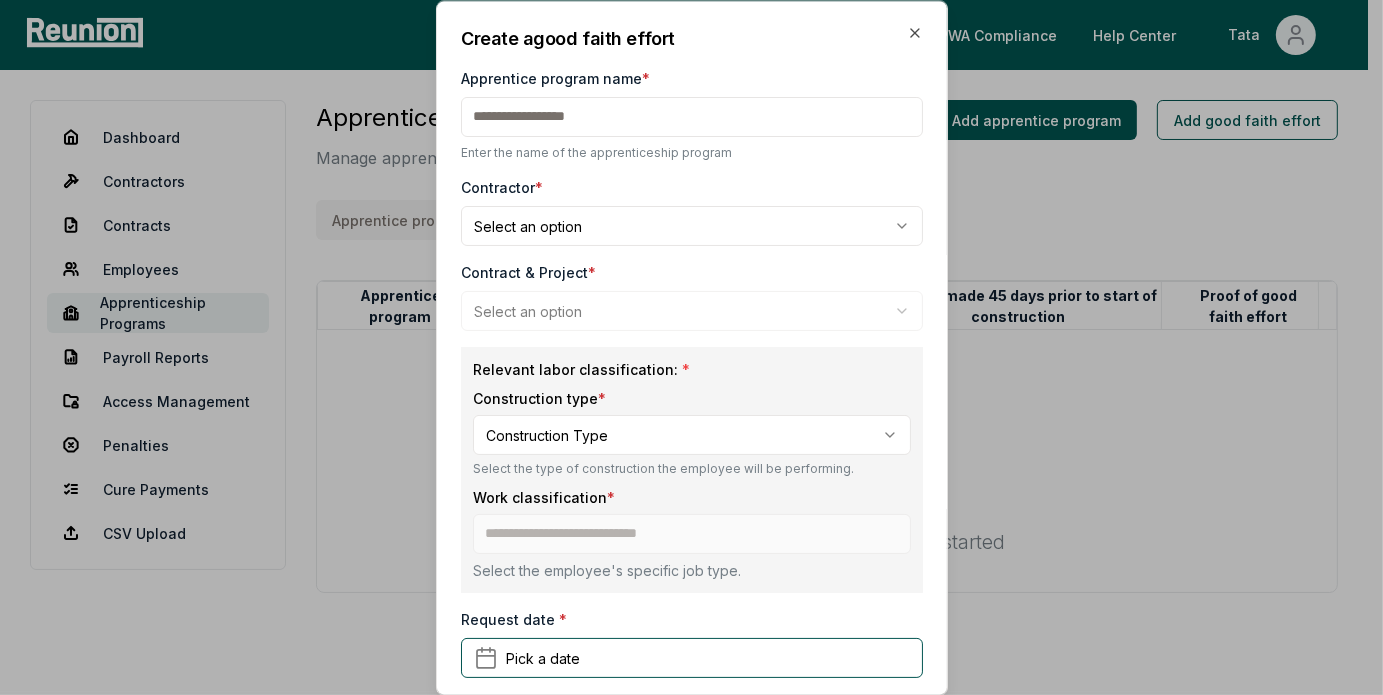 click on "Apprentice program name  *" at bounding box center [692, 117] 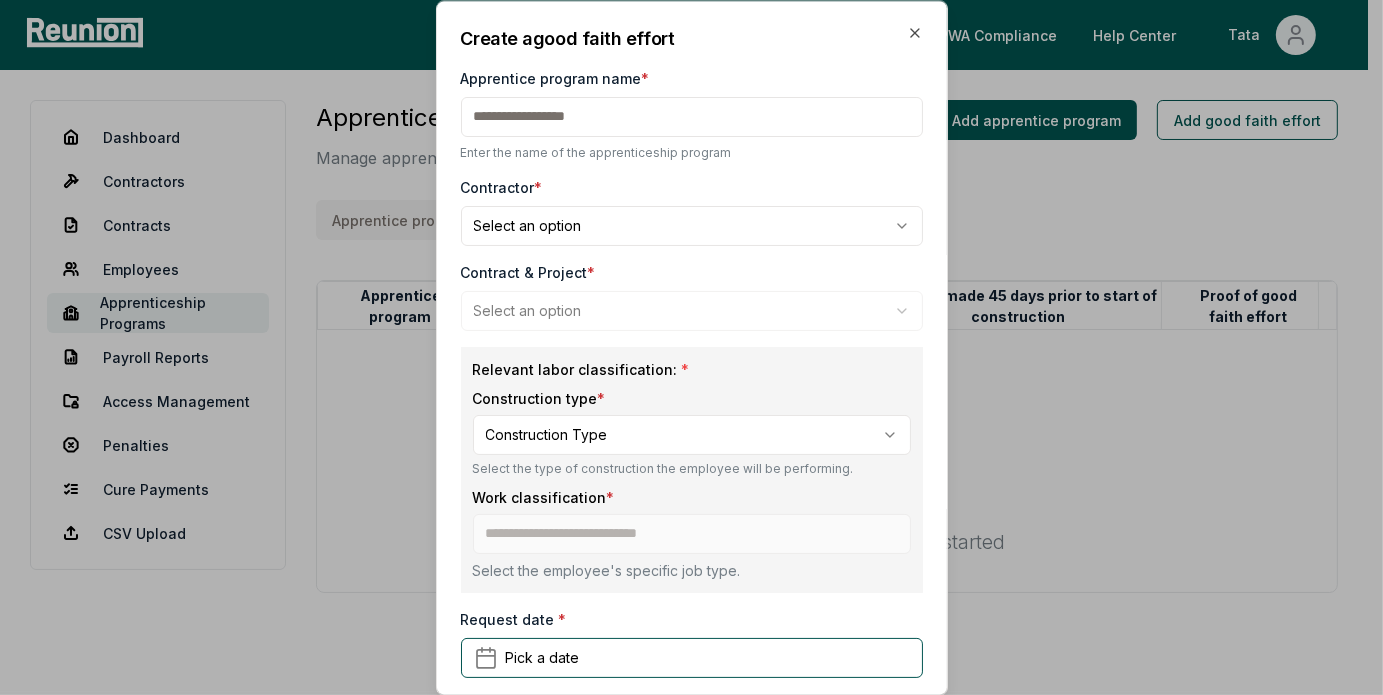 paste on "**********" 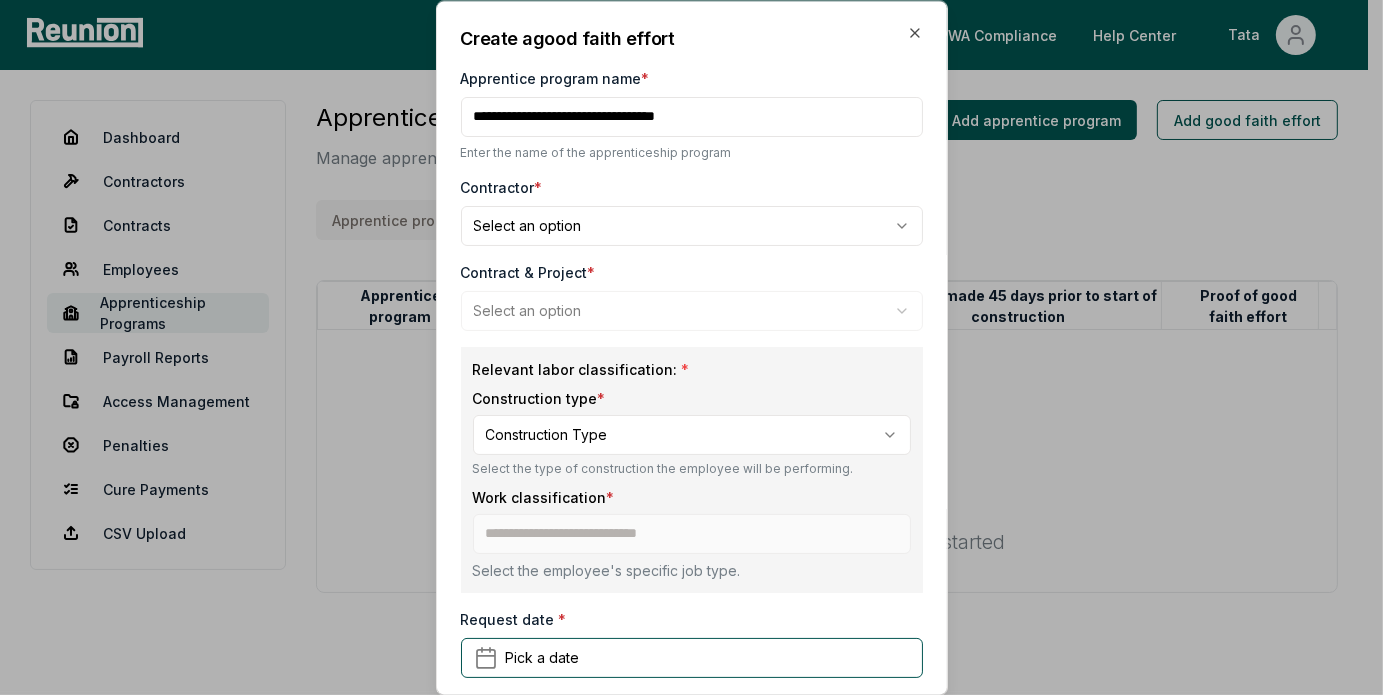 type on "**********" 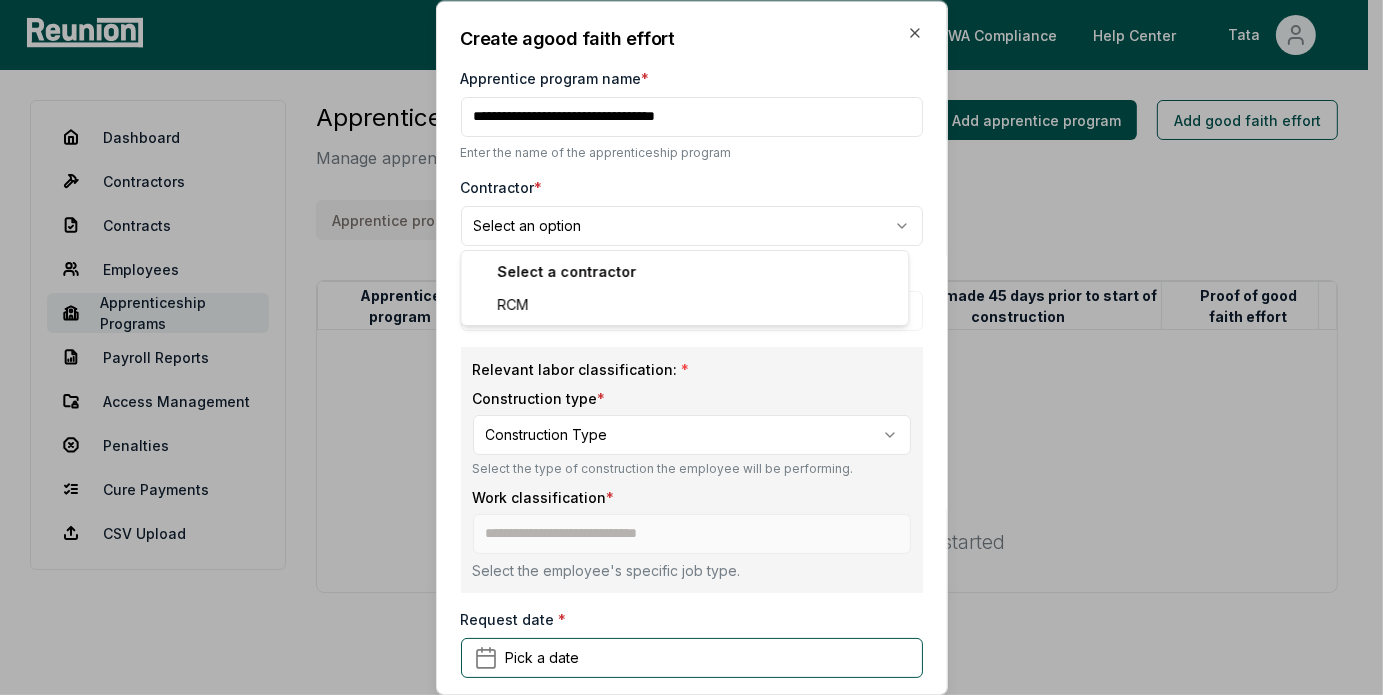 click on "**********" at bounding box center (684, 391) 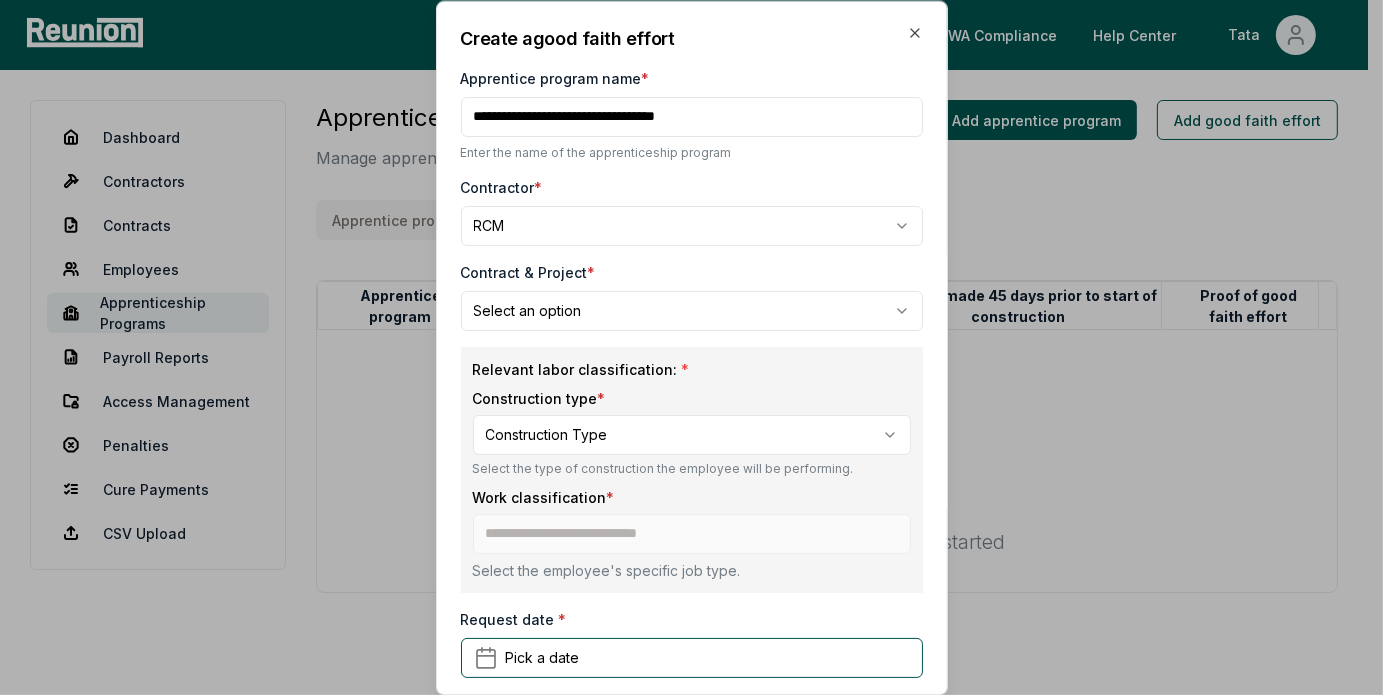 click on "**********" at bounding box center [684, 391] 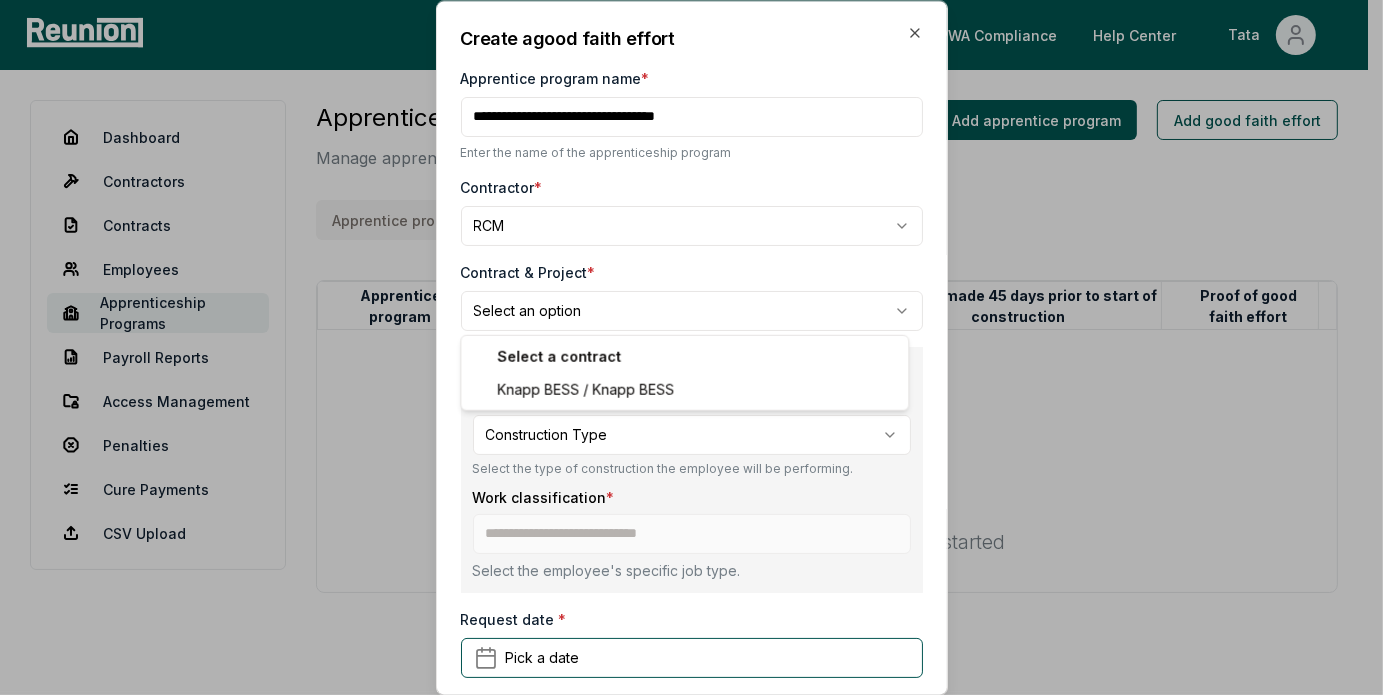 select on "**********" 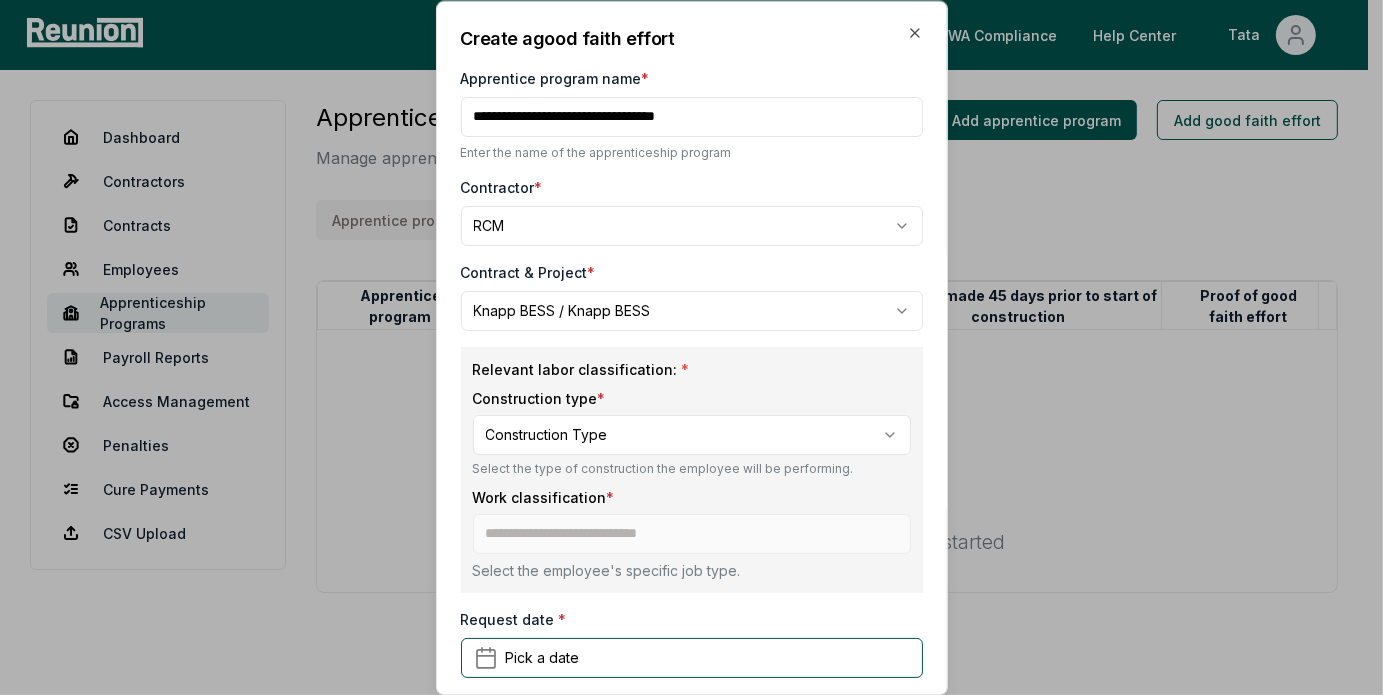 click on "**********" at bounding box center (684, 391) 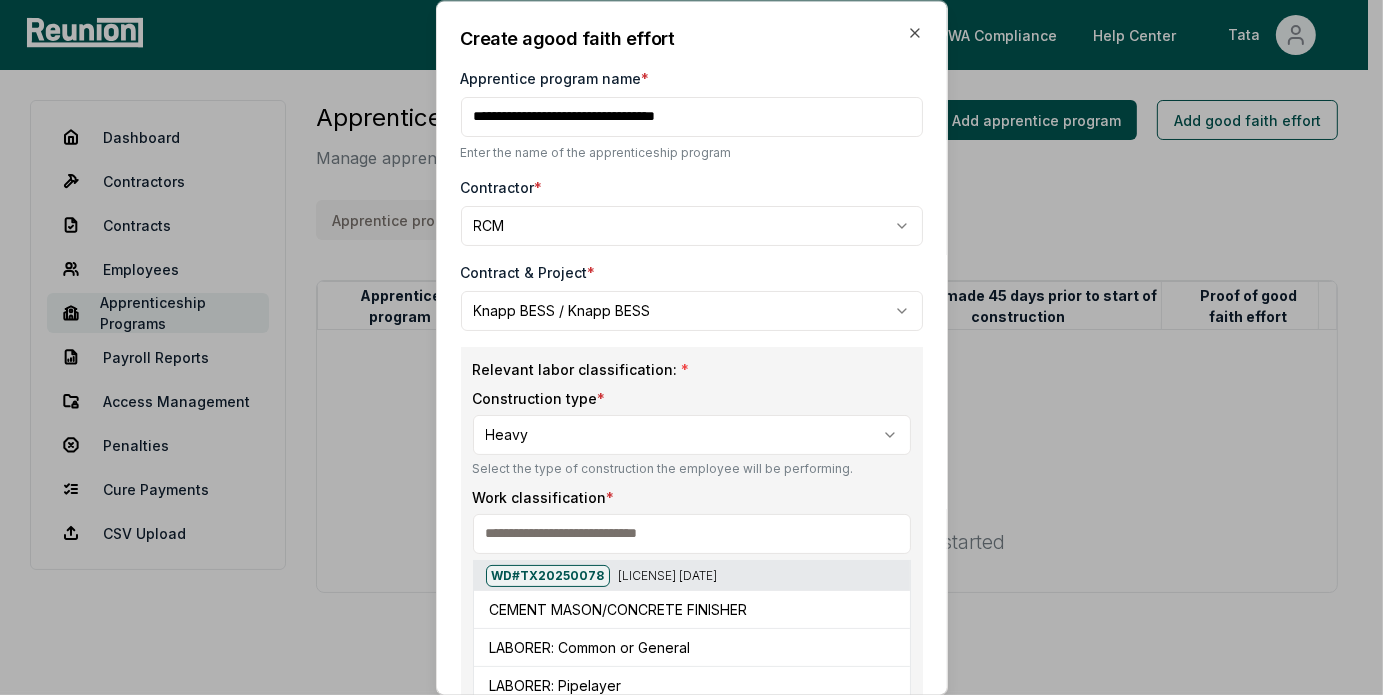 click at bounding box center [692, 534] 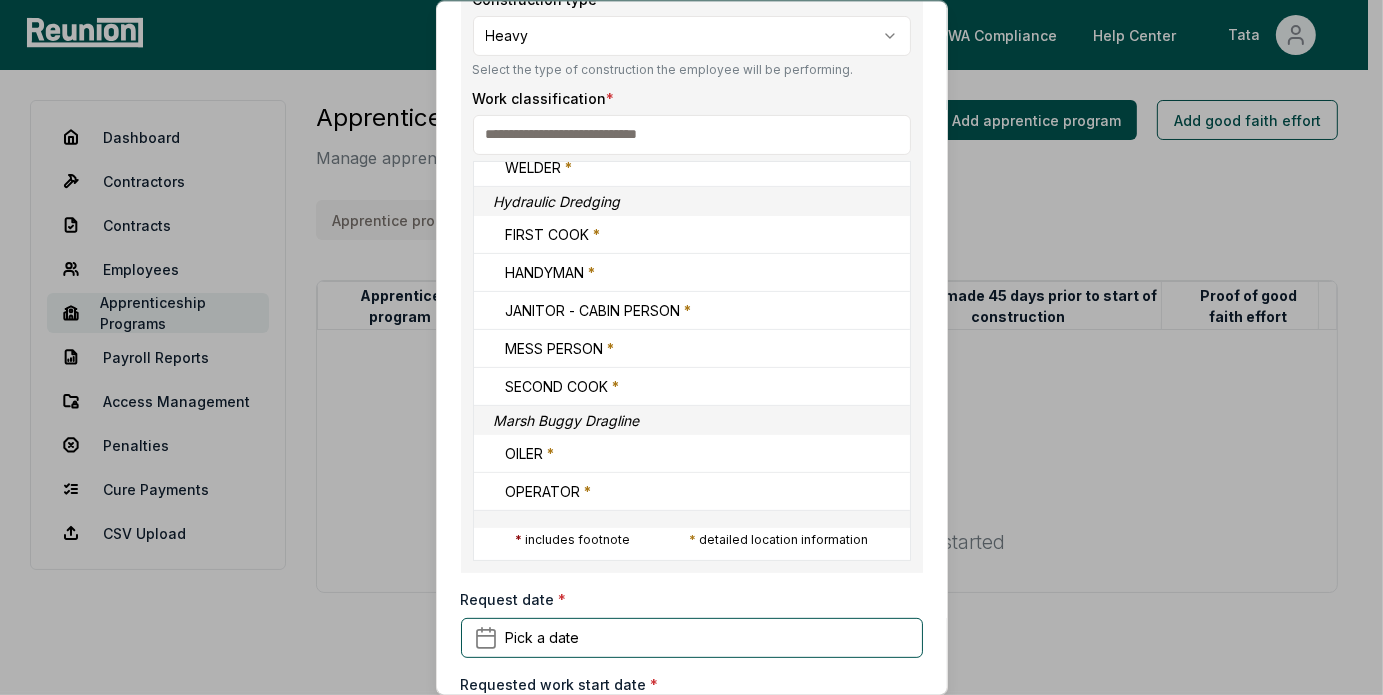 scroll, scrollTop: 1044, scrollLeft: 0, axis: vertical 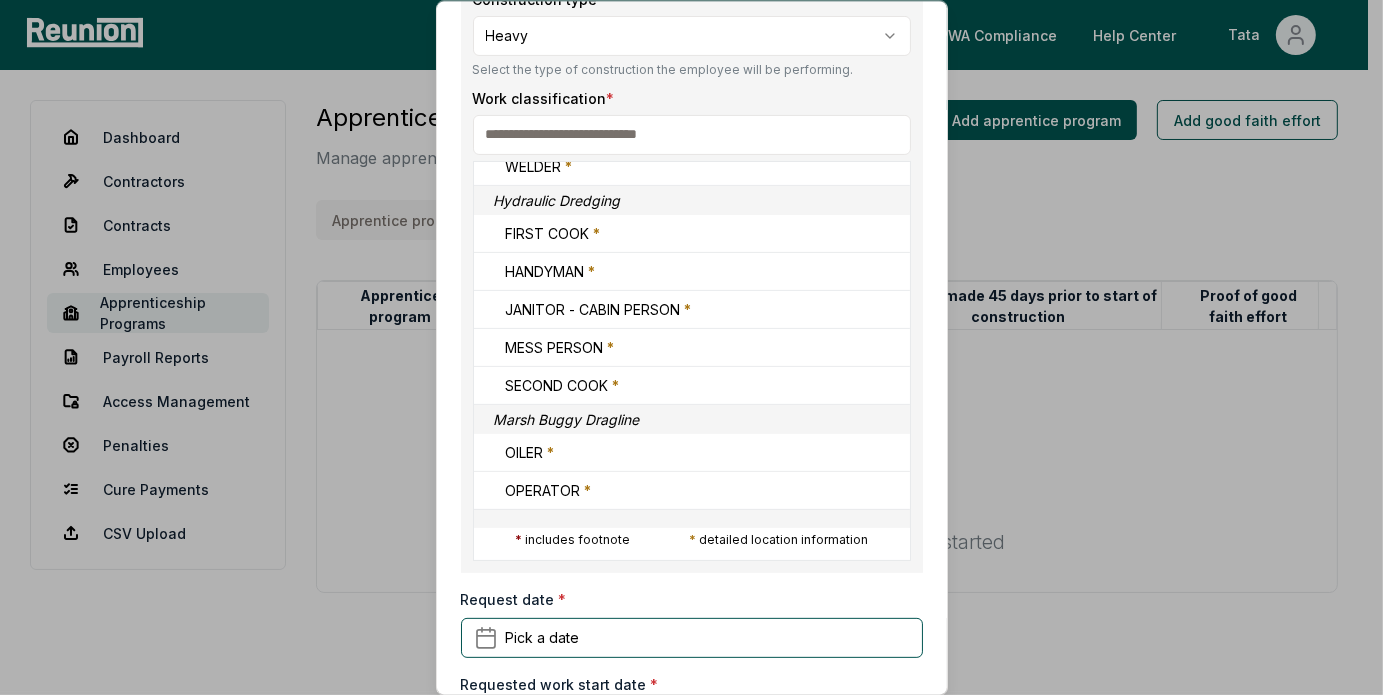 drag, startPoint x: 610, startPoint y: 124, endPoint x: 614, endPoint y: 109, distance: 15.524175 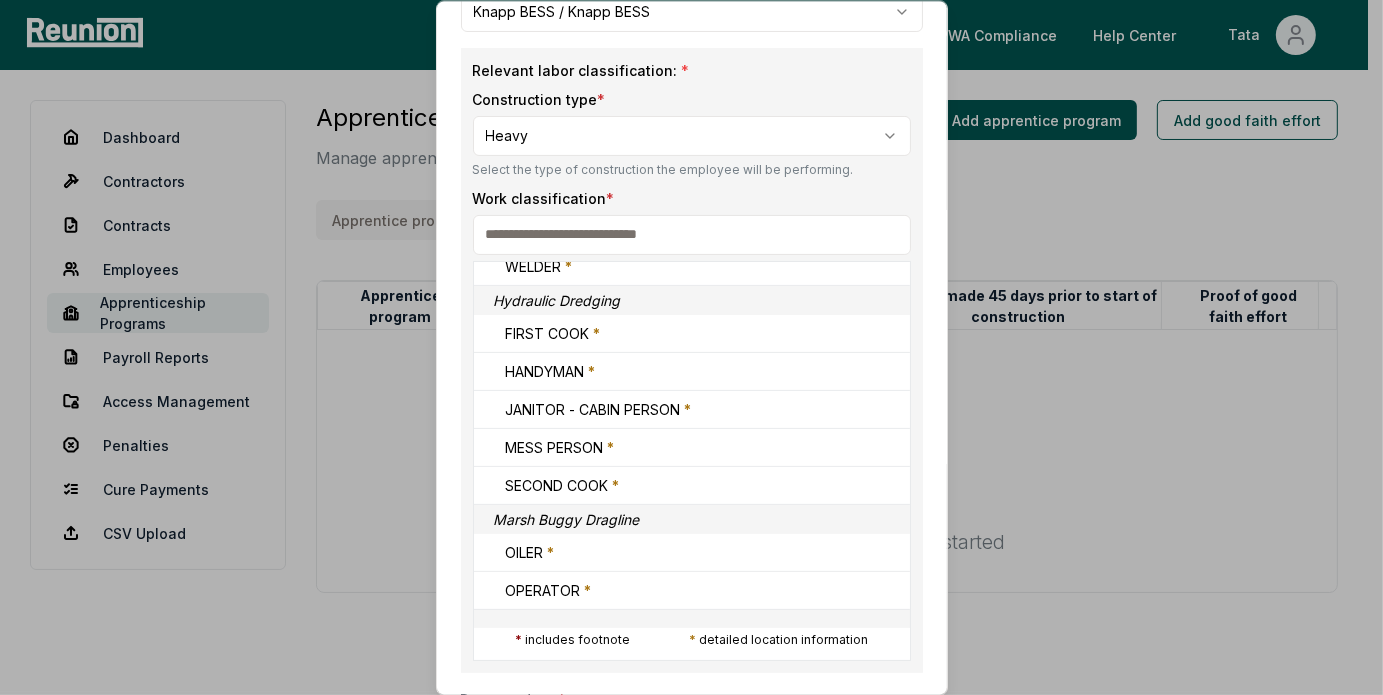 click at bounding box center [472, 88] 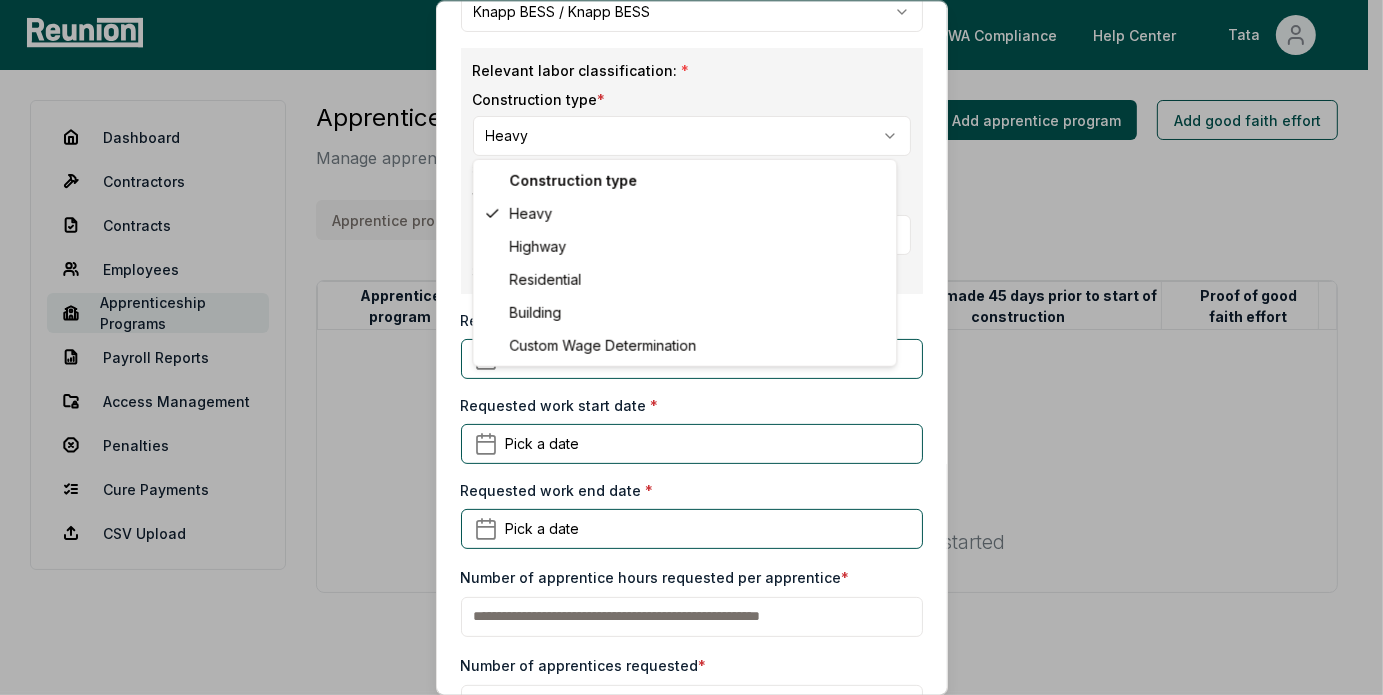 click on "**********" at bounding box center (684, 391) 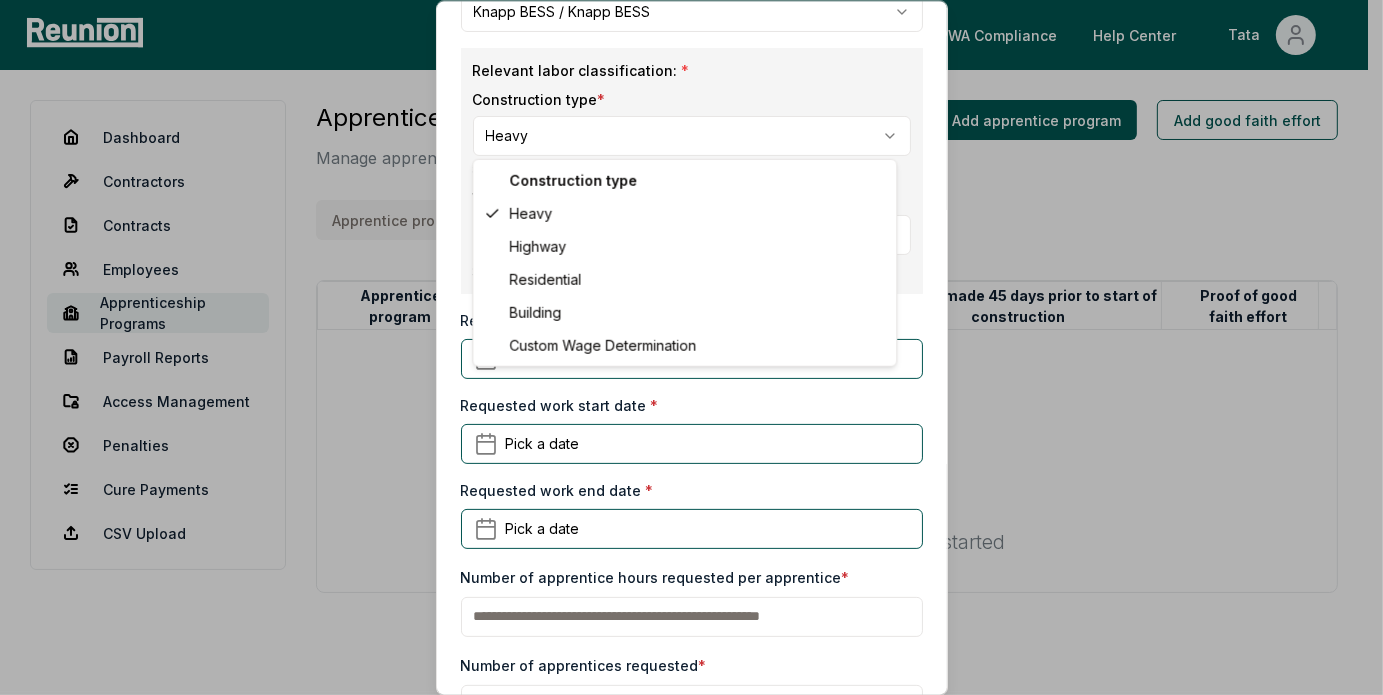 select on "**********" 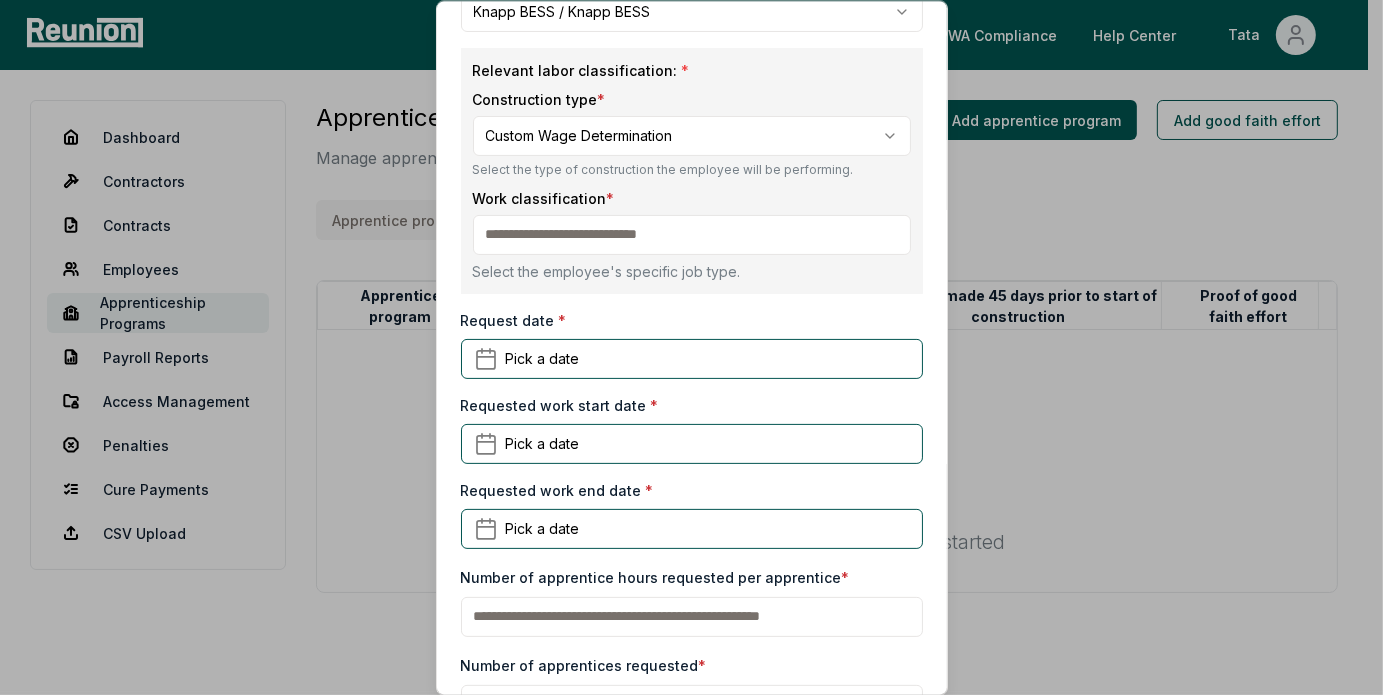 click at bounding box center (692, 234) 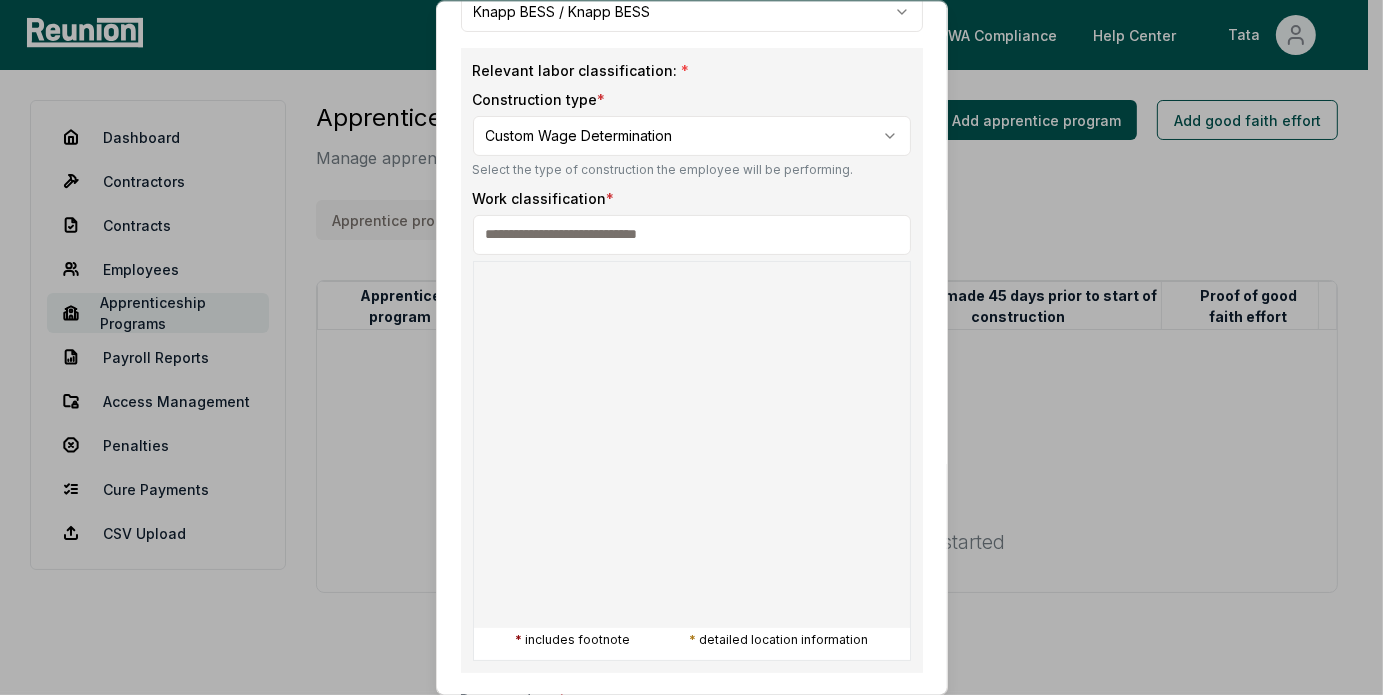 click on "*" at bounding box center (611, 197) 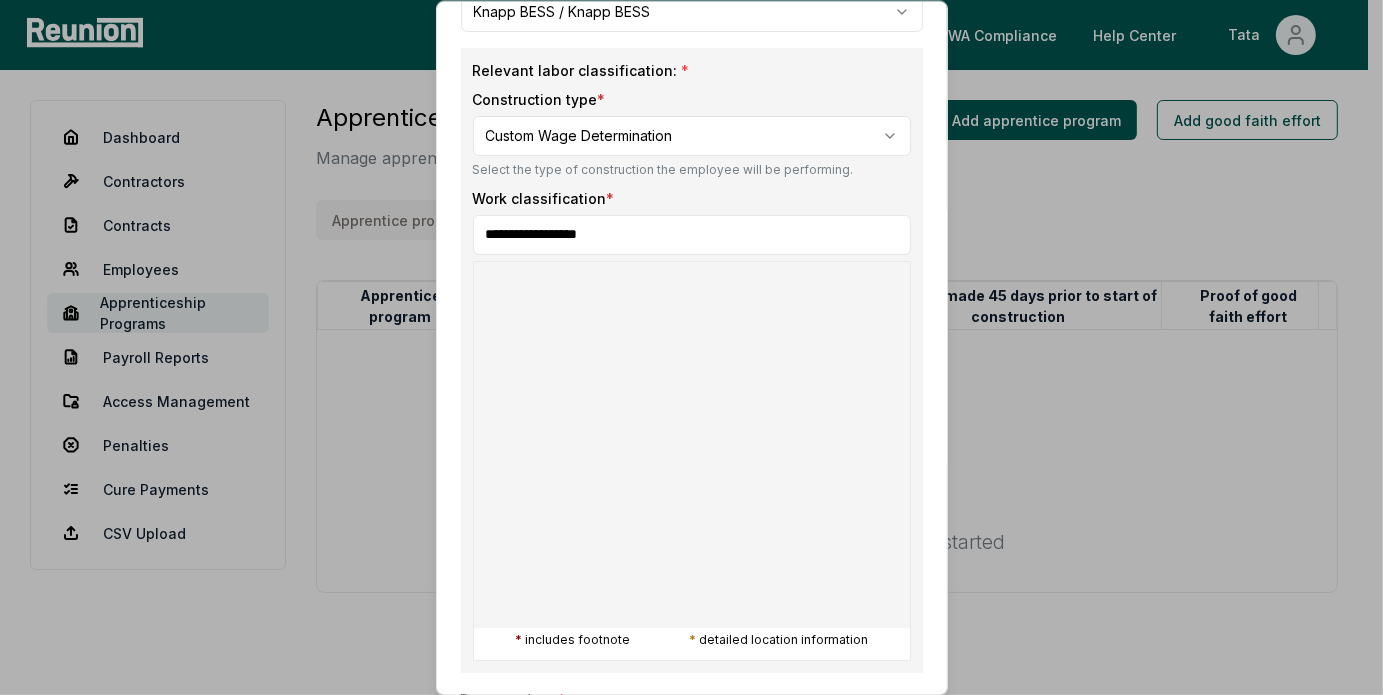 type on "**********" 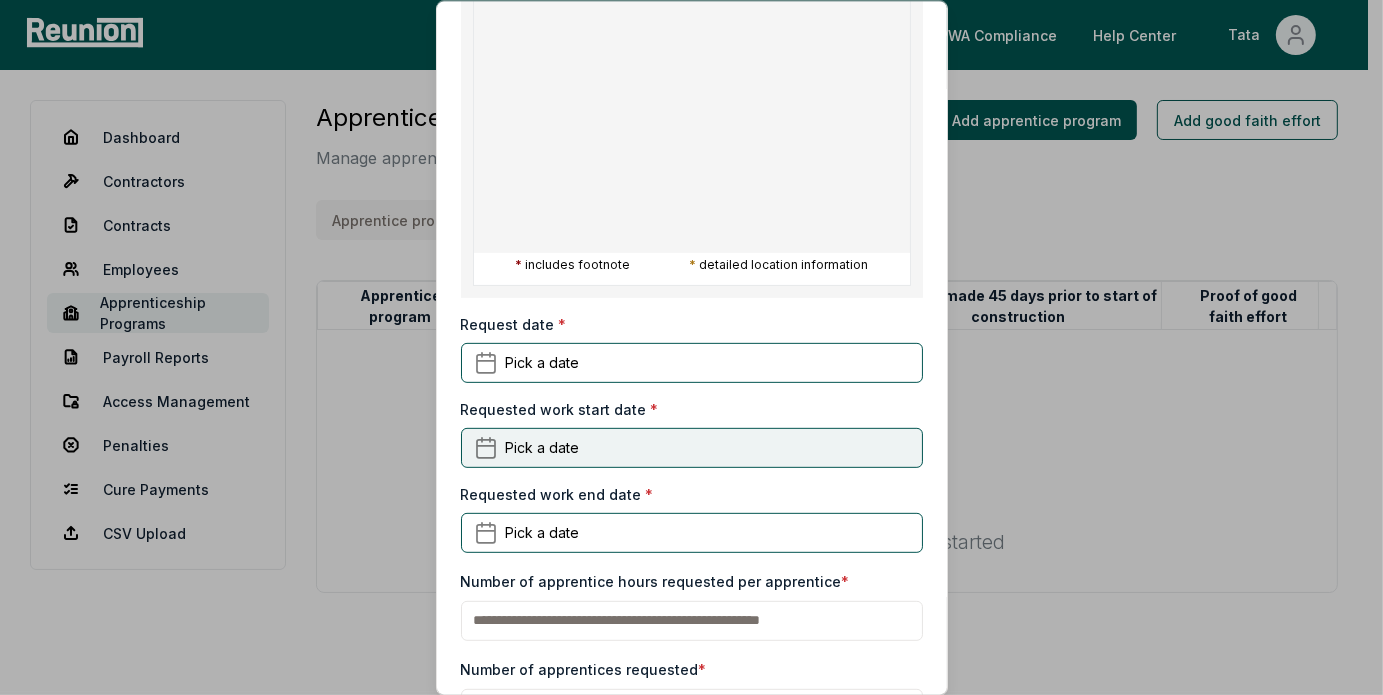 scroll, scrollTop: 800, scrollLeft: 0, axis: vertical 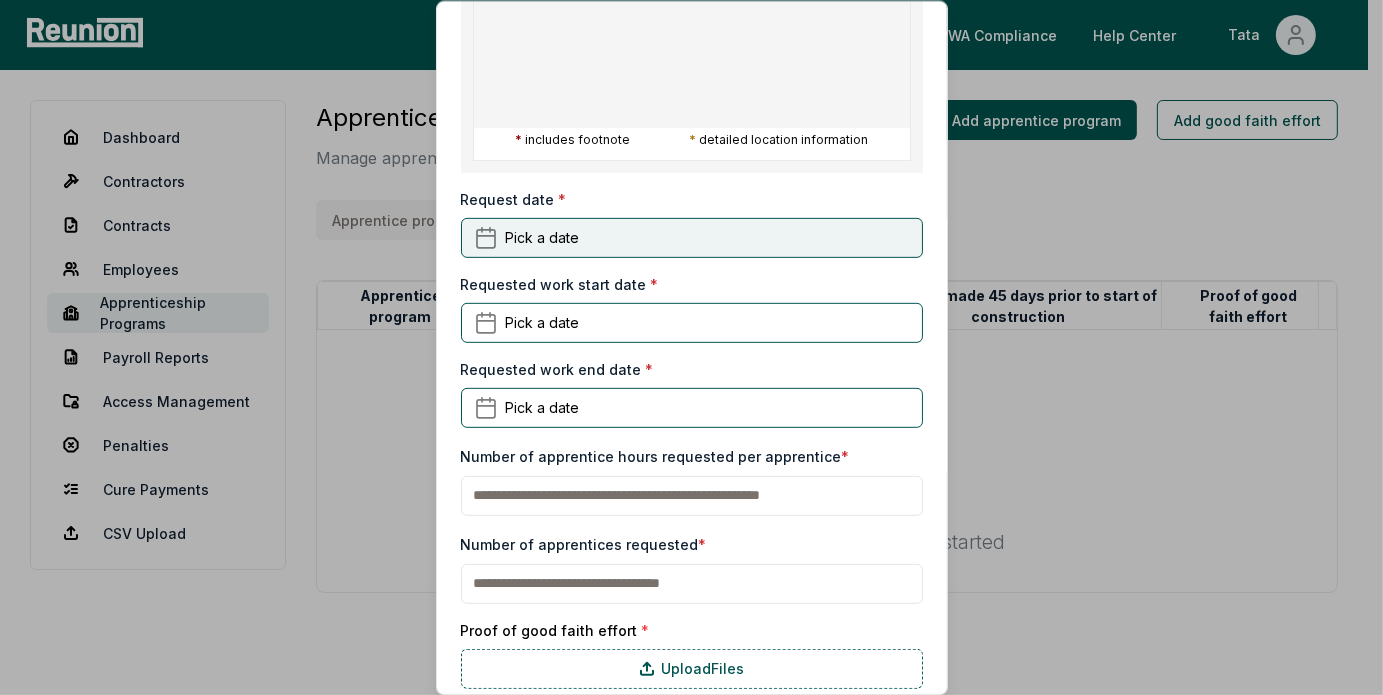 click on "Pick a date" at bounding box center [692, 237] 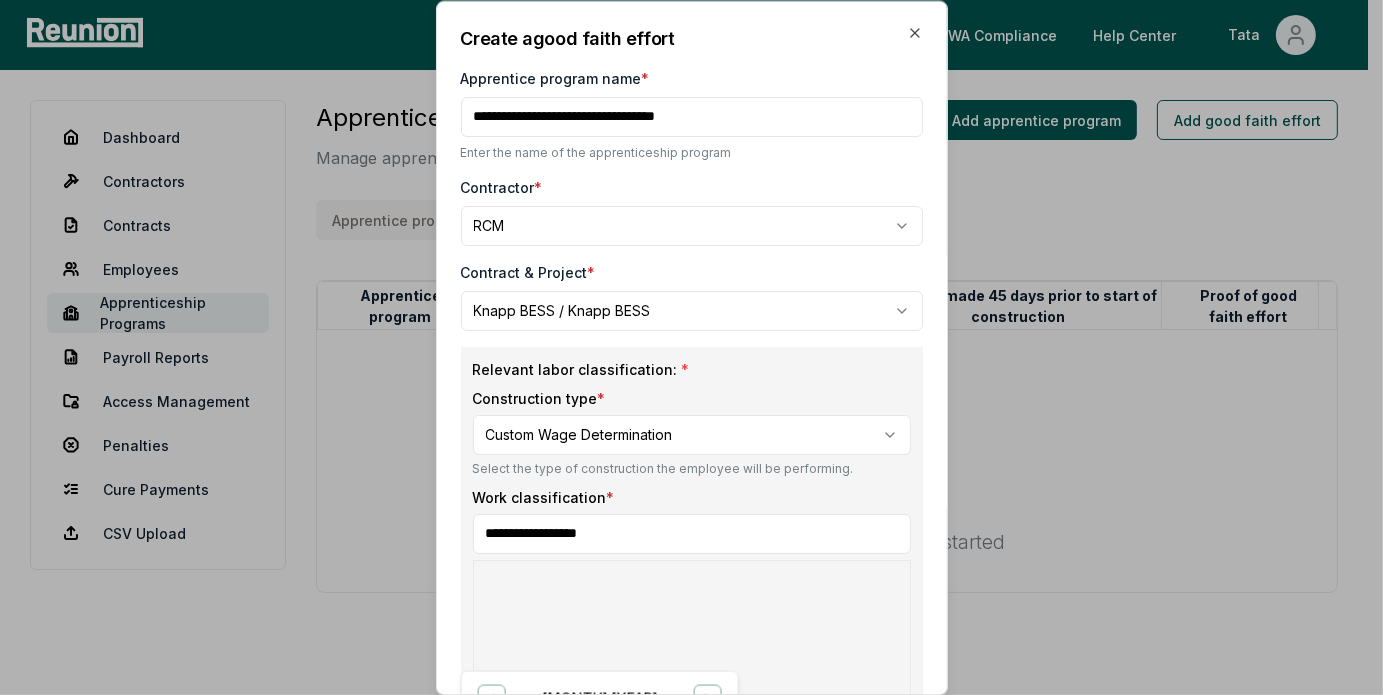 click at bounding box center (472, 388) 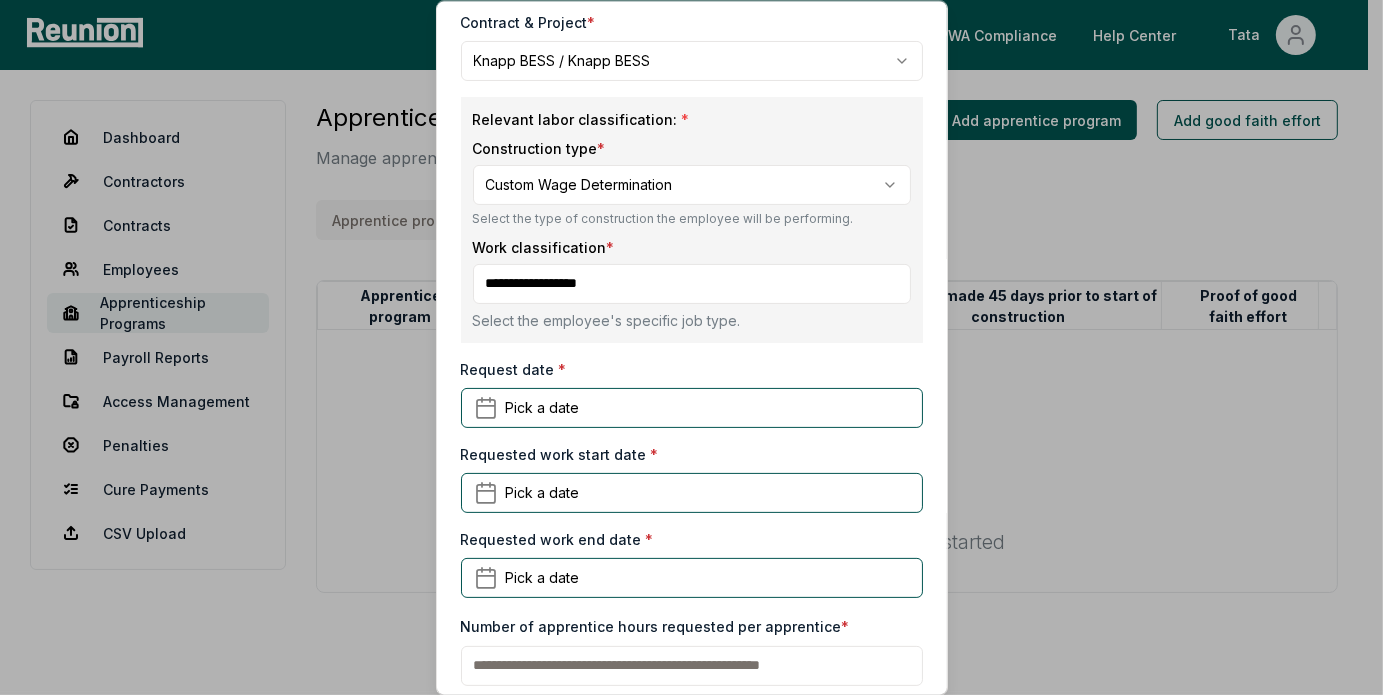 scroll, scrollTop: 300, scrollLeft: 0, axis: vertical 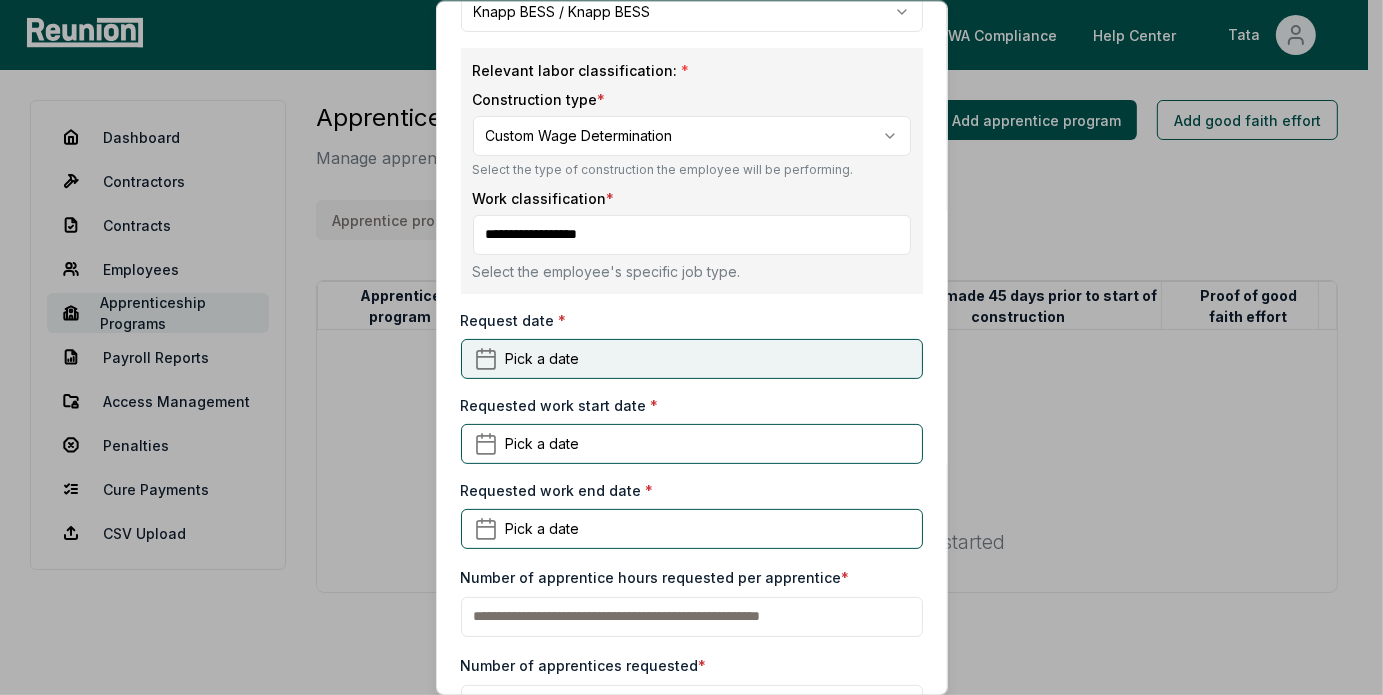 click on "Pick a date" at bounding box center [692, 358] 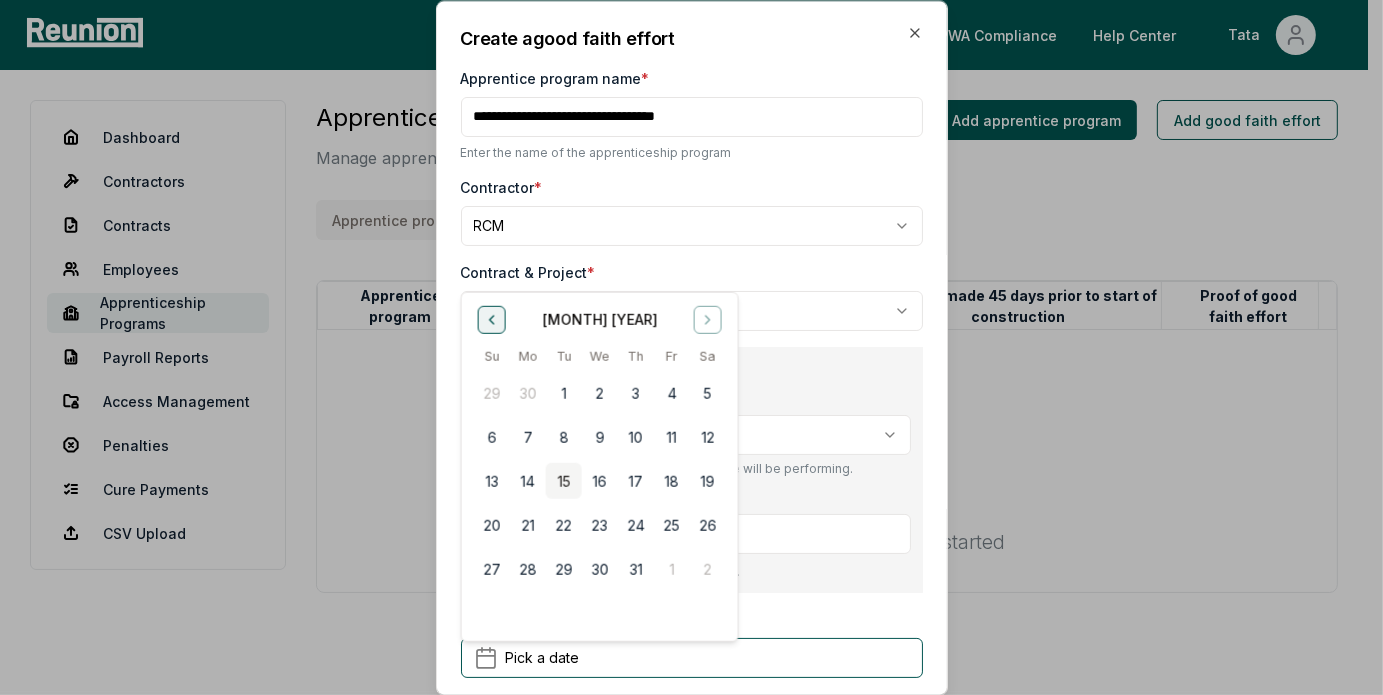 click 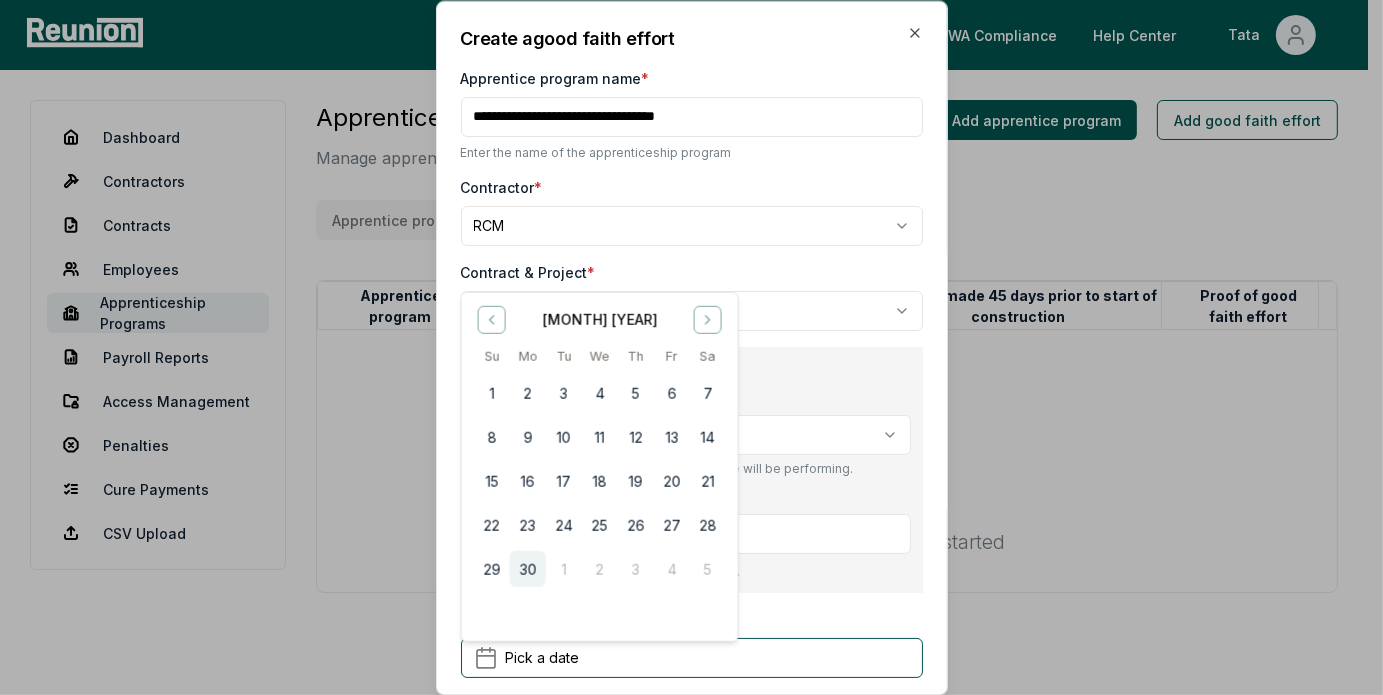 click on "30" at bounding box center (527, 569) 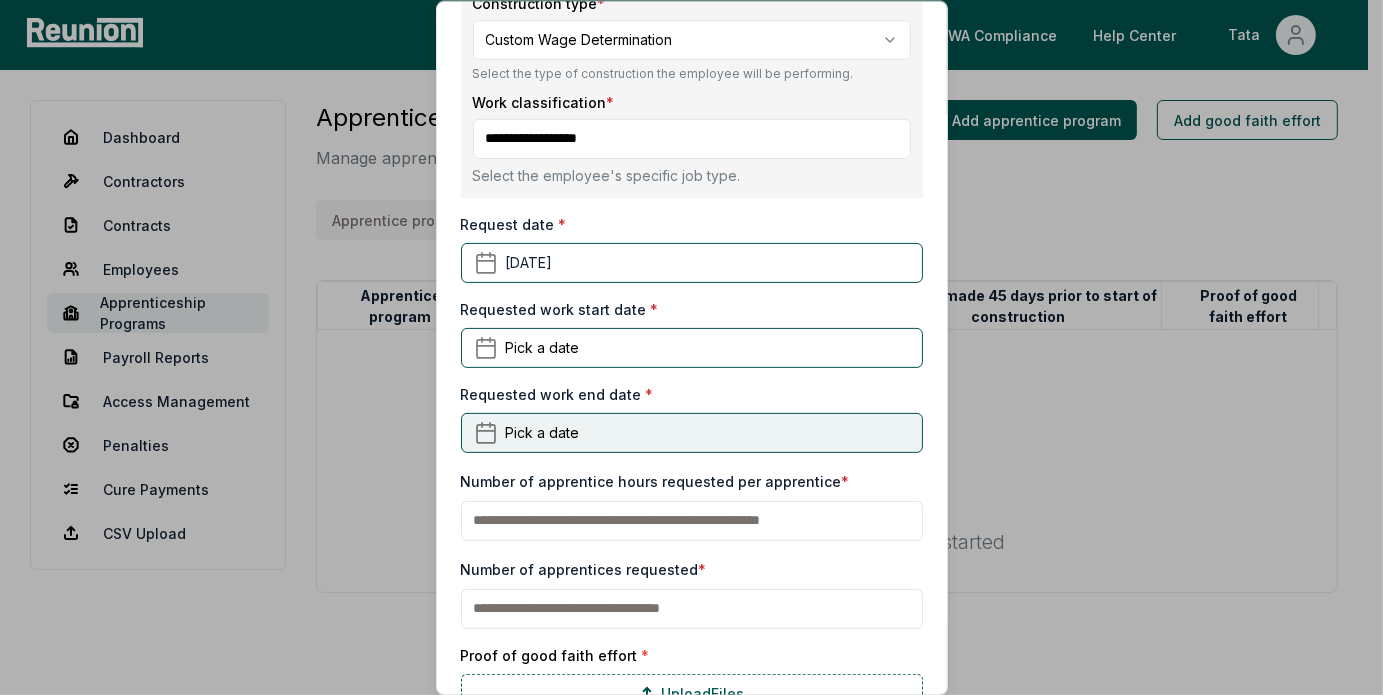 scroll, scrollTop: 400, scrollLeft: 0, axis: vertical 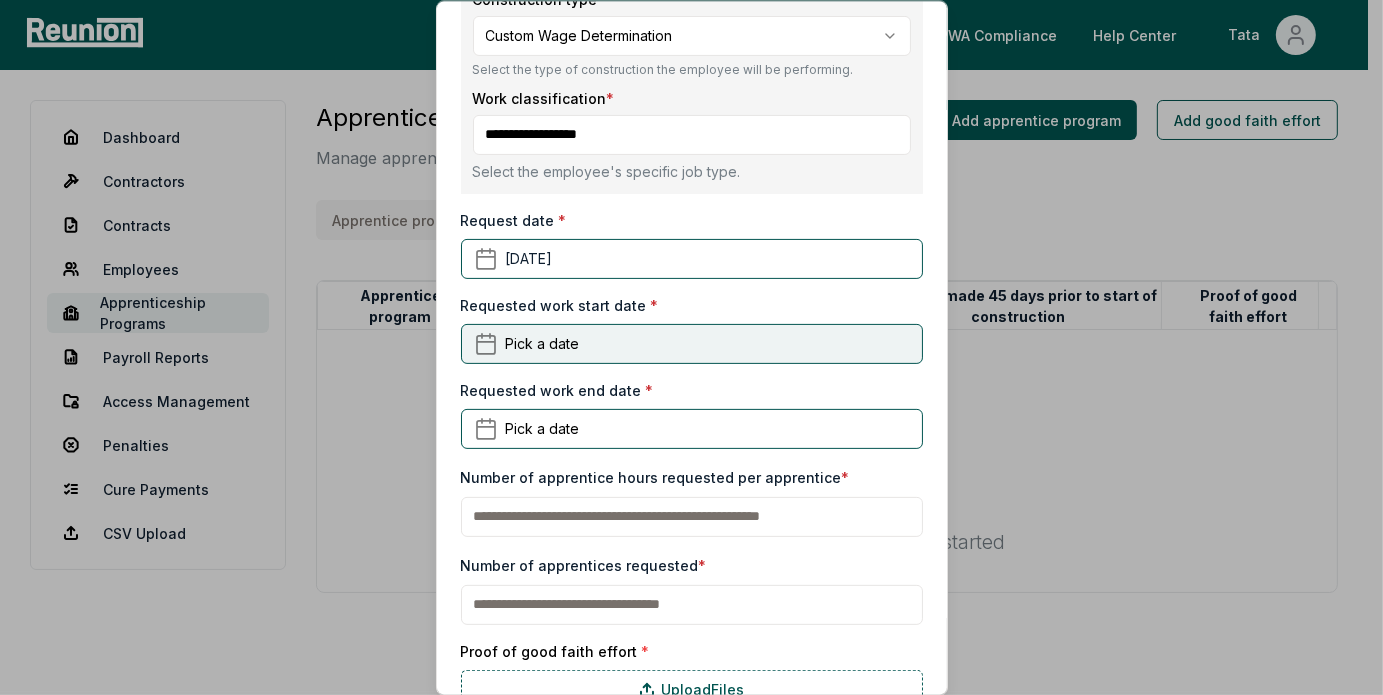 click on "Pick a date" at bounding box center (543, 343) 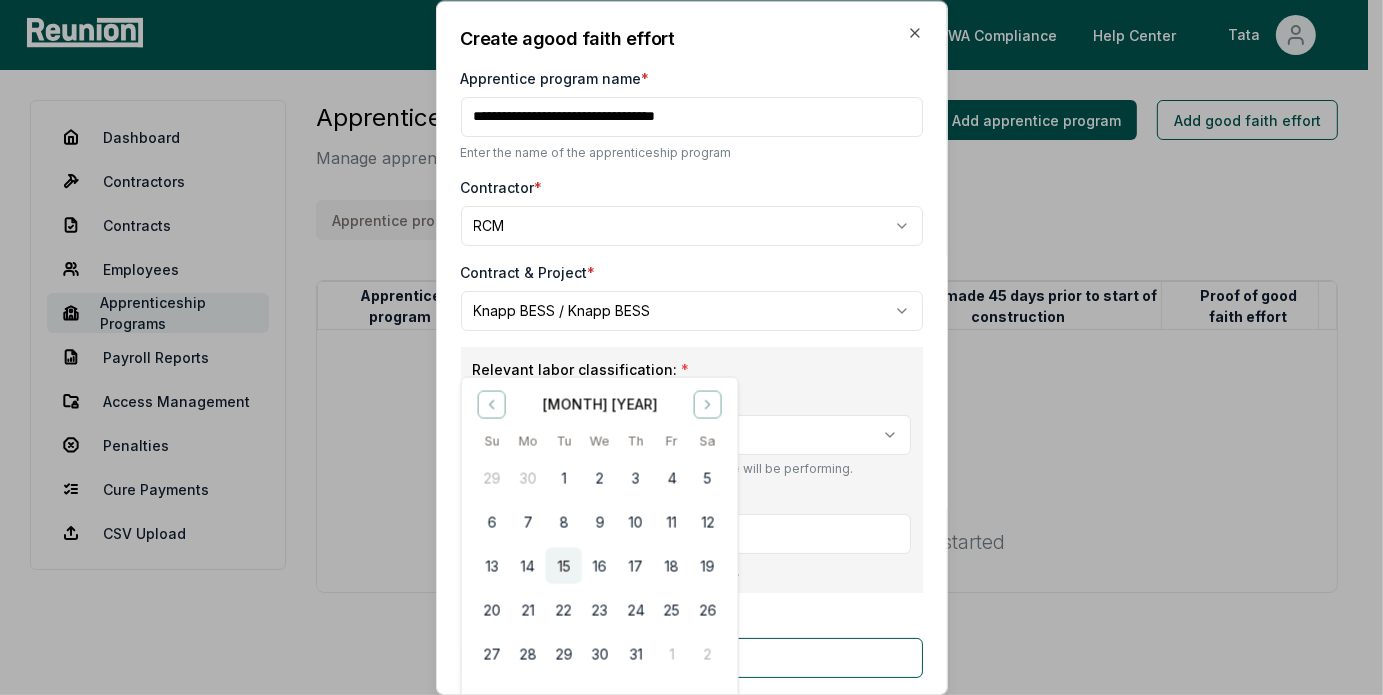 click on "15" at bounding box center [563, 566] 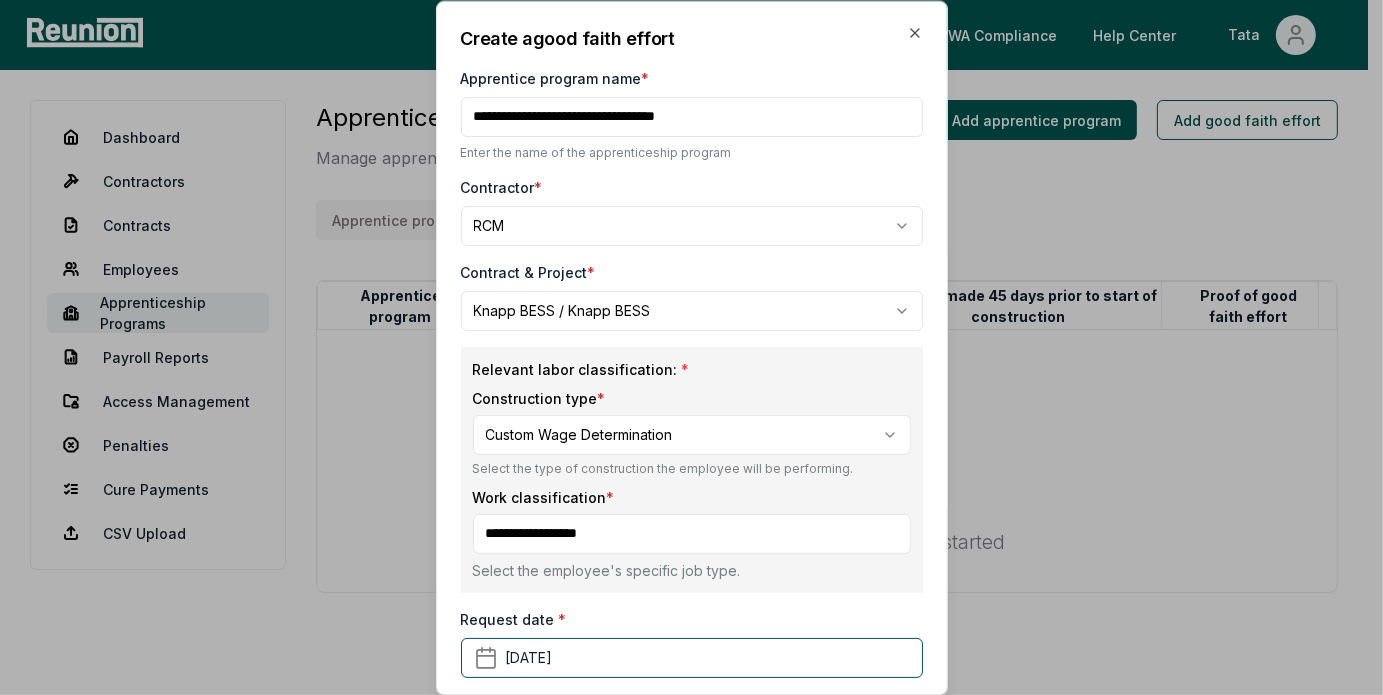 scroll, scrollTop: 395, scrollLeft: 0, axis: vertical 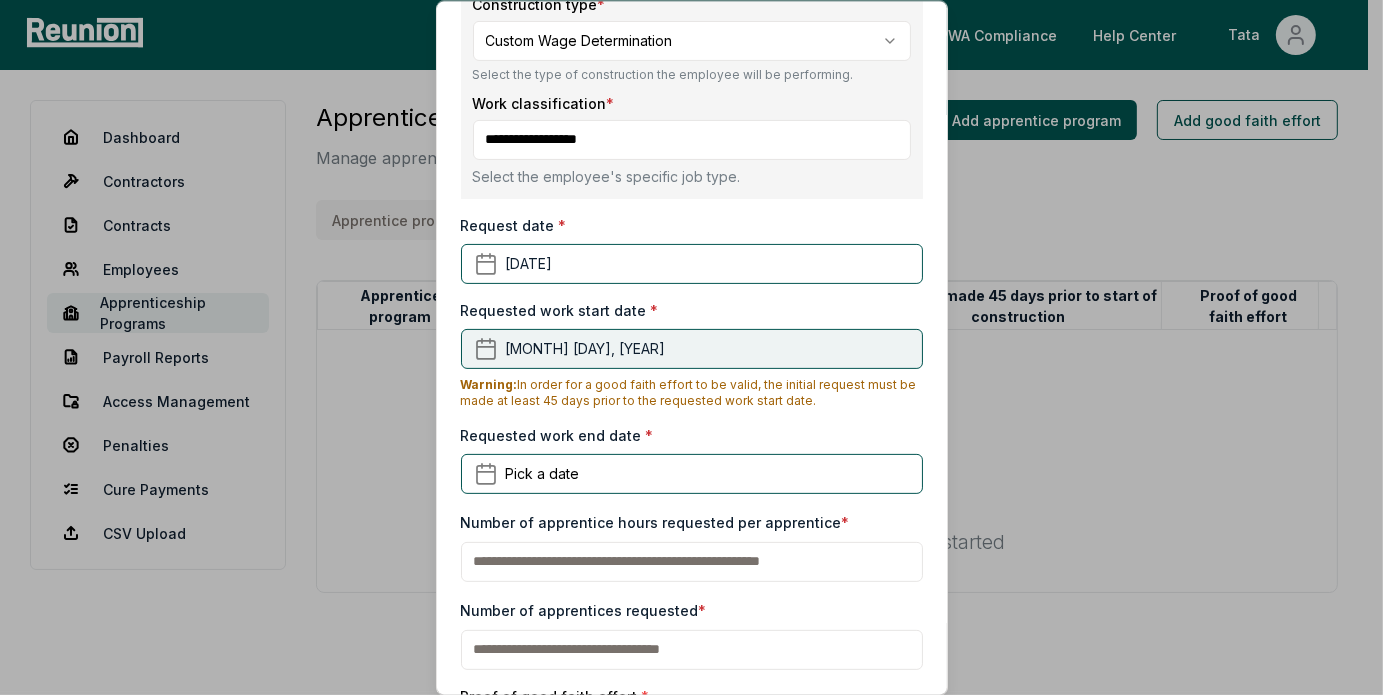 click on "July 15th, 2025" at bounding box center [692, 348] 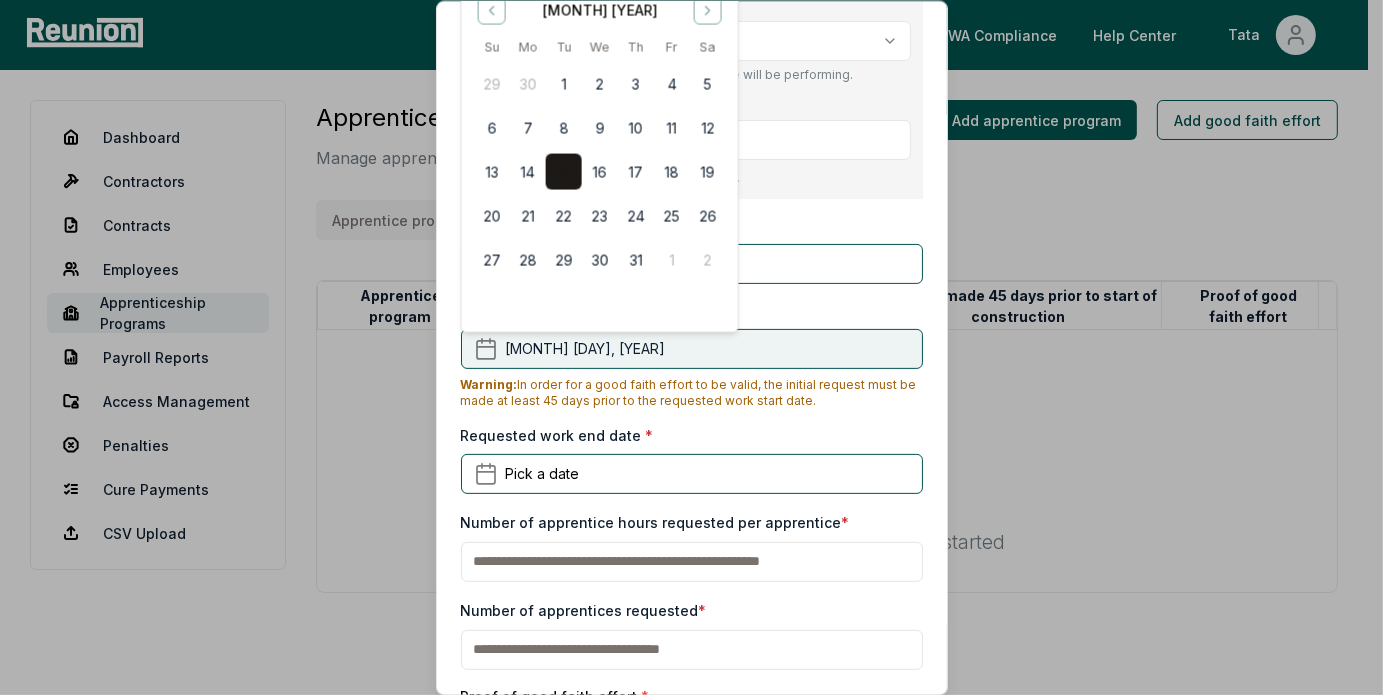 scroll, scrollTop: 0, scrollLeft: 0, axis: both 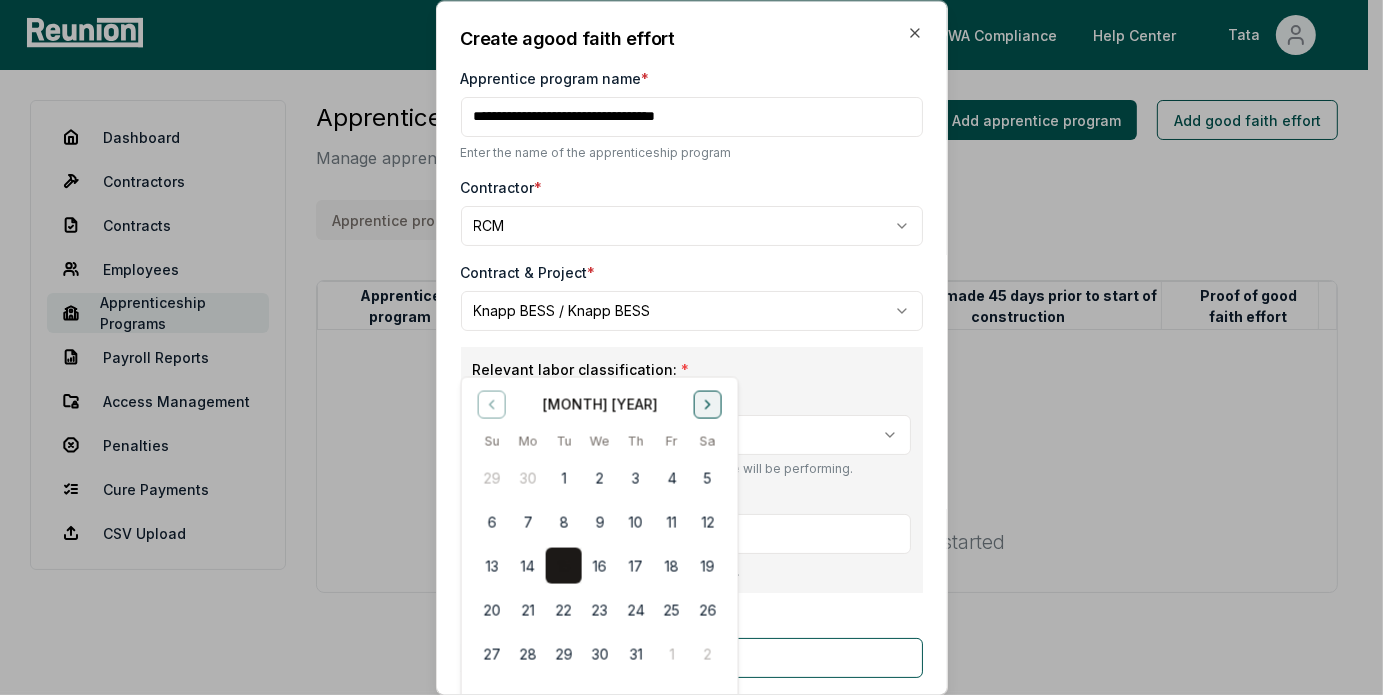 drag, startPoint x: 697, startPoint y: 387, endPoint x: 702, endPoint y: 398, distance: 12.083046 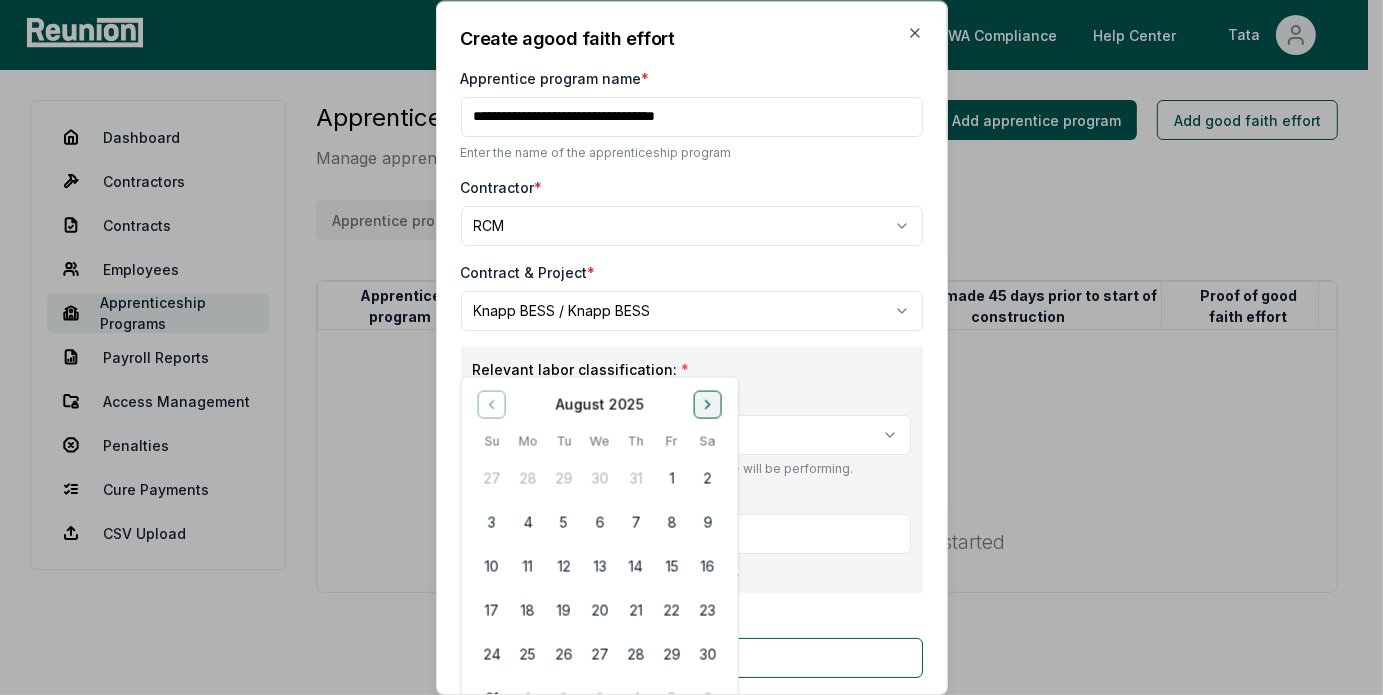 click 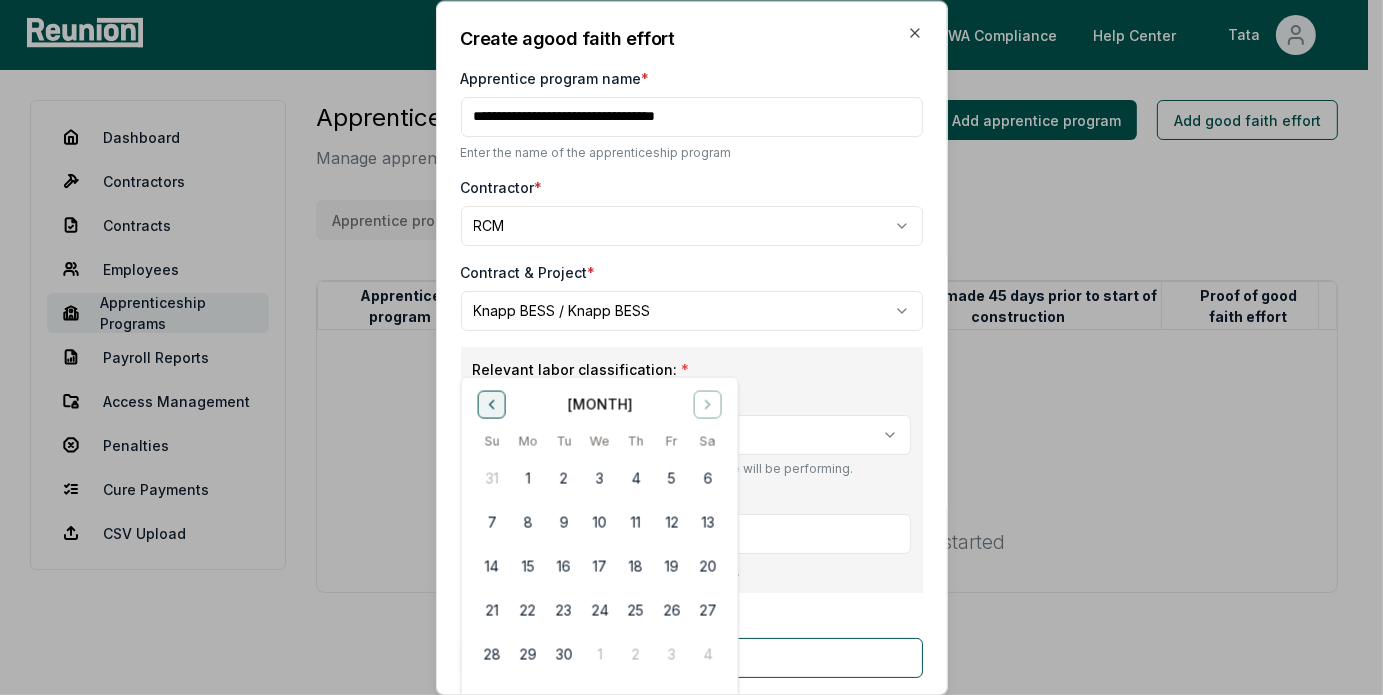 click 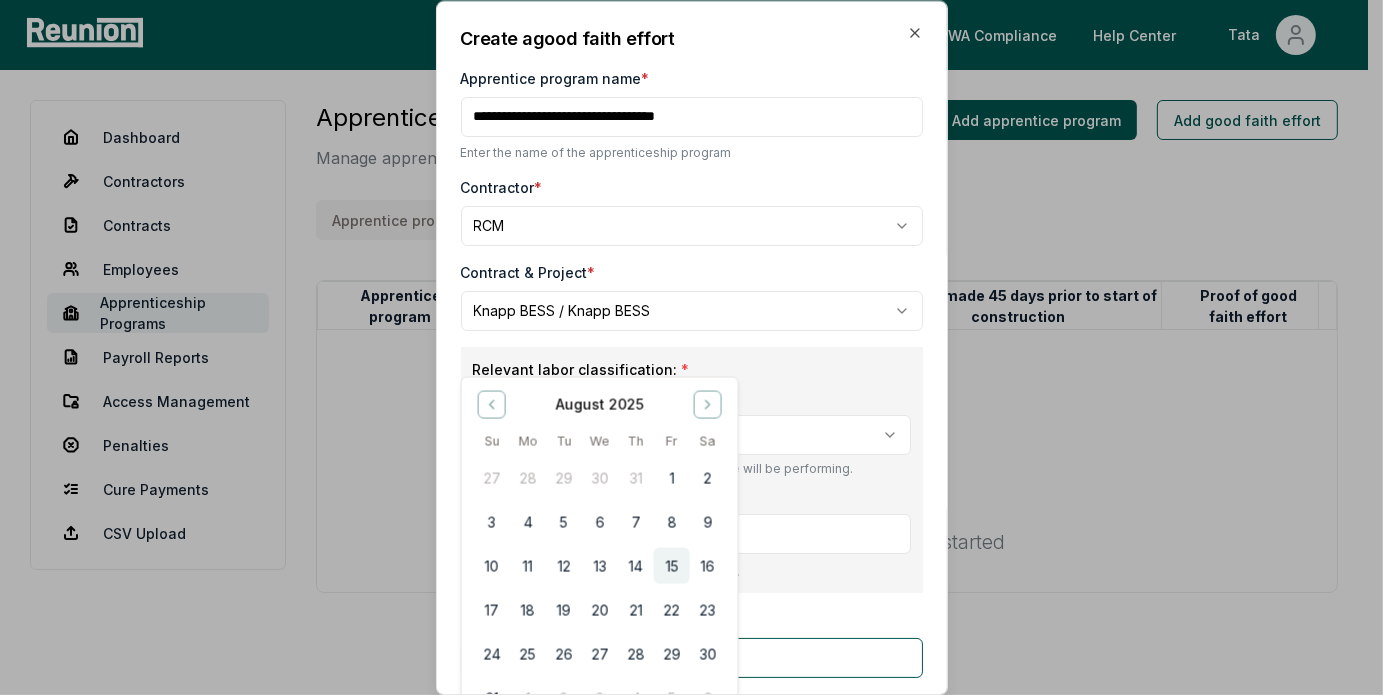 click on "10 11 12 13 14 15 16" at bounding box center (599, 566) 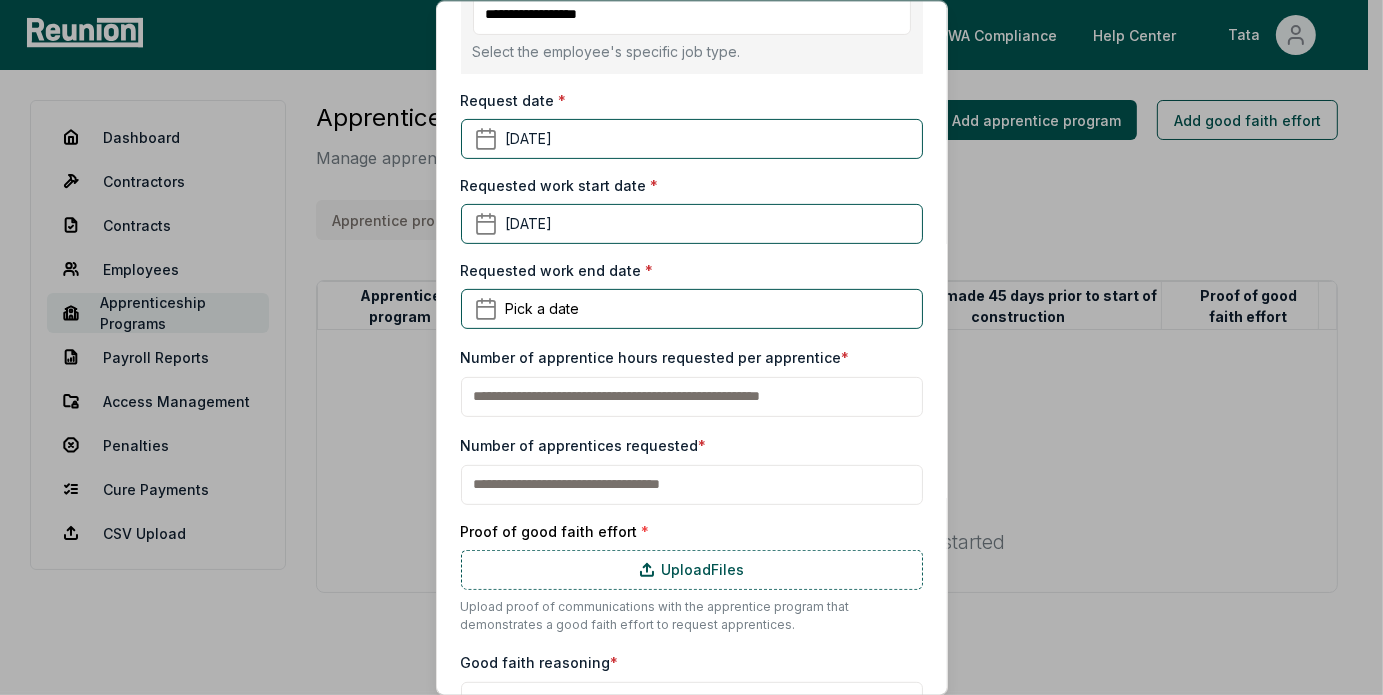 scroll, scrollTop: 595, scrollLeft: 0, axis: vertical 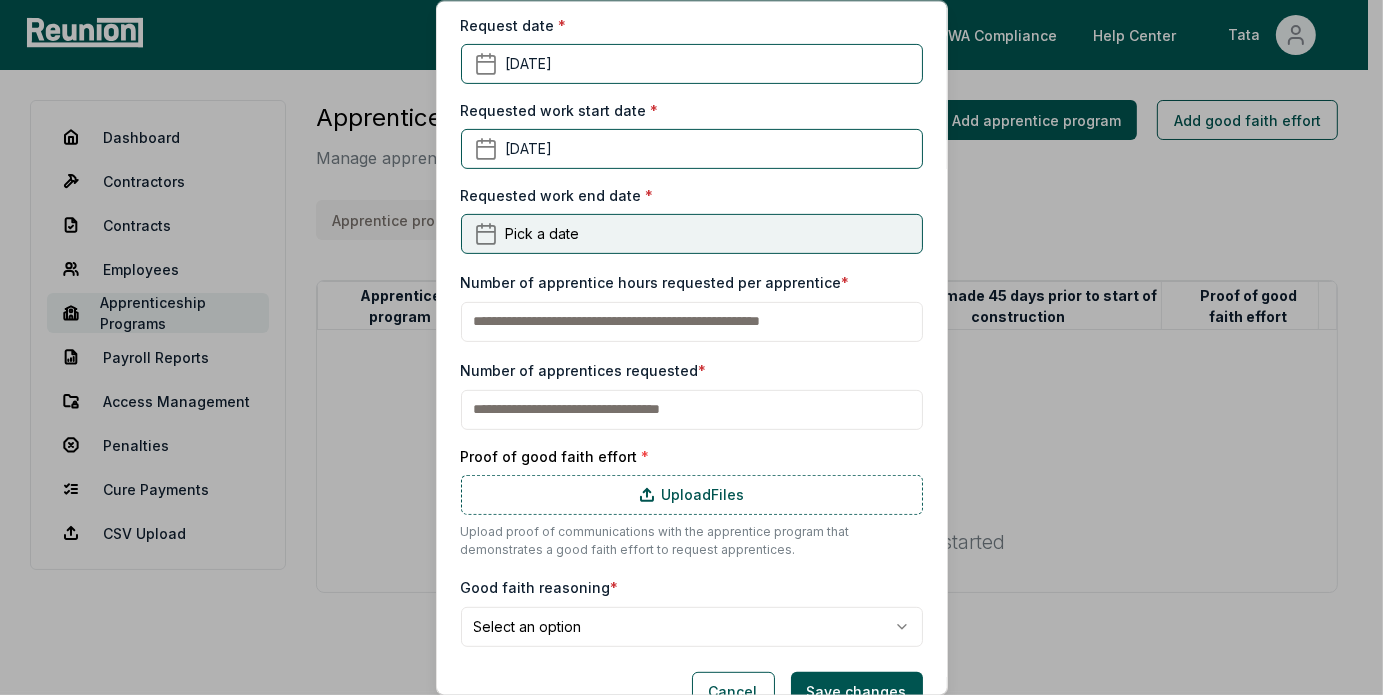 click on "Pick a date" at bounding box center [692, 233] 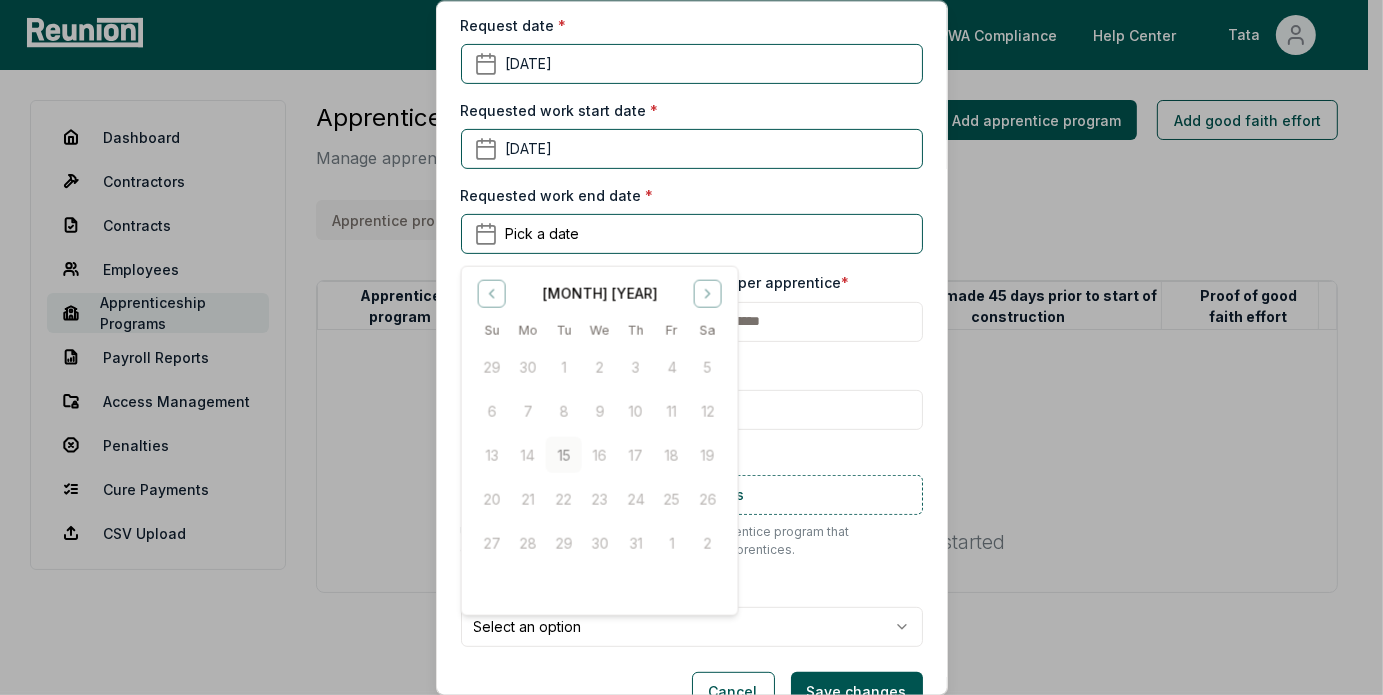 click on "July 2025 Su Mo Tu We Th Fr Sa 29 30 1 2 3 4 5 6 7 8 9 10 11 12 13 14 15 16 17 18 19 20 21 22 23 24 25 26 27 28 29 30 31 1 2" at bounding box center [599, 419] 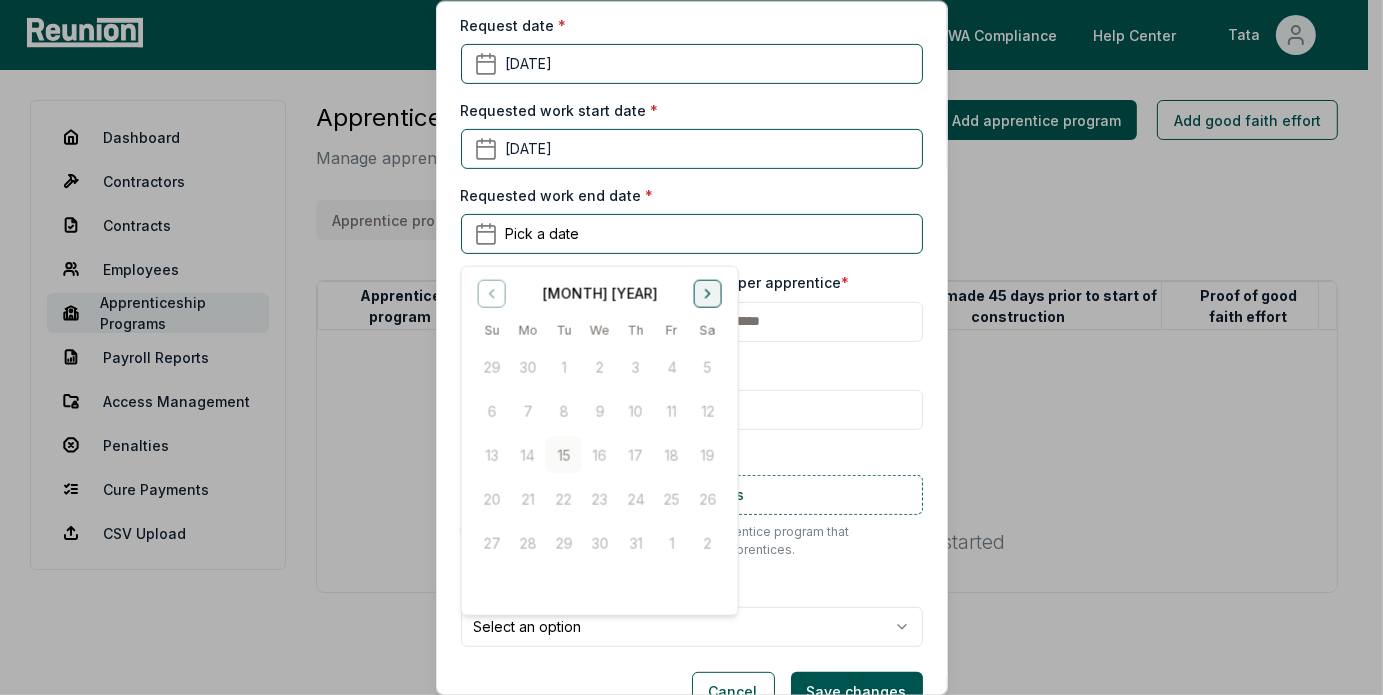 click 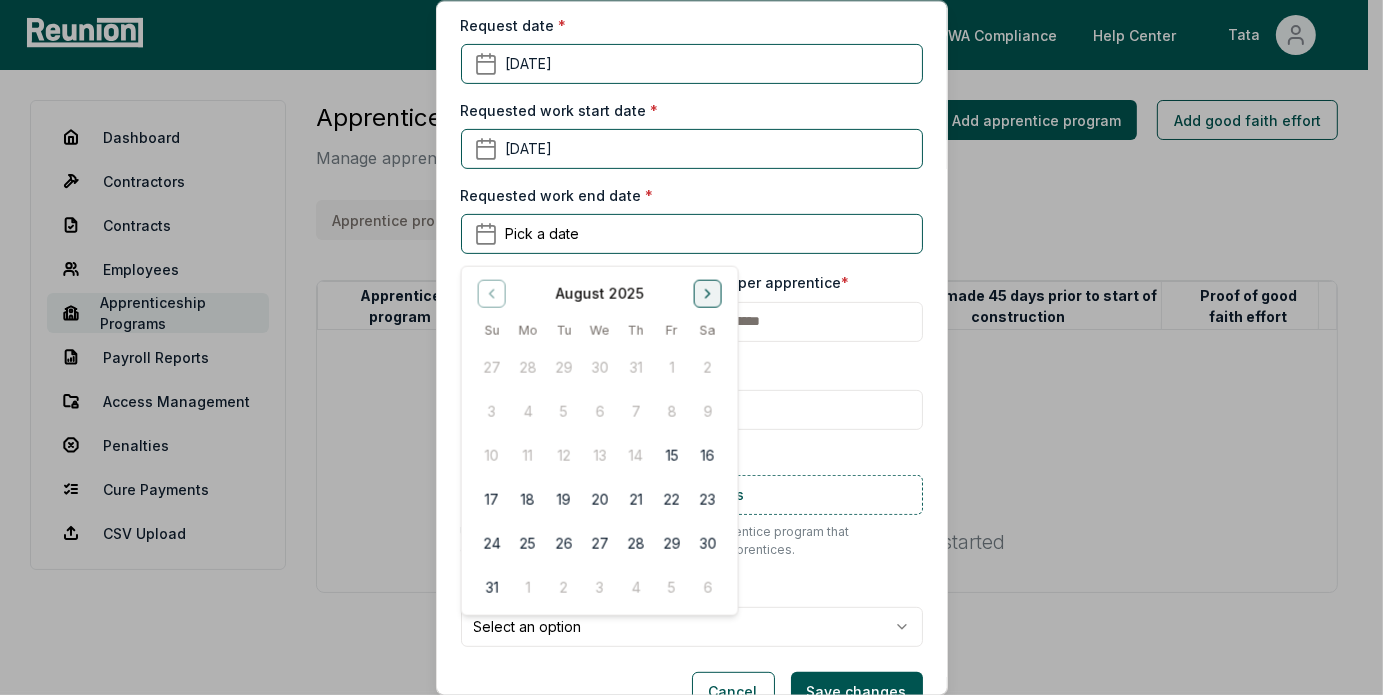 click 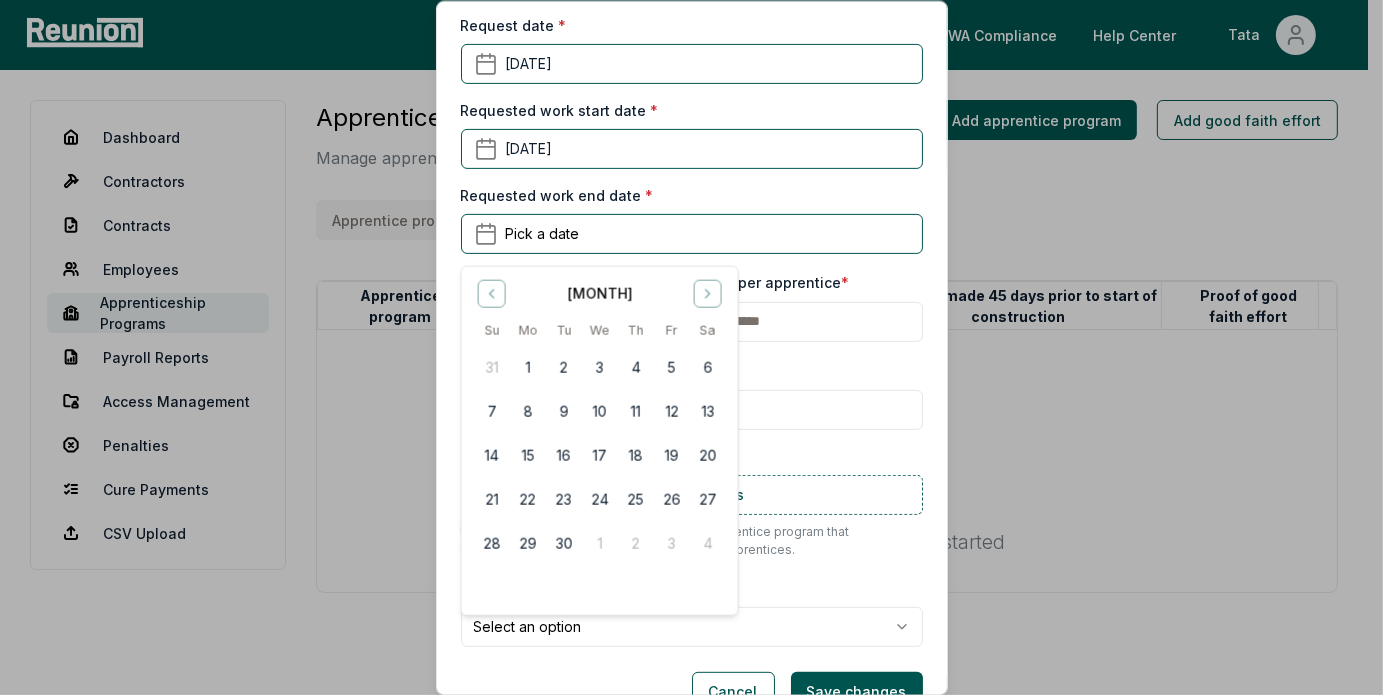 click on "September 2025 Su Mo Tu We Th Fr Sa 31 1 2 3 4 5 6 7 8 9 10 11 12 13 14 15 16 17 18 19 20 21 22 23 24 25 26 27 28 29 30 1 2 3 4" at bounding box center [599, 419] 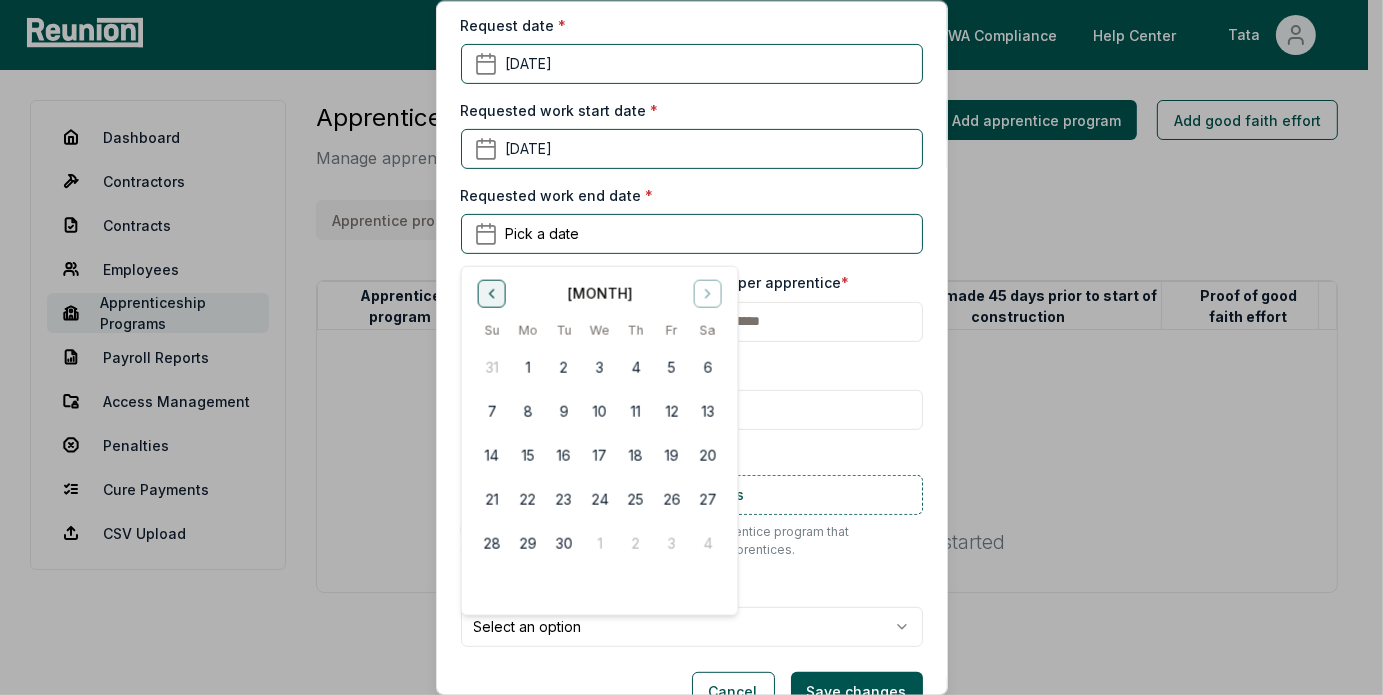 click 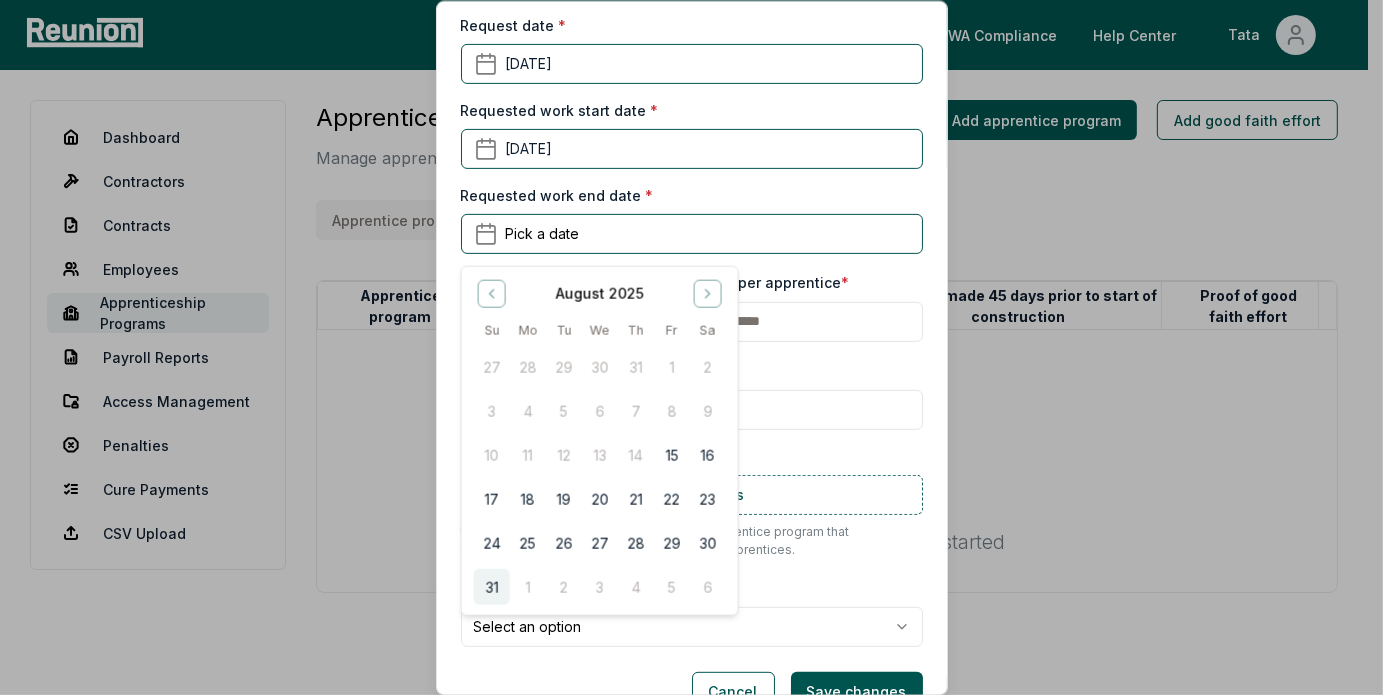 click on "31" at bounding box center (491, 586) 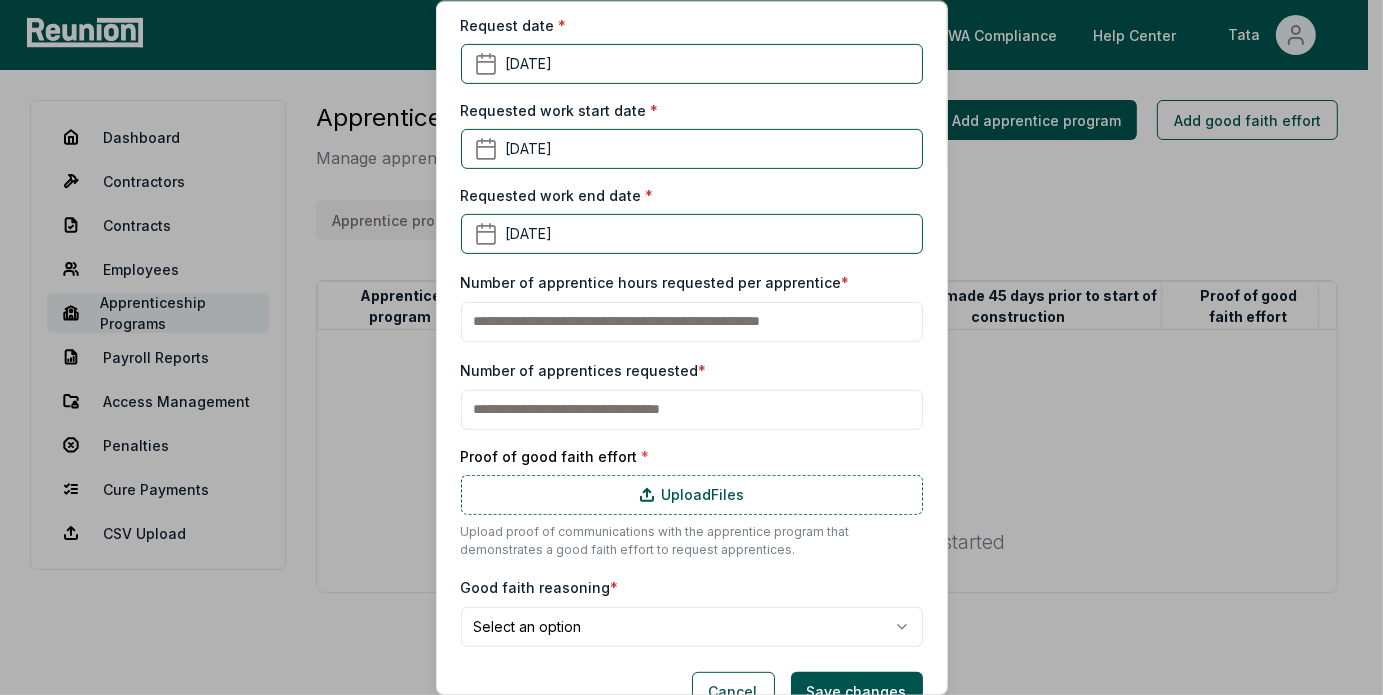 click at bounding box center [692, 321] 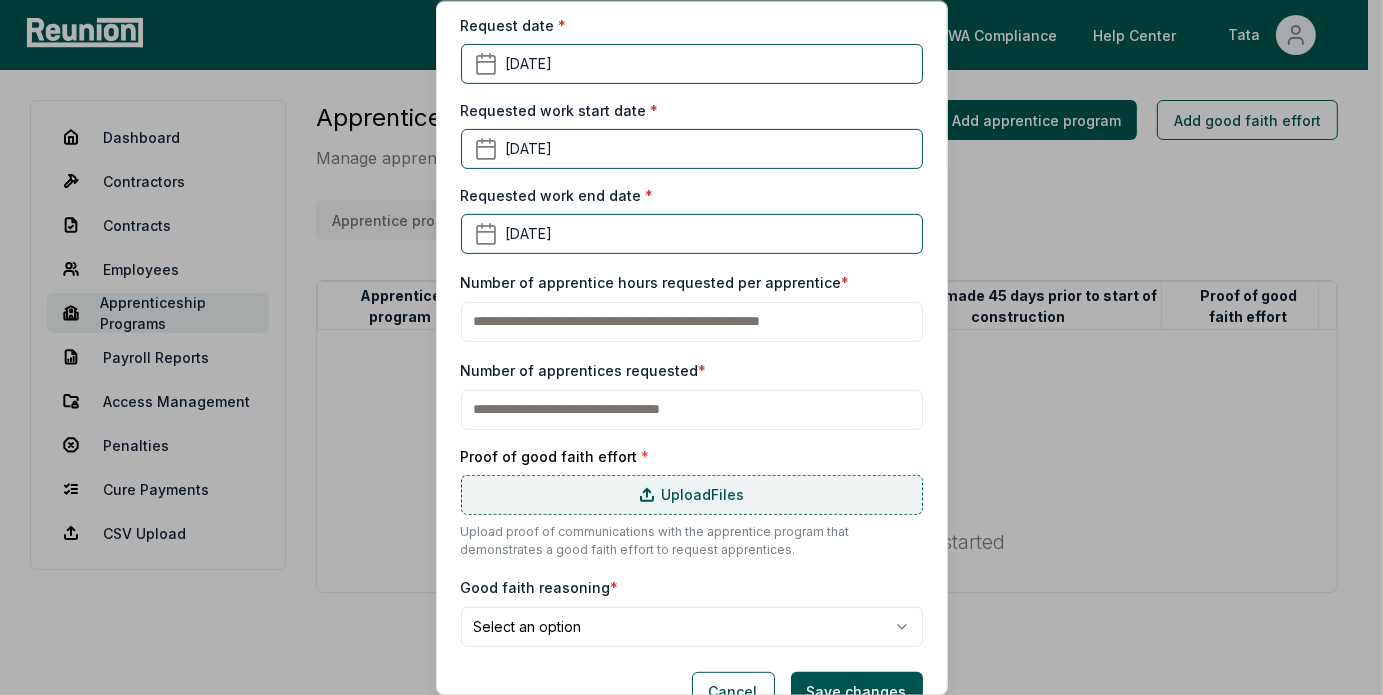 click on "Upload  Files" at bounding box center (692, 494) 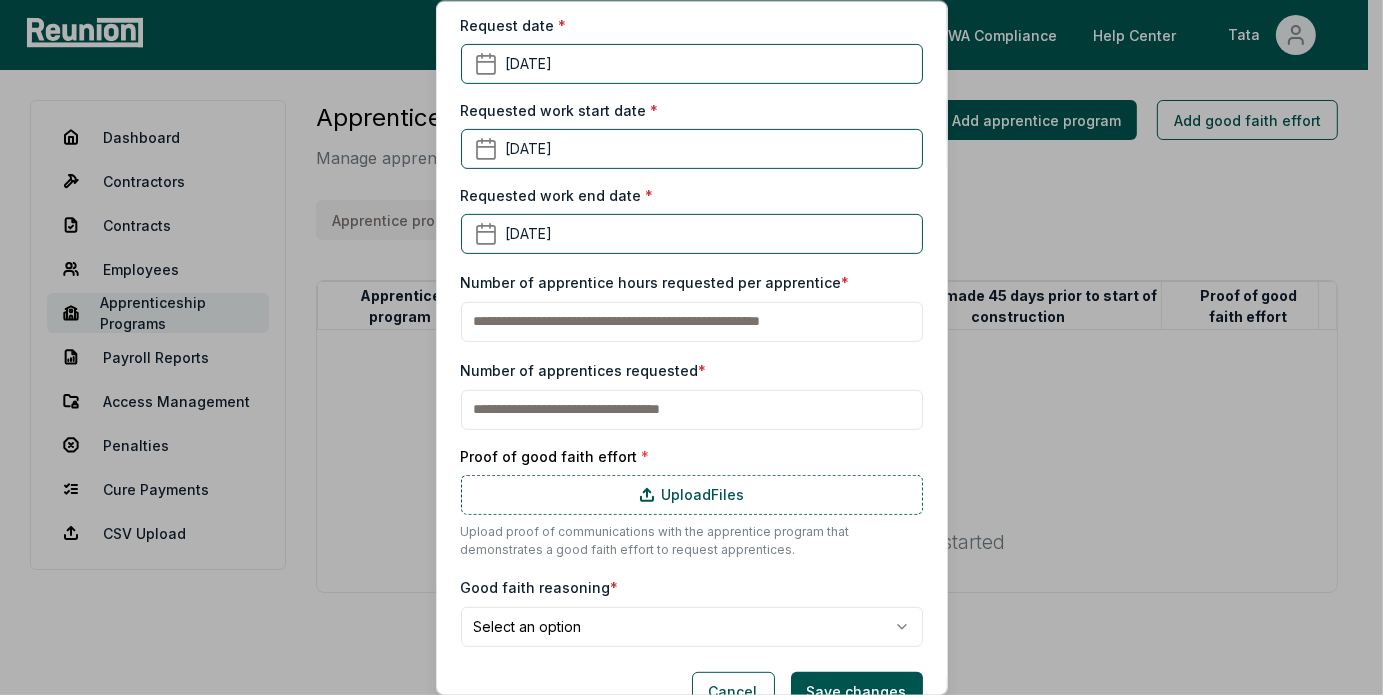 click at bounding box center (692, 409) 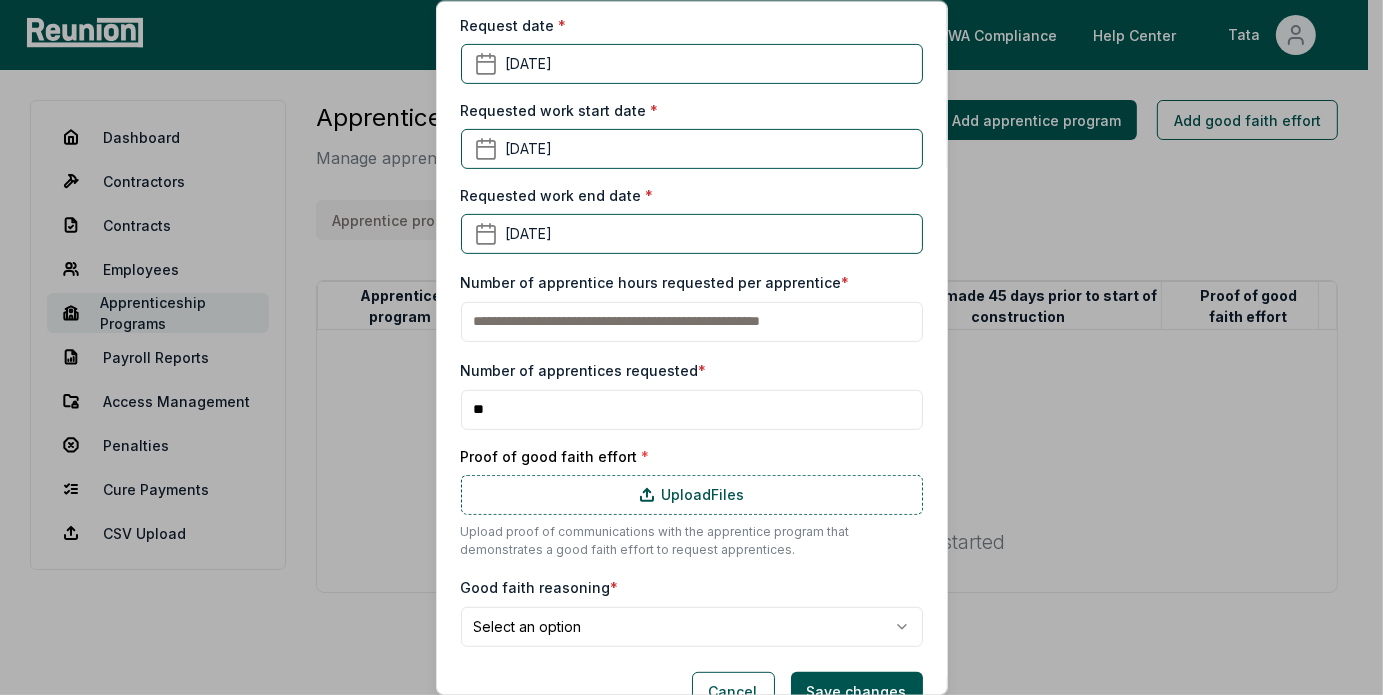 type on "*" 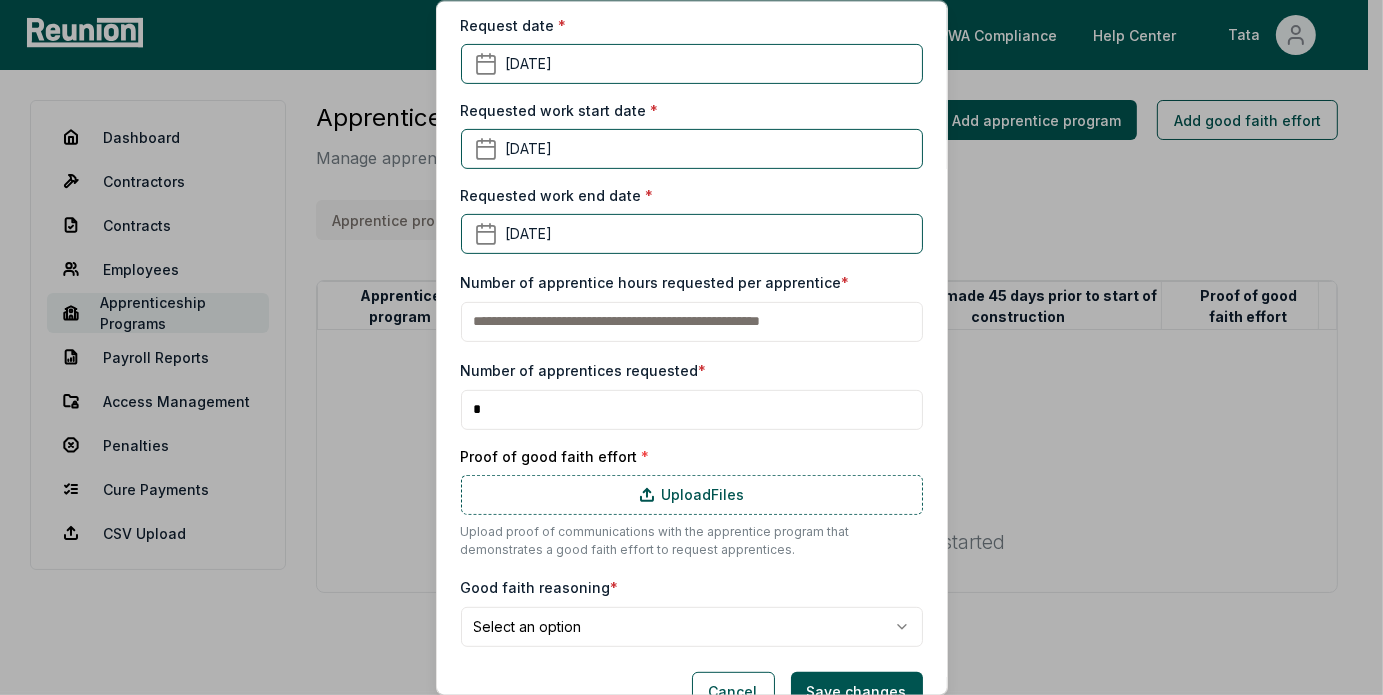 type on "*" 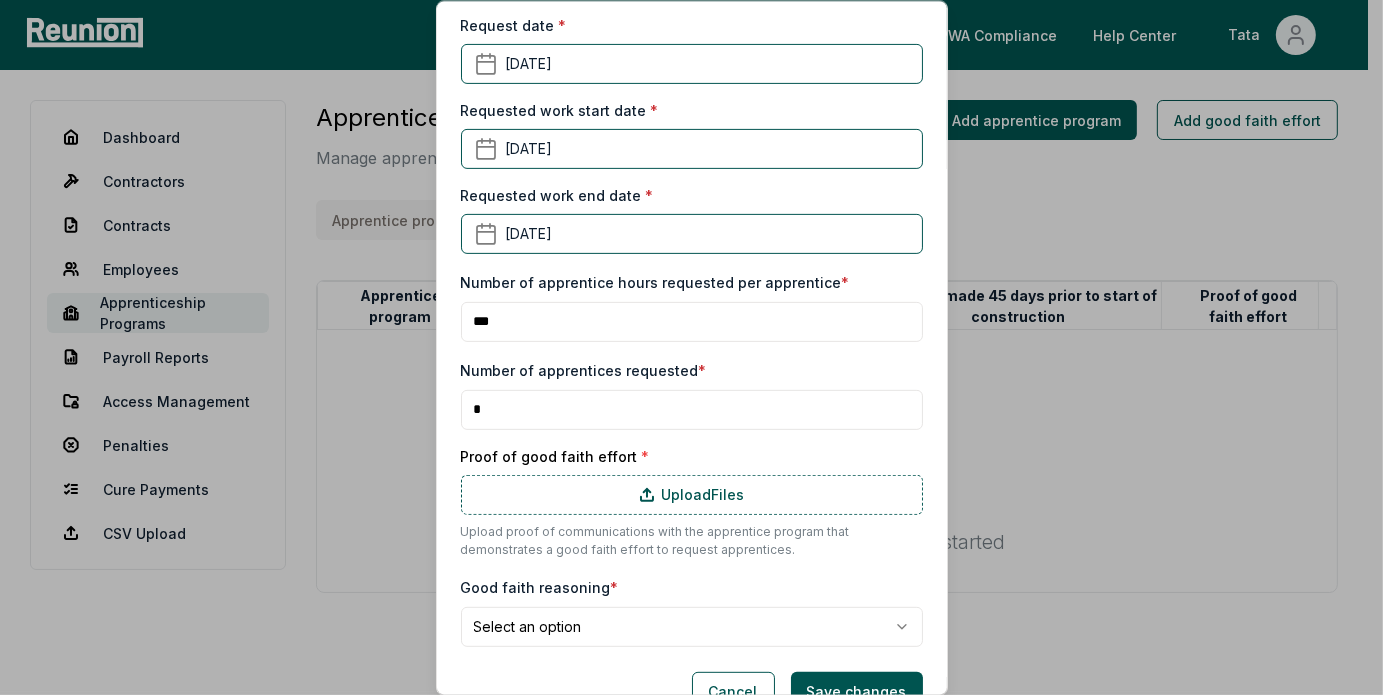 click on "Number of apprentice hours requested per apprentice  *" at bounding box center [655, 281] 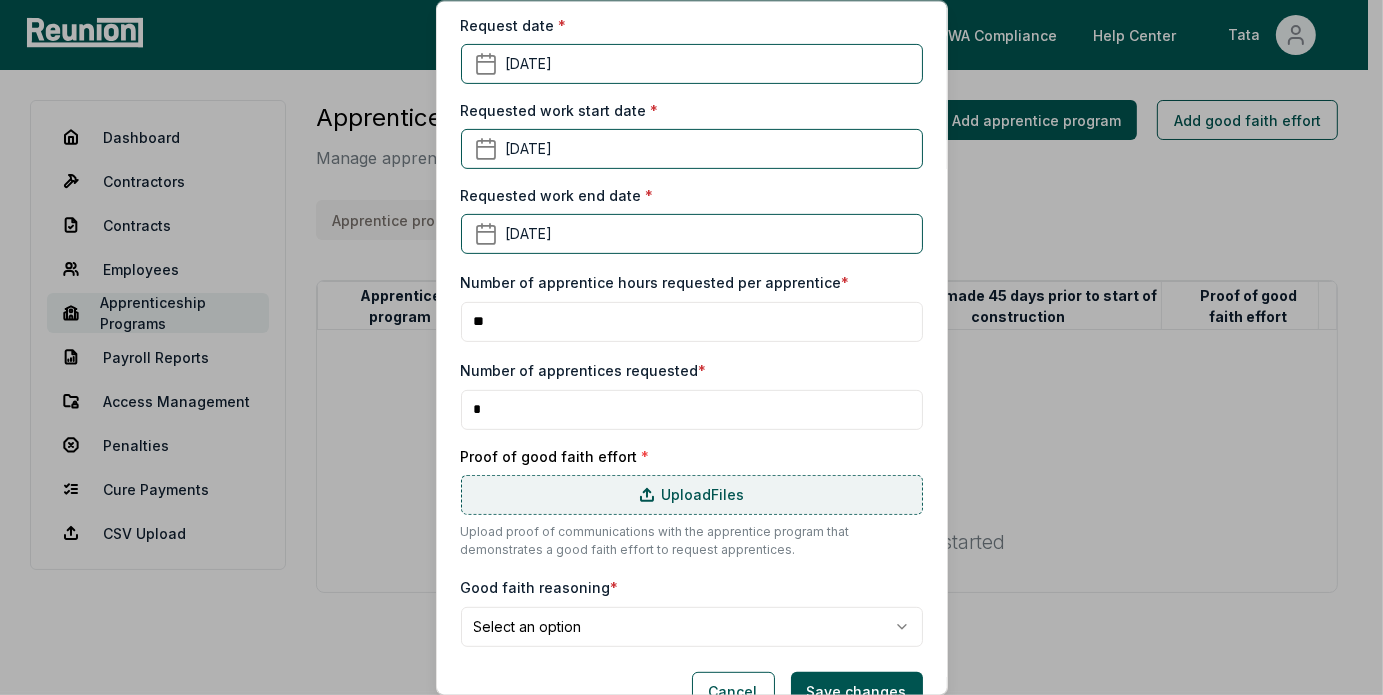 type on "**" 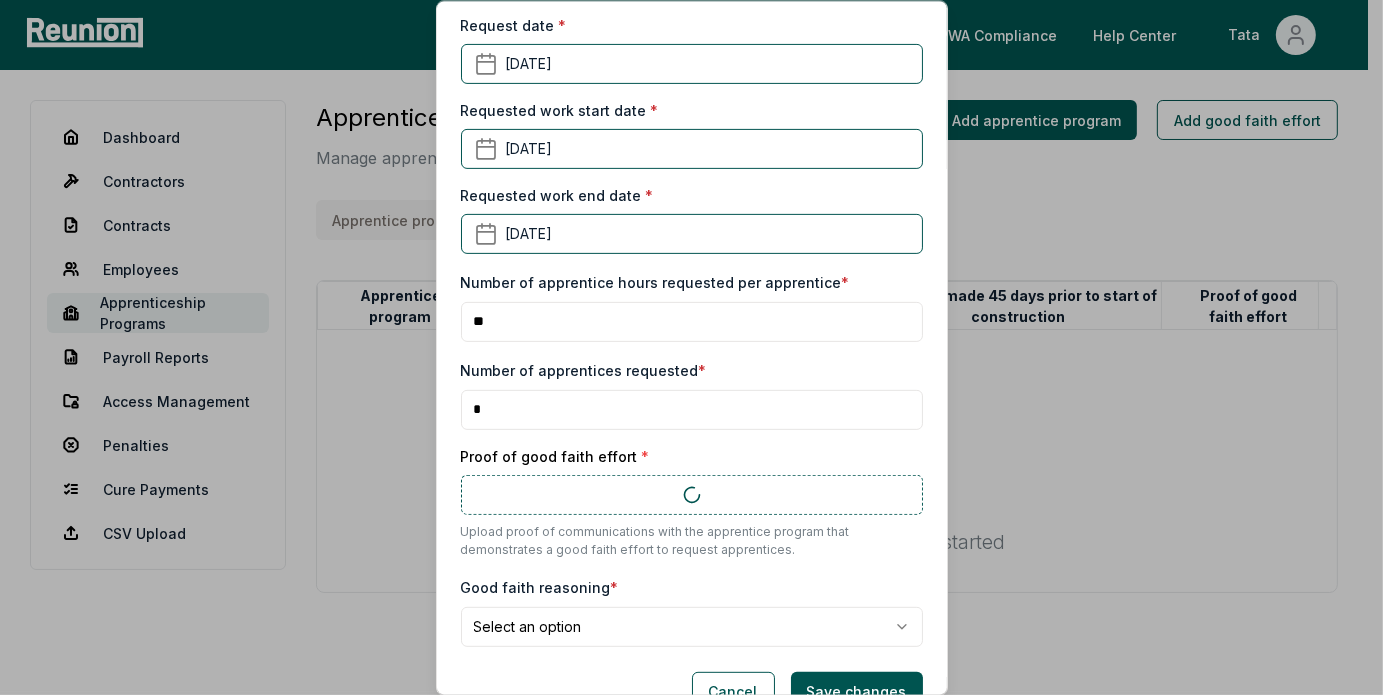 scroll, scrollTop: 635, scrollLeft: 0, axis: vertical 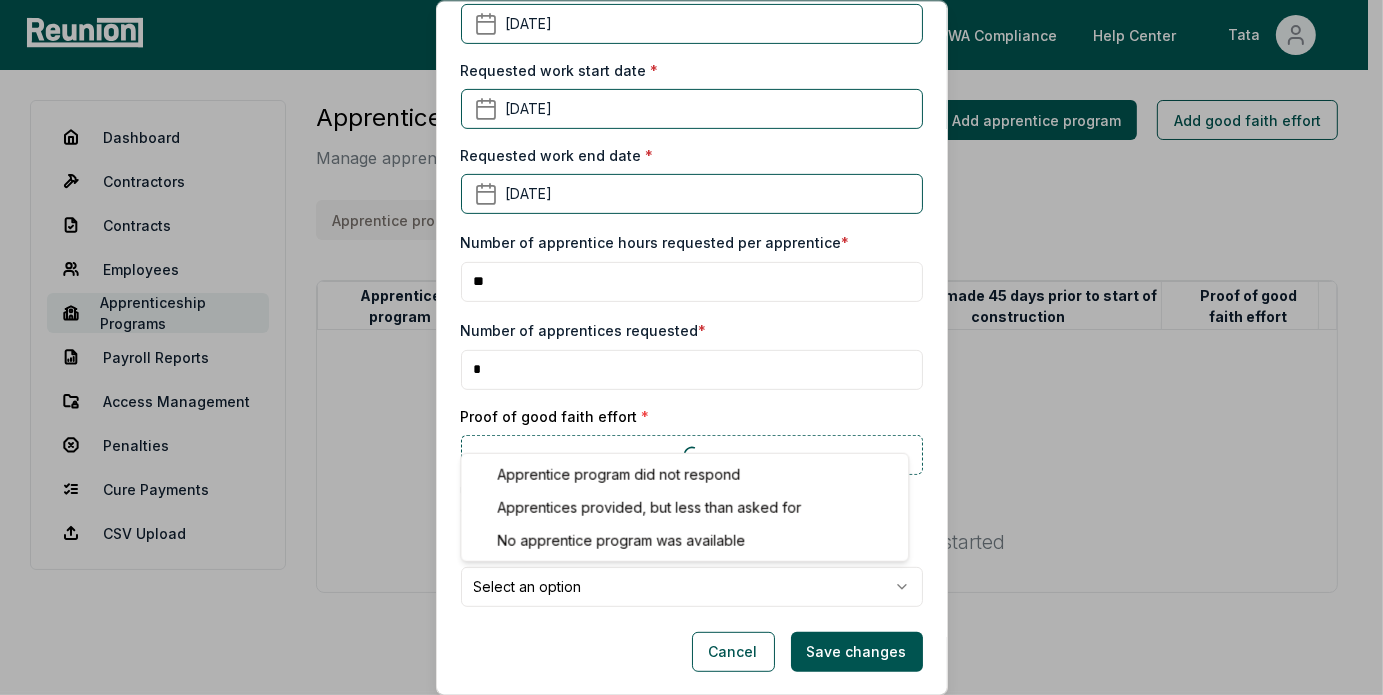 click on "**********" at bounding box center (684, 391) 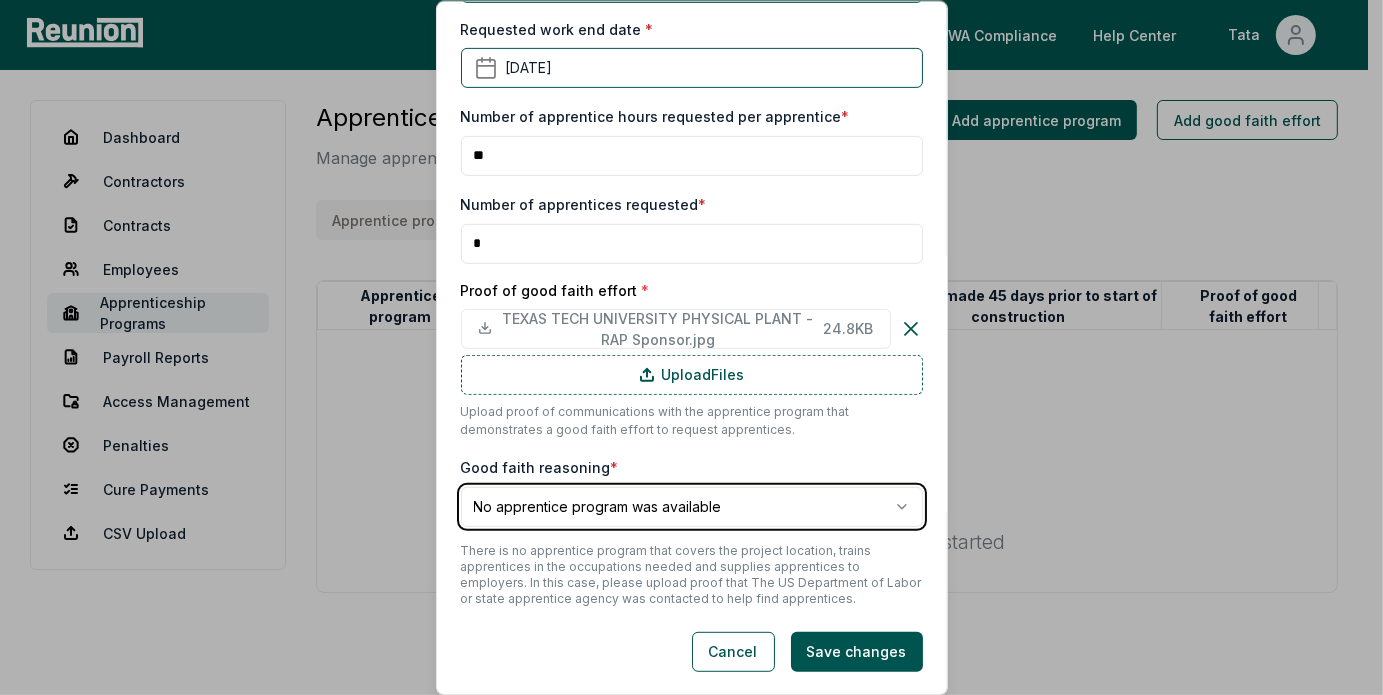 scroll, scrollTop: 761, scrollLeft: 0, axis: vertical 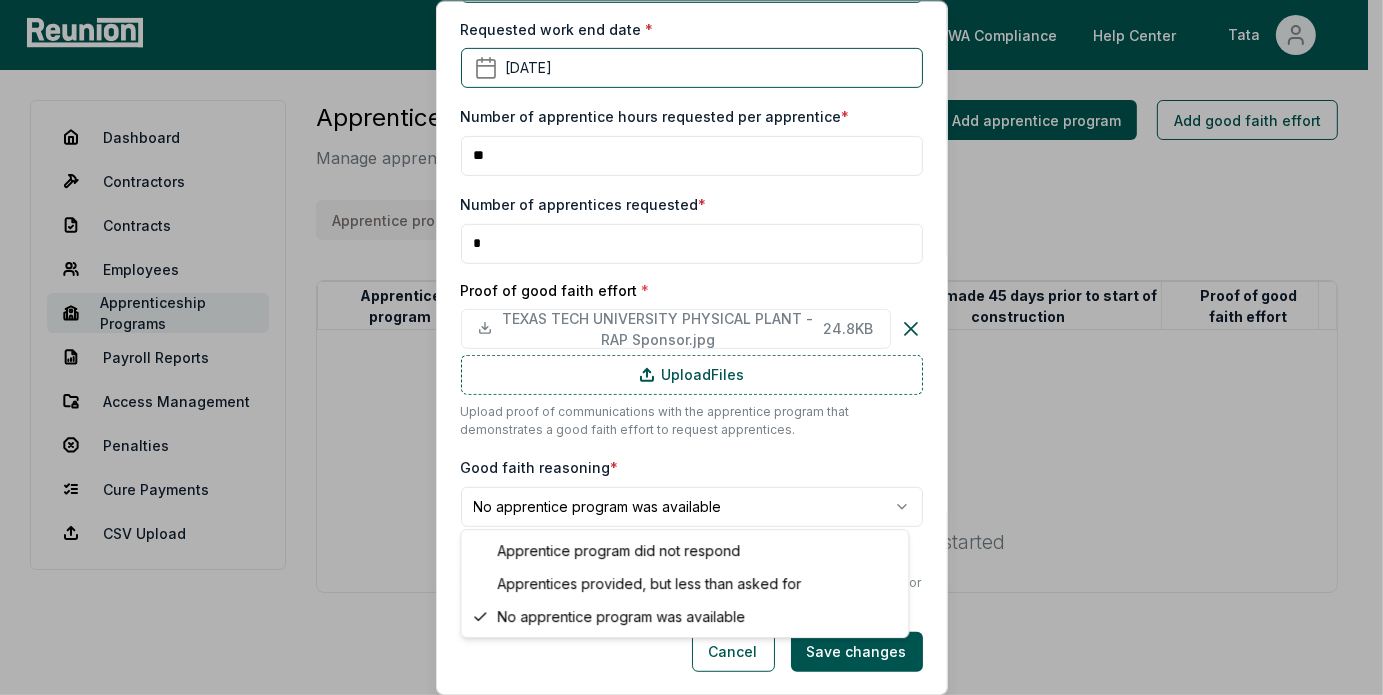 click on "**********" at bounding box center [684, 391] 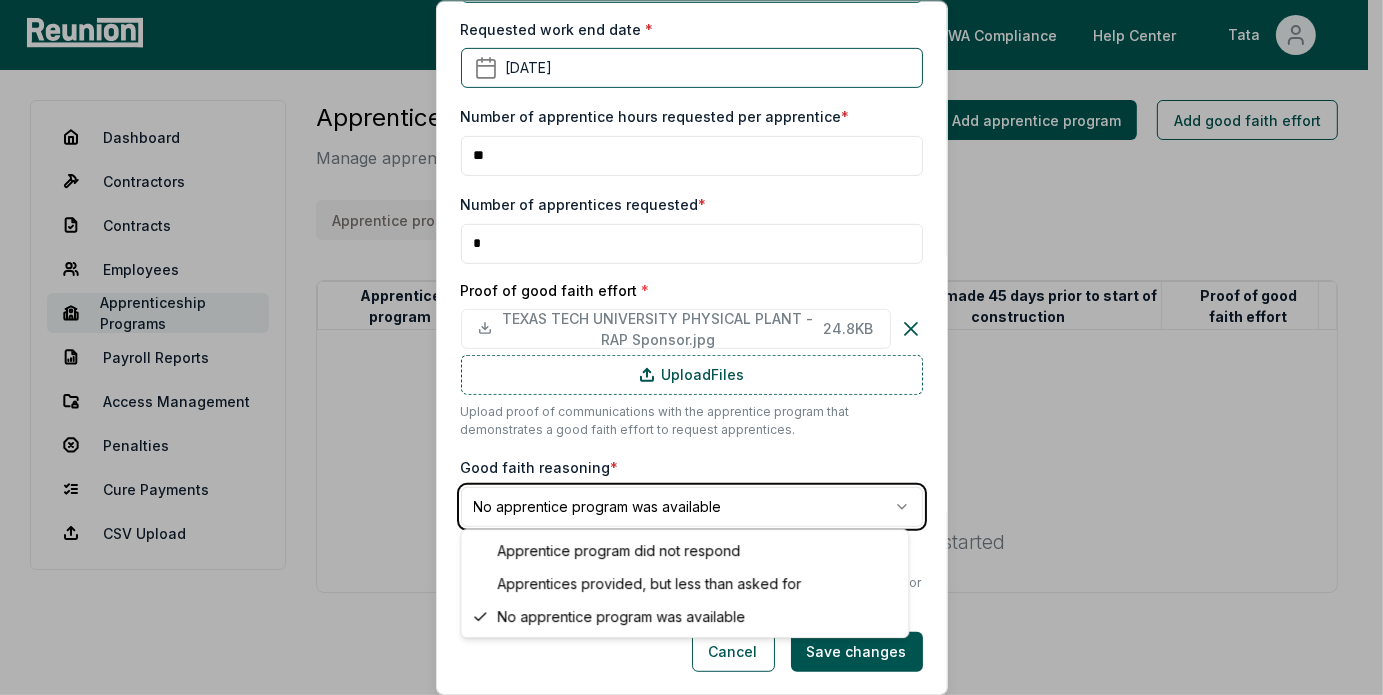 scroll, scrollTop: 681, scrollLeft: 0, axis: vertical 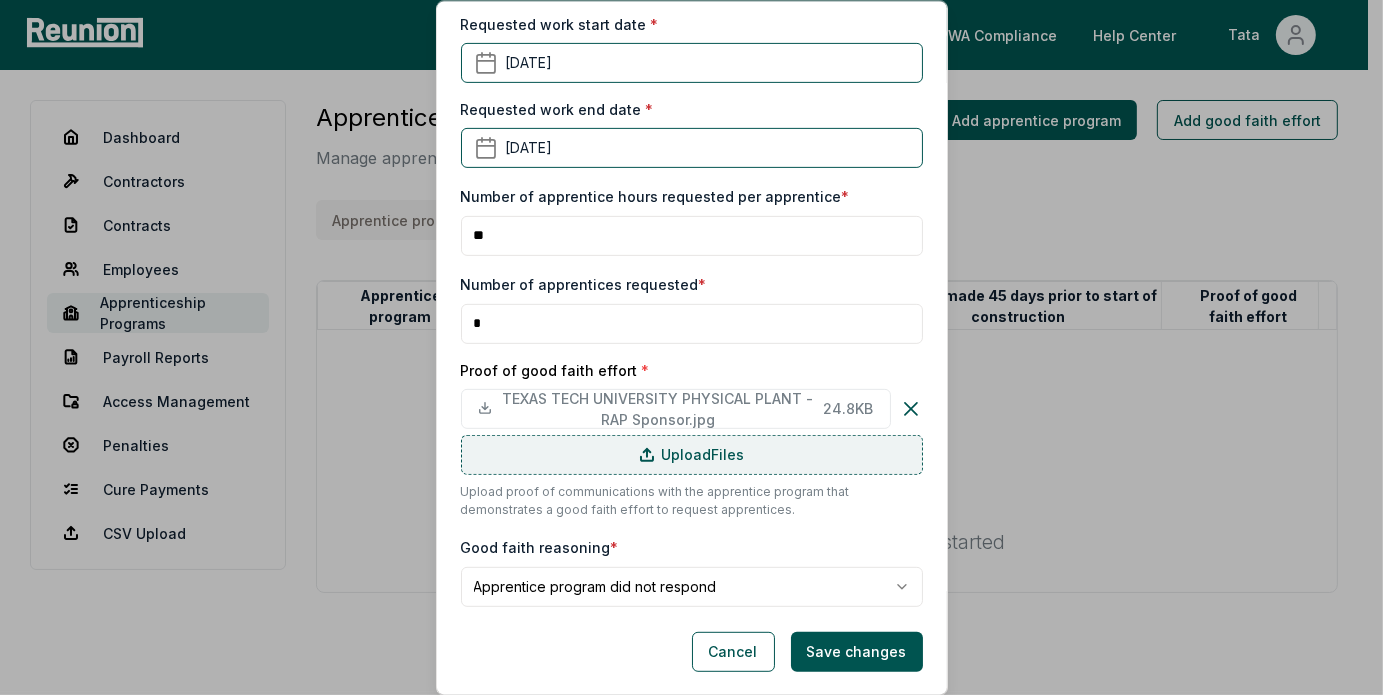 drag, startPoint x: 843, startPoint y: 632, endPoint x: 776, endPoint y: 443, distance: 200.5243 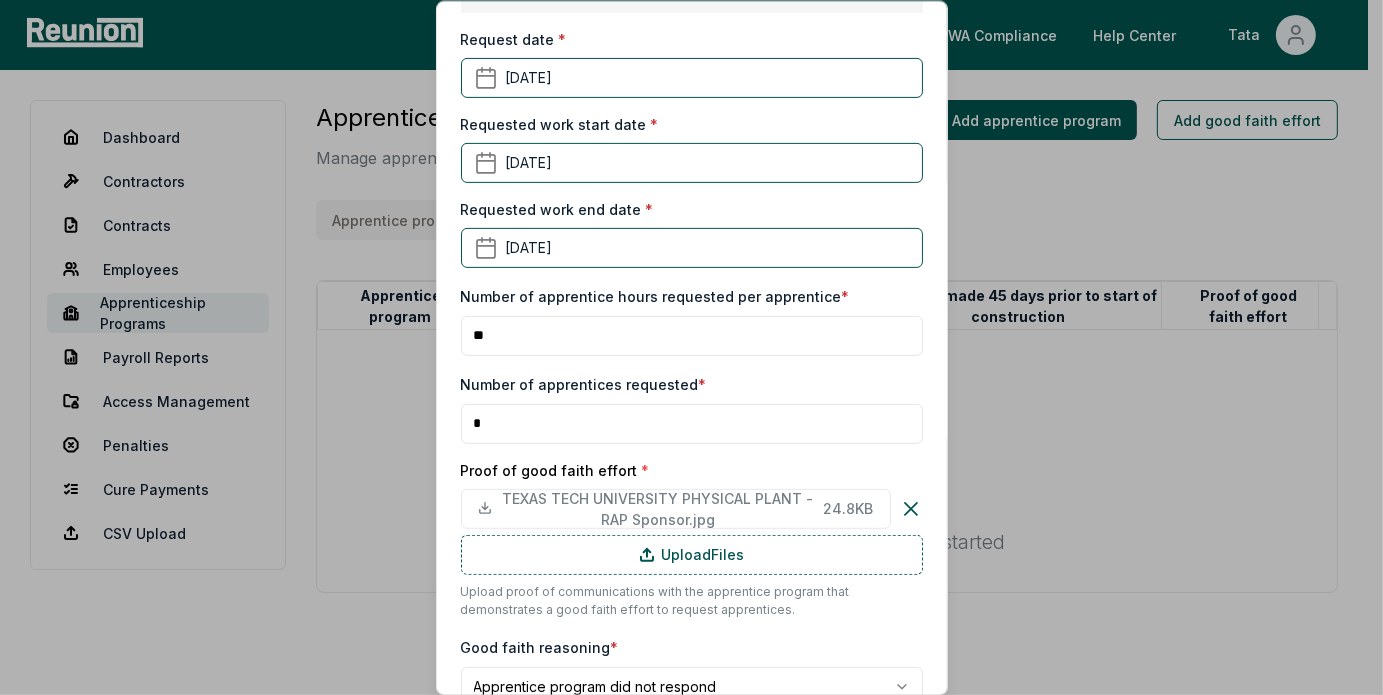 scroll, scrollTop: 681, scrollLeft: 0, axis: vertical 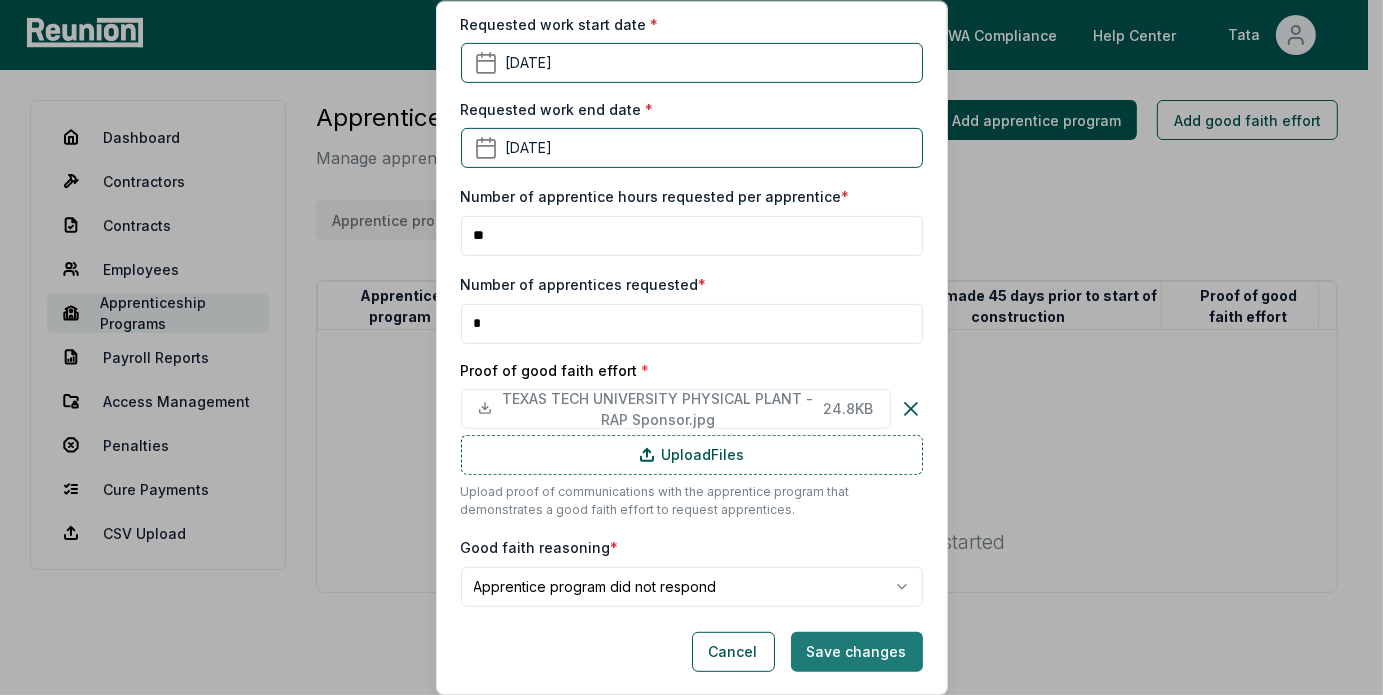 click on "Save changes" at bounding box center (857, 651) 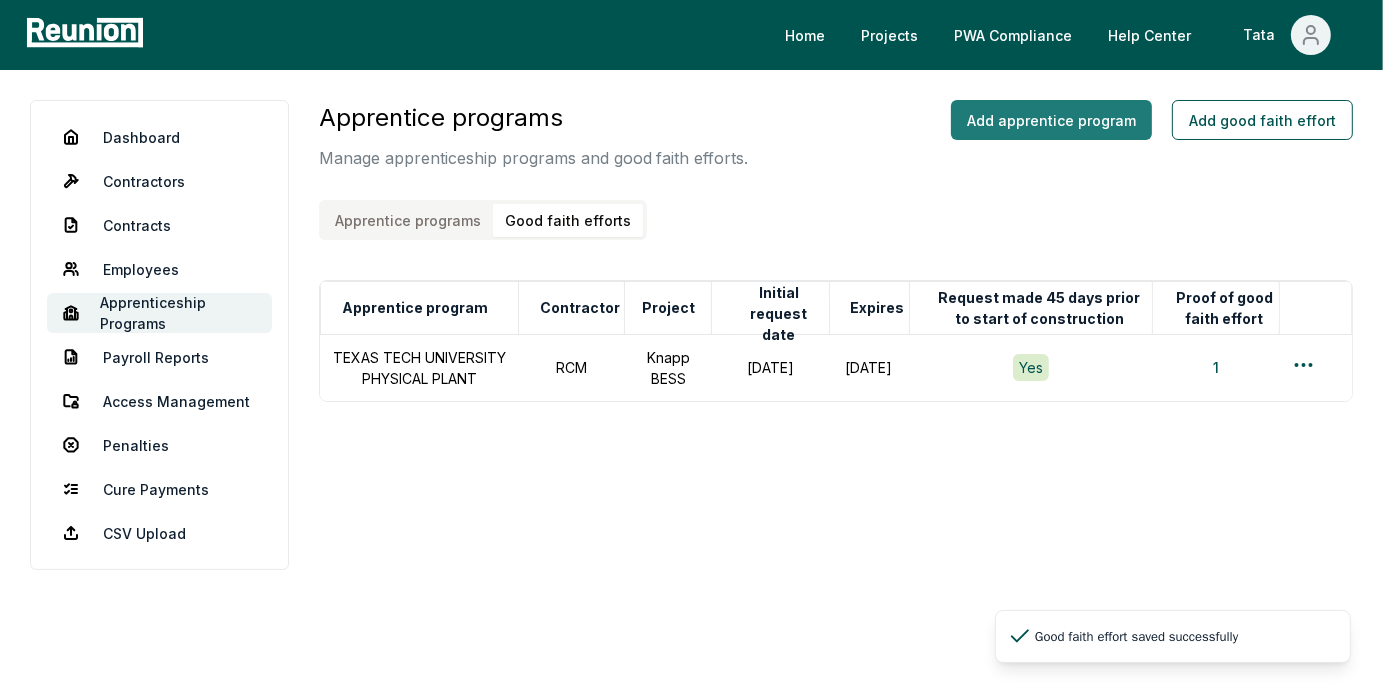 click on "Add apprentice program" at bounding box center [1051, 120] 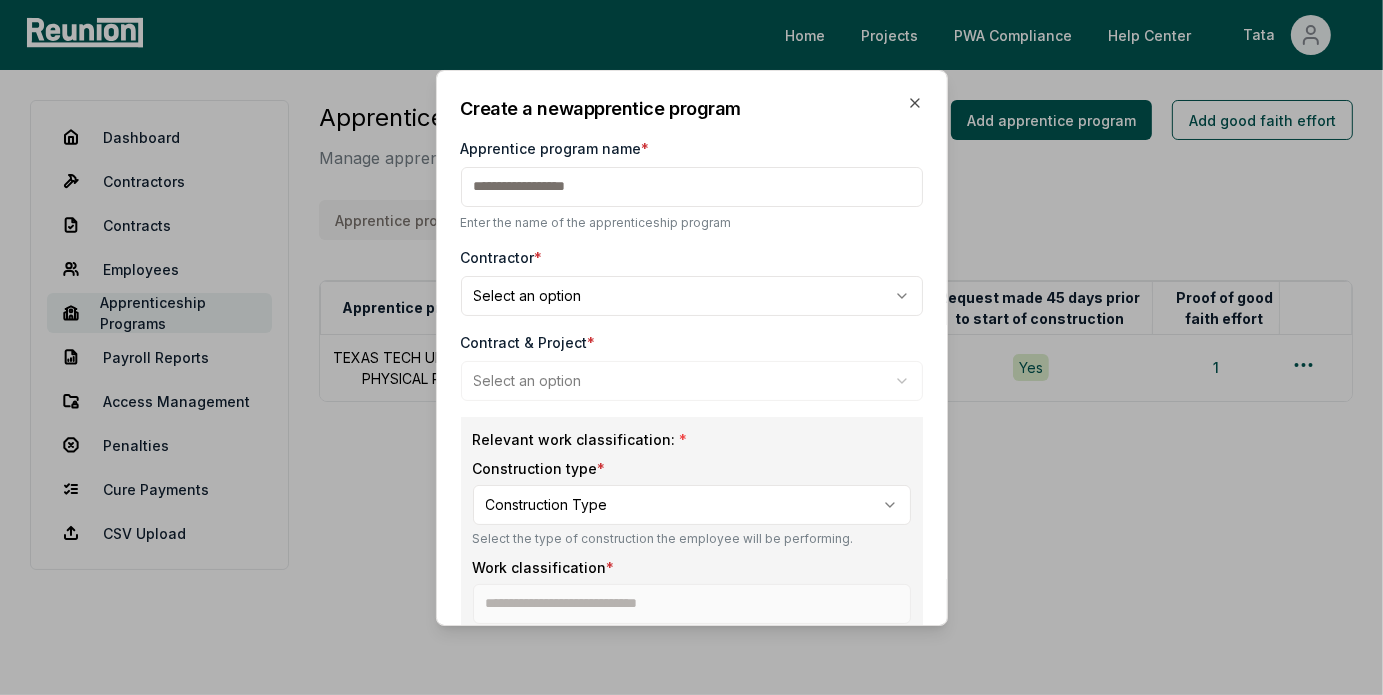 paste on "**********" 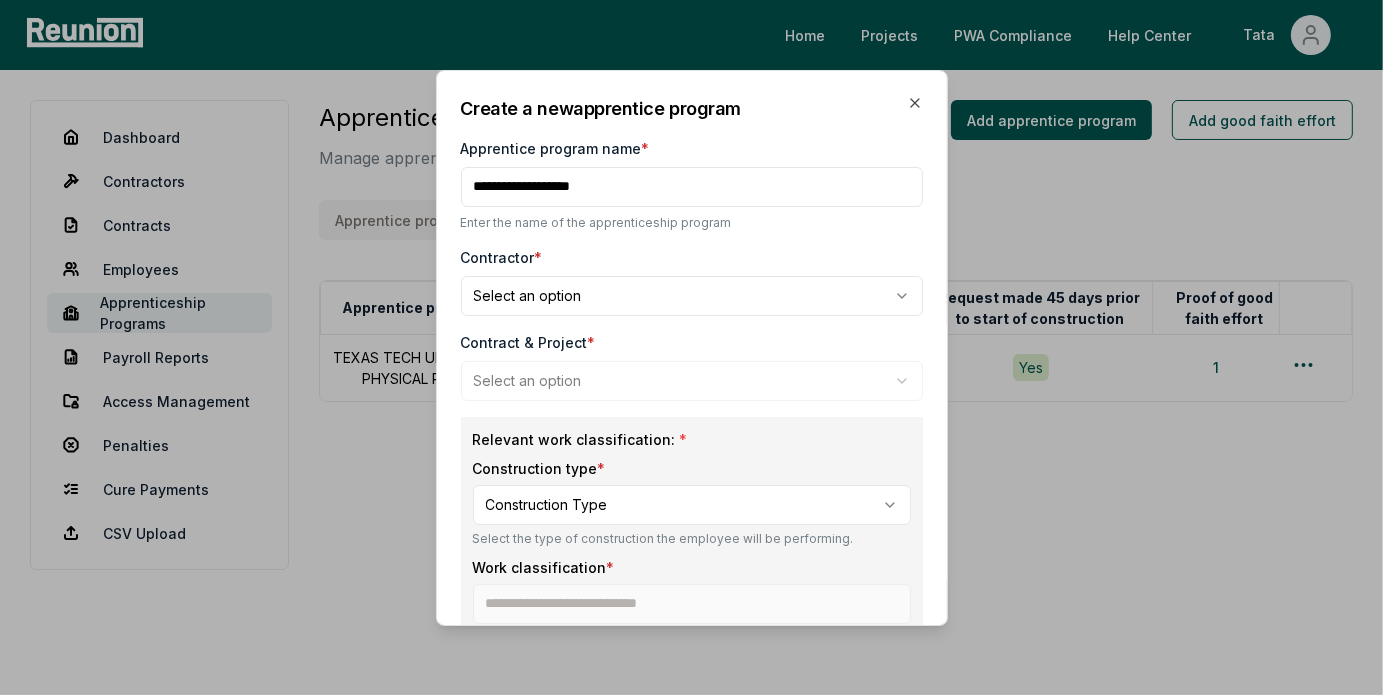 type on "**********" 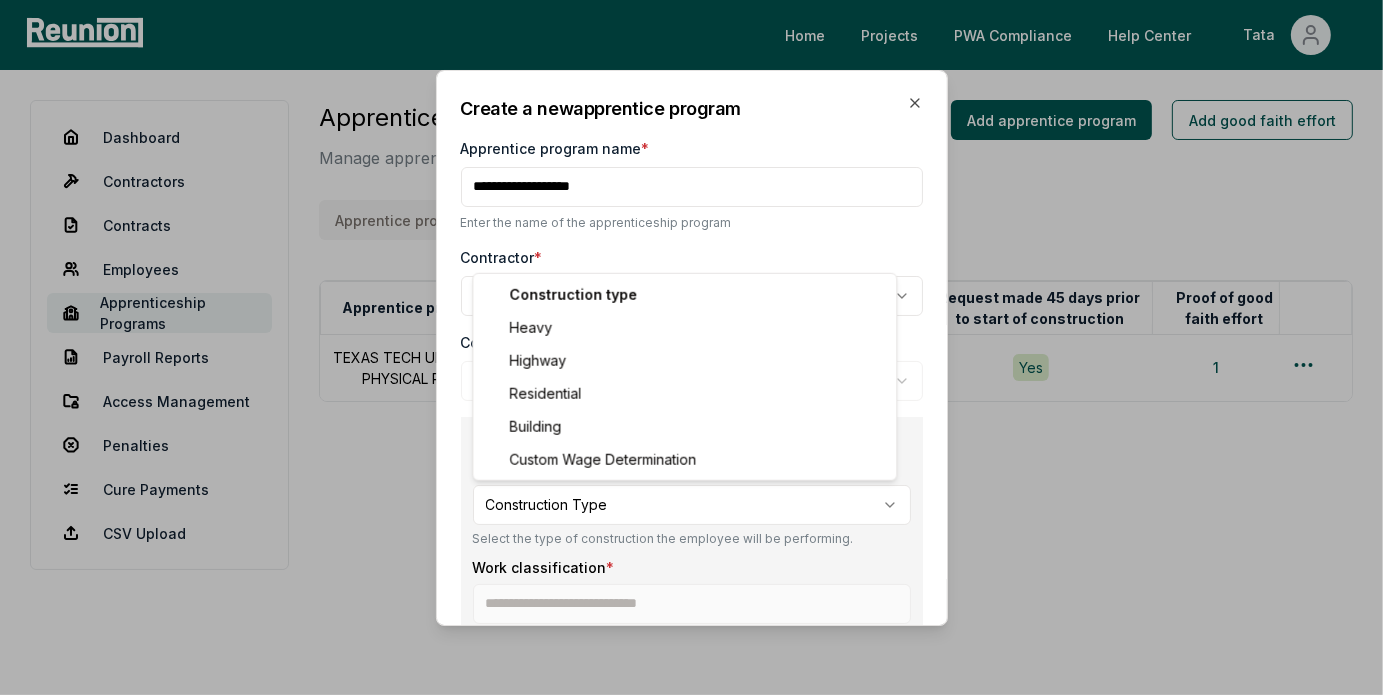 select on "*****" 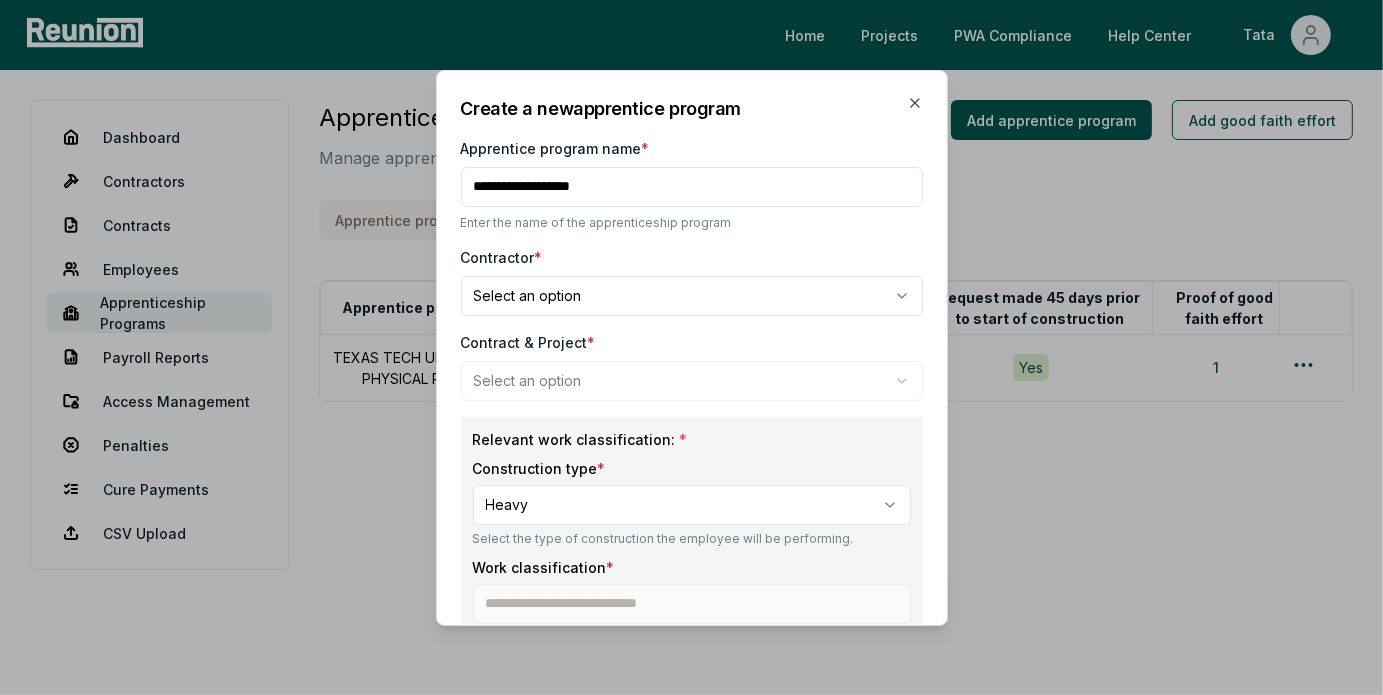 click on "Contract & Project  * Select an option" at bounding box center (692, 366) 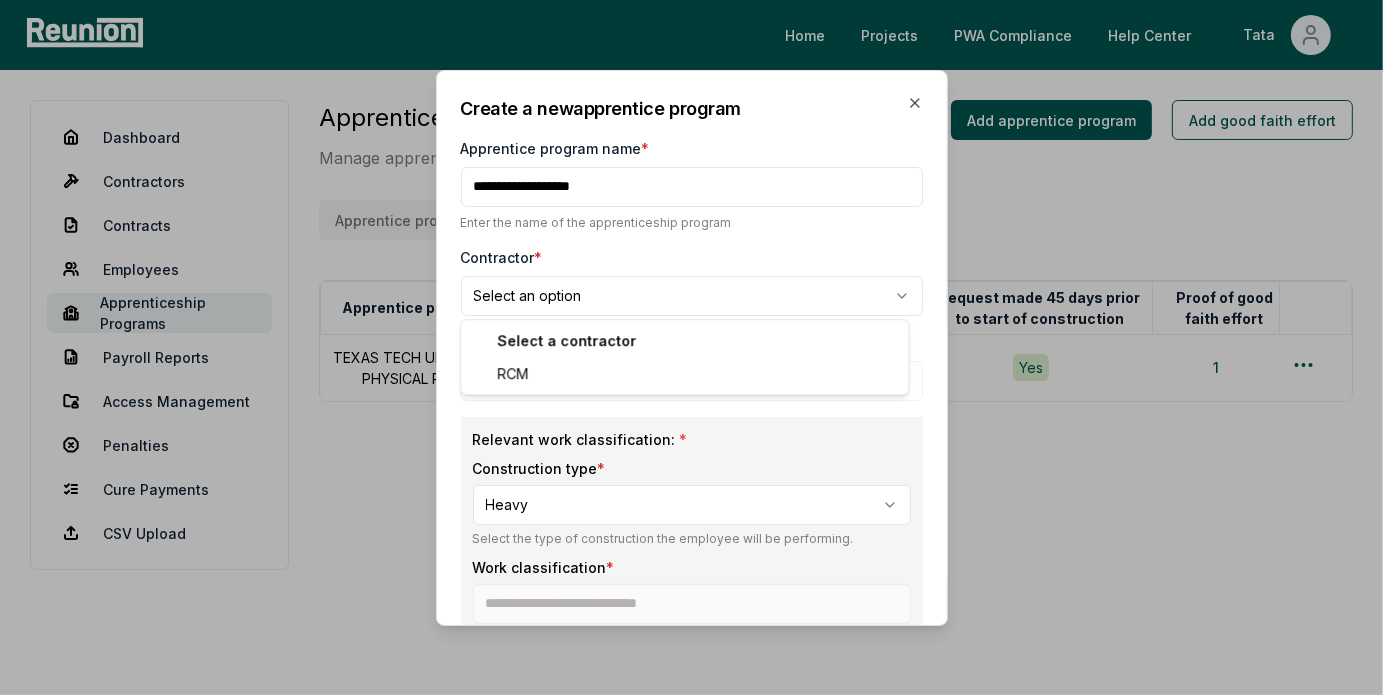 select on "**********" 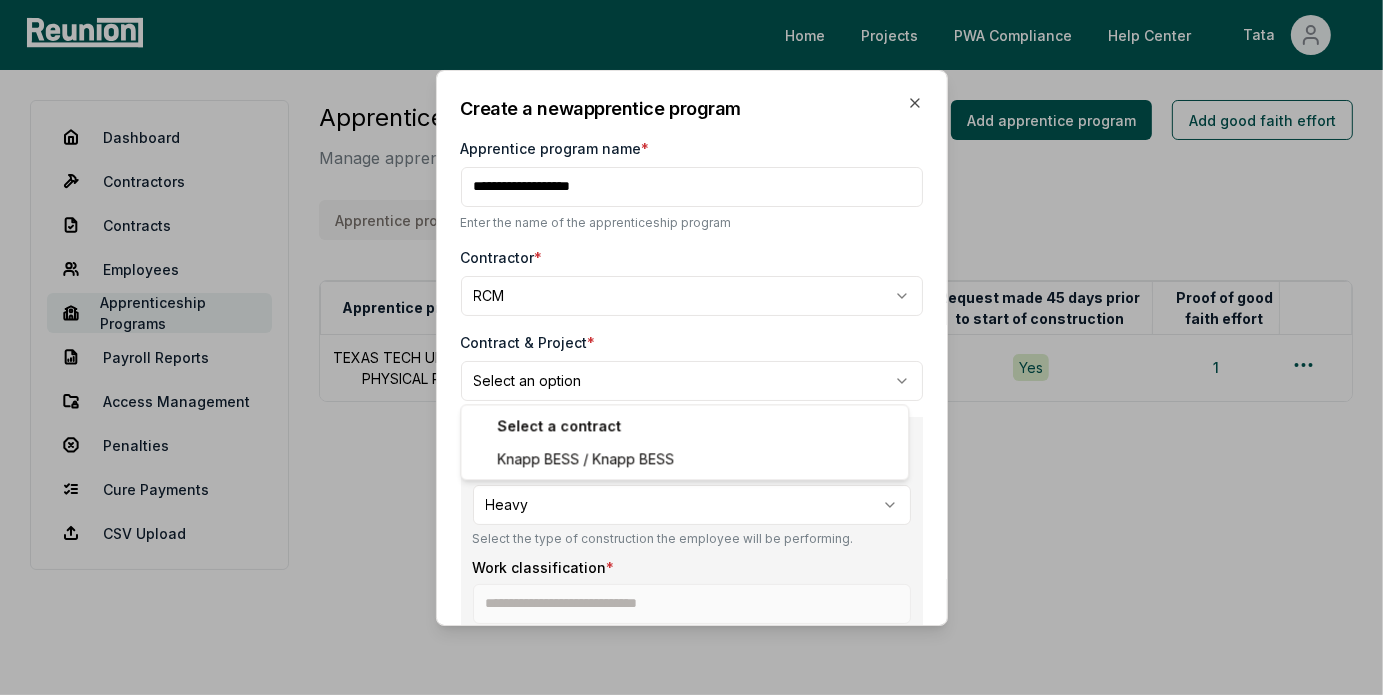 click on "**********" at bounding box center [691, 347] 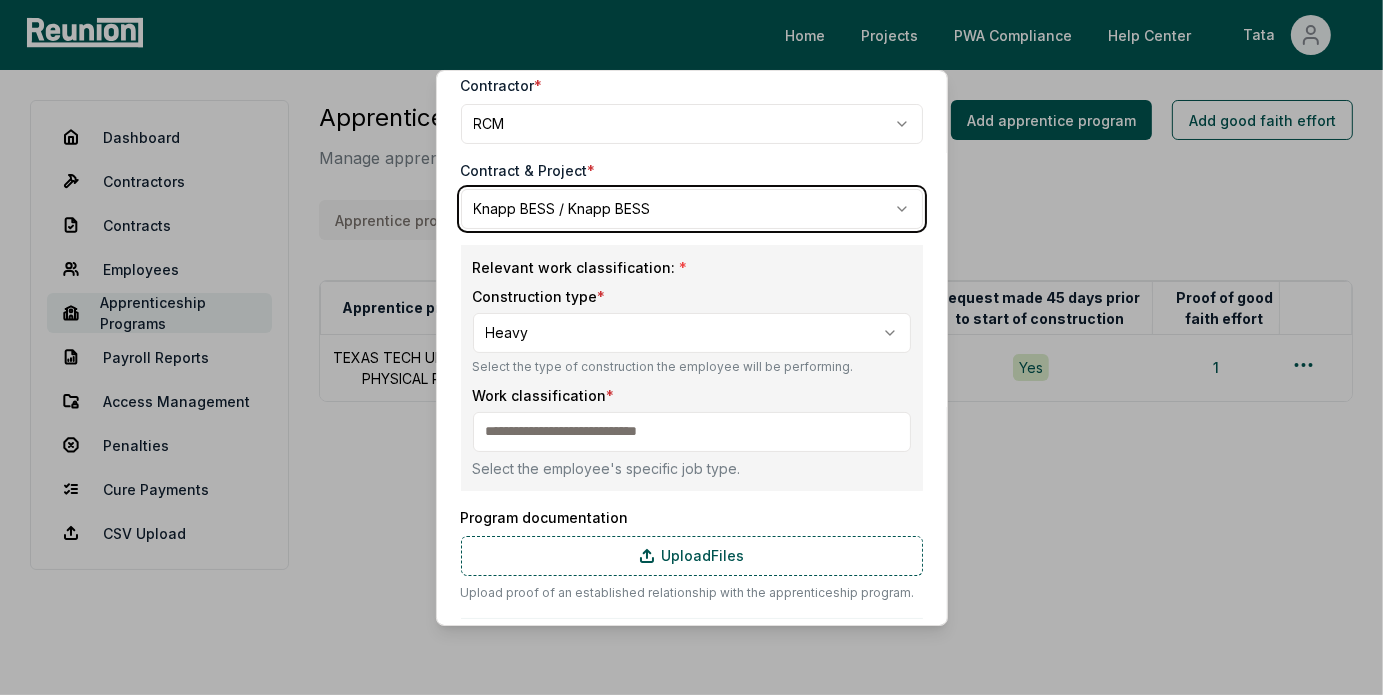 scroll, scrollTop: 200, scrollLeft: 0, axis: vertical 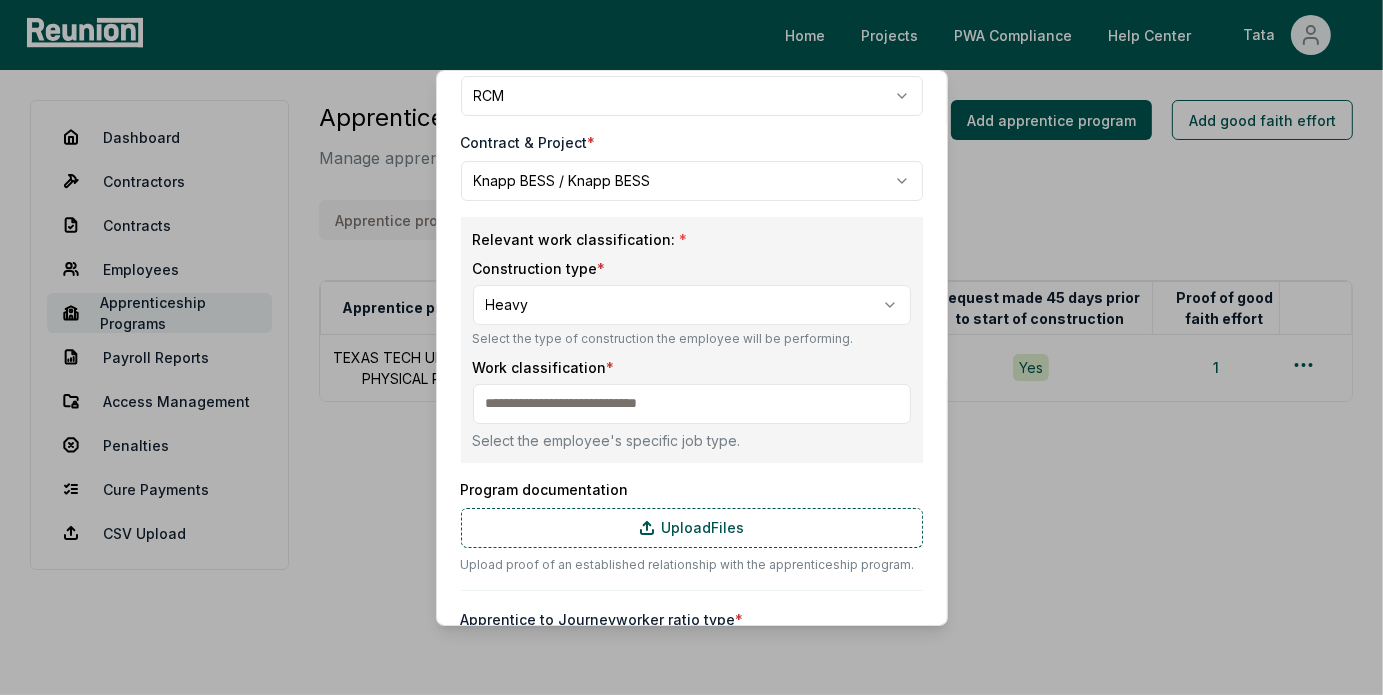 click at bounding box center [692, 404] 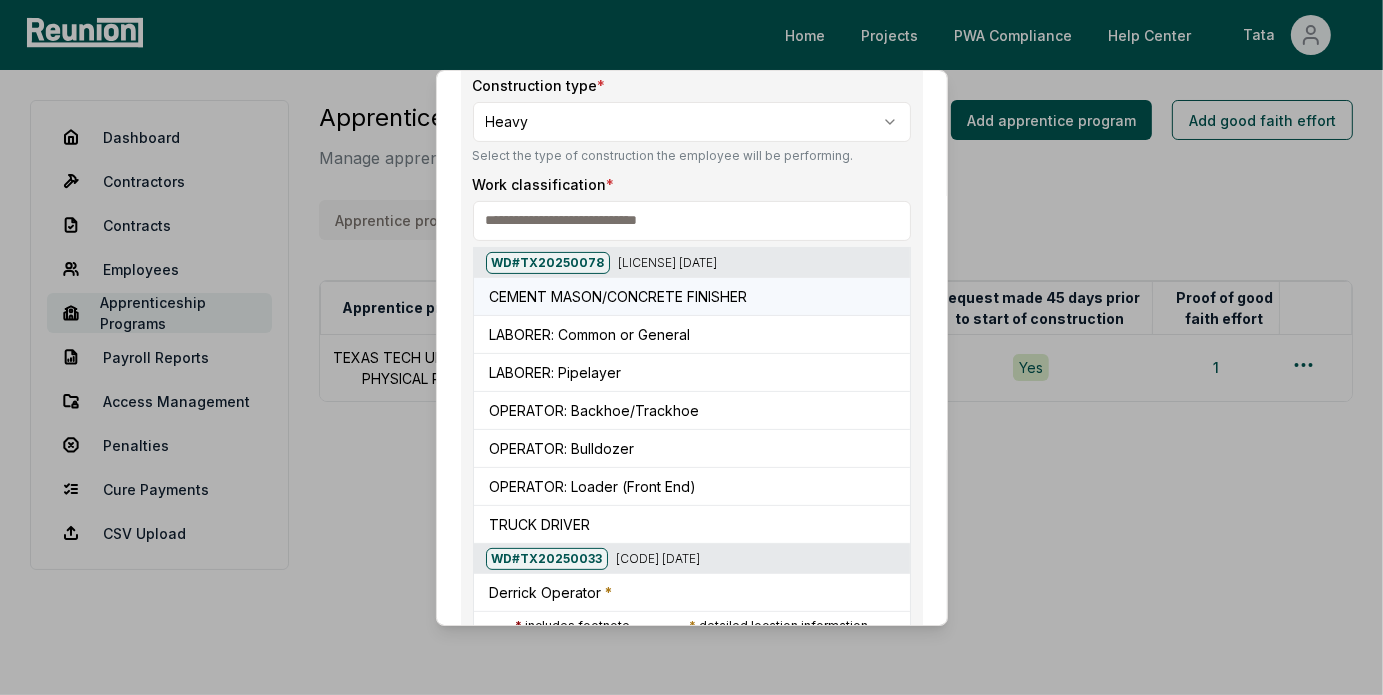 scroll, scrollTop: 400, scrollLeft: 0, axis: vertical 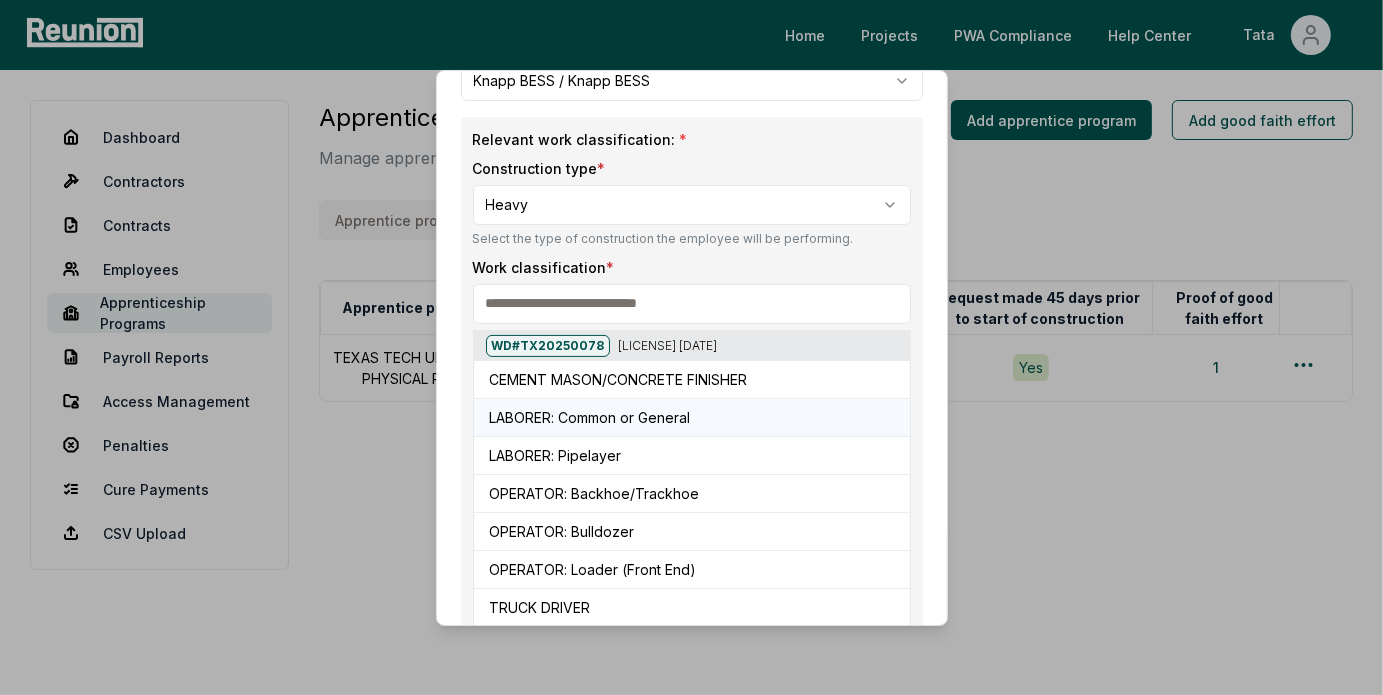click on "LABORER: Common or General" at bounding box center (590, 417) 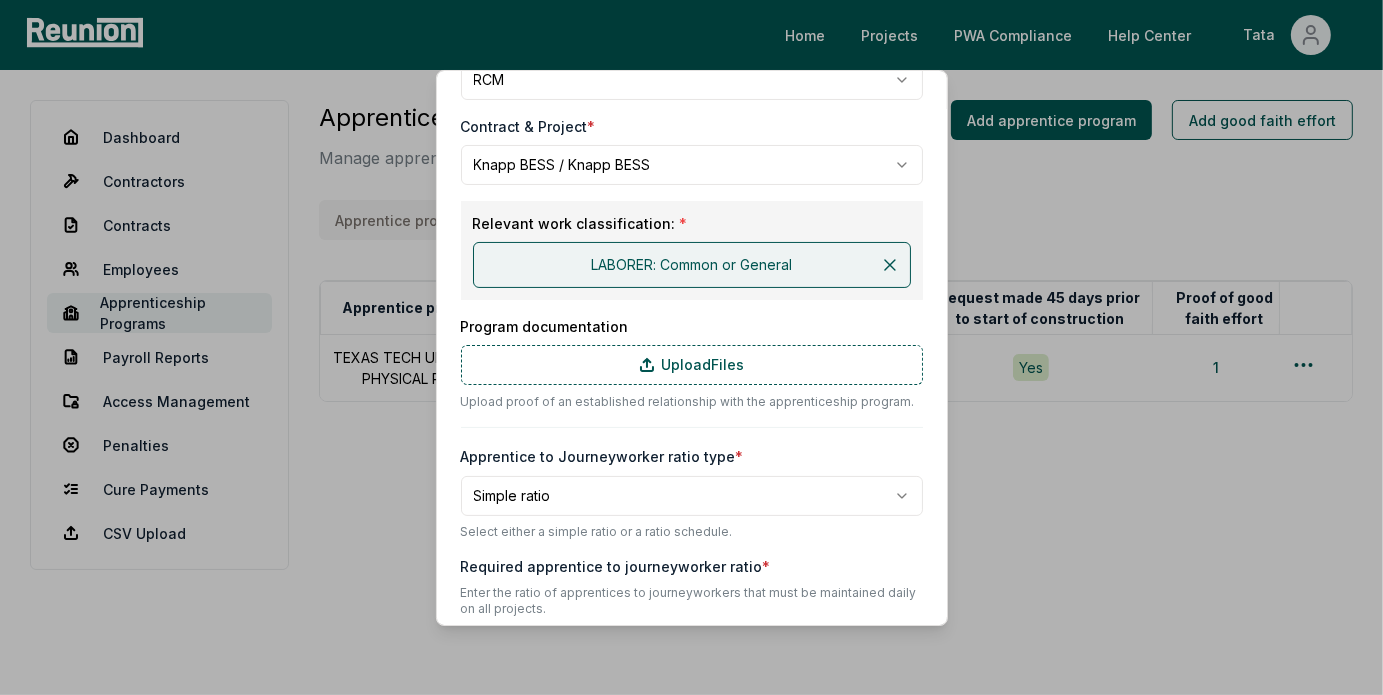 scroll, scrollTop: 200, scrollLeft: 0, axis: vertical 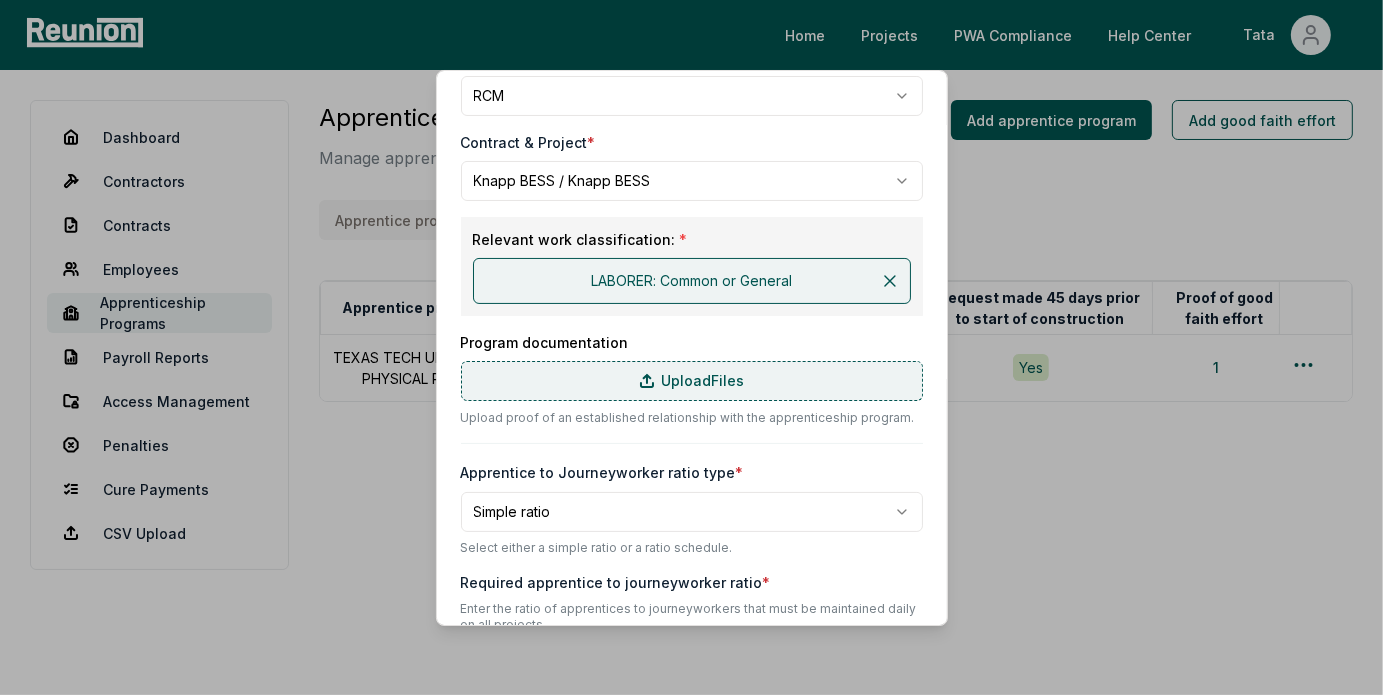 click on "Upload  Files" at bounding box center (692, 381) 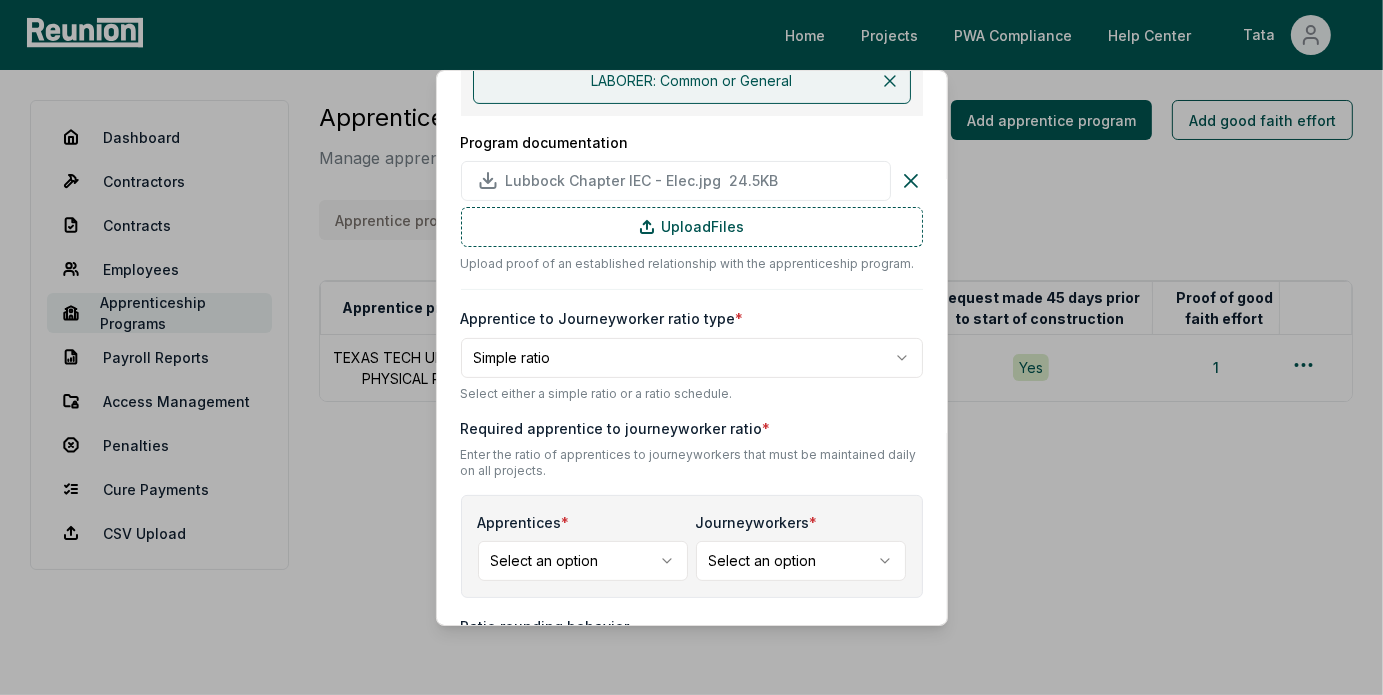 scroll, scrollTop: 600, scrollLeft: 0, axis: vertical 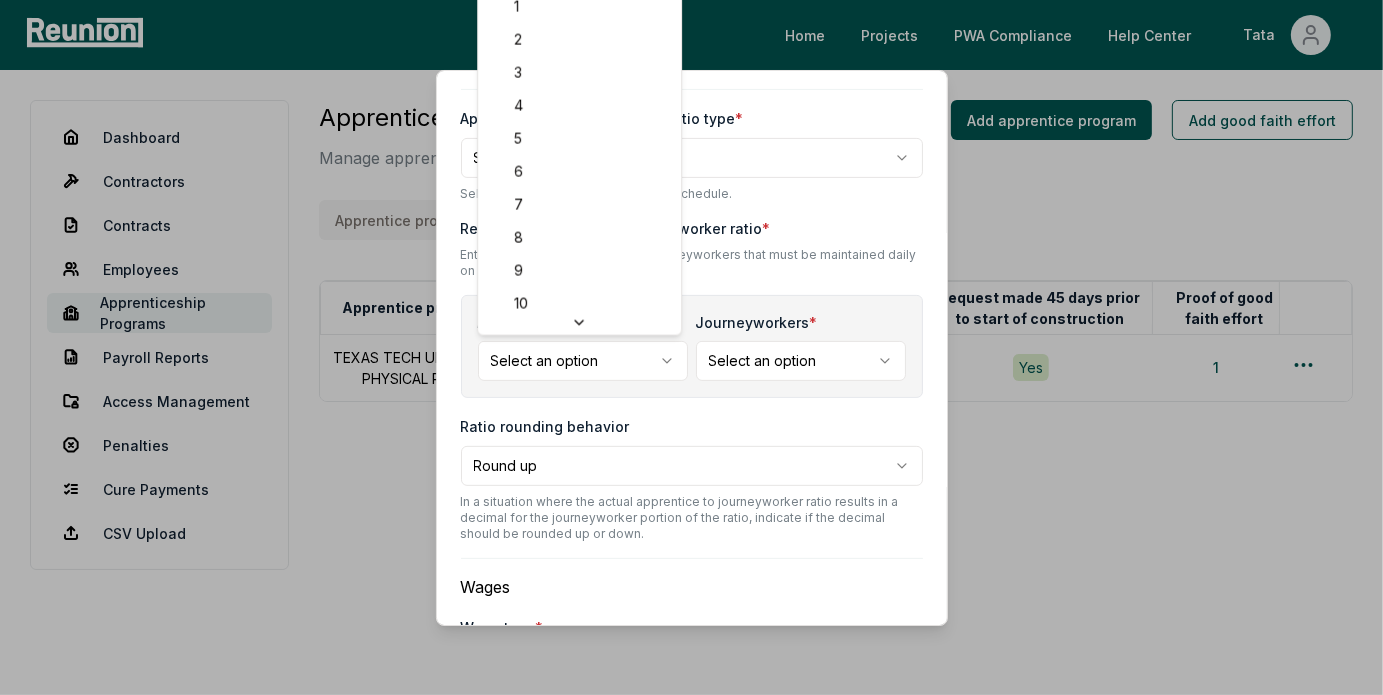 click on "**********" at bounding box center [691, 347] 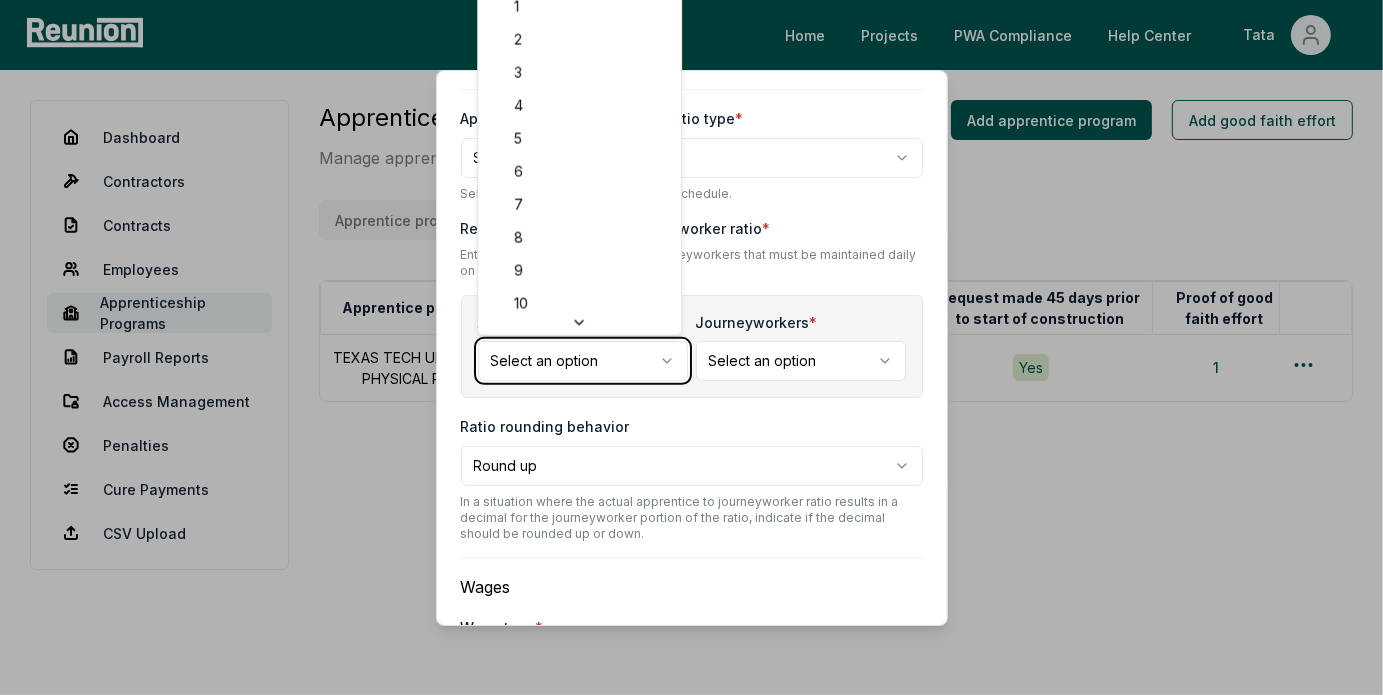 click at bounding box center [691, 347] 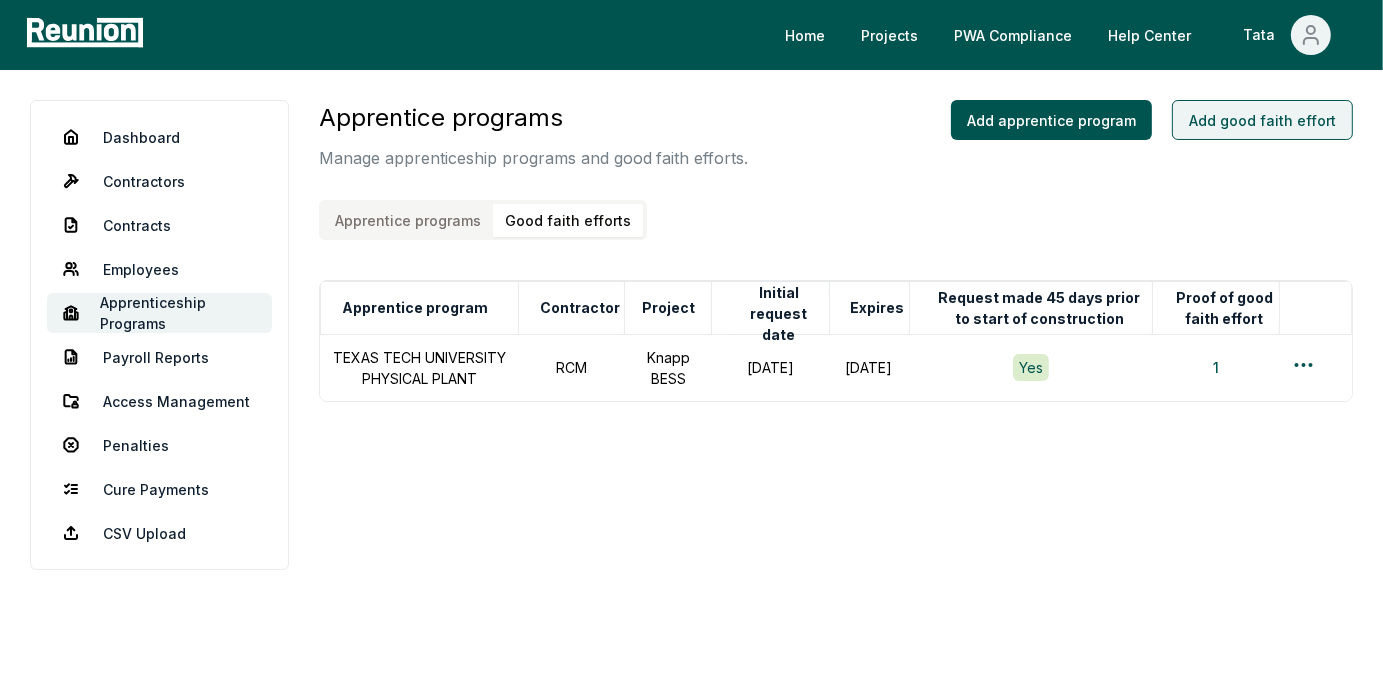 click on "Add good faith effort" at bounding box center [1262, 120] 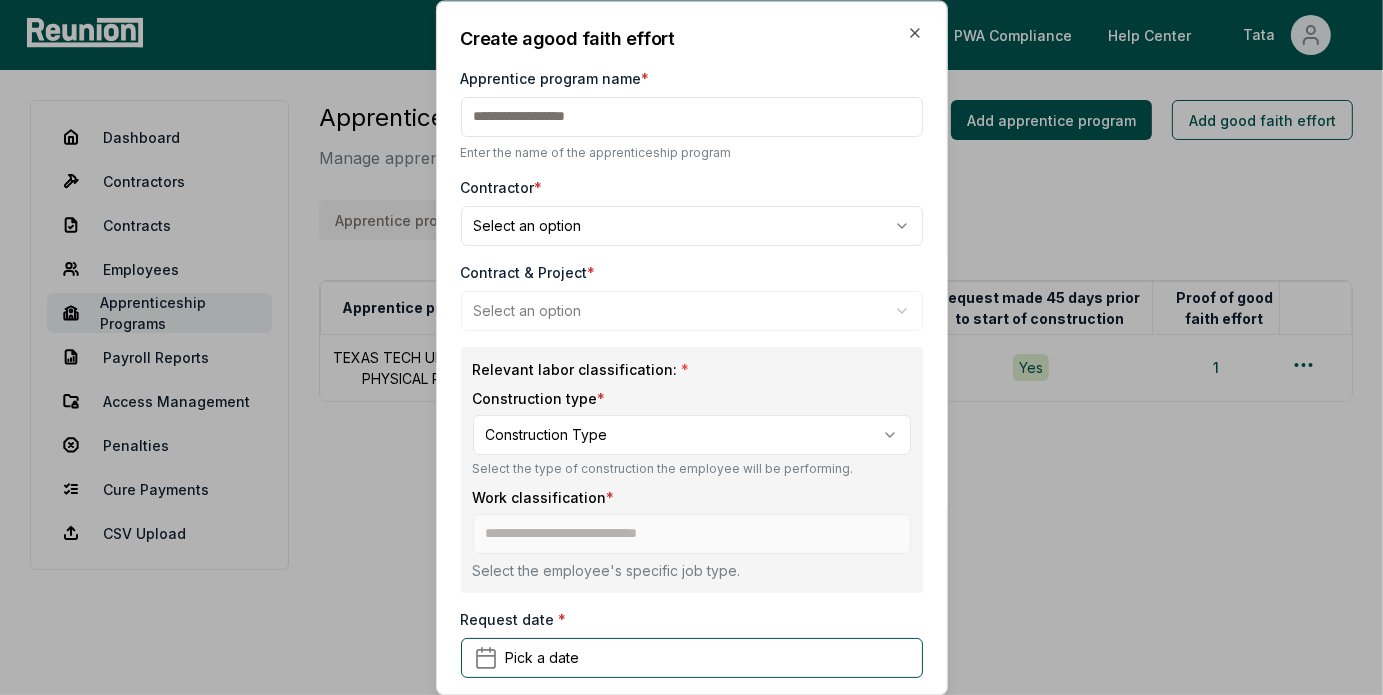 click on "Apprentice program name  *" at bounding box center (692, 117) 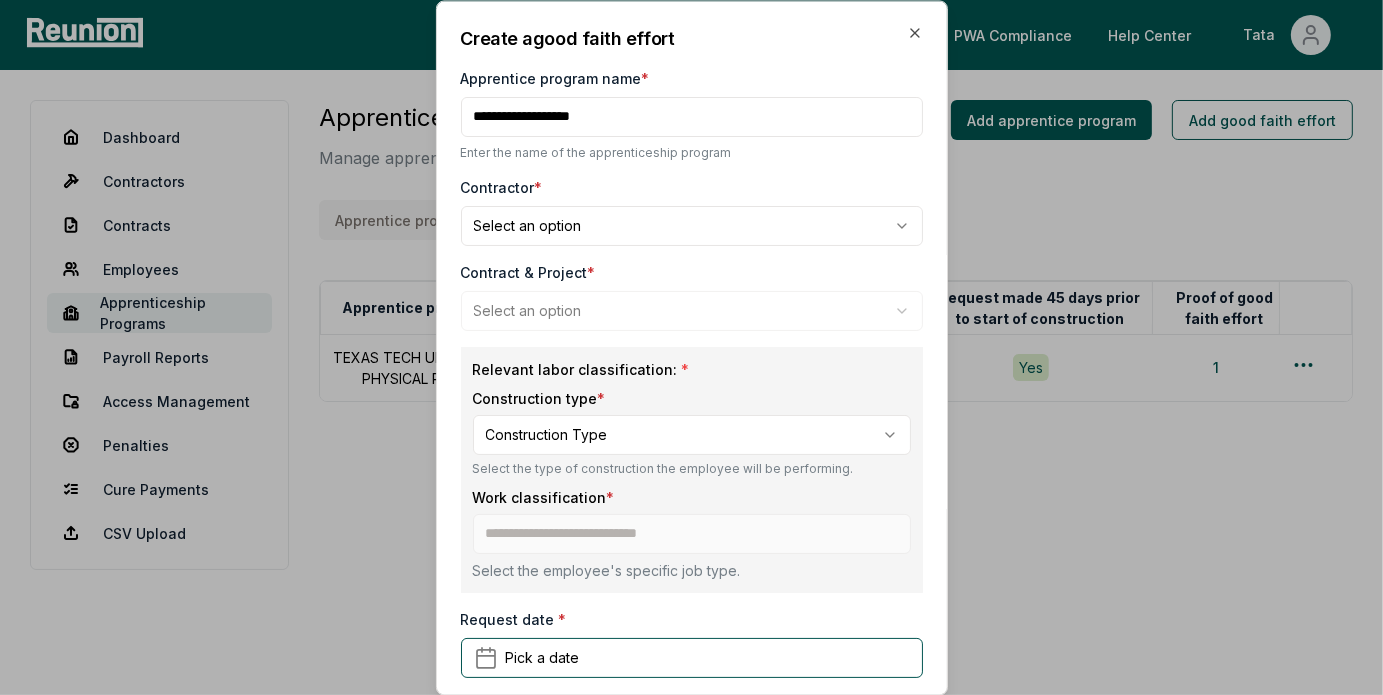 type on "**********" 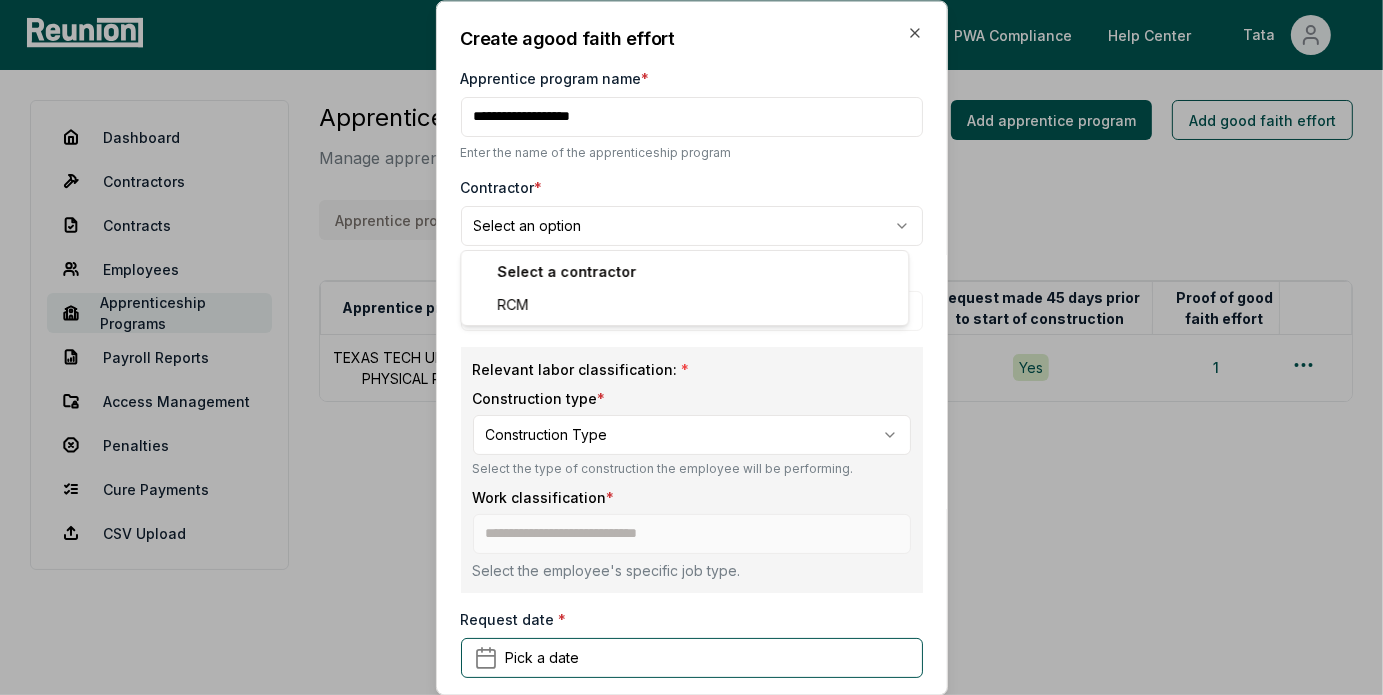select on "**********" 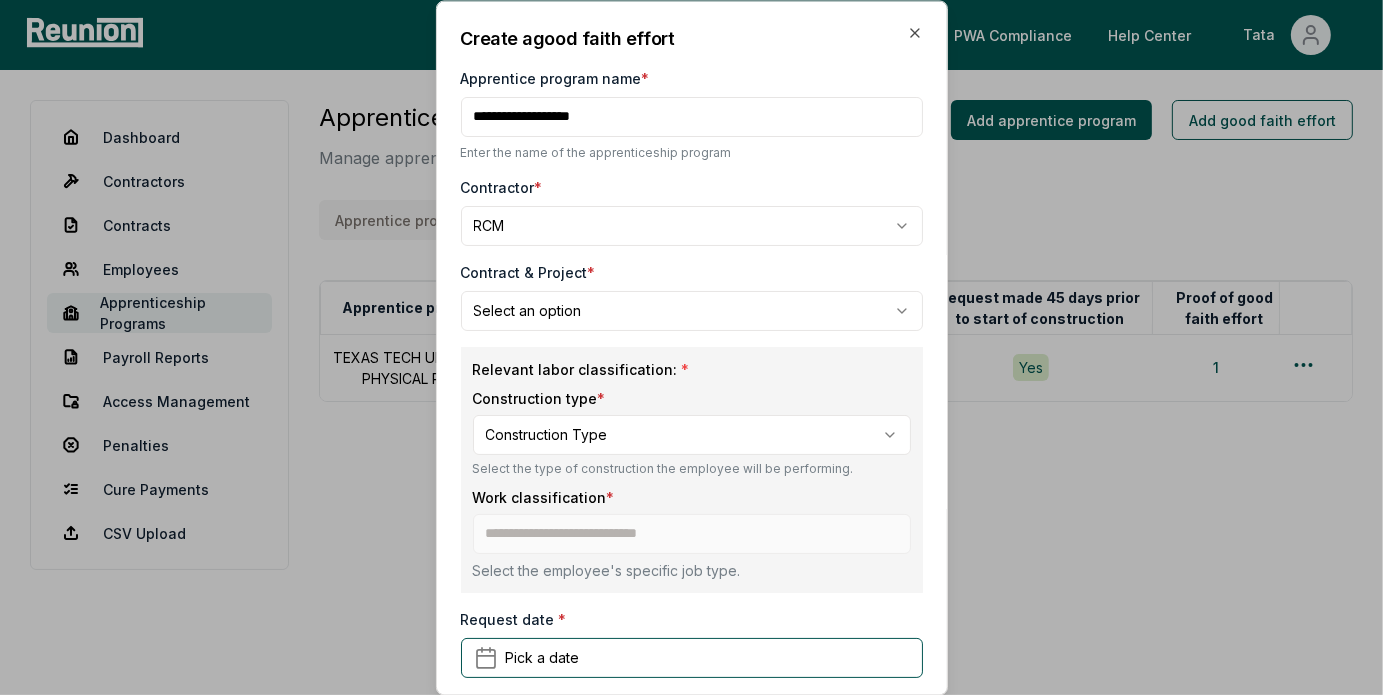 click on "**********" at bounding box center (691, 347) 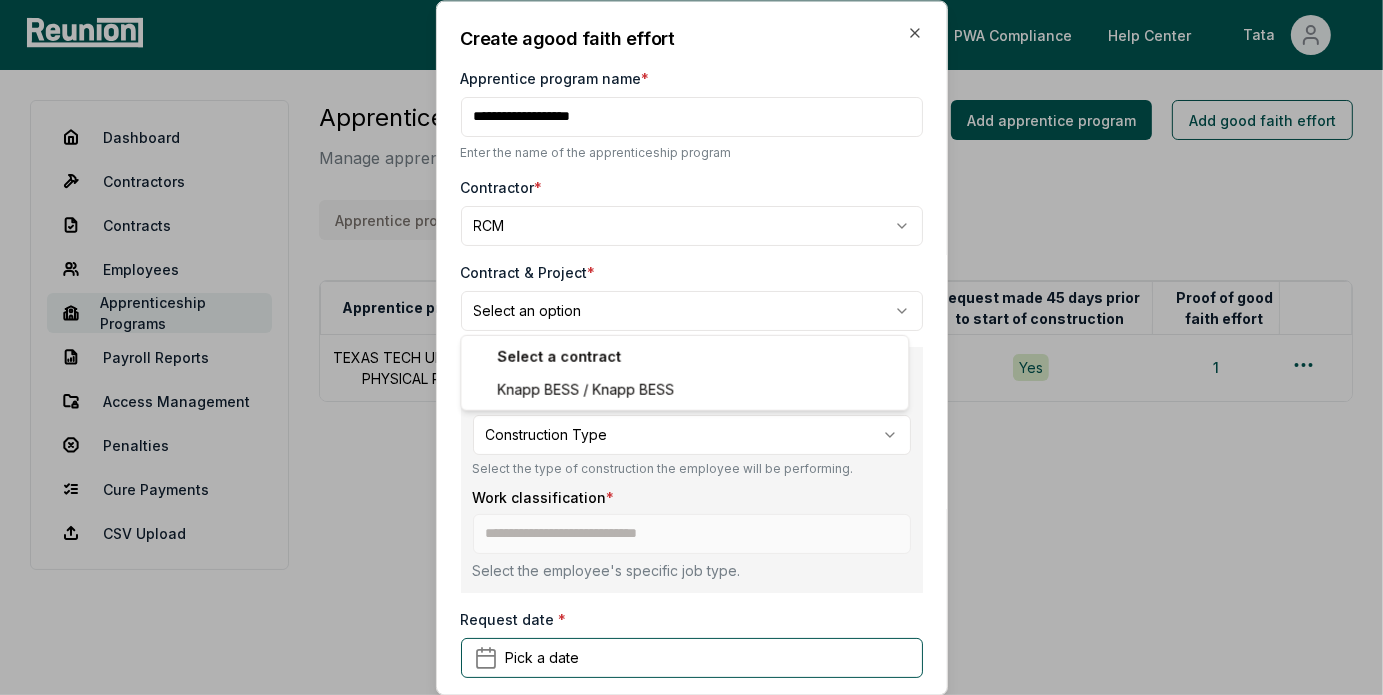 select on "**********" 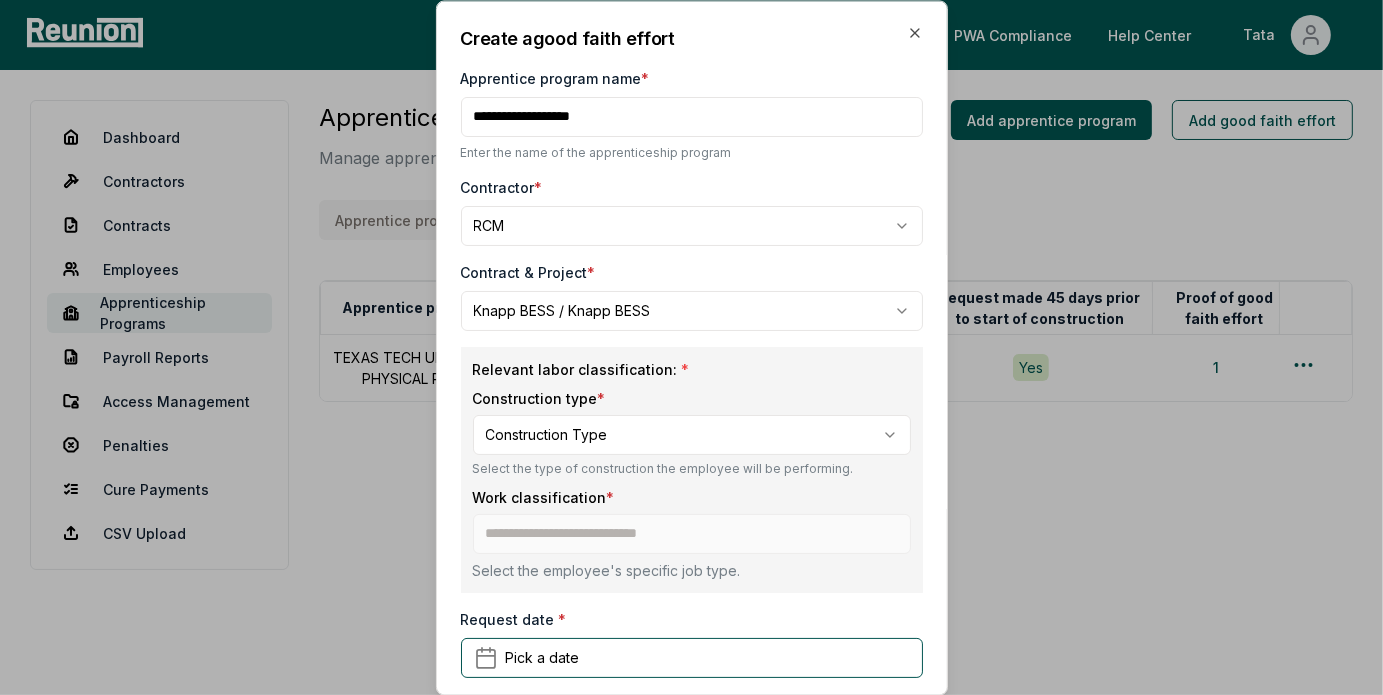 click on "**********" at bounding box center (691, 347) 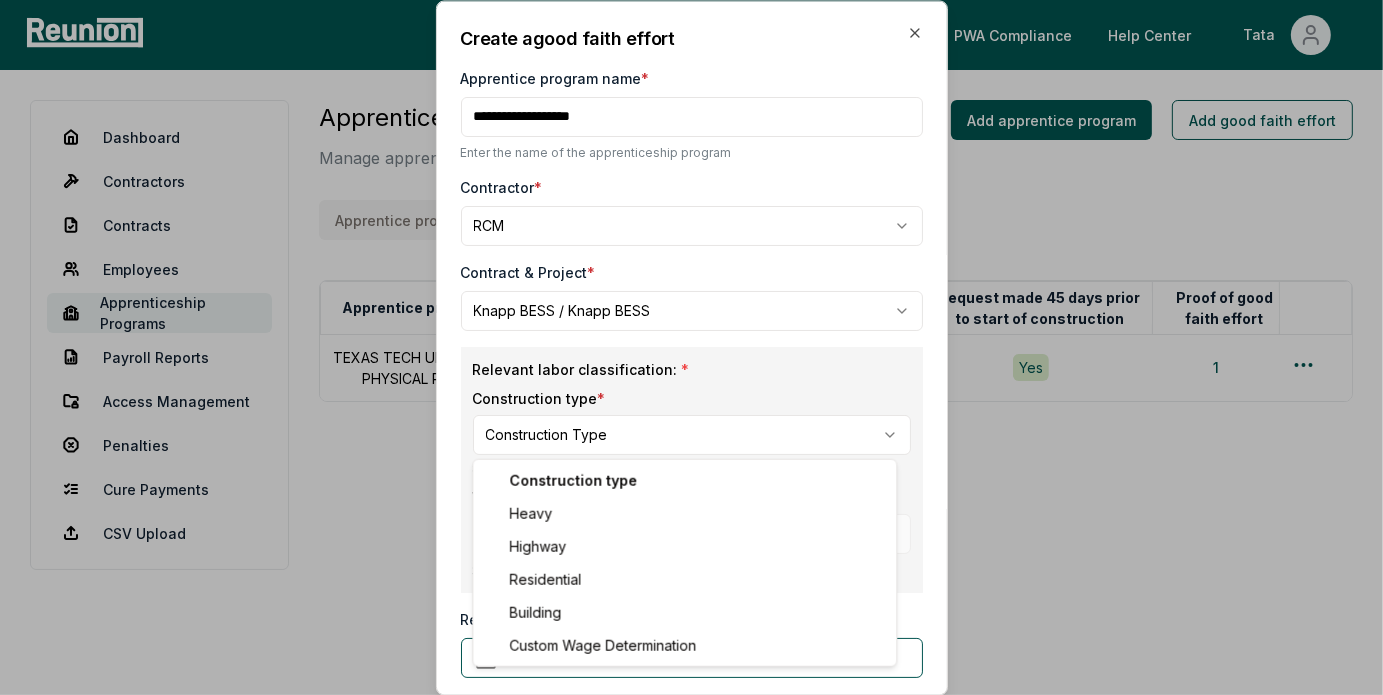 select on "*****" 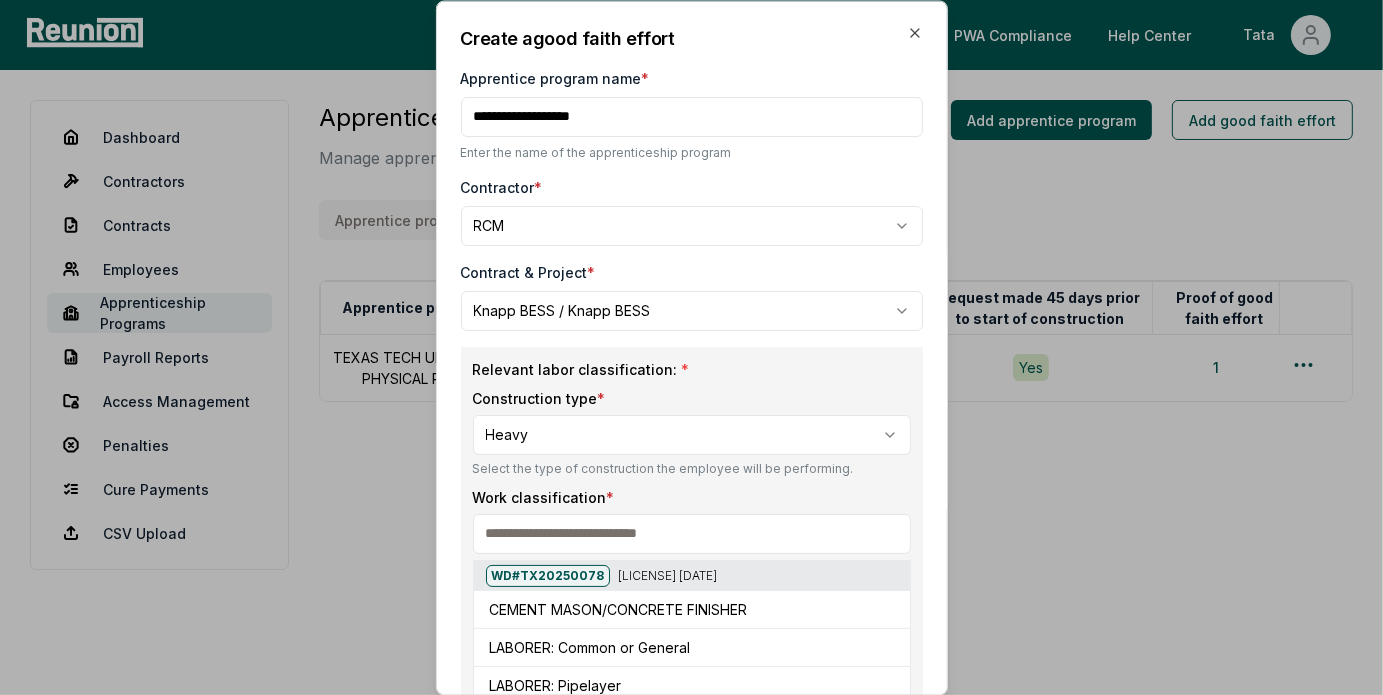 click at bounding box center (692, 534) 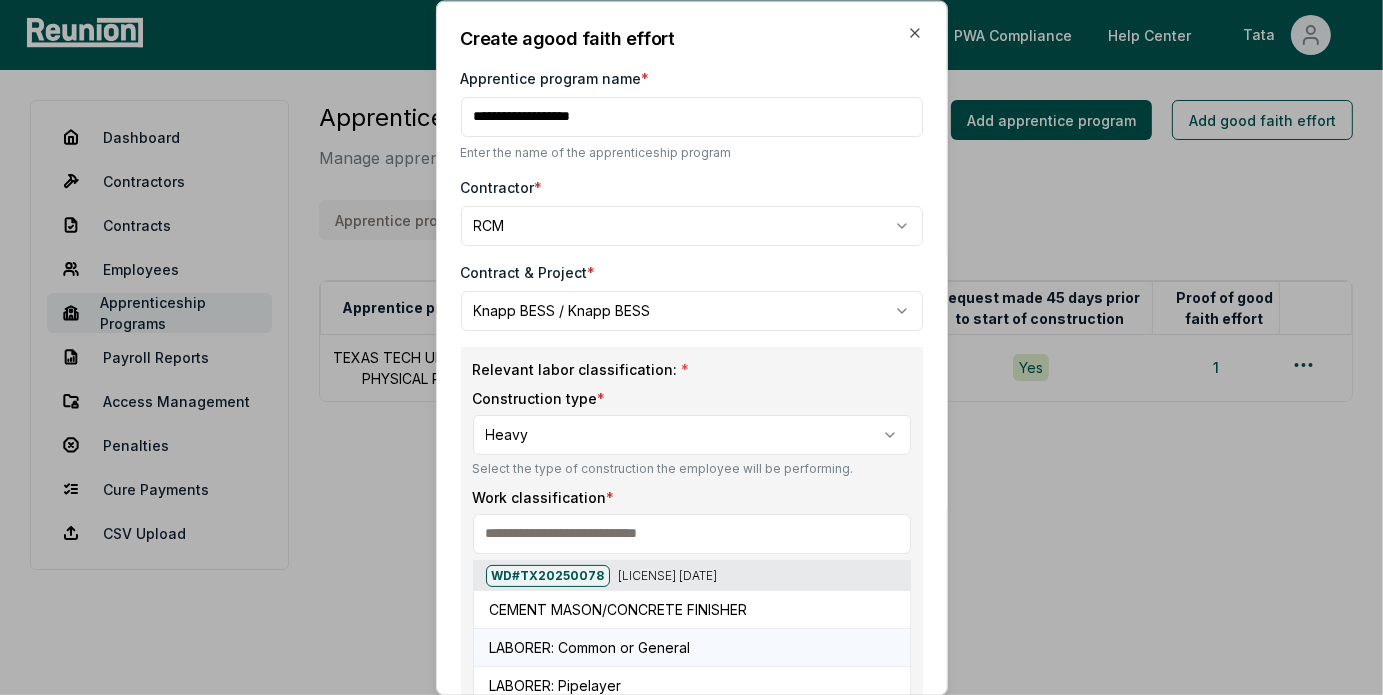 click on "LABORER: Common or General" at bounding box center [590, 647] 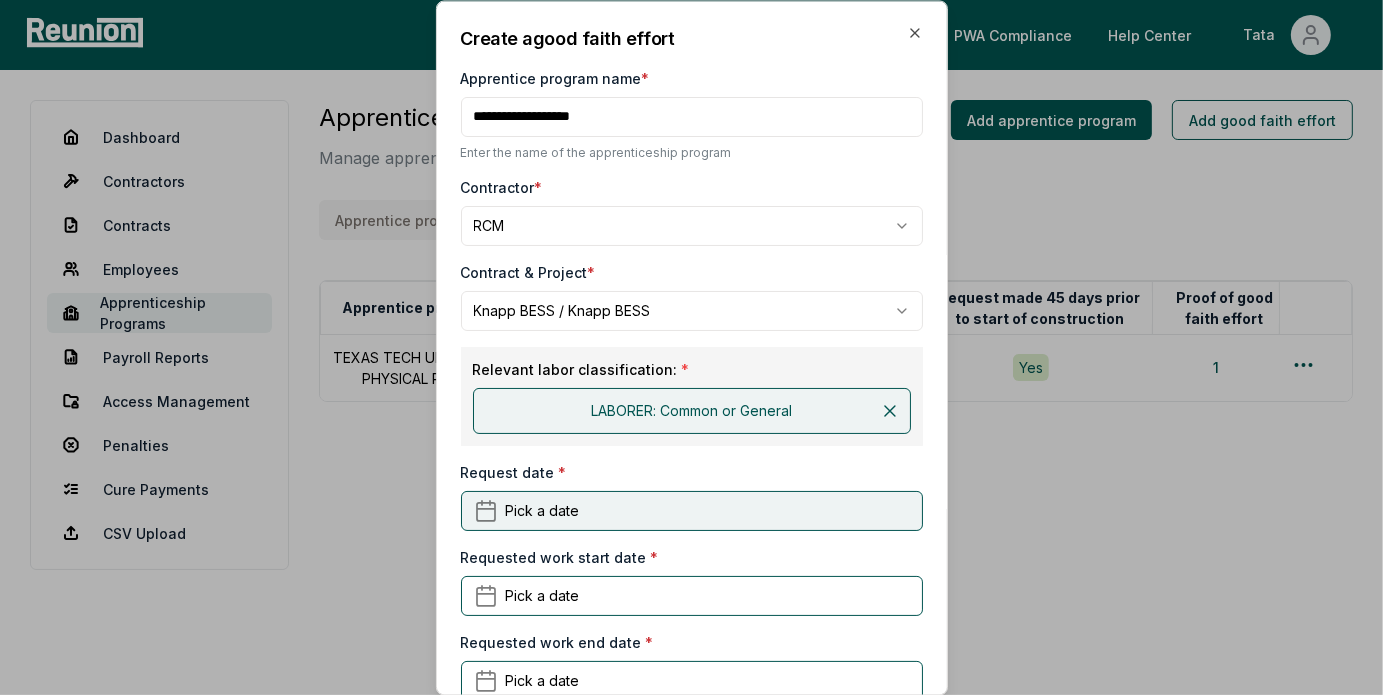 scroll, scrollTop: 200, scrollLeft: 0, axis: vertical 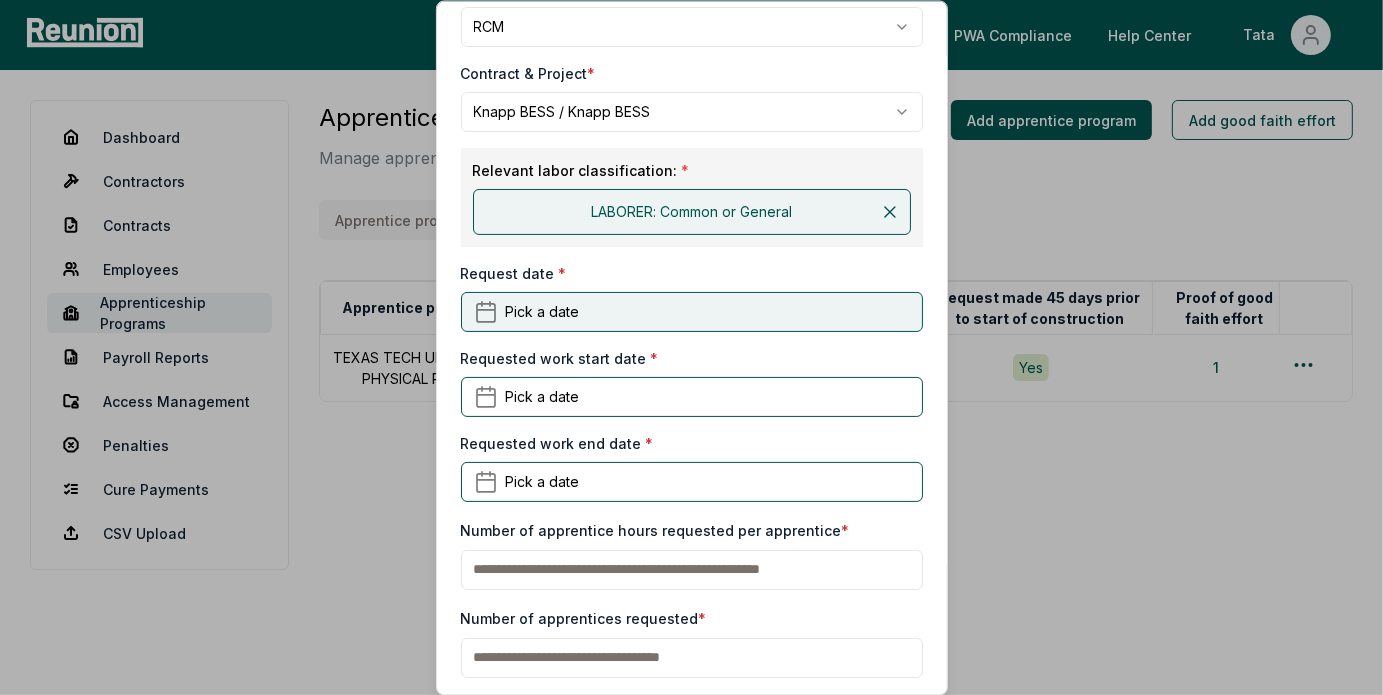 click on "Pick a date" at bounding box center [692, 311] 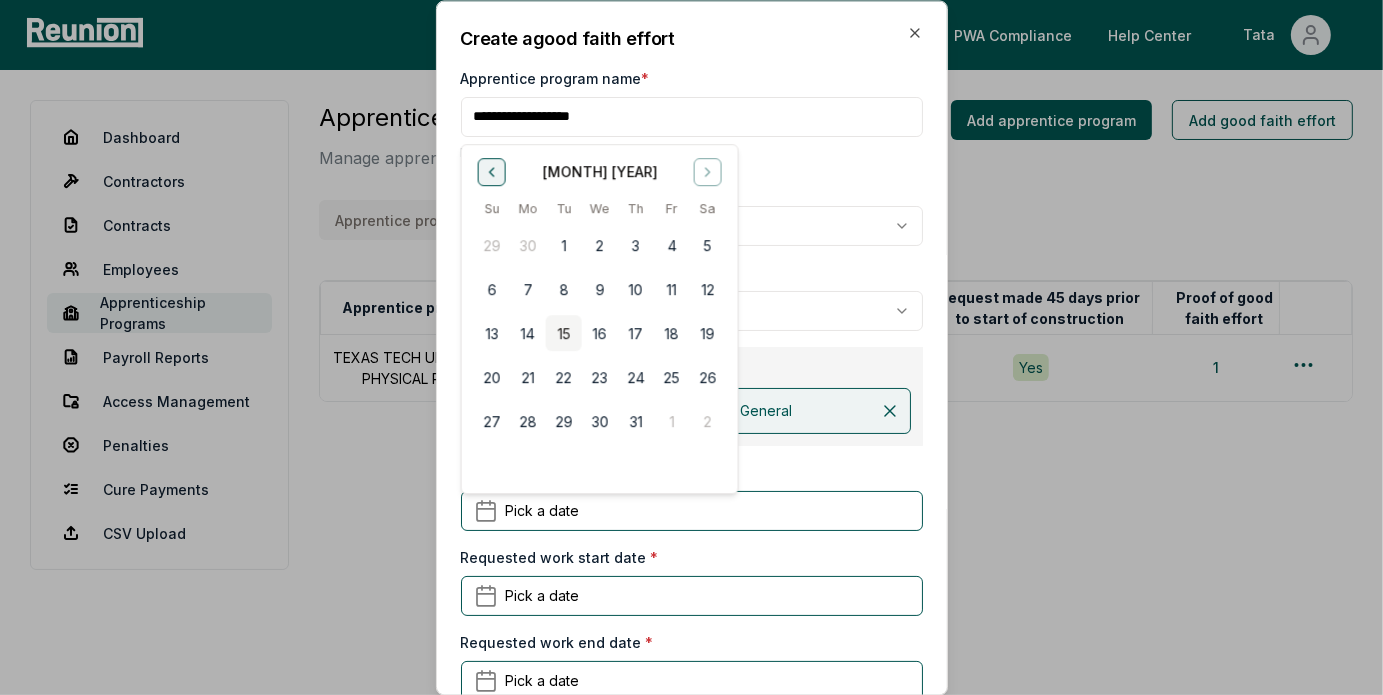 click 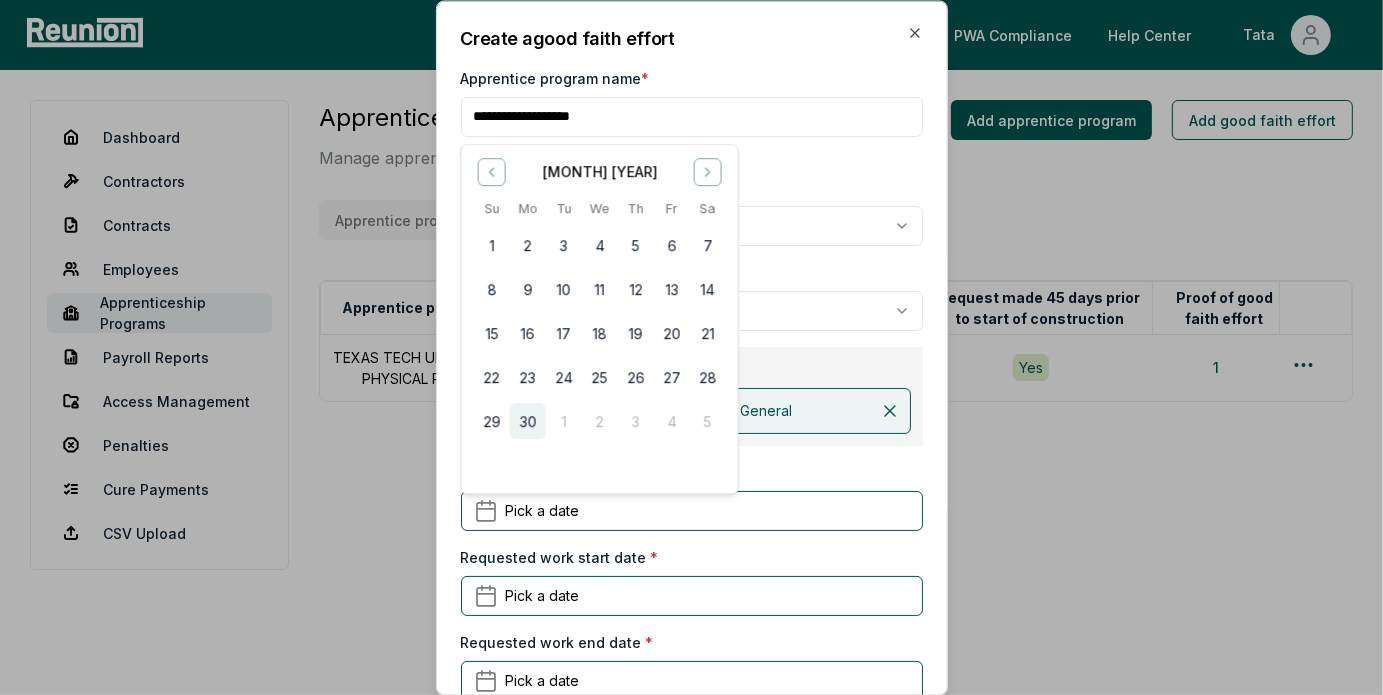 click on "30" at bounding box center (527, 421) 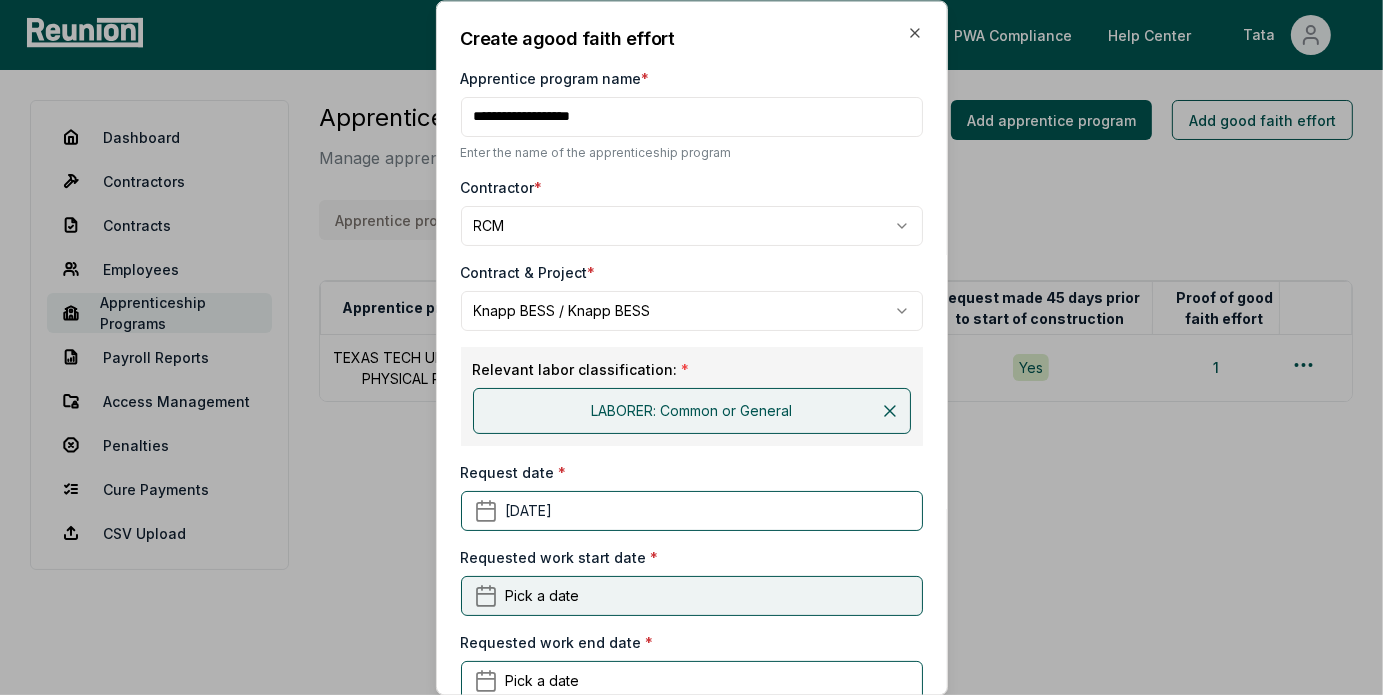 click on "Pick a date" at bounding box center [543, 596] 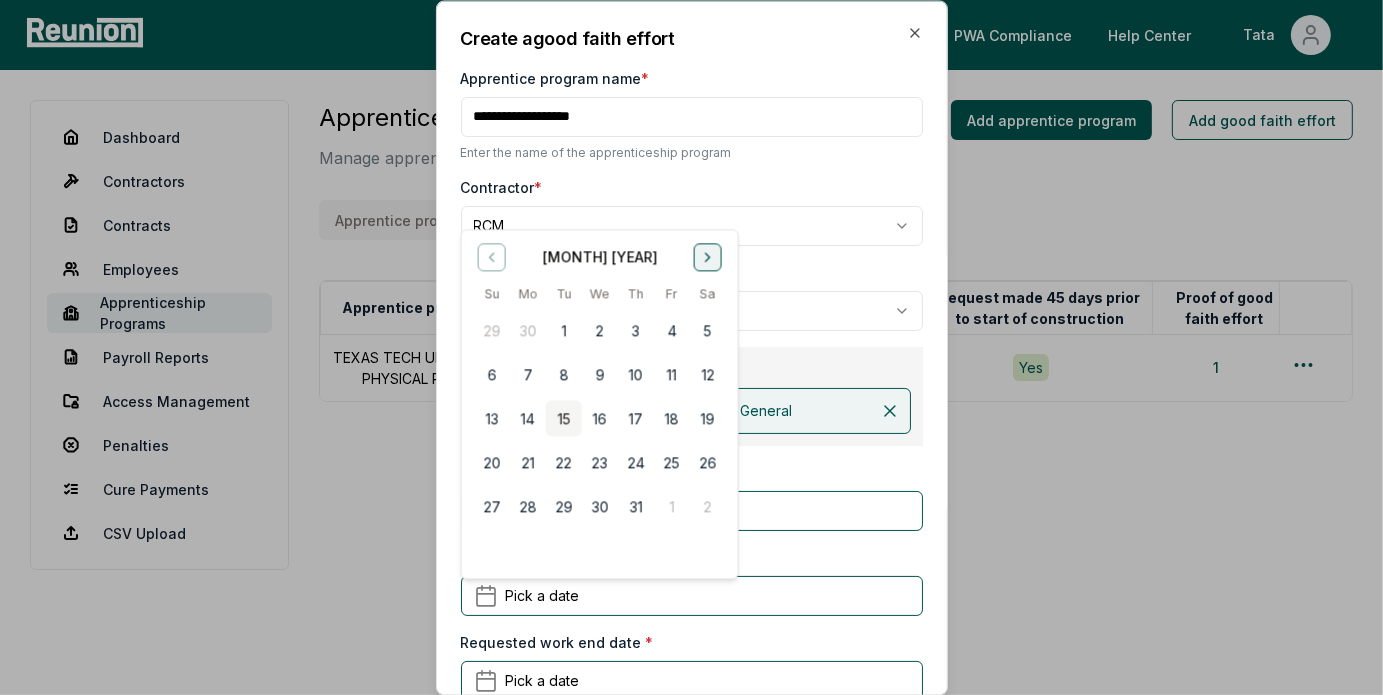 click at bounding box center [707, 257] 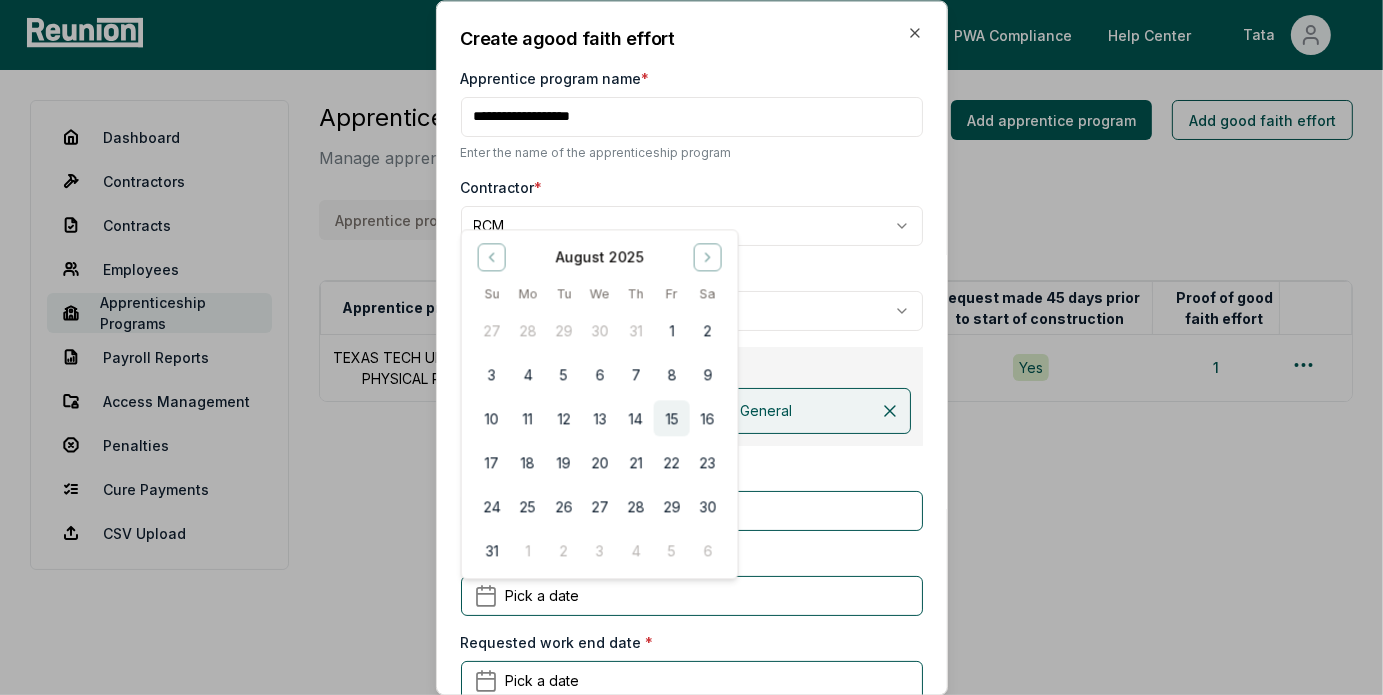 click on "15" at bounding box center [671, 419] 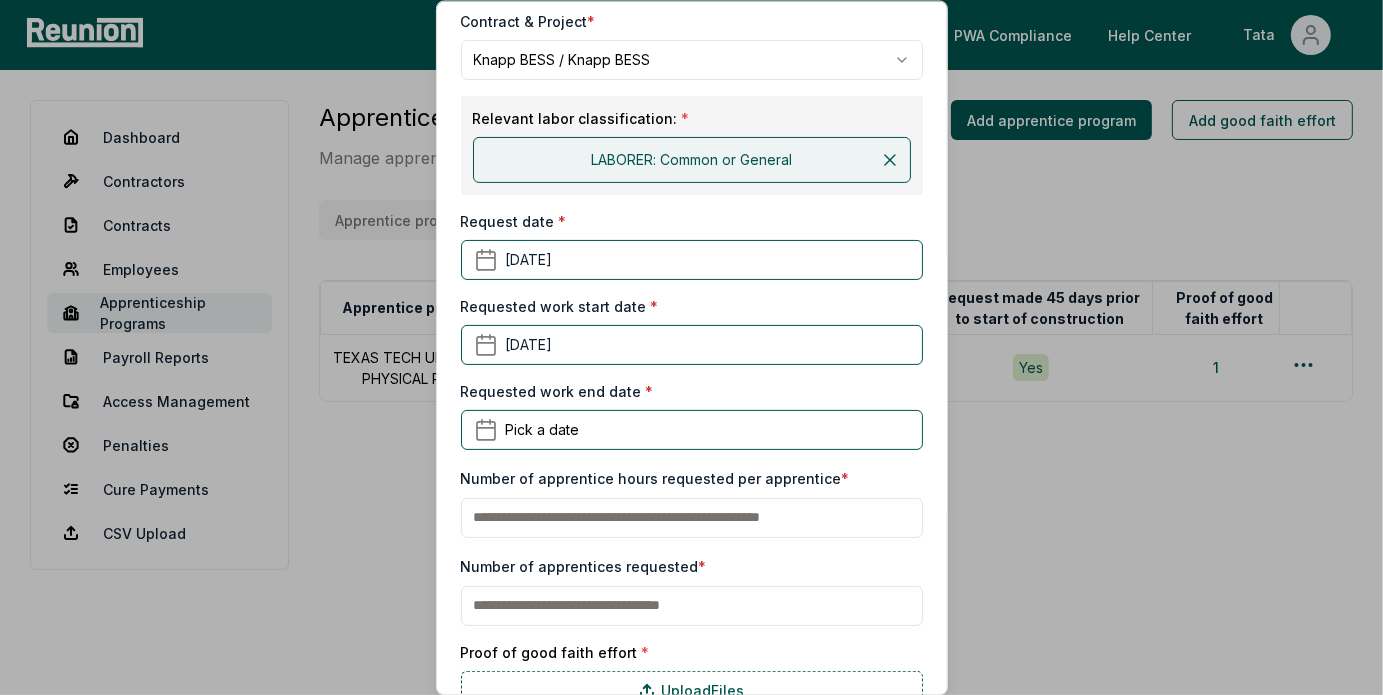 scroll, scrollTop: 300, scrollLeft: 0, axis: vertical 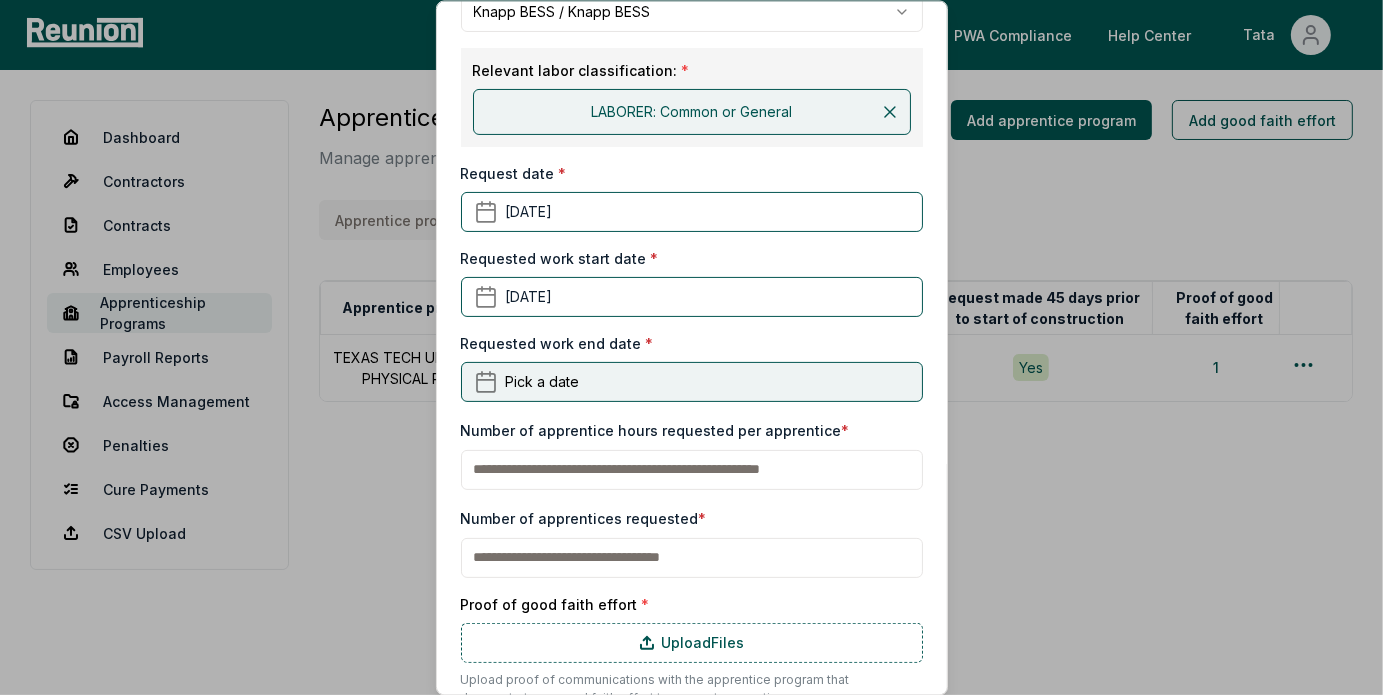 click on "Pick a date" at bounding box center (692, 381) 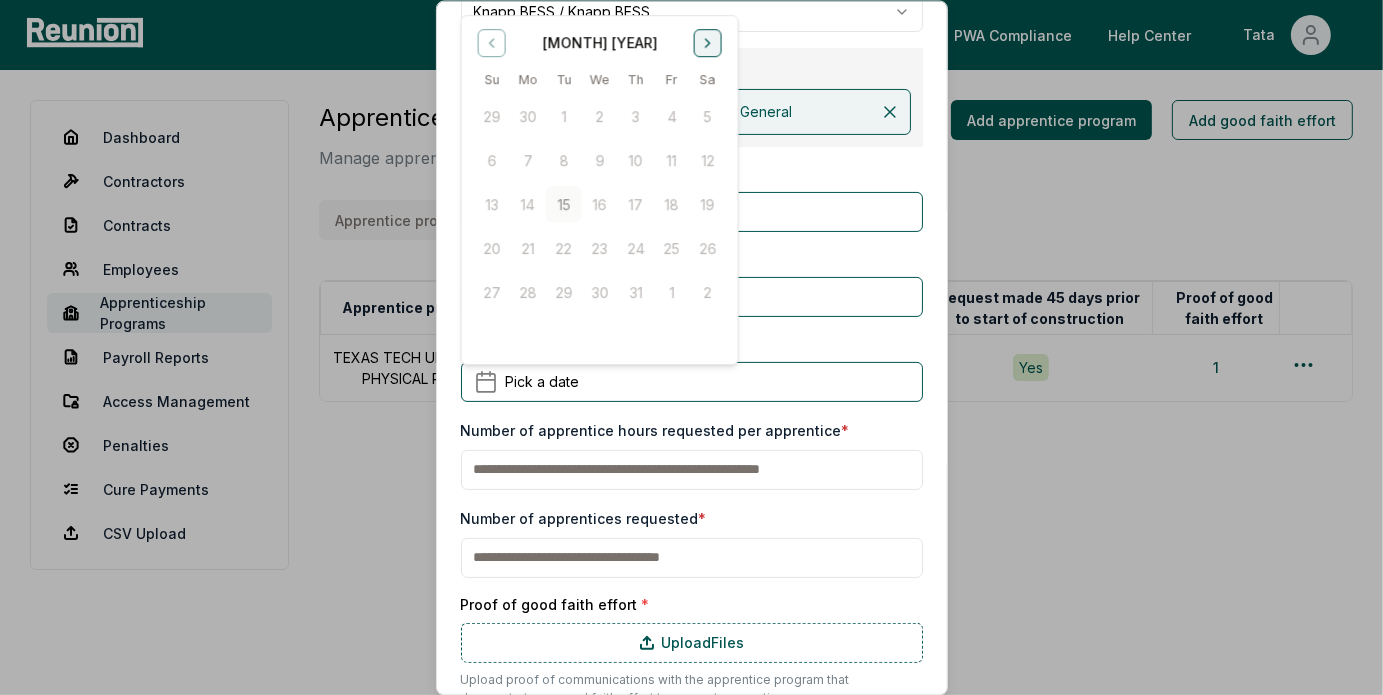 click at bounding box center [707, 42] 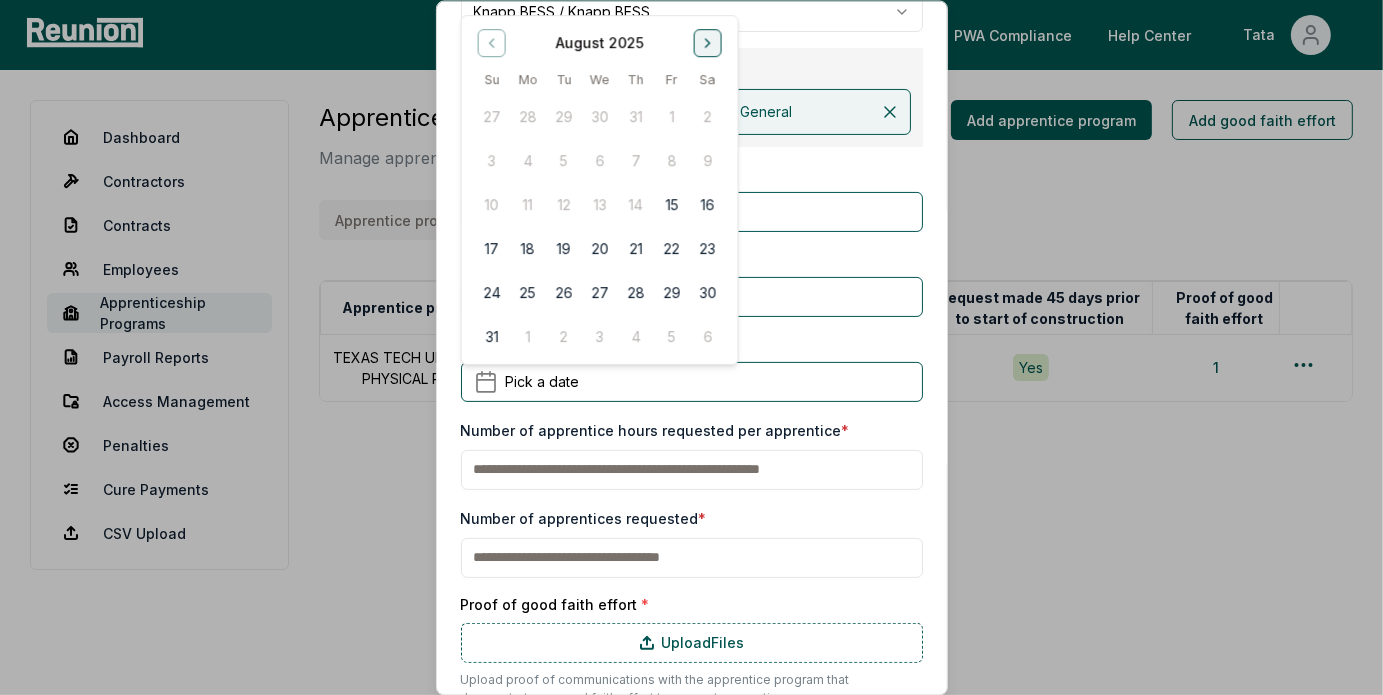 click 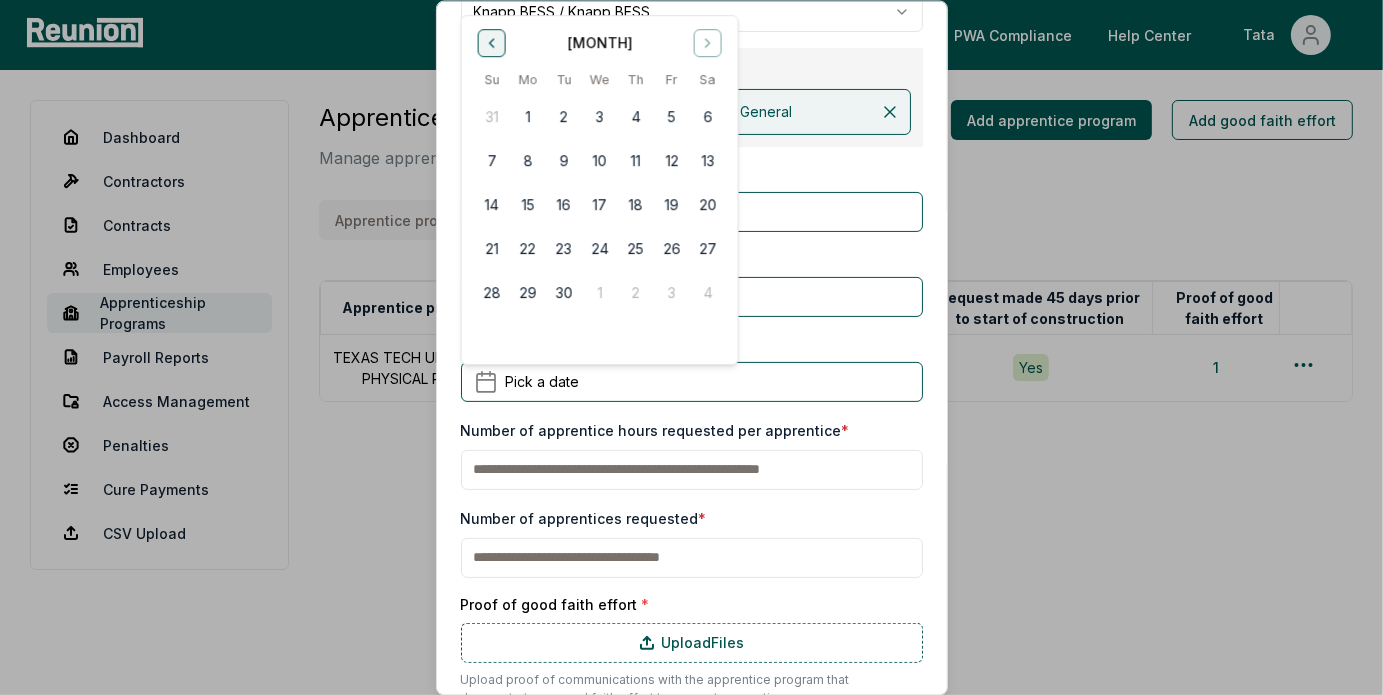 click at bounding box center [491, 42] 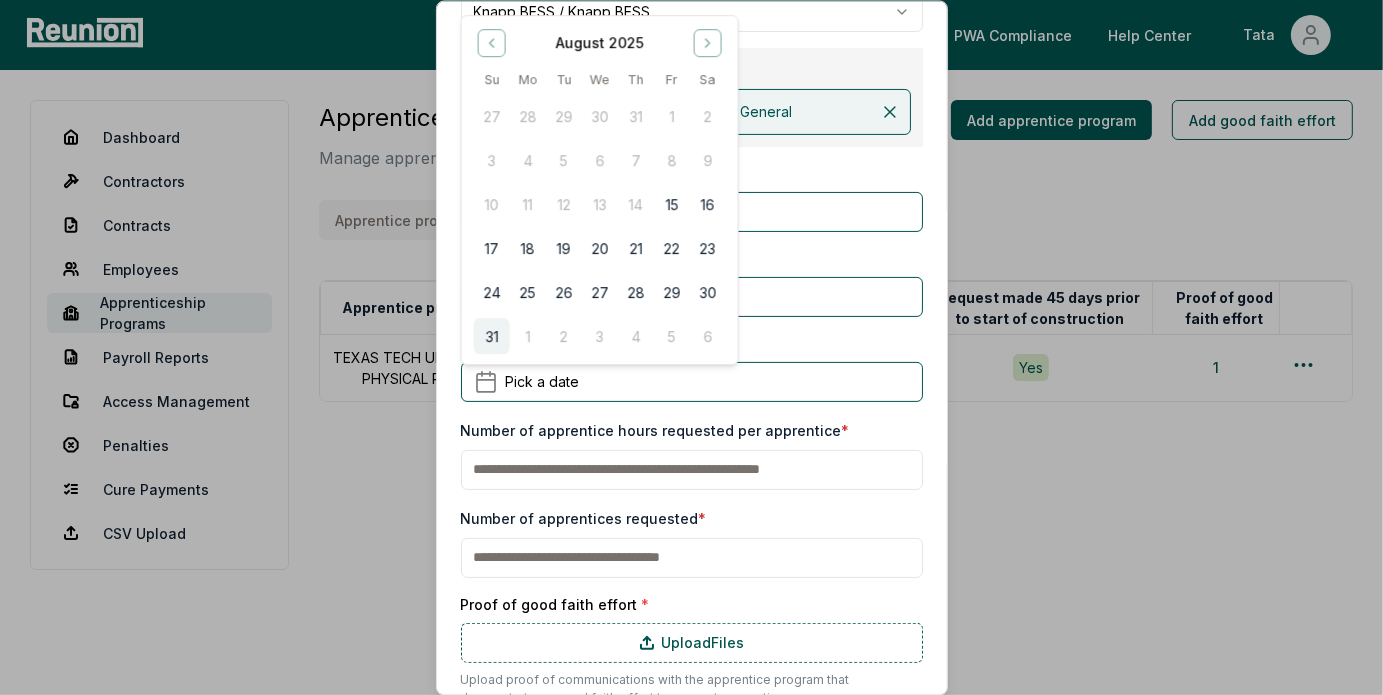 click on "31" at bounding box center [491, 335] 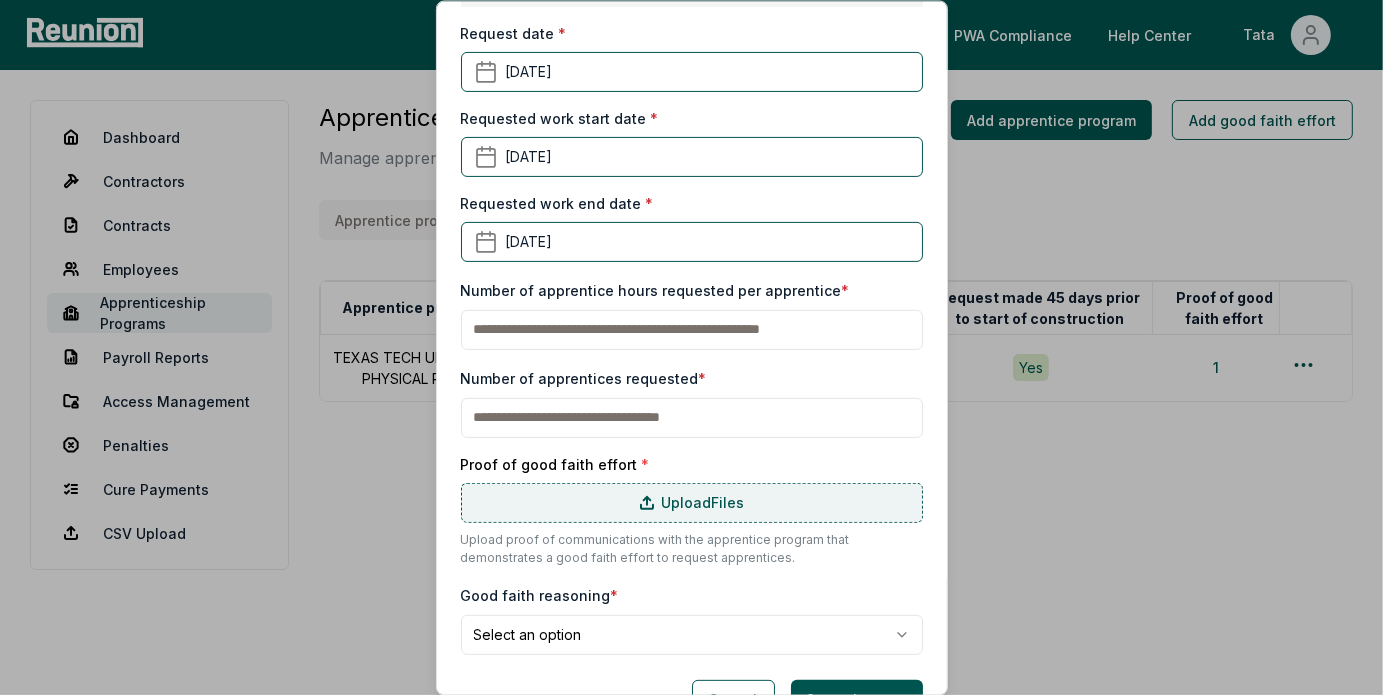 scroll, scrollTop: 488, scrollLeft: 0, axis: vertical 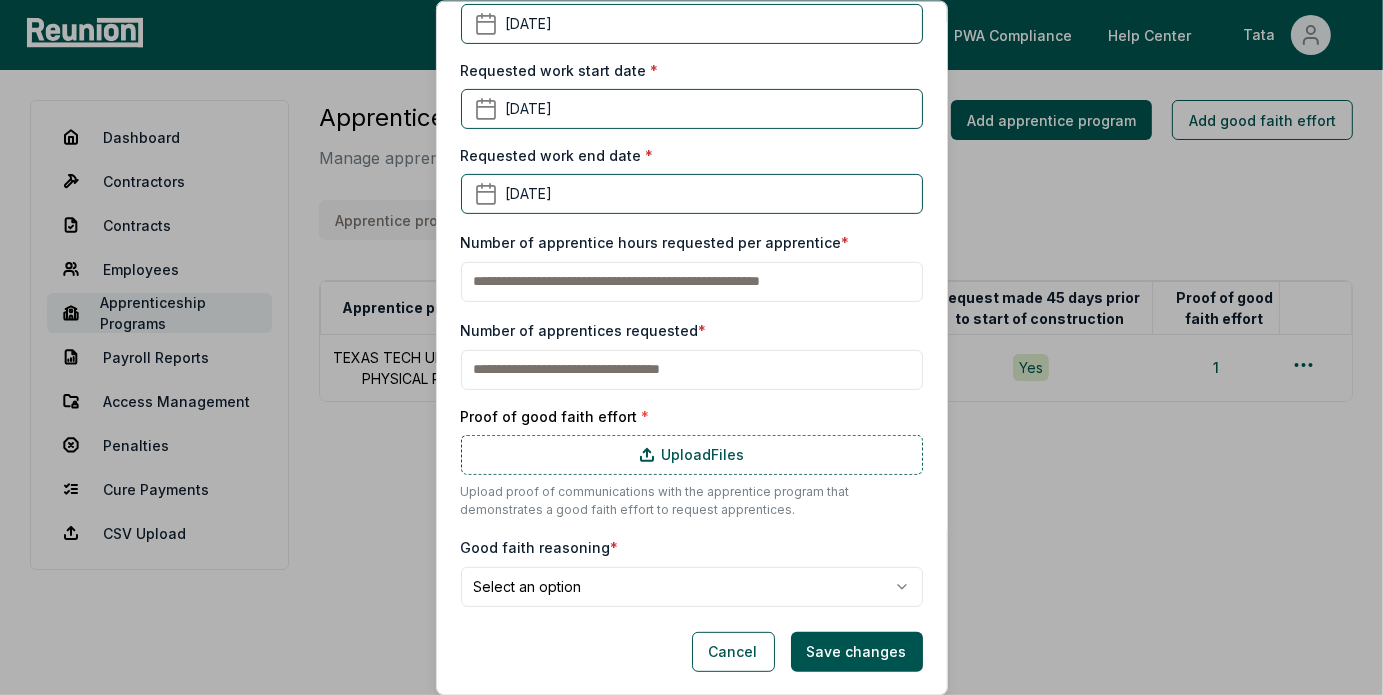click at bounding box center (692, 281) 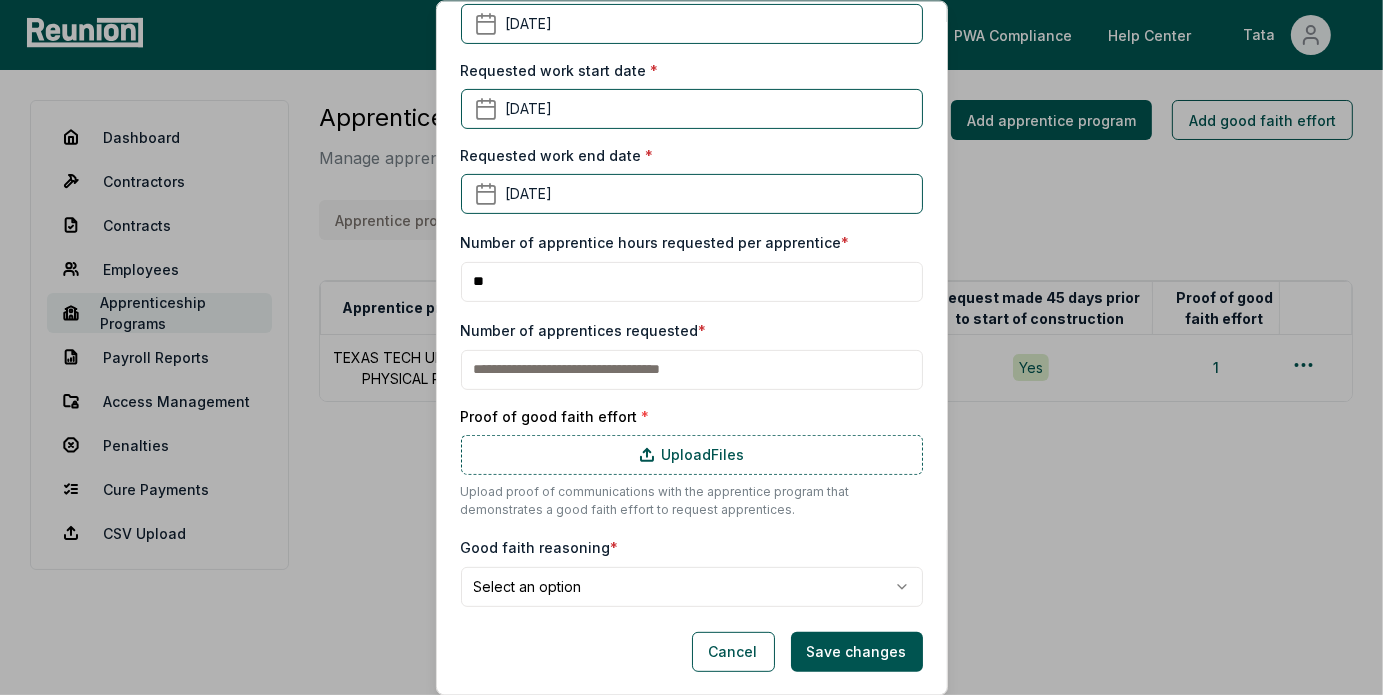 click at bounding box center [692, 369] 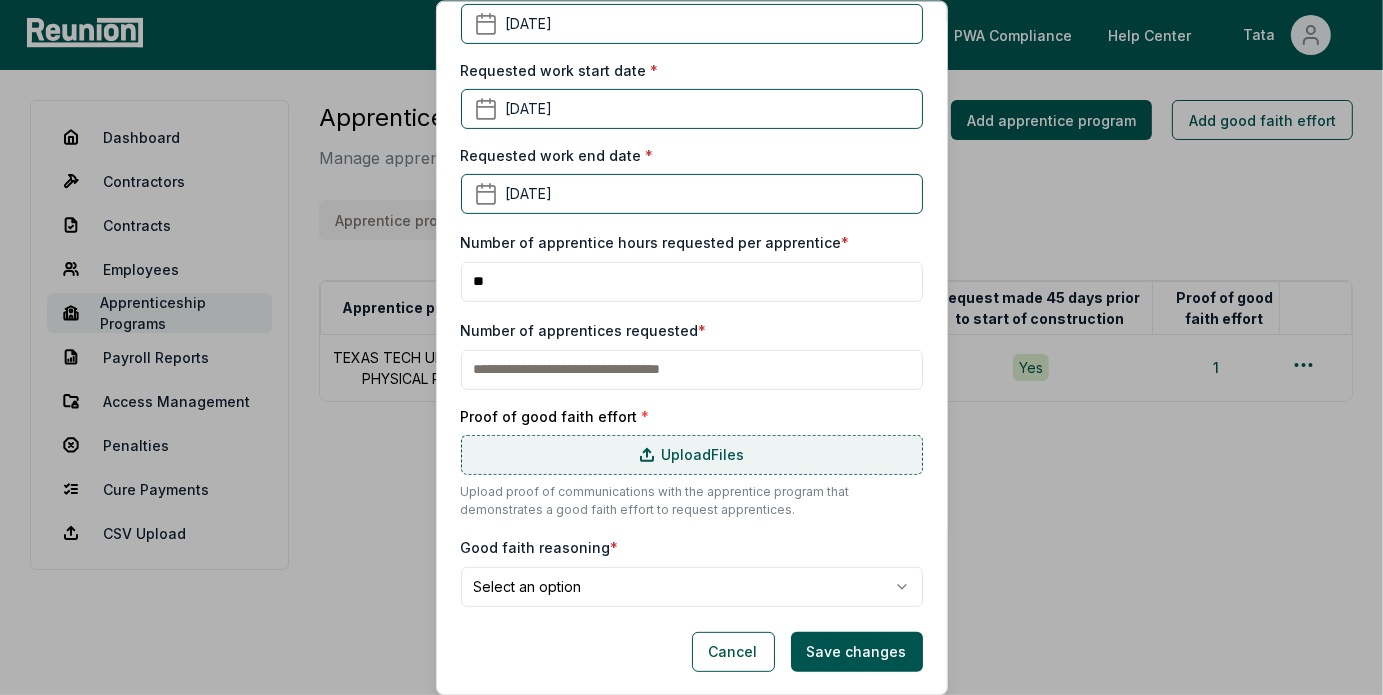 type on "*" 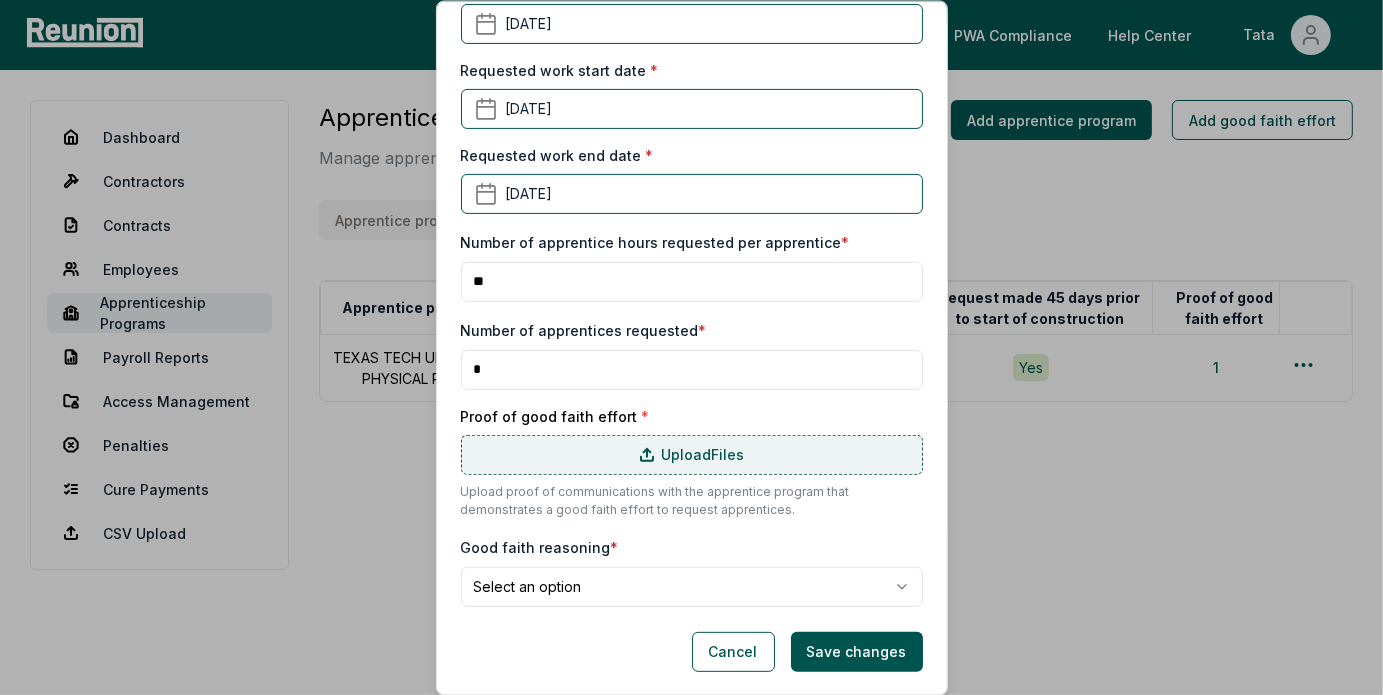 click on "Upload  Files" at bounding box center [692, 454] 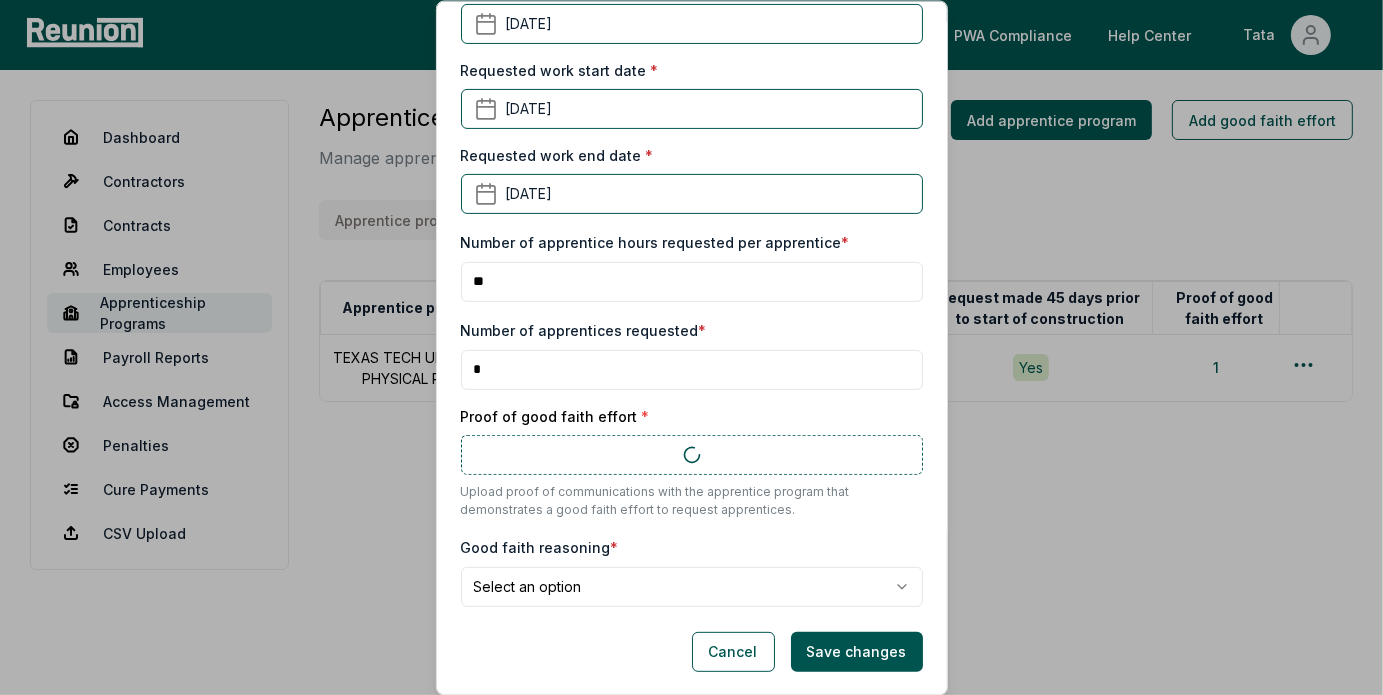 click on "**********" at bounding box center [691, 347] 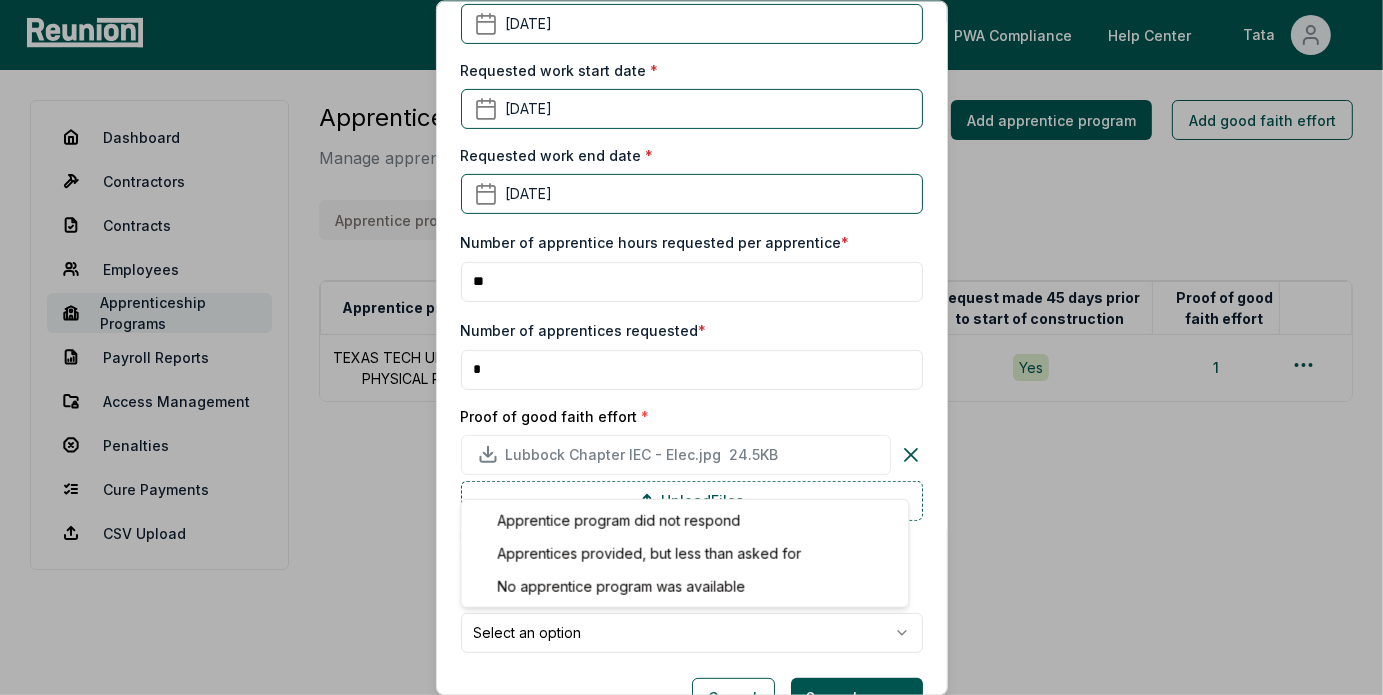 select on "**********" 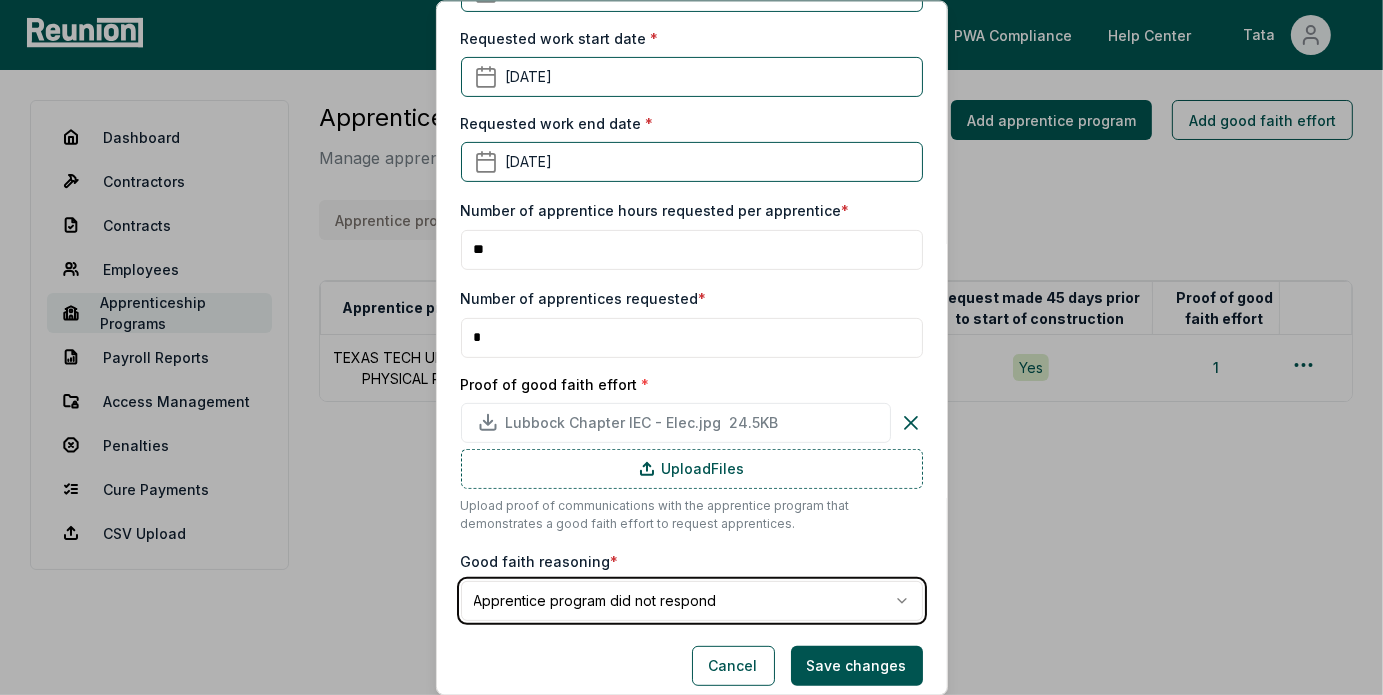 scroll, scrollTop: 534, scrollLeft: 0, axis: vertical 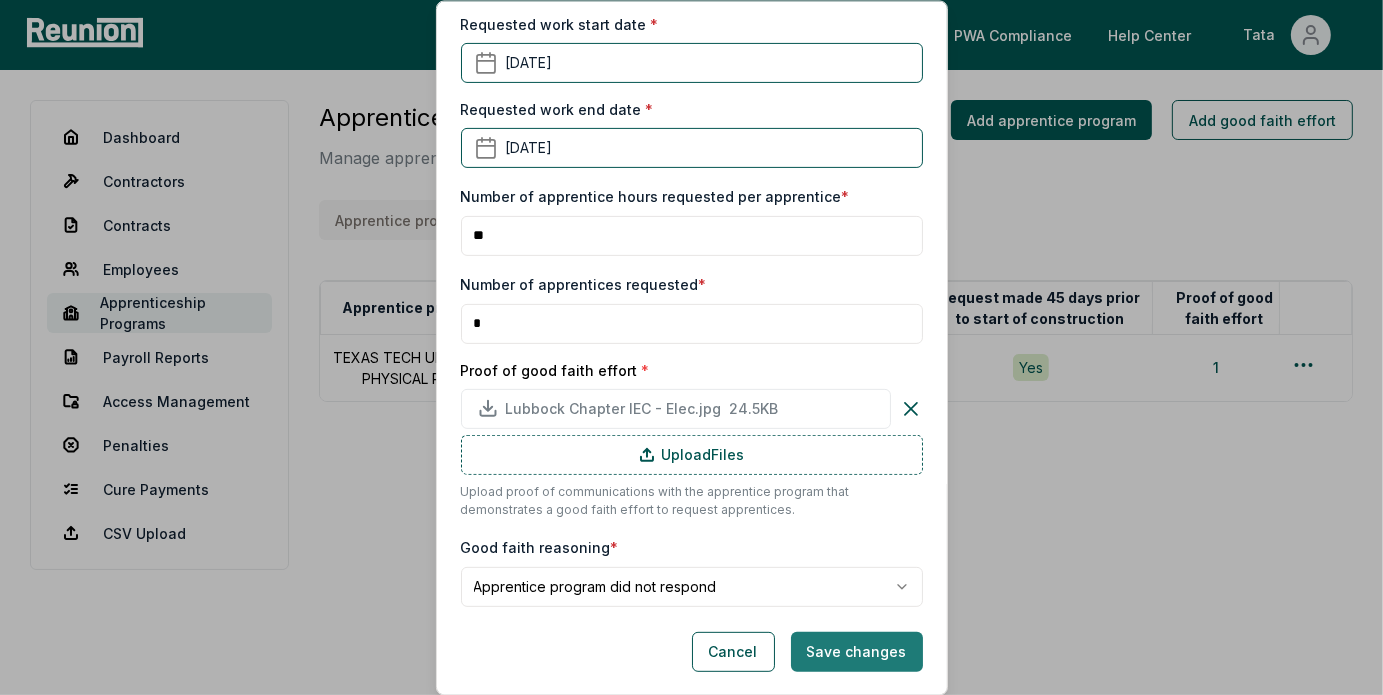 click on "Save changes" at bounding box center (857, 651) 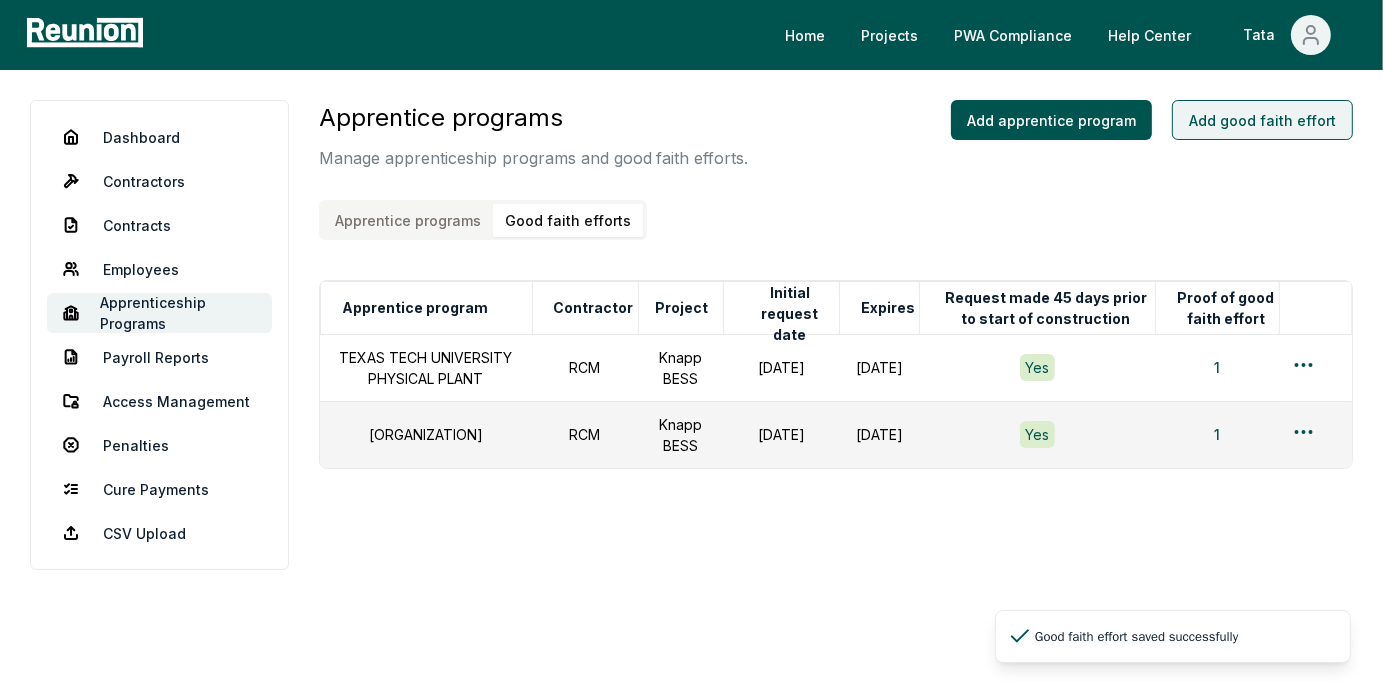 click on "Add good faith effort" at bounding box center [1262, 120] 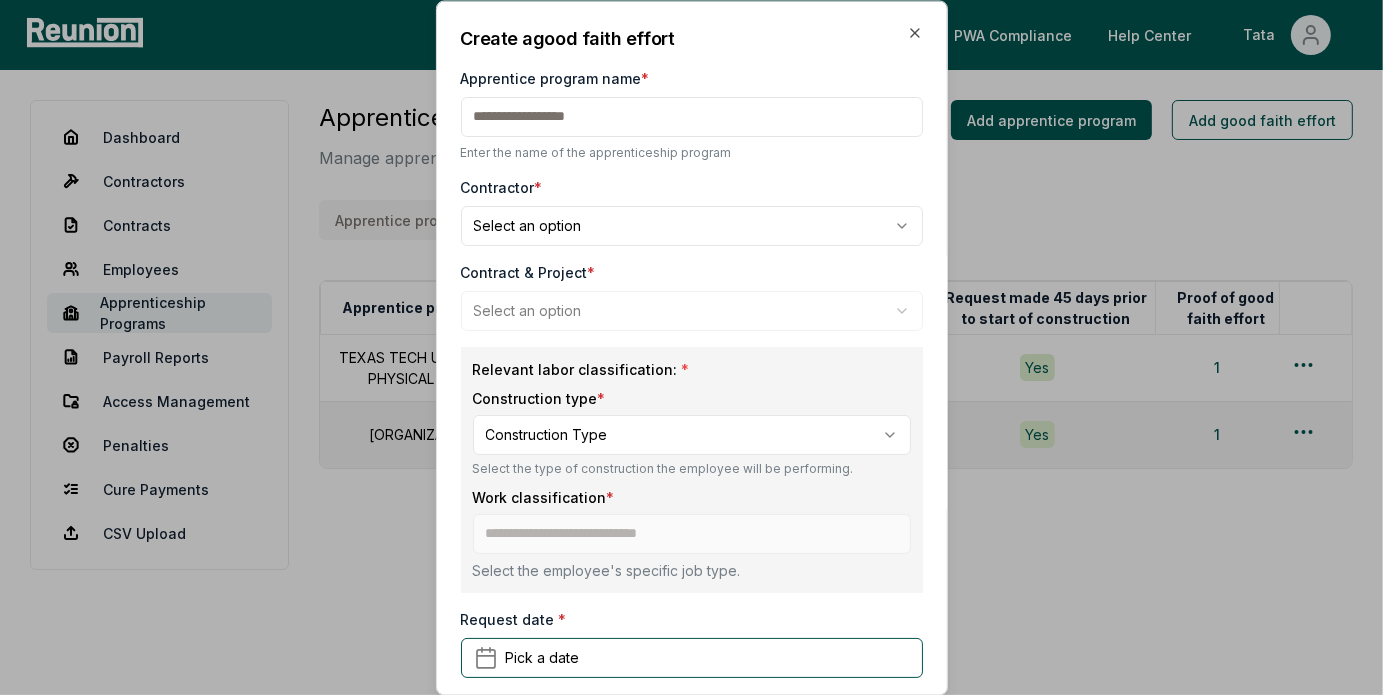 click on "Apprentice program name  *" at bounding box center (692, 117) 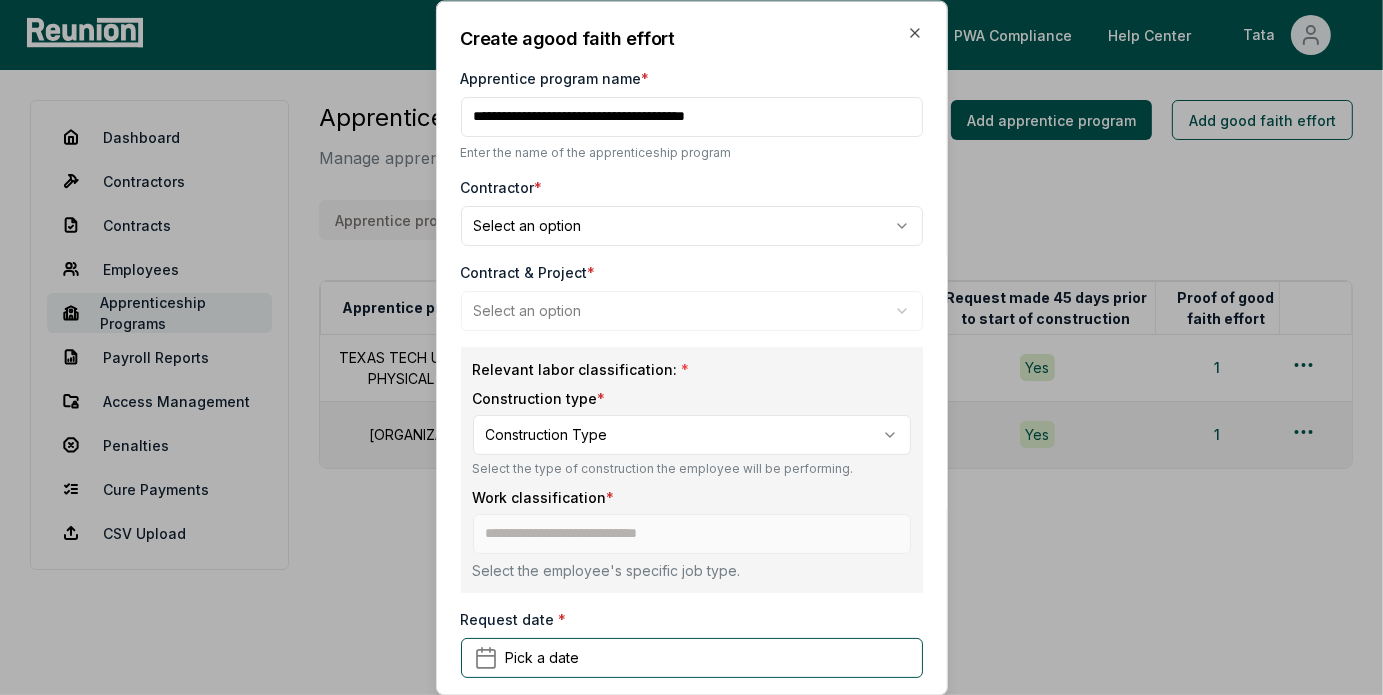 type on "**********" 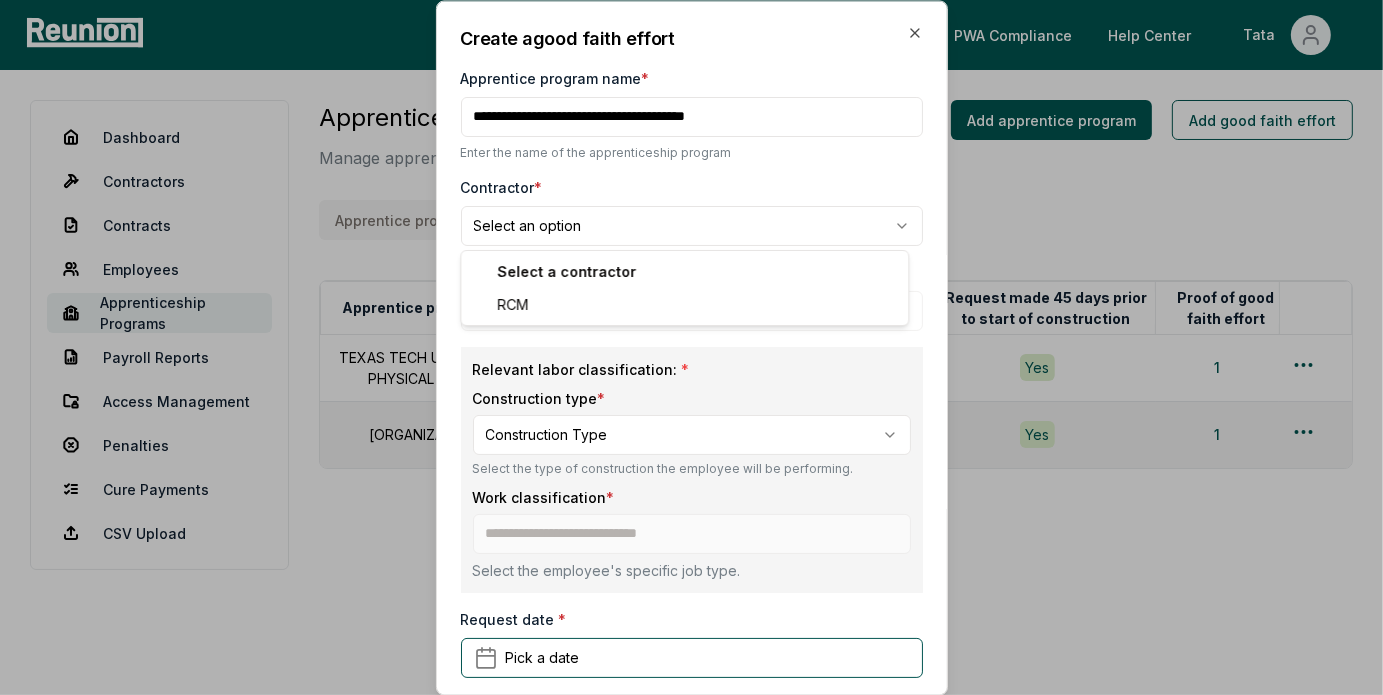 select on "**********" 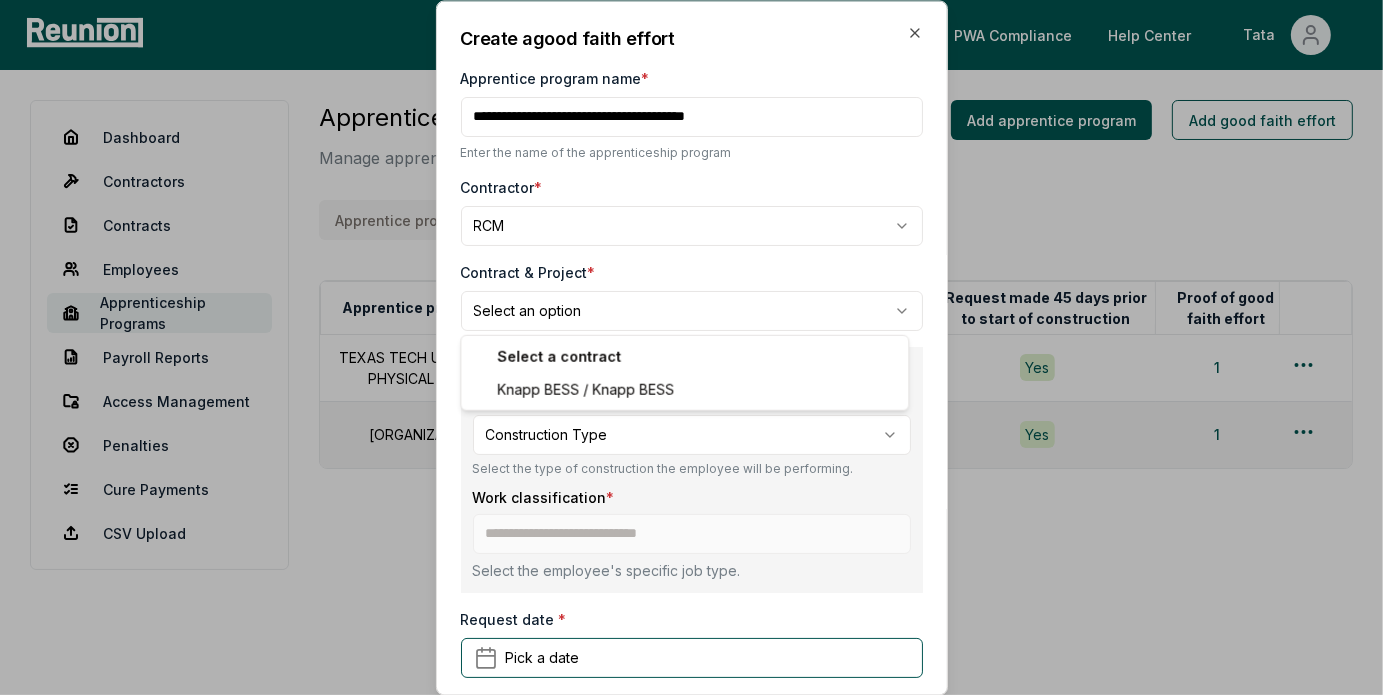 click on "Please visit us on your desktop We're working on making our marketplace mobile-friendly. For now, please visit Reunion on a desktop computer. Home Projects PWA Compliance Help Center Tata Dashboard Contractors Contracts Employees Apprenticeship Programs Payroll Reports Access Management Penalties Cure Payments CSV Upload Apprentice programs Manage apprenticeship programs and good faith efforts. Apprentice programs Good faith efforts Add apprentice program Add good faith effort Apprentice program Contractor Project Initial request date Expires Request made 45 days prior to start of construction Proof of good faith effort TEXAS TECH UNIVERSITY PHYSICAL PLANT RCM Knapp BESS June 30, 2025 June 30, 2026 Yes 1 Lubbock Chapter IEC RCM Knapp BESS June 30, 2025 June 30, 2026 Yes 1
Create a  good faith effort Create a  good faith effort Apprentice program name  * Enter the name of the apprenticeship program Contractor  * RCM *** Contract & Project  * Select an option   *  *   *" at bounding box center (691, 347) 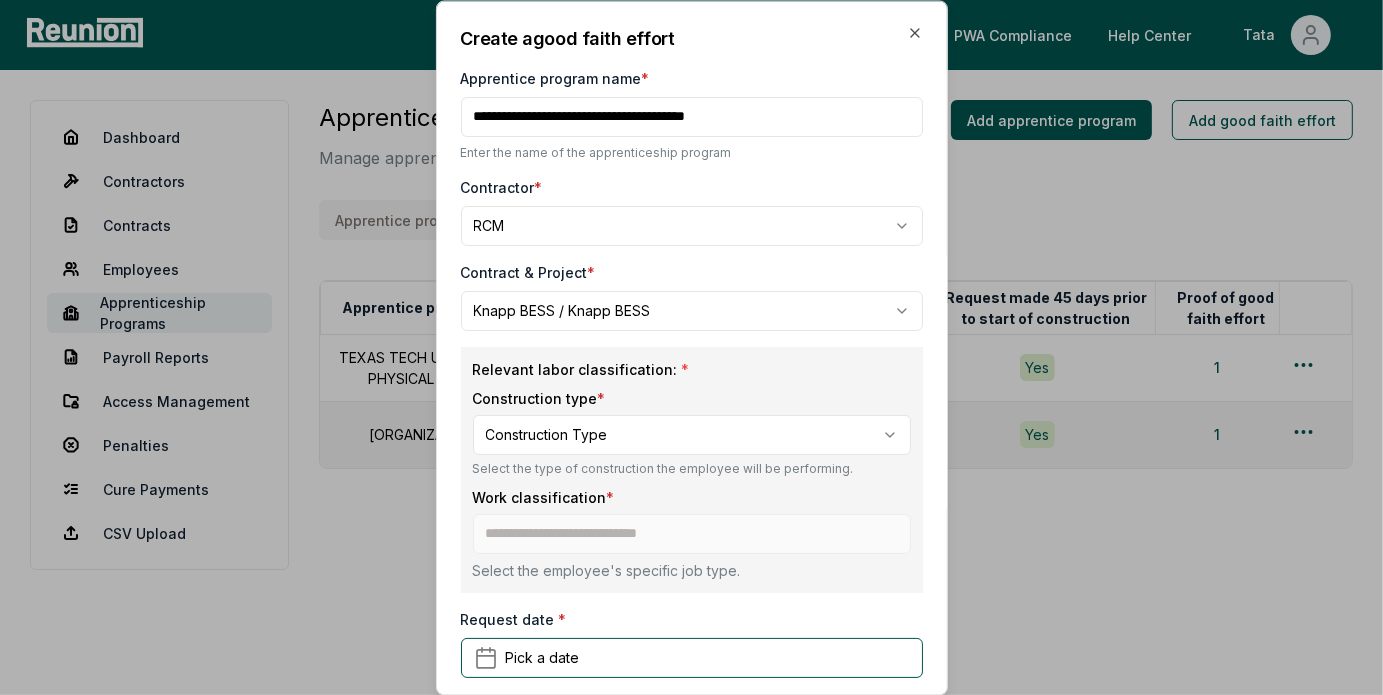 click on "Please visit us on your desktop We're working on making our marketplace mobile-friendly. For now, please visit Reunion on a desktop computer. Home Projects PWA Compliance Help Center Tata Dashboard Contractors Contracts Employees Apprenticeship Programs Payroll Reports Access Management Penalties Cure Payments CSV Upload Apprentice programs Manage apprenticeship programs and good faith efforts. Apprentice programs Good faith efforts Add apprentice program Add good faith effort Apprentice program Contractor Project Initial request date Expires Request made 45 days prior to start of construction Proof of good faith effort TEXAS TECH UNIVERSITY PHYSICAL PLANT RCM Knapp BESS June 30, 2025 June 30, 2026 Yes 1 Lubbock Chapter IEC RCM Knapp BESS June 30, 2025 June 30, 2026 Yes 1
Create a  good faith effort Create a  good faith effort Apprentice program name  * Enter the name of the apprenticeship program Contractor  * RCM *** Contract & Project  * Knapp BESS / Knapp BESS   *" at bounding box center (691, 347) 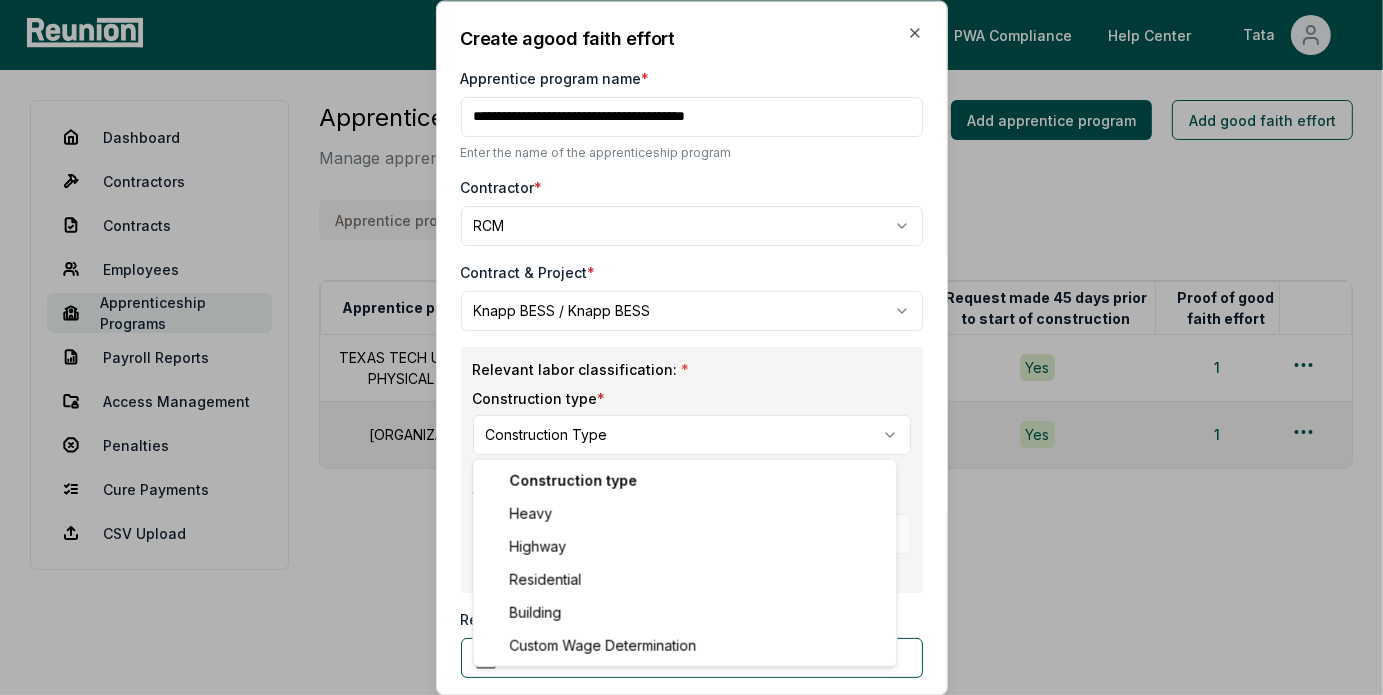 select on "*****" 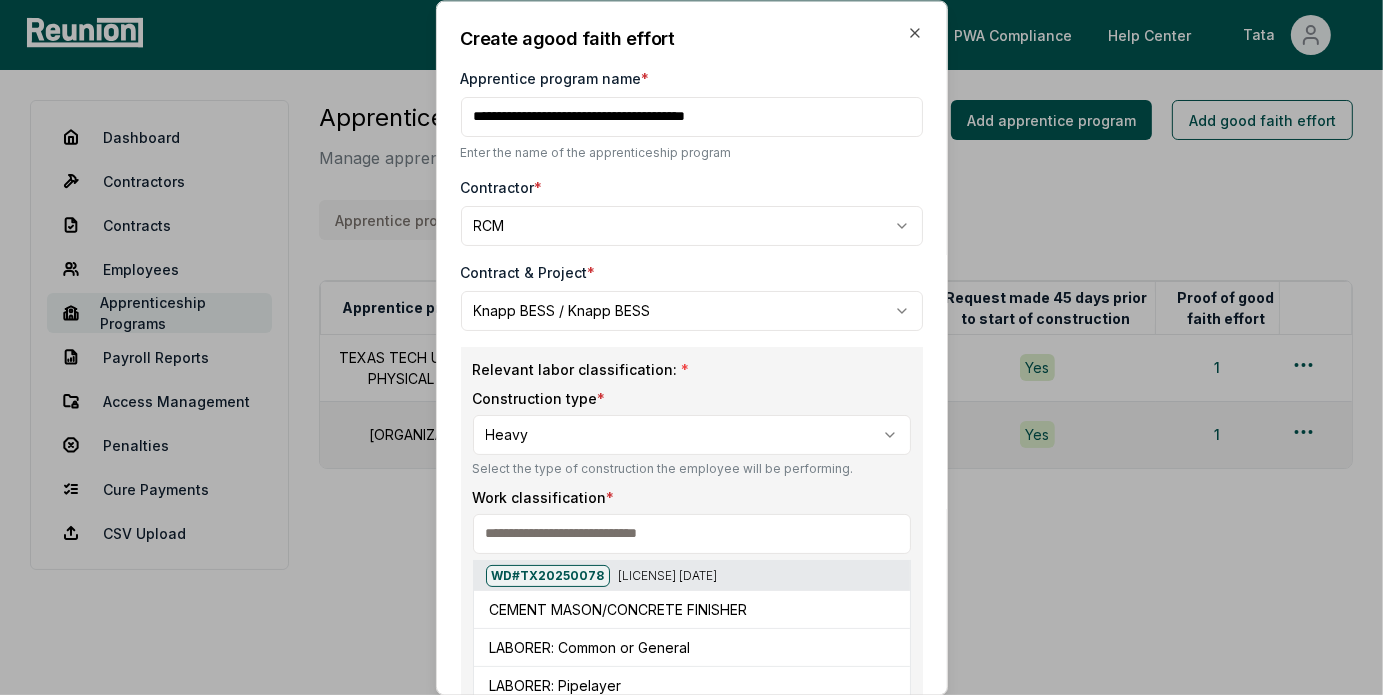click at bounding box center [692, 534] 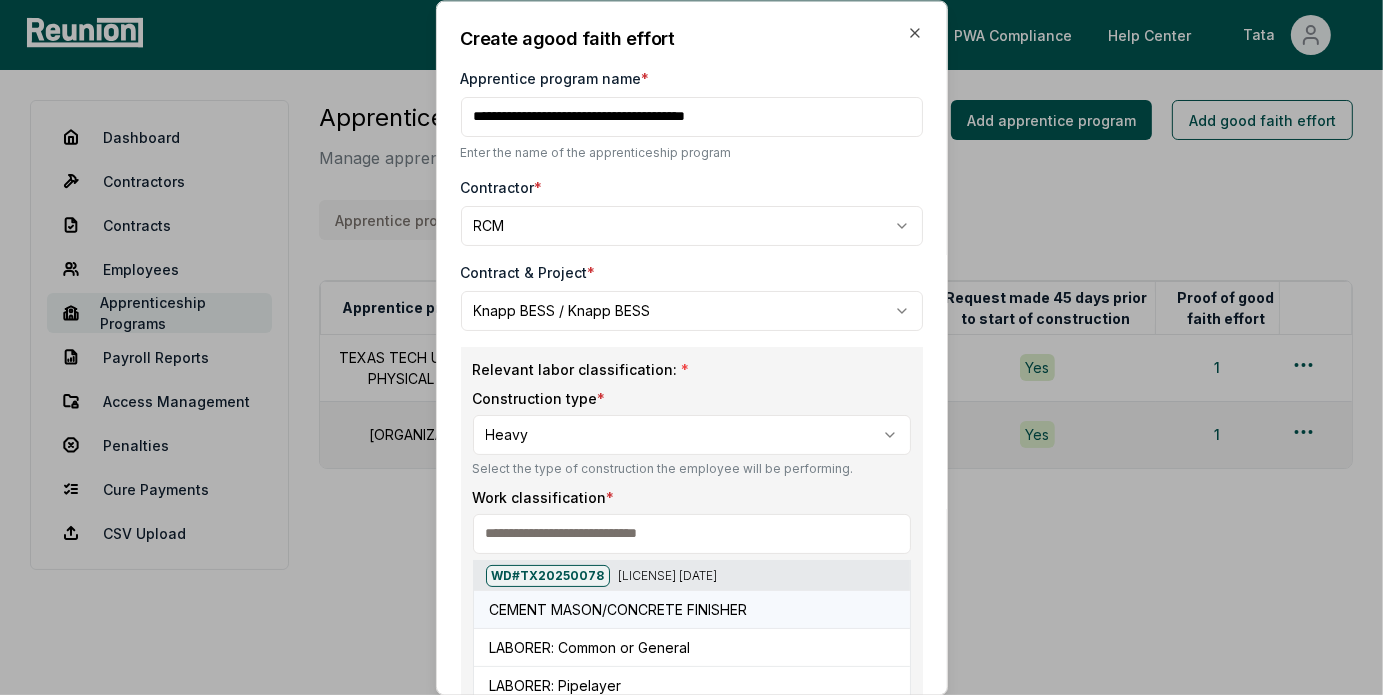 click on "CEMENT MASON/CONCRETE FINISHER" at bounding box center (619, 609) 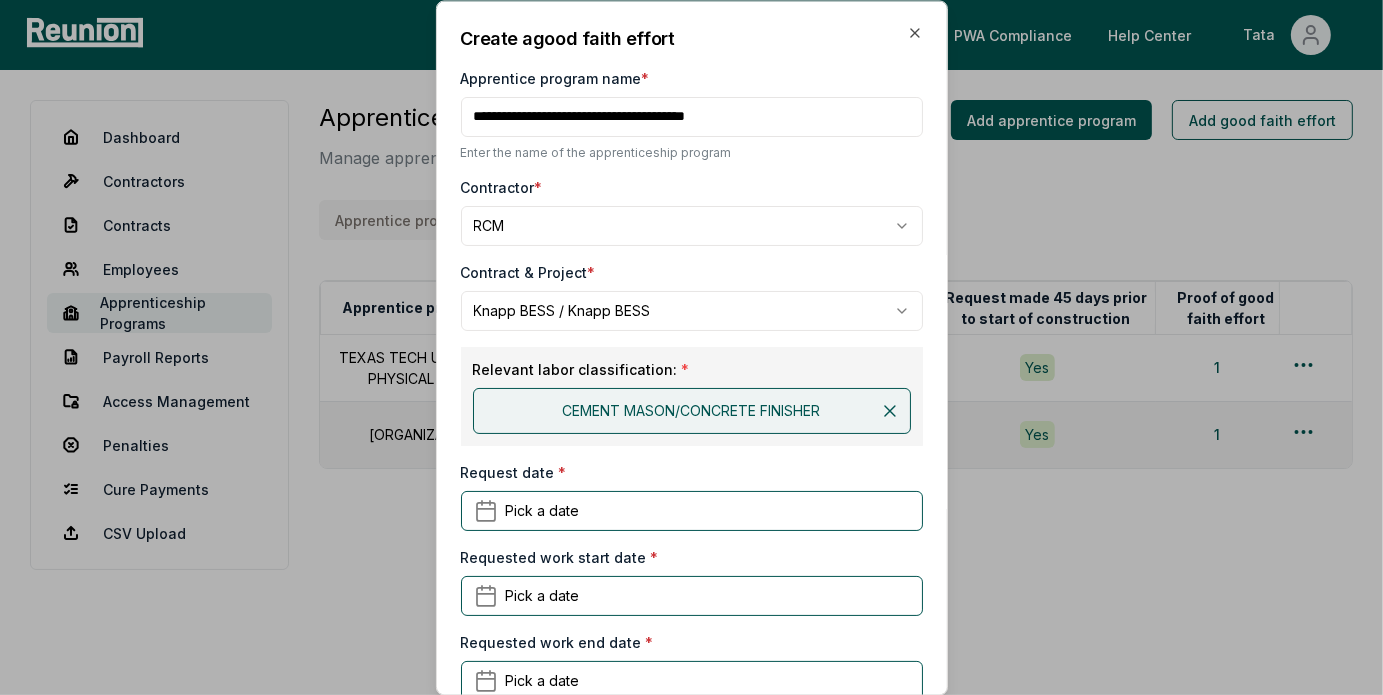scroll, scrollTop: 100, scrollLeft: 0, axis: vertical 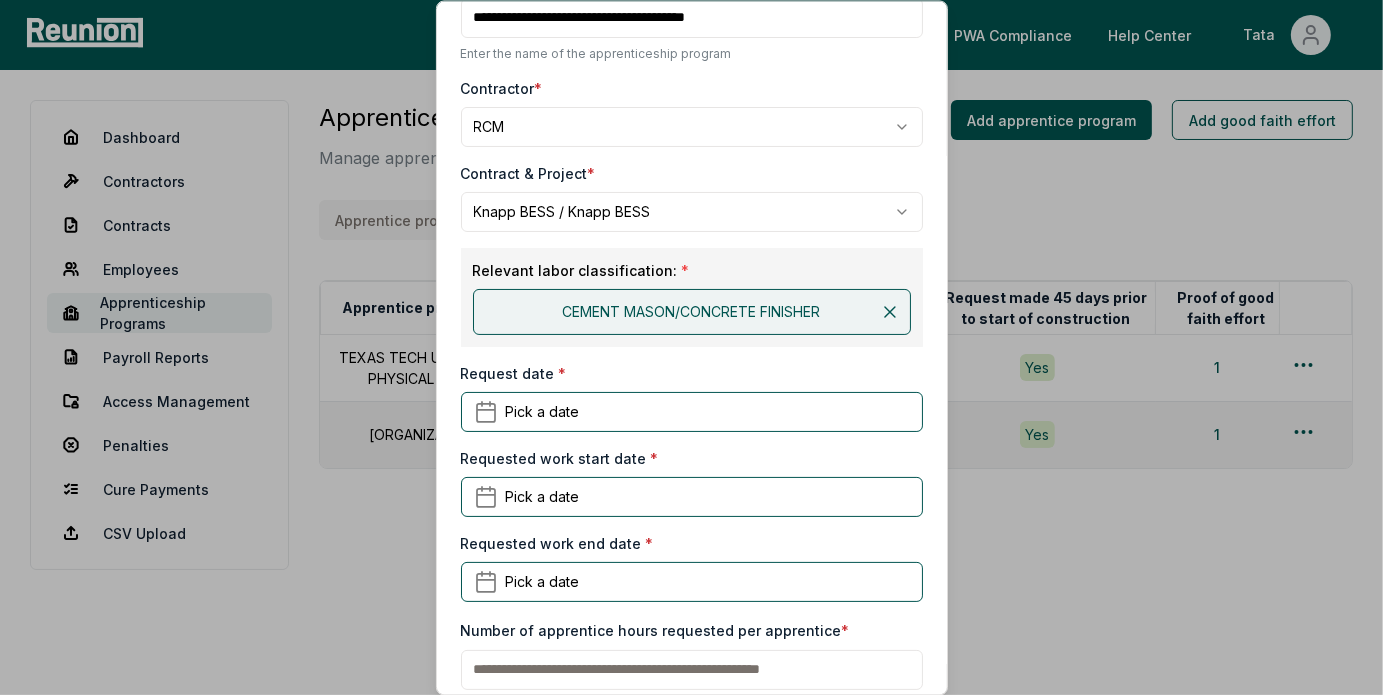 click at bounding box center (890, 311) 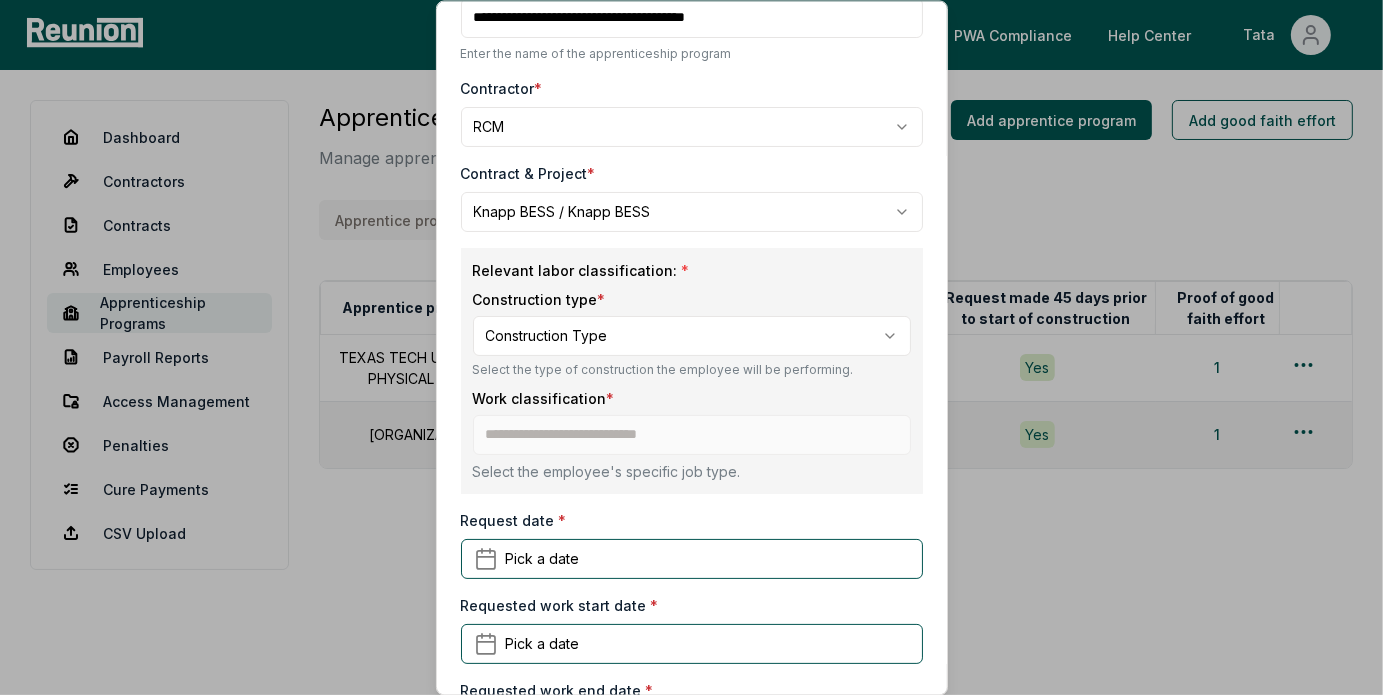 click on "Please visit us on your desktop We're working on making our marketplace mobile-friendly. For now, please visit Reunion on a desktop computer. Home Projects PWA Compliance Help Center Tata Dashboard Contractors Contracts Employees Apprenticeship Programs Payroll Reports Access Management Penalties Cure Payments CSV Upload Apprentice programs Manage apprenticeship programs and good faith efforts. Apprentice programs Good faith efforts Add apprentice program Add good faith effort Apprentice program Contractor Project Initial request date Expires Request made 45 days prior to start of construction Proof of good faith effort TEXAS TECH UNIVERSITY PHYSICAL PLANT RCM Knapp BESS June 30, 2025 June 30, 2026 Yes 1 Lubbock Chapter IEC RCM Knapp BESS June 30, 2025 June 30, 2026 Yes 1
Create a  good faith effort Create a  good faith effort Apprentice program name  * Enter the name of the apprenticeship program Contractor  * RCM *** Contract & Project  * Knapp BESS / Knapp BESS   *" at bounding box center [691, 347] 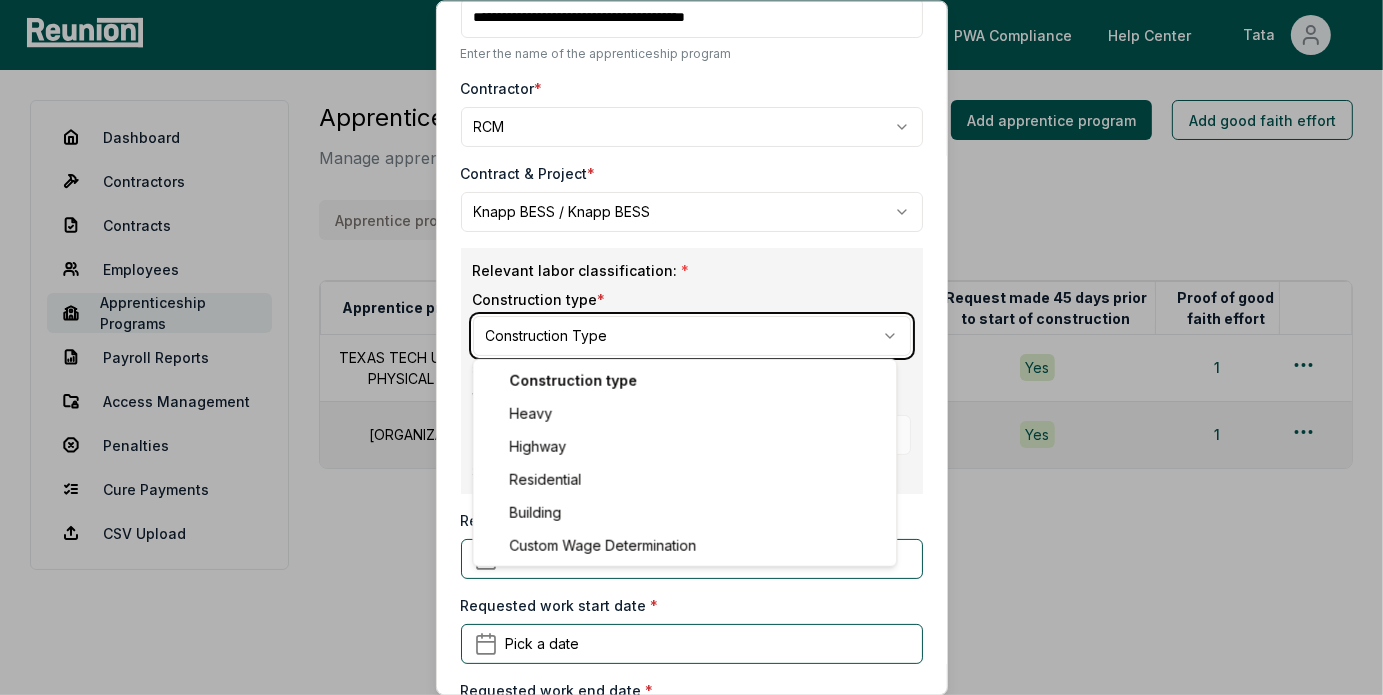 click on "Please visit us on your desktop We're working on making our marketplace mobile-friendly. For now, please visit Reunion on a desktop computer. Home Projects PWA Compliance Help Center Tata Dashboard Contractors Contracts Employees Apprenticeship Programs Payroll Reports Access Management Penalties Cure Payments CSV Upload Apprentice programs Manage apprenticeship programs and good faith efforts. Apprentice programs Good faith efforts Add apprentice program Add good faith effort Apprentice program Contractor Project Initial request date Expires Request made 45 days prior to start of construction Proof of good faith effort TEXAS TECH UNIVERSITY PHYSICAL PLANT RCM Knapp BESS June 30, 2025 June 30, 2026 Yes 1 Lubbock Chapter IEC RCM Knapp BESS June 30, 2025 June 30, 2026 Yes 1
Create a  good faith effort Create a  good faith effort Apprentice program name  * Enter the name of the apprenticeship program Contractor  * RCM *** Contract & Project  * Knapp BESS / Knapp BESS   *" at bounding box center (691, 347) 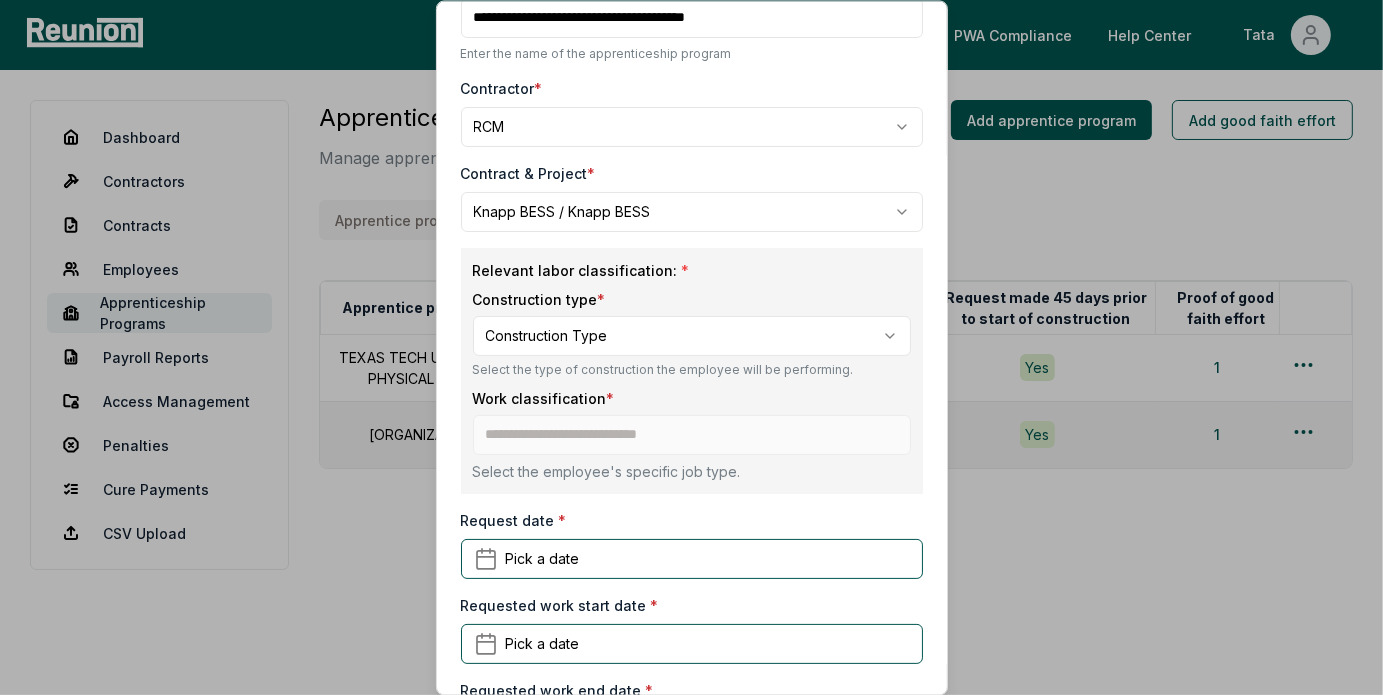 click on "Please visit us on your desktop We're working on making our marketplace mobile-friendly. For now, please visit Reunion on a desktop computer. Home Projects PWA Compliance Help Center Tata Dashboard Contractors Contracts Employees Apprenticeship Programs Payroll Reports Access Management Penalties Cure Payments CSV Upload Apprentice programs Manage apprenticeship programs and good faith efforts. Apprentice programs Good faith efforts Add apprentice program Add good faith effort Apprentice program Contractor Project Initial request date Expires Request made 45 days prior to start of construction Proof of good faith effort TEXAS TECH UNIVERSITY PHYSICAL PLANT RCM Knapp BESS June 30, 2025 June 30, 2026 Yes 1 Lubbock Chapter IEC RCM Knapp BESS June 30, 2025 June 30, 2026 Yes 1
Create a  good faith effort Create a  good faith effort Apprentice program name  * Enter the name of the apprenticeship program Contractor  * RCM *** Contract & Project  * Knapp BESS / Knapp BESS   *" at bounding box center (691, 347) 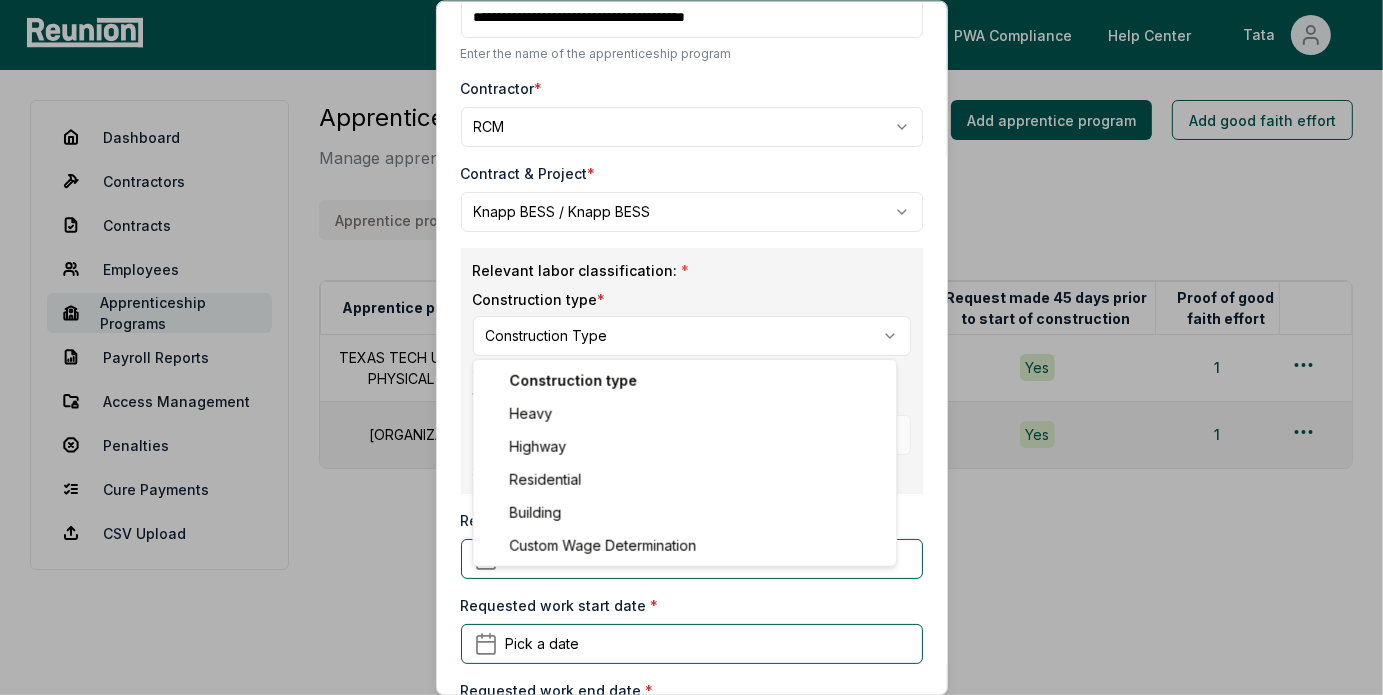 select on "*****" 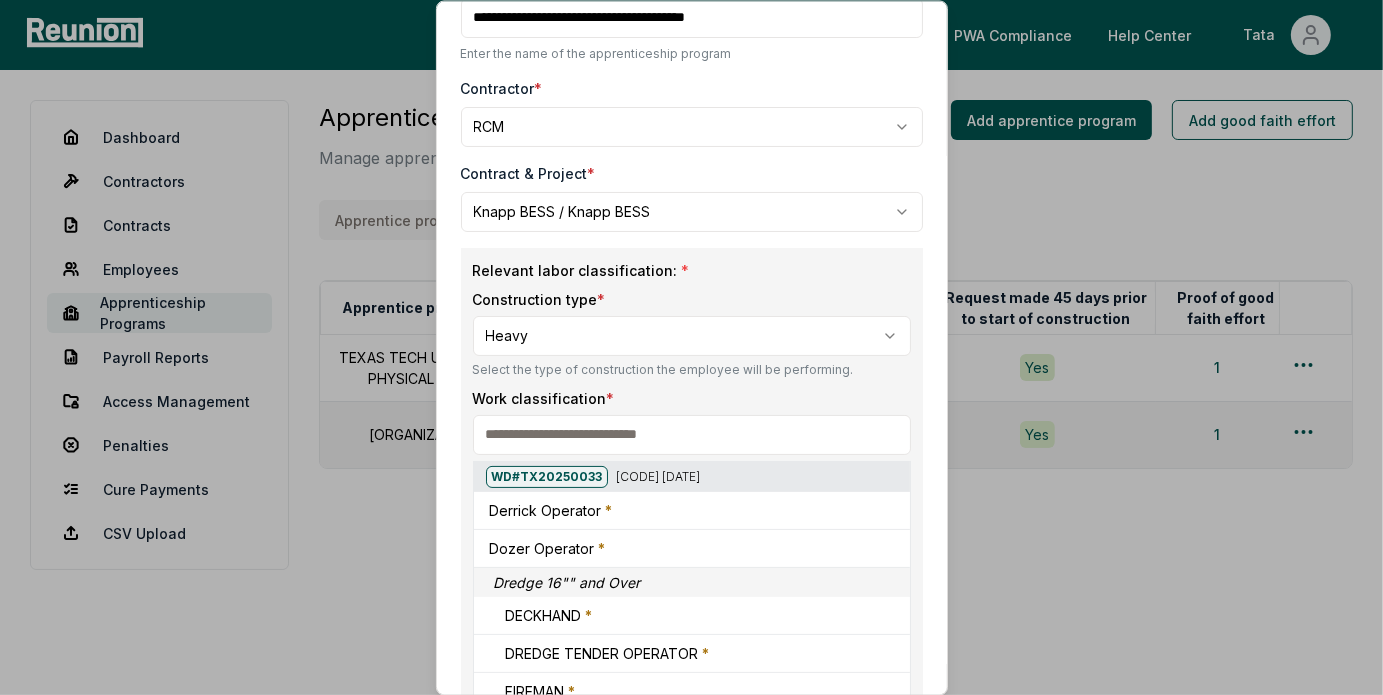 click at bounding box center [692, 434] 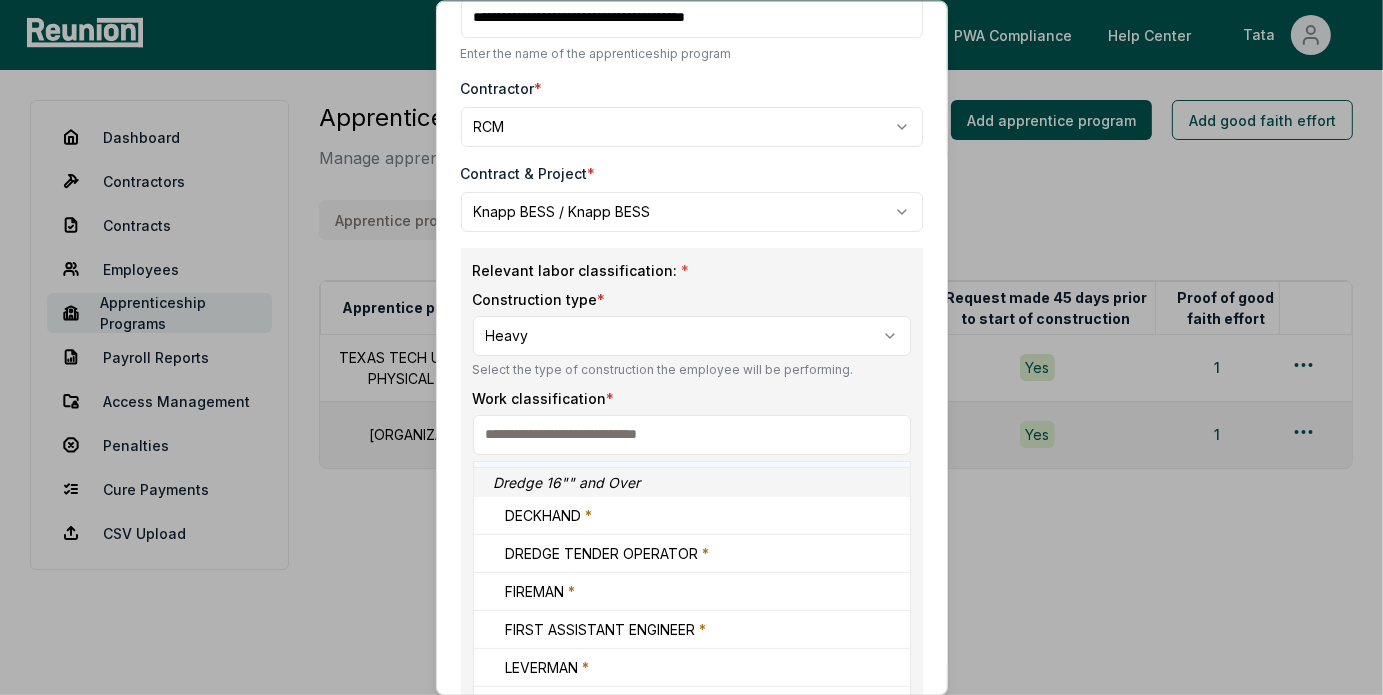 scroll, scrollTop: 0, scrollLeft: 0, axis: both 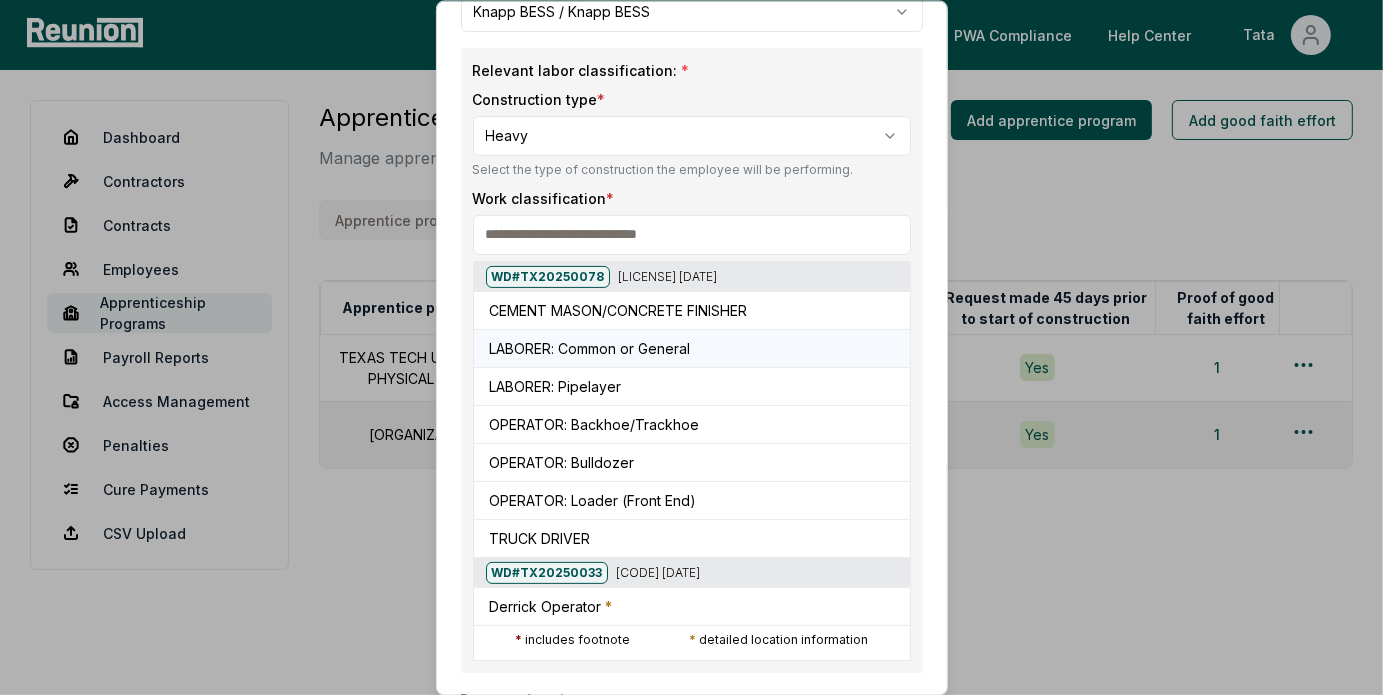 click on "LABORER: Common or General" at bounding box center (590, 347) 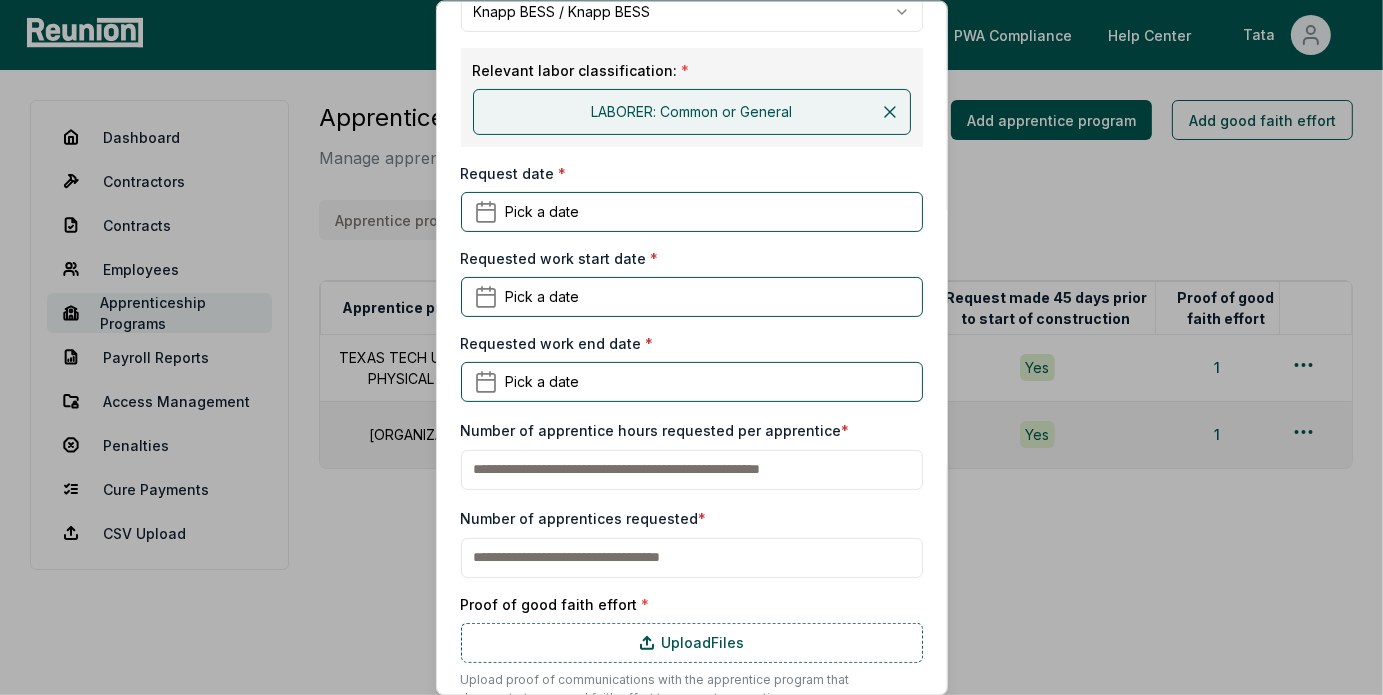 scroll, scrollTop: 488, scrollLeft: 0, axis: vertical 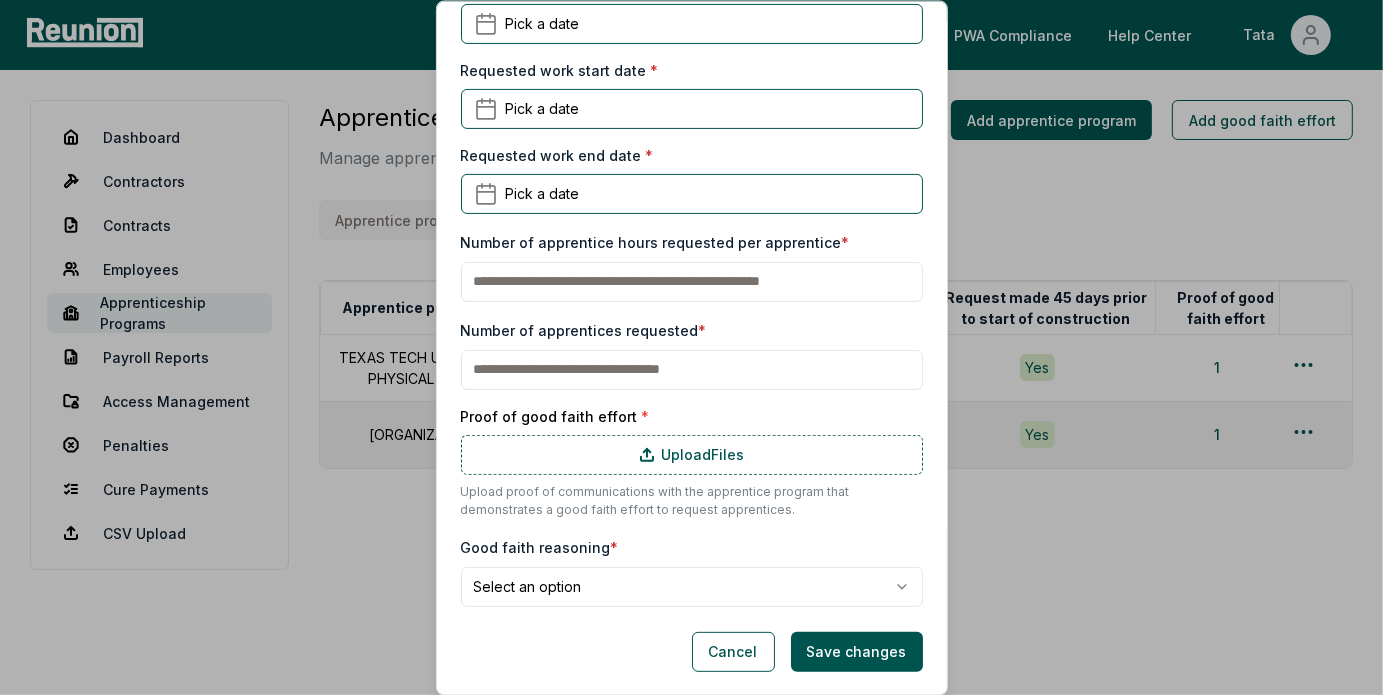 click on "Pick a date" at bounding box center [692, 23] 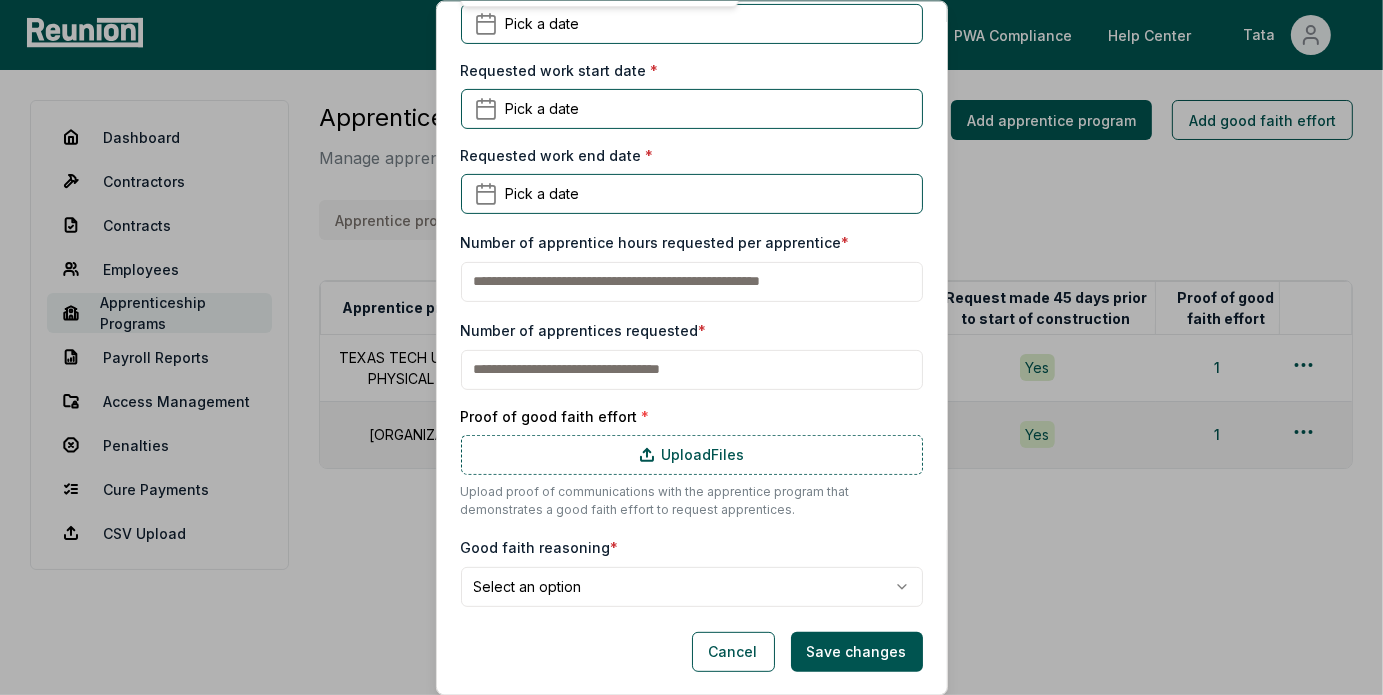 scroll, scrollTop: 0, scrollLeft: 0, axis: both 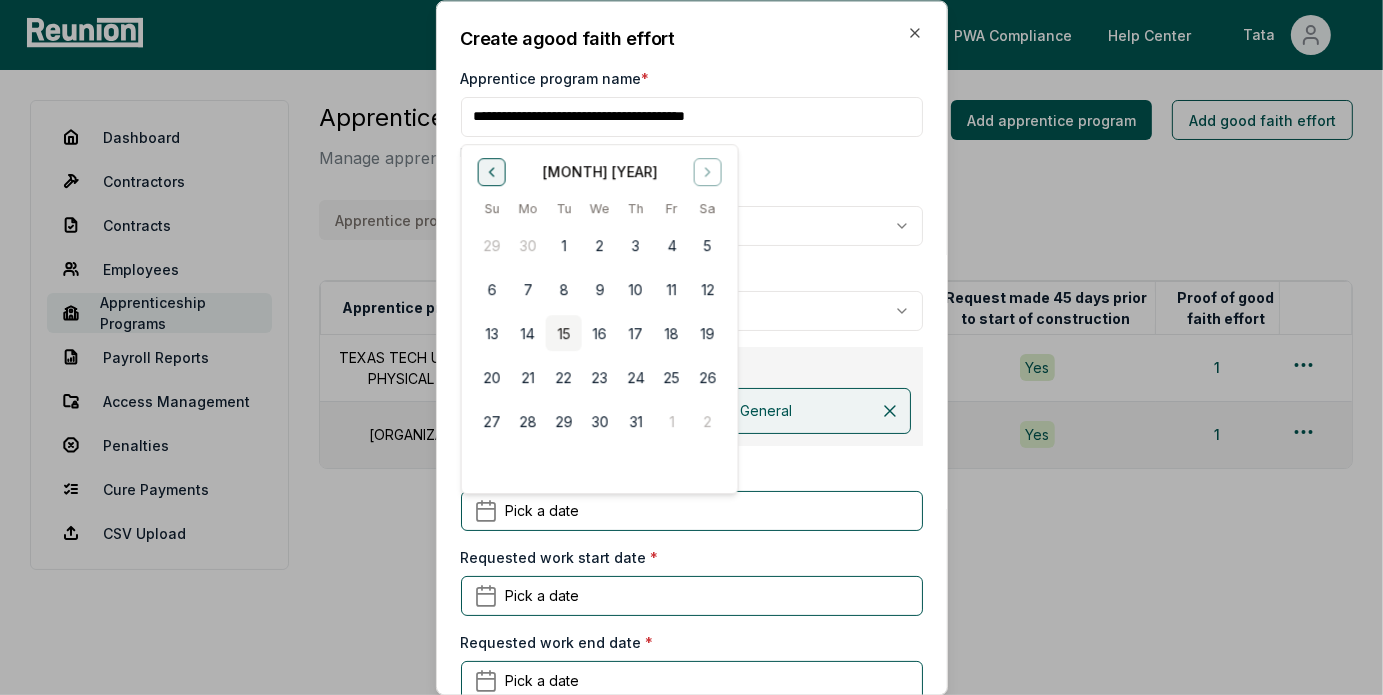 click 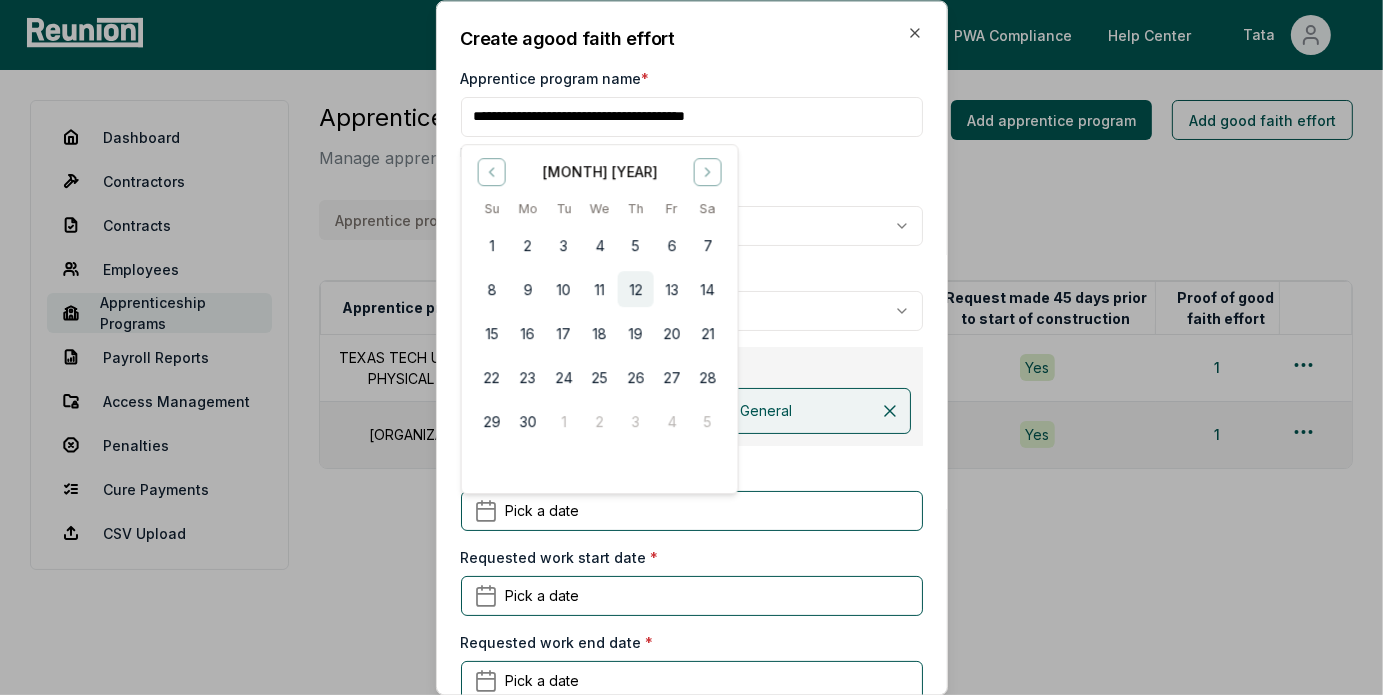 drag, startPoint x: 514, startPoint y: 421, endPoint x: 619, endPoint y: 285, distance: 171.81676 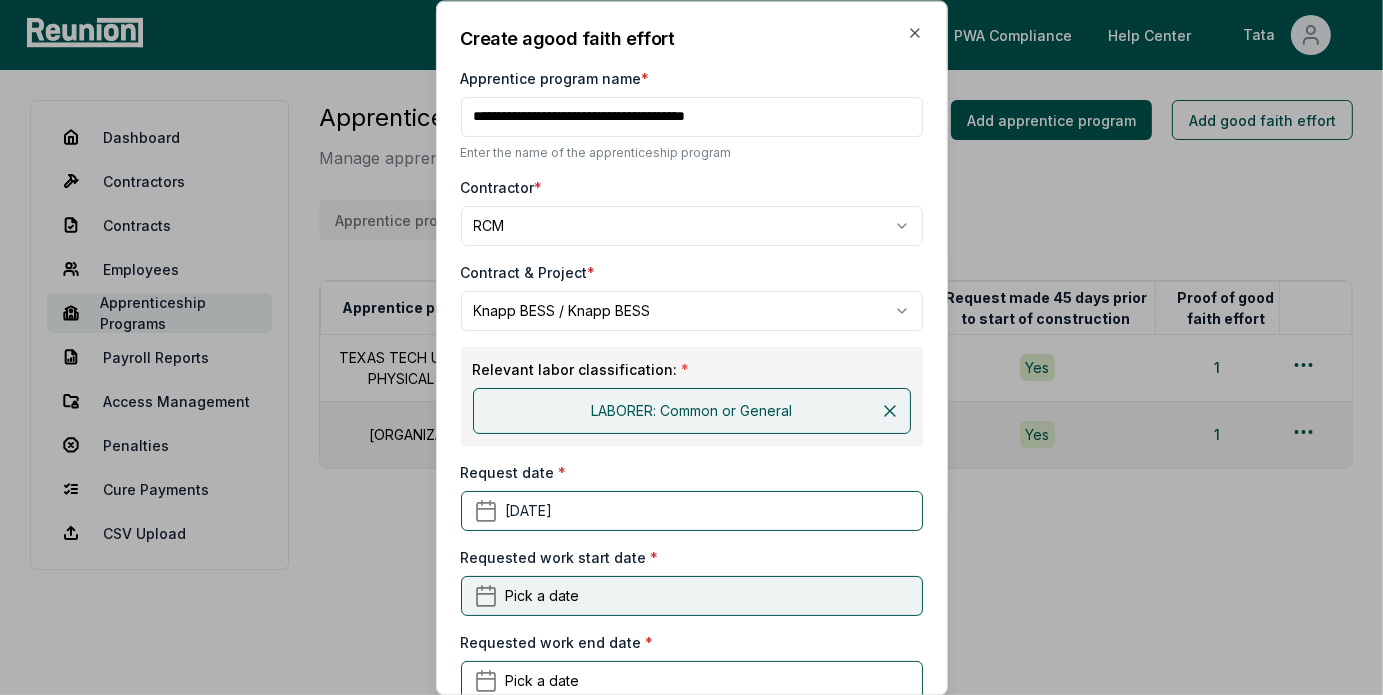 click on "Pick a date" at bounding box center (692, 596) 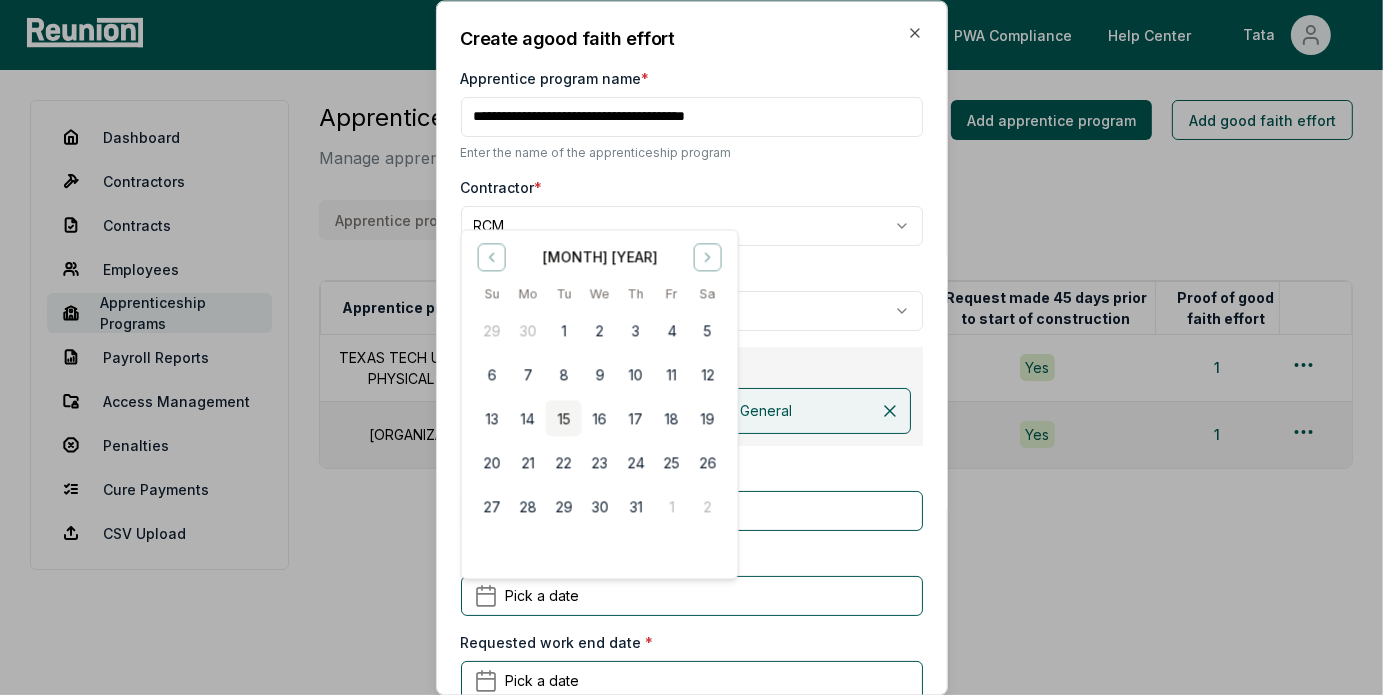 click on "[MONTH] [YEAR]" at bounding box center (599, 254) 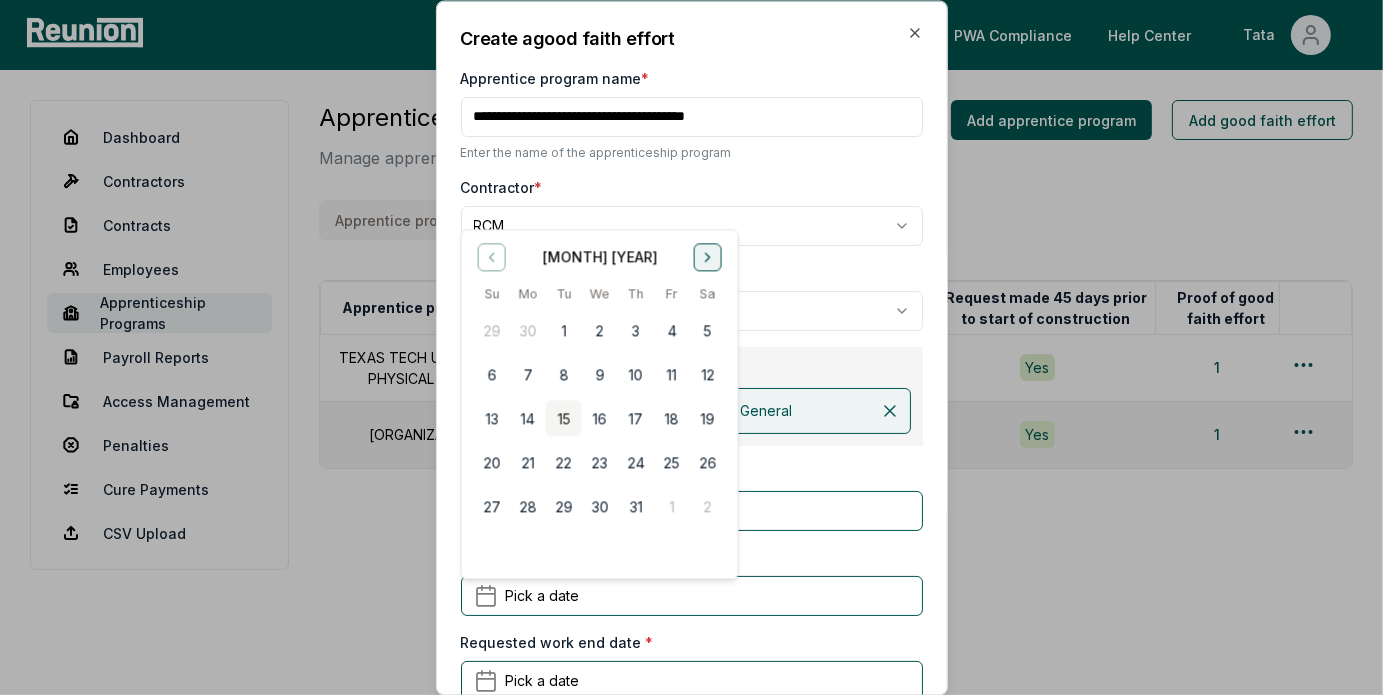 click 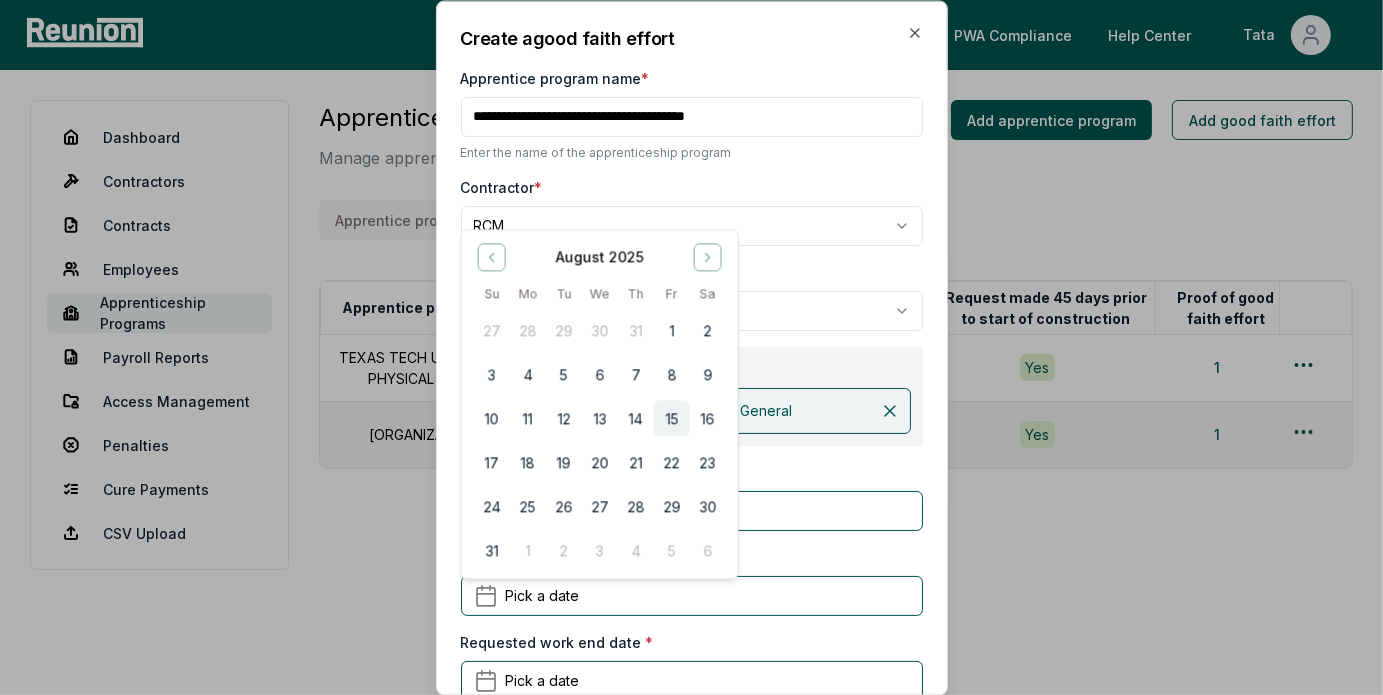 click on "15" at bounding box center [671, 419] 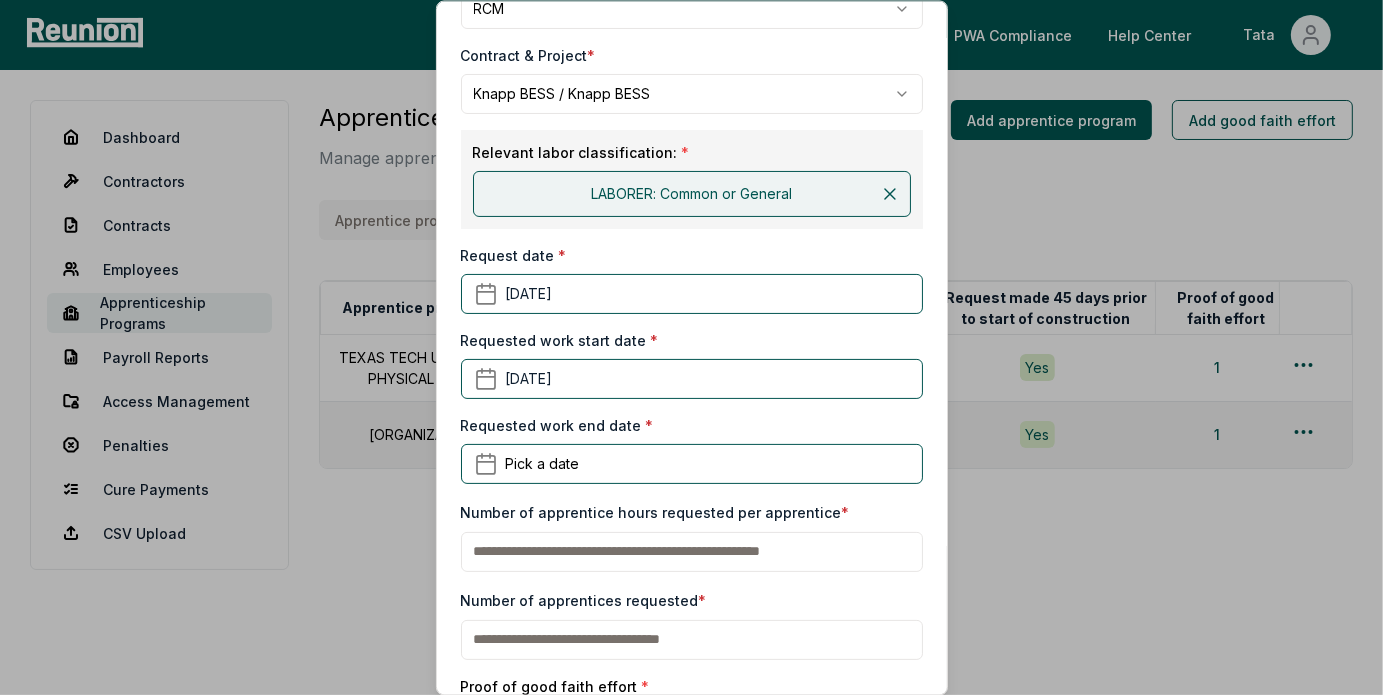 scroll, scrollTop: 300, scrollLeft: 0, axis: vertical 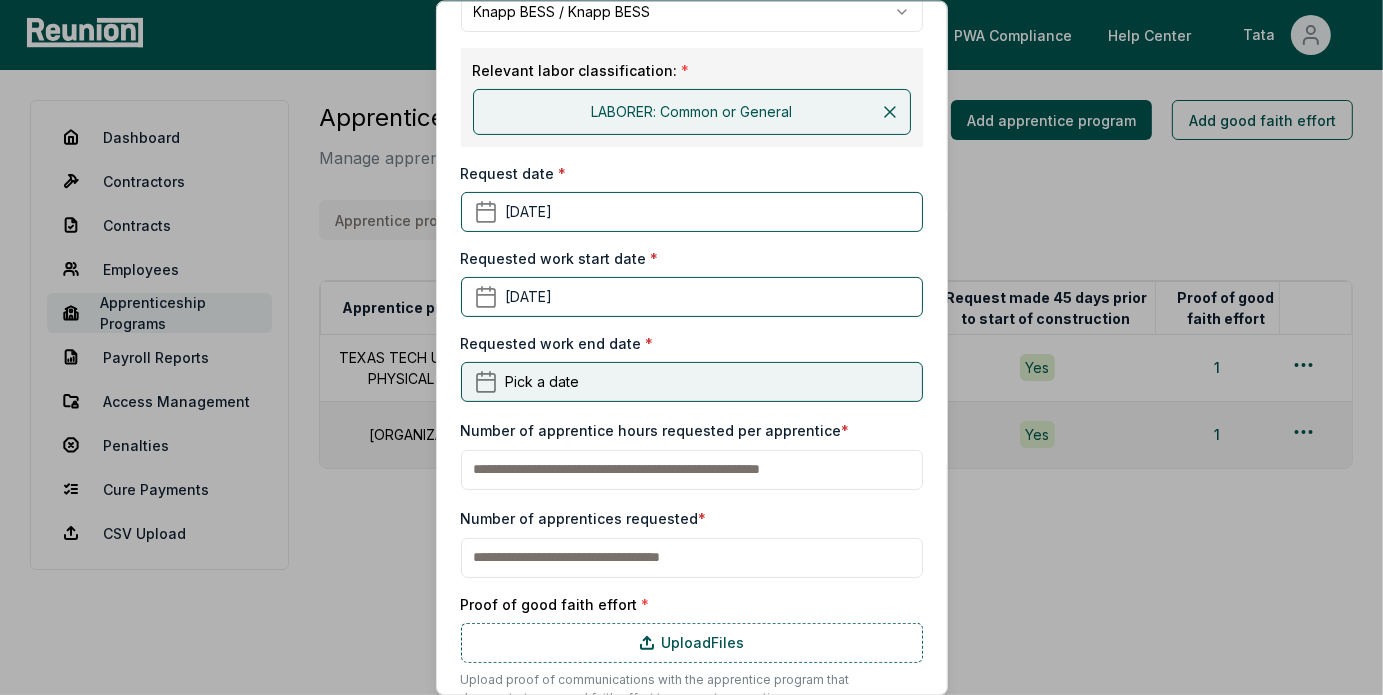 click on "Pick a date" at bounding box center [692, 381] 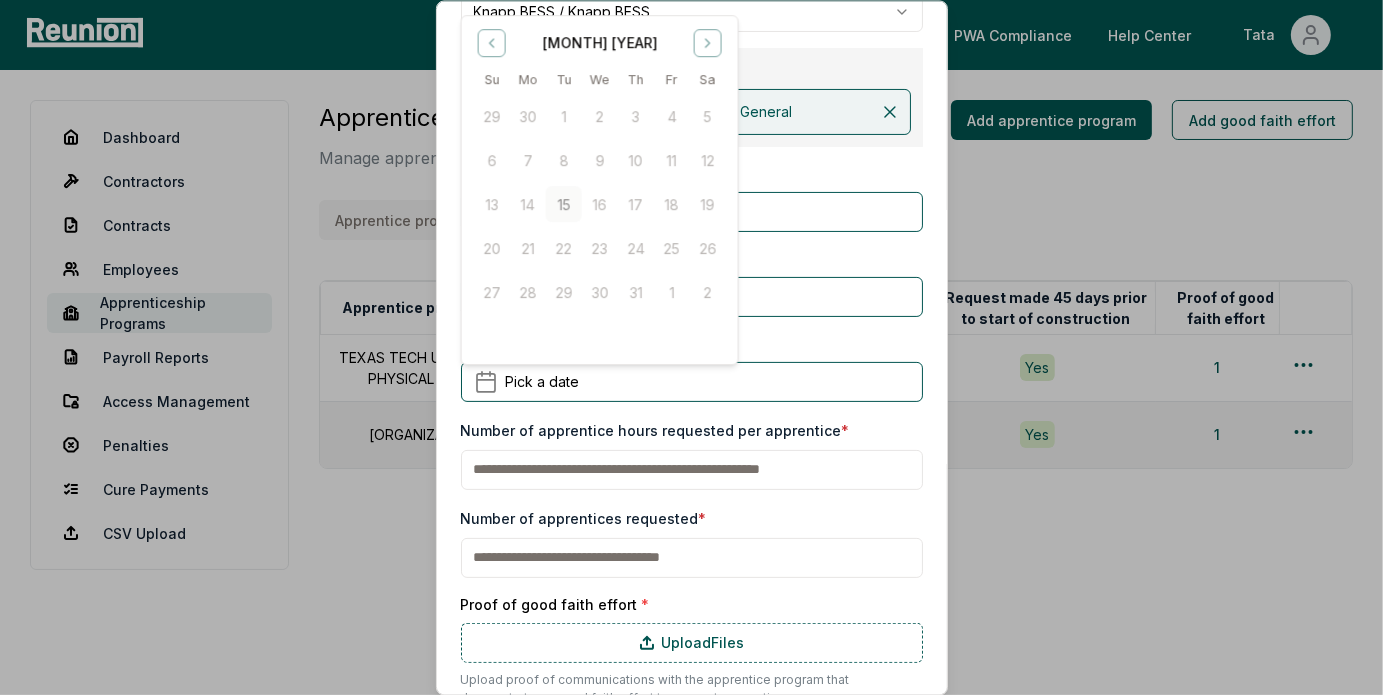 click on "July 2025 Su Mo Tu We Th Fr Sa 29 30 1 2 3 4 5 6 7 8 9 10 11 12 13 14 15 16 17 18 19 20 21 22 23 24 25 26 27 28 29 30 31 1 2" at bounding box center [599, 168] 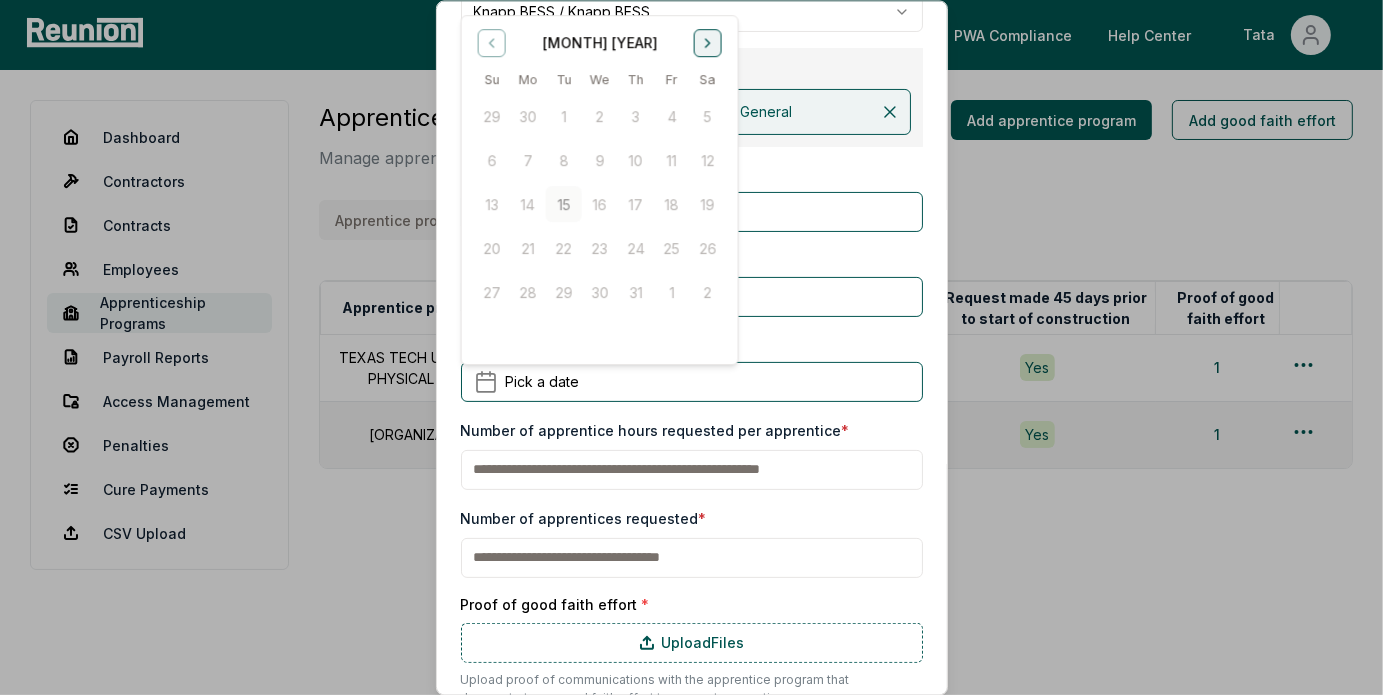 click at bounding box center (707, 42) 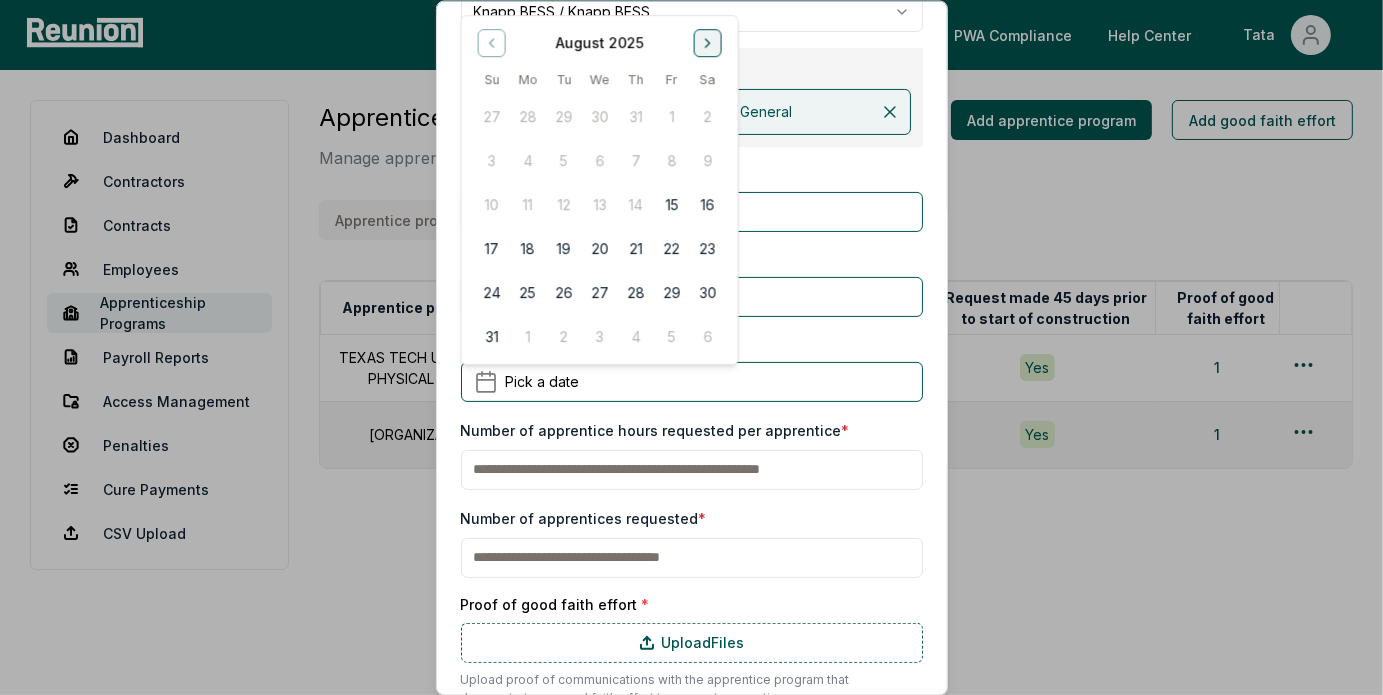 click at bounding box center [707, 42] 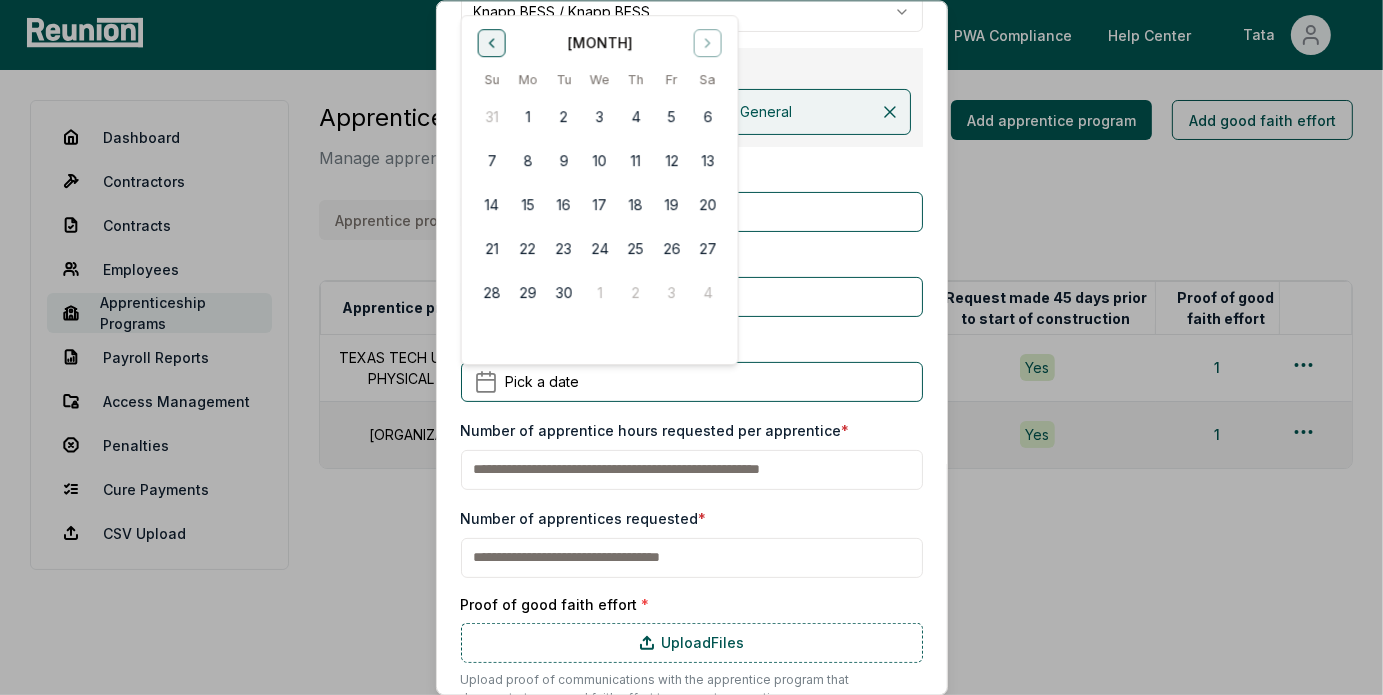click at bounding box center [491, 42] 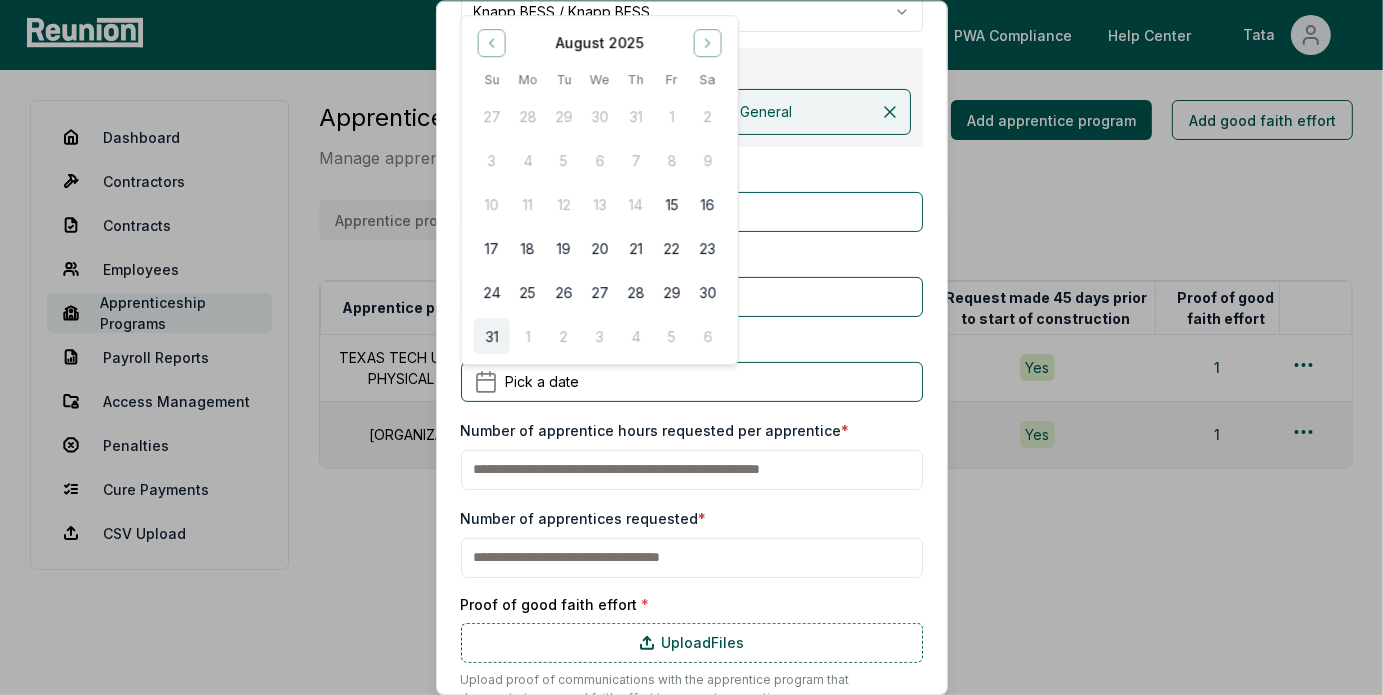 click on "31" at bounding box center [491, 335] 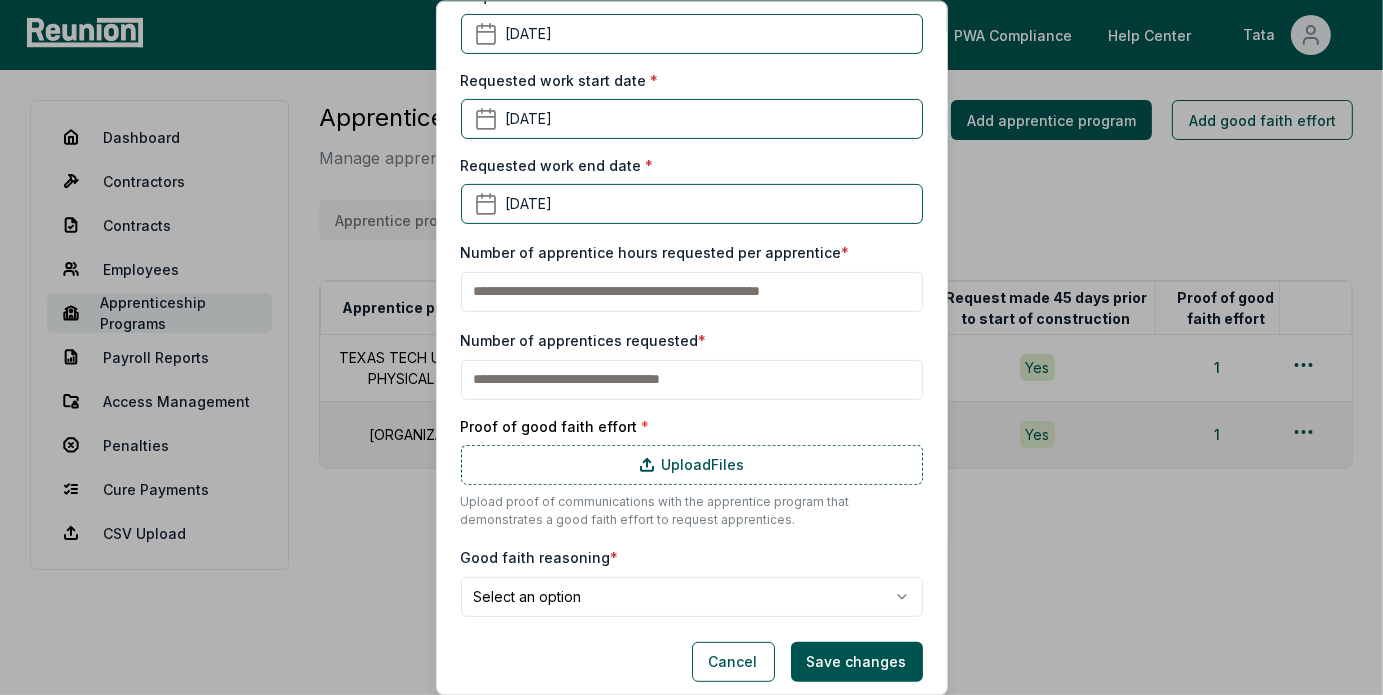 scroll, scrollTop: 488, scrollLeft: 0, axis: vertical 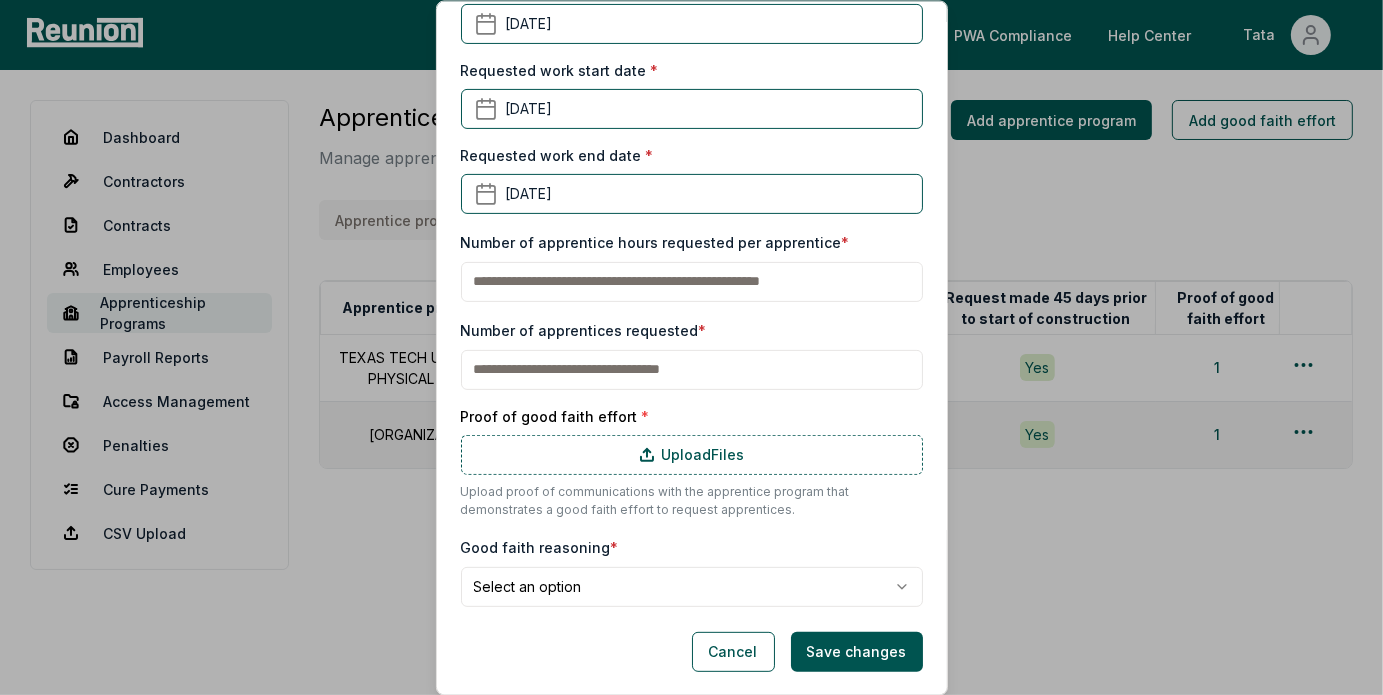click at bounding box center [692, 281] 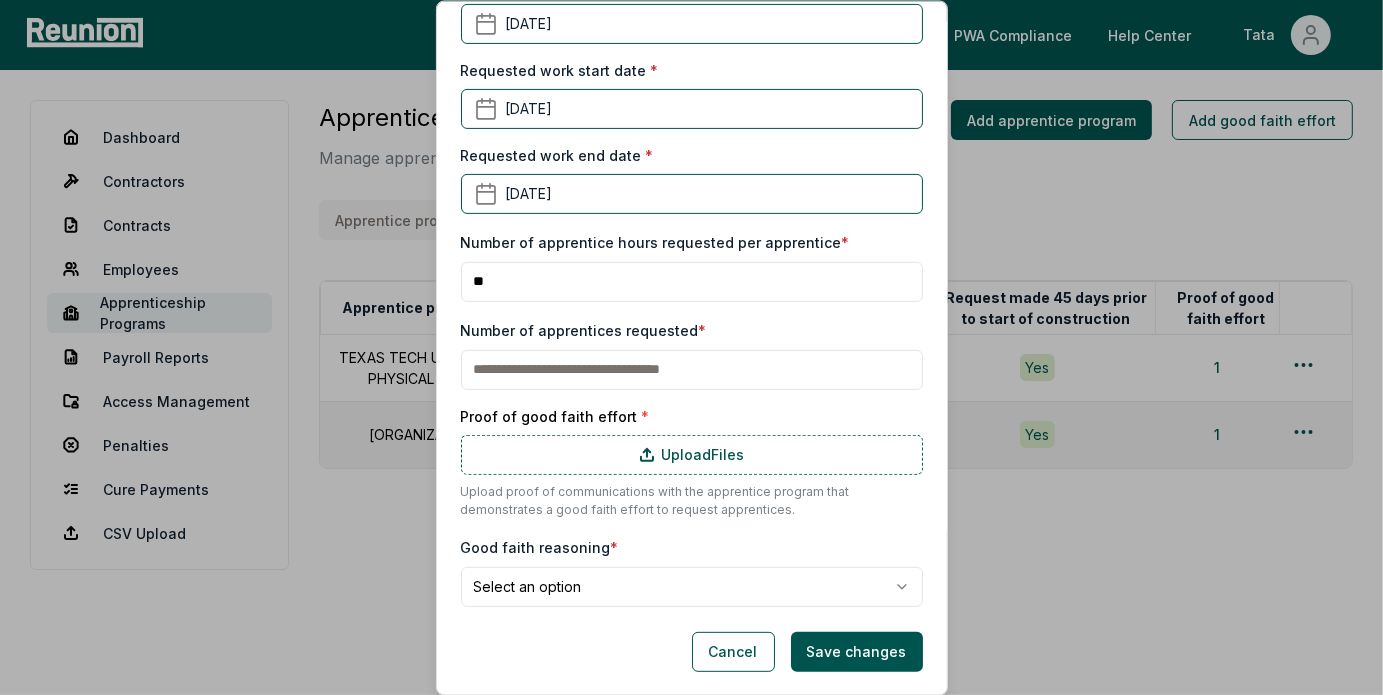 drag, startPoint x: 587, startPoint y: 364, endPoint x: 584, endPoint y: 377, distance: 13.341664 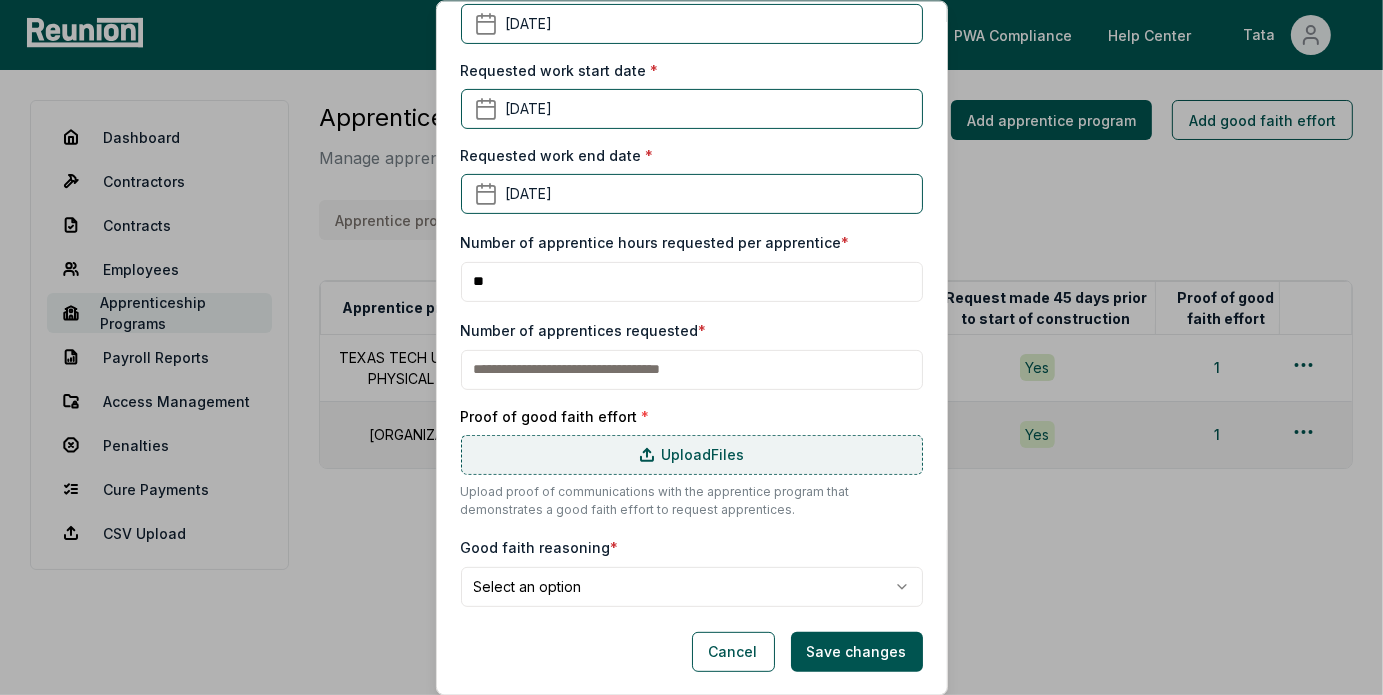 type on "*" 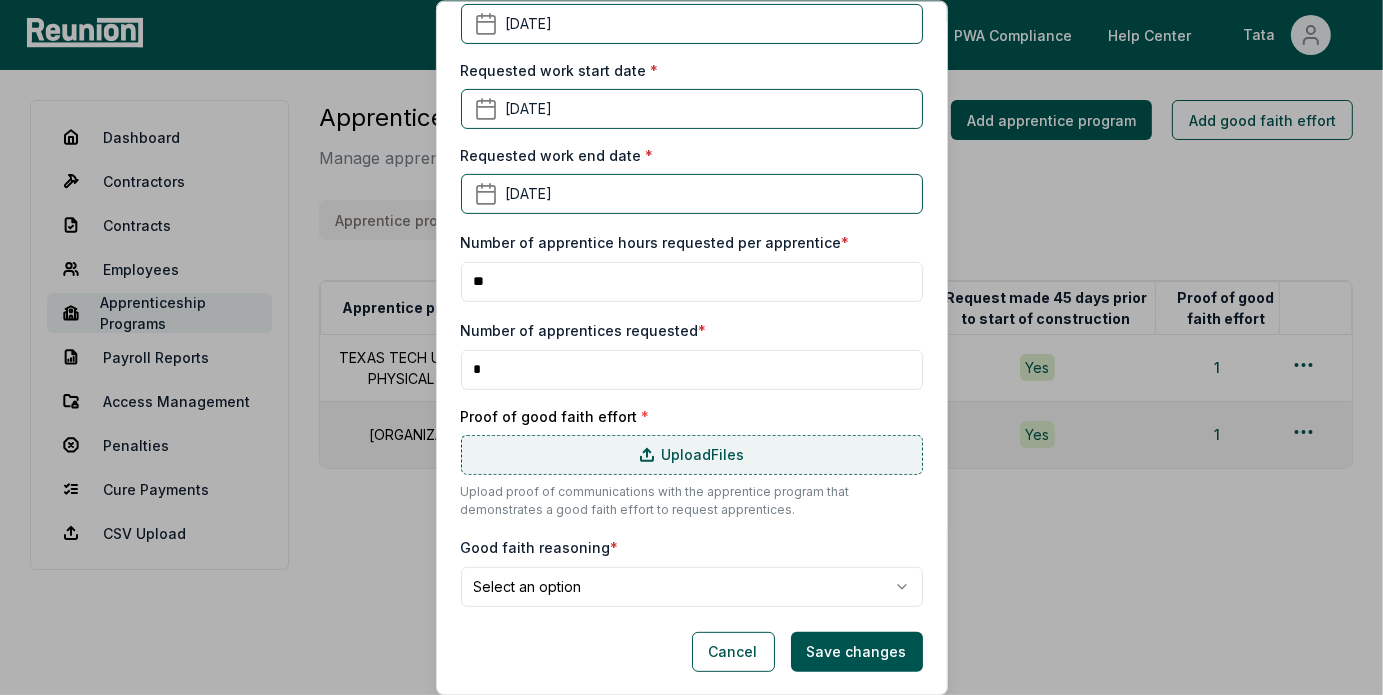 click on "Upload  Files" at bounding box center [692, 454] 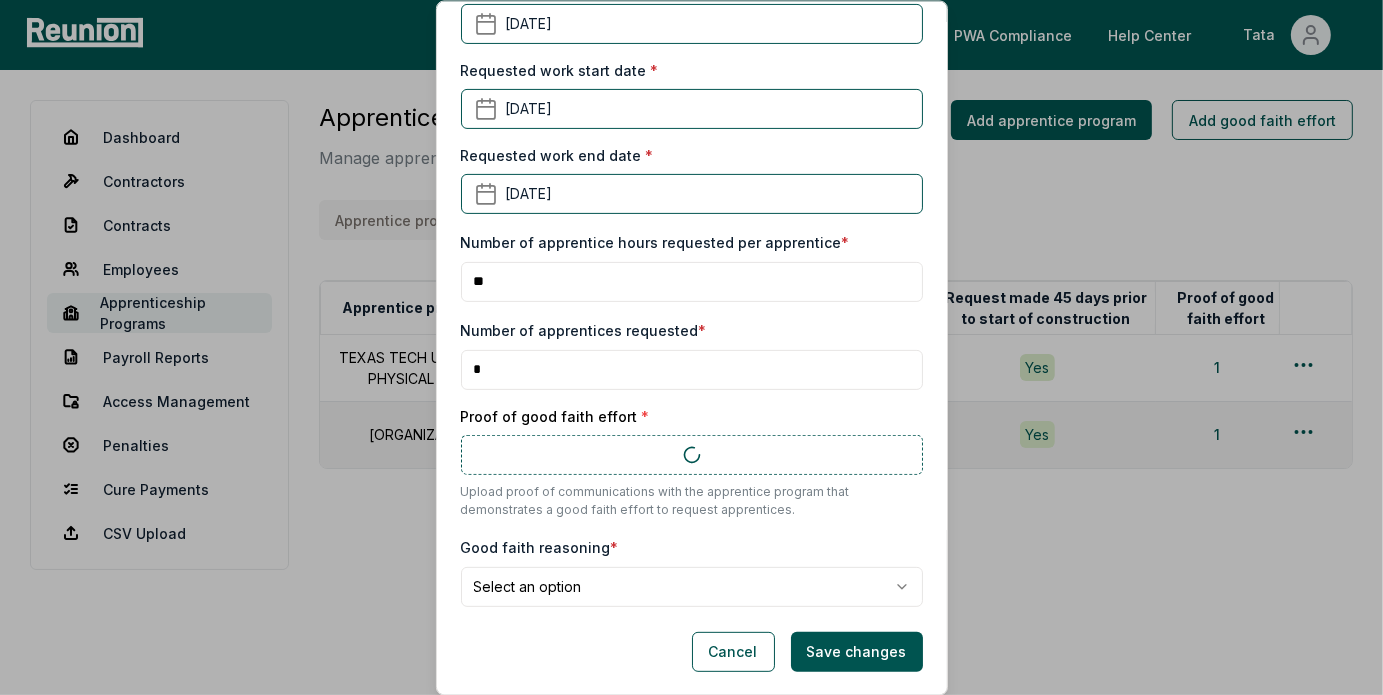 click on "Please visit us on your desktop We're working on making our marketplace mobile-friendly. For now, please visit Reunion on a desktop computer. Home Projects PWA Compliance Help Center Tata Dashboard Contractors Contracts Employees Apprenticeship Programs Payroll Reports Access Management Penalties Cure Payments CSV Upload Apprentice programs Manage apprenticeship programs and good faith efforts. Apprentice programs Good faith efforts Add apprentice program Add good faith effort Apprentice program Contractor Project Initial request date Expires Request made 45 days prior to start of construction Proof of good faith effort TEXAS TECH UNIVERSITY PHYSICAL PLANT RCM Knapp BESS June 30, 2025 June 30, 2026 Yes 1 Lubbock Chapter IEC RCM Knapp BESS June 30, 2025 June 30, 2026 Yes 1
Create a  good faith effort Create a  good faith effort Apprentice program name  * Enter the name of the apprenticeship program Contractor  * RCM *** Contract & Project  * Knapp BESS / Knapp BESS   *" at bounding box center (691, 347) 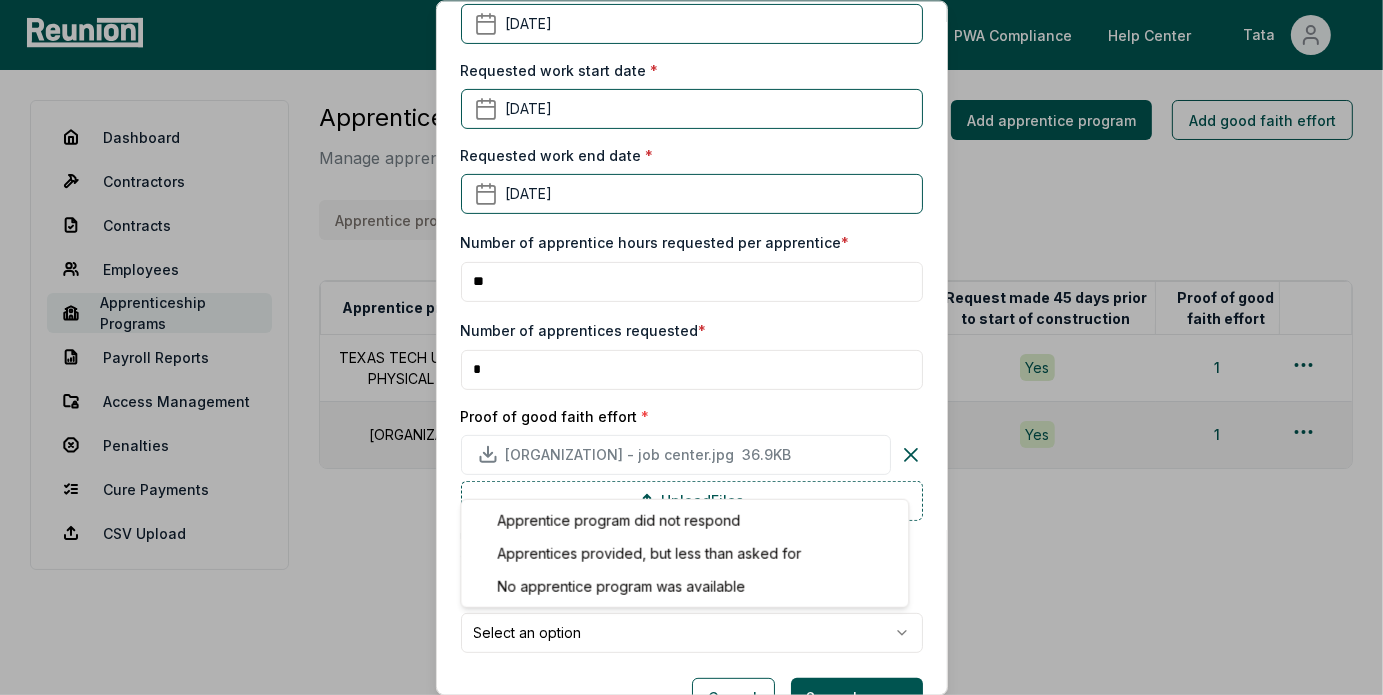 select on "**********" 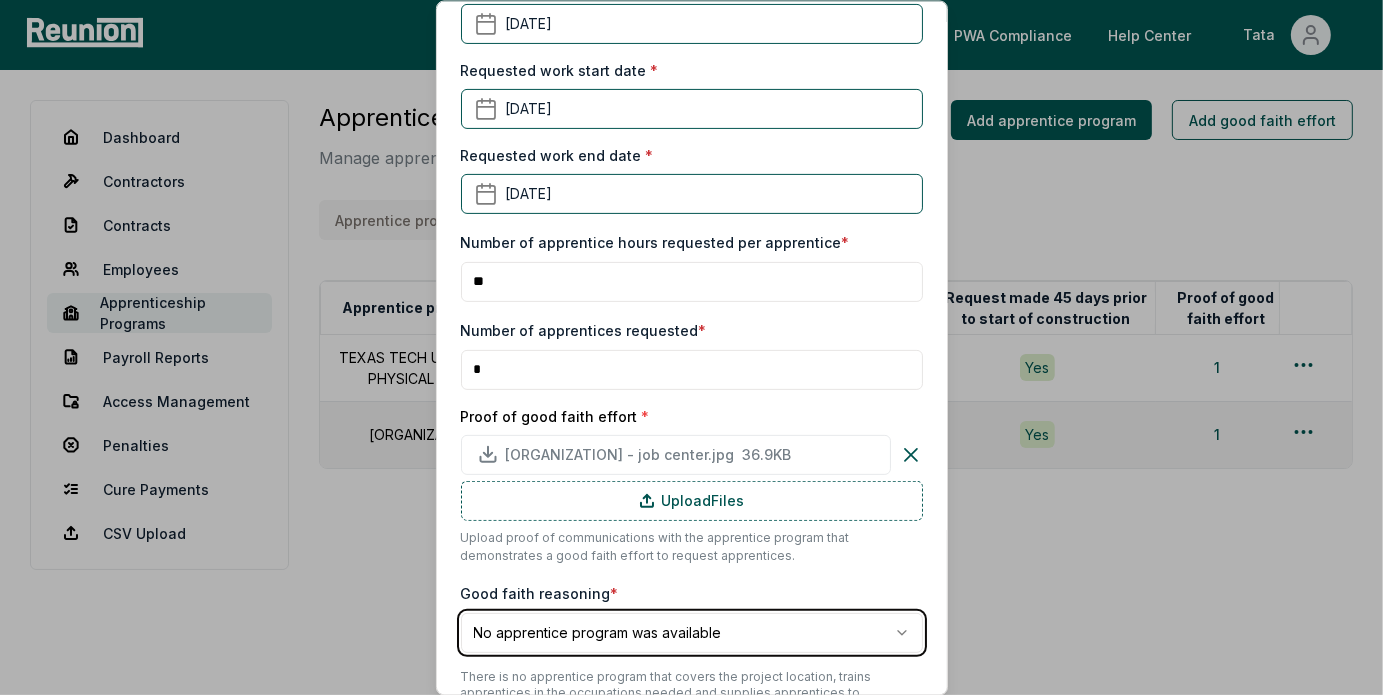 scroll, scrollTop: 614, scrollLeft: 0, axis: vertical 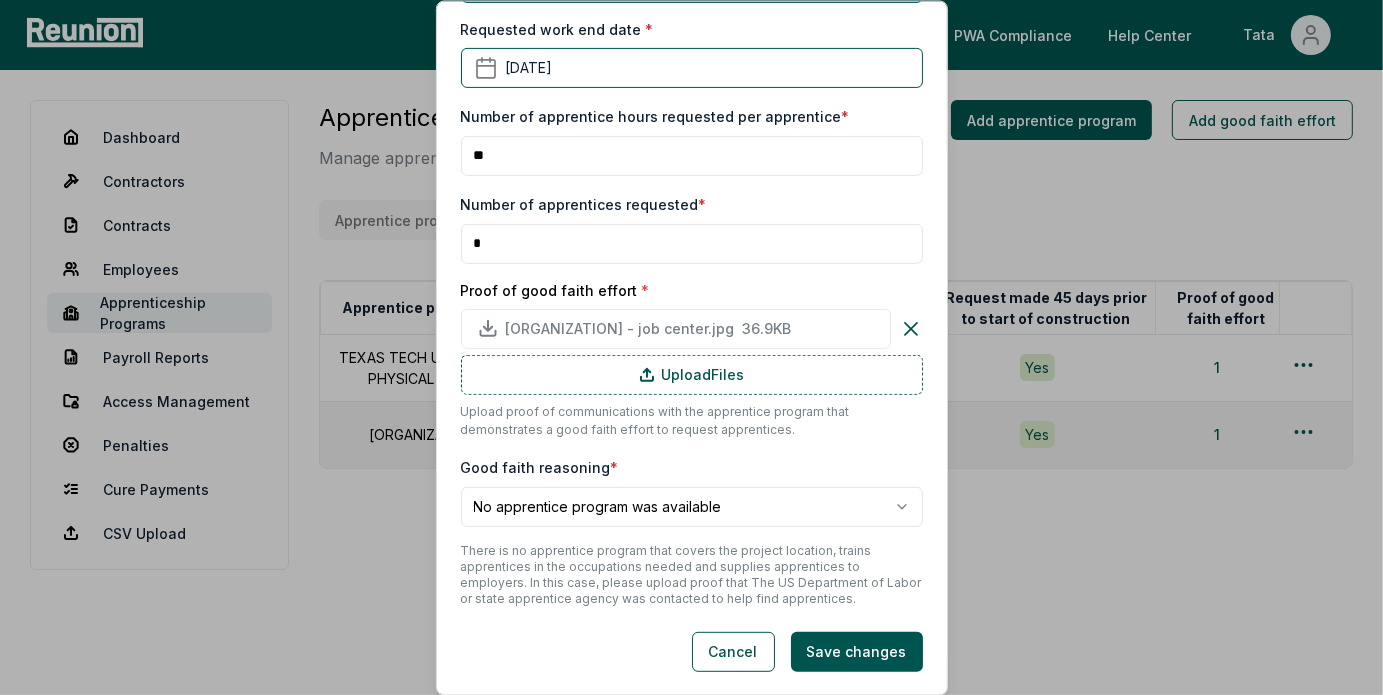 click on "**********" at bounding box center [692, 347] 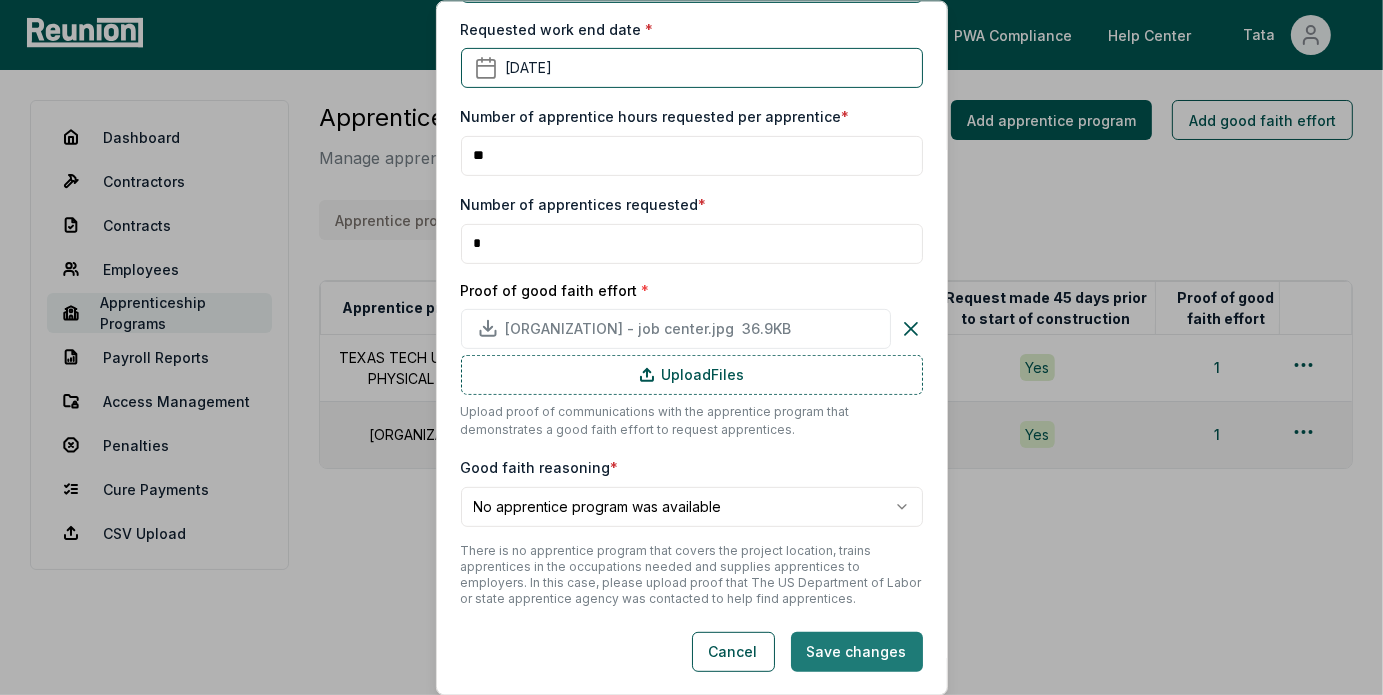 click on "Save changes" at bounding box center [857, 651] 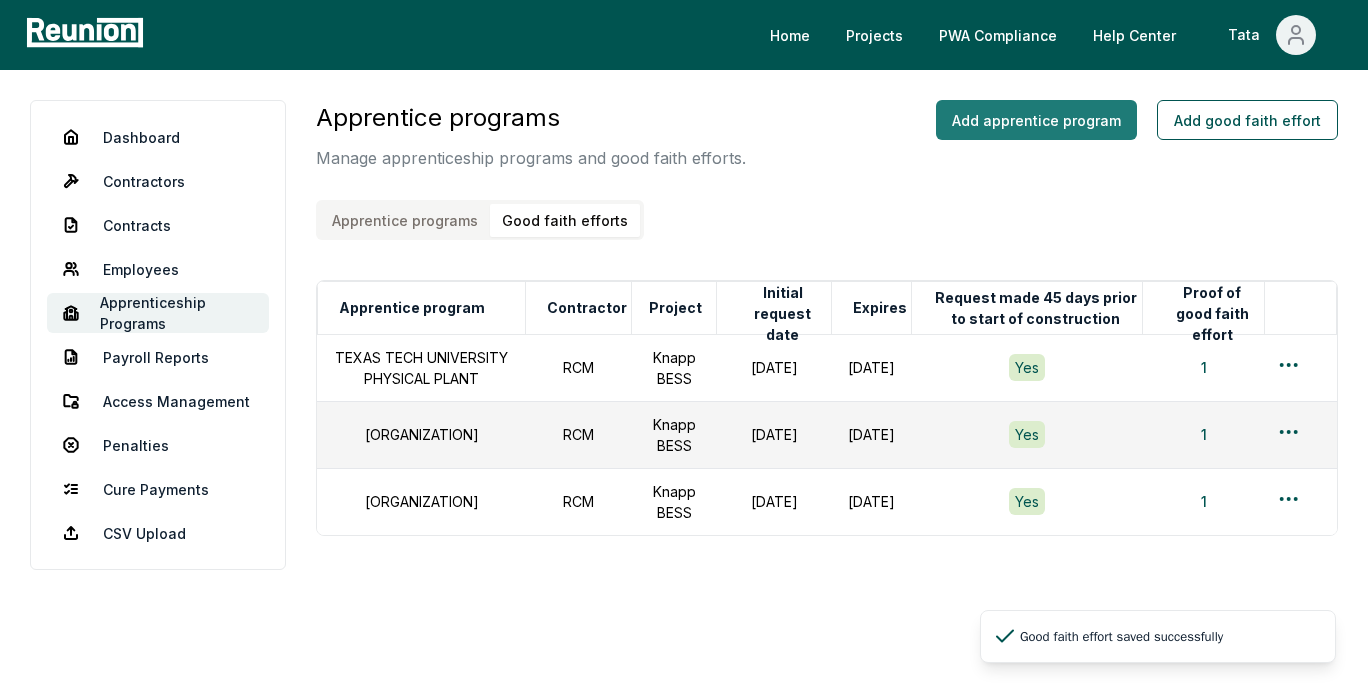 click on "Add apprentice program" at bounding box center (1036, 120) 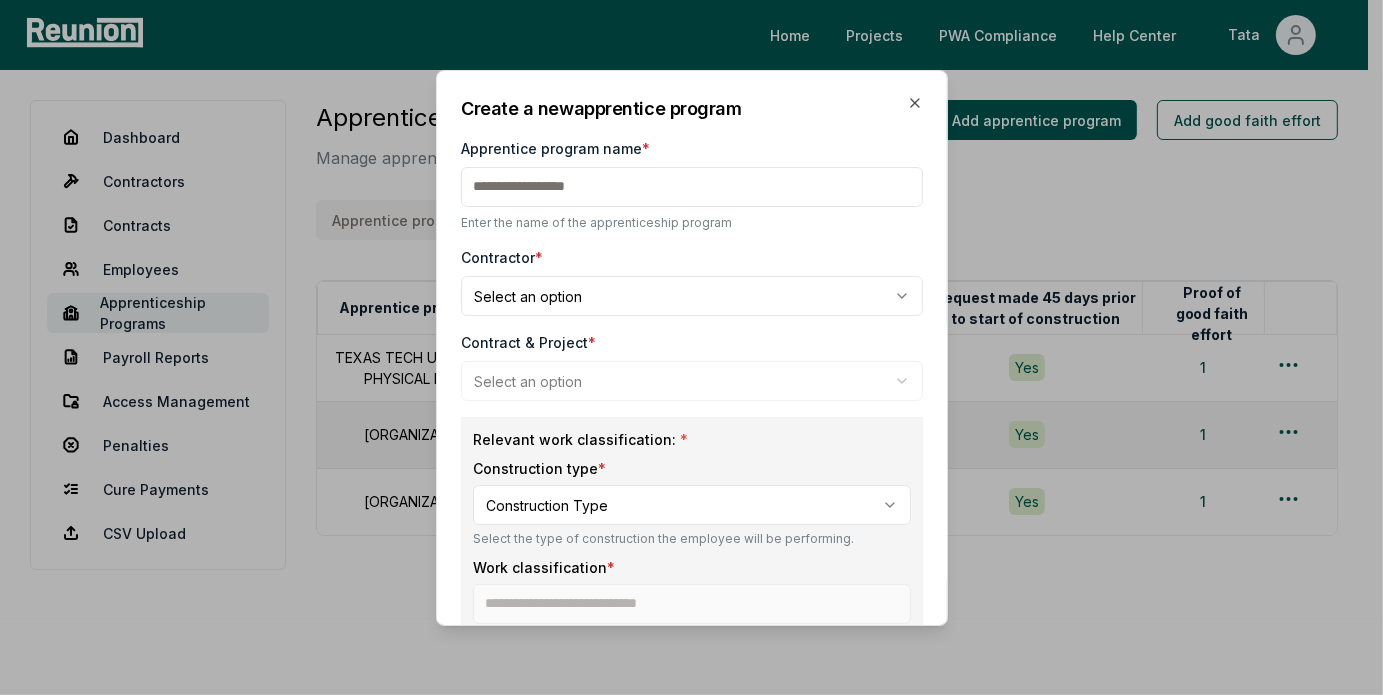 paste on "**********" 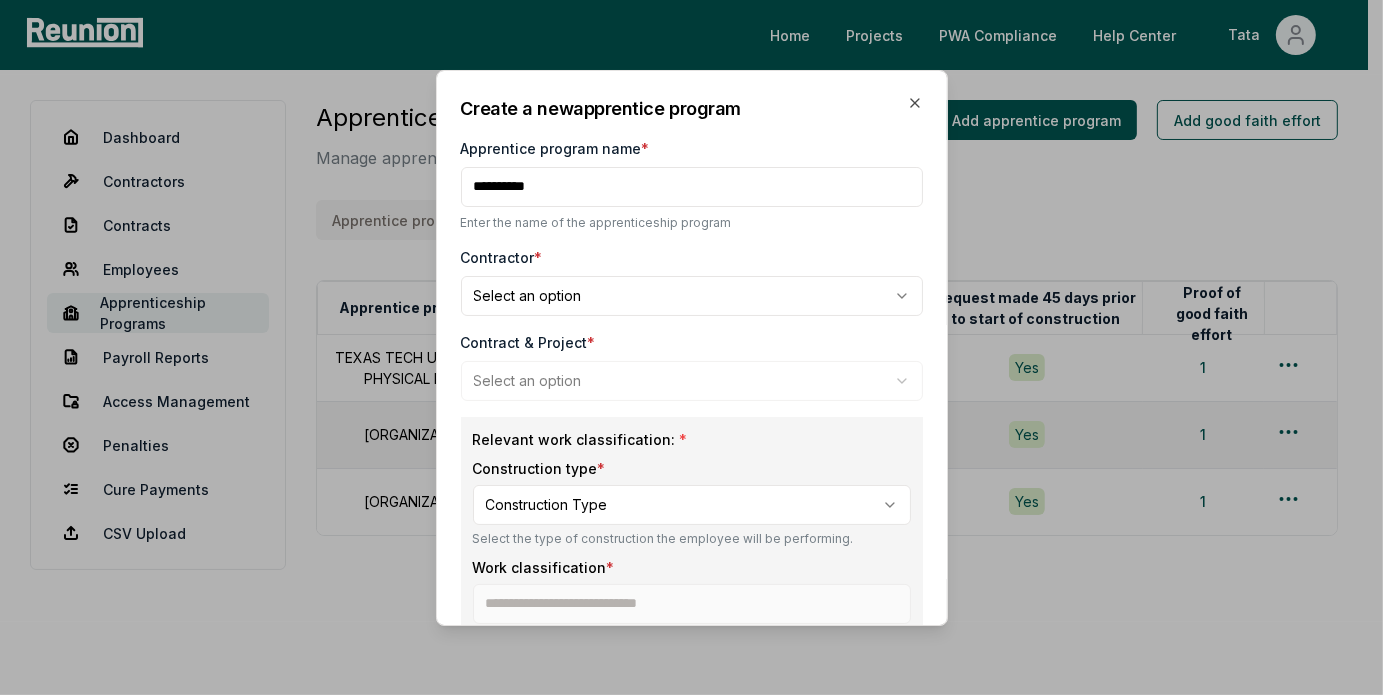 type on "**********" 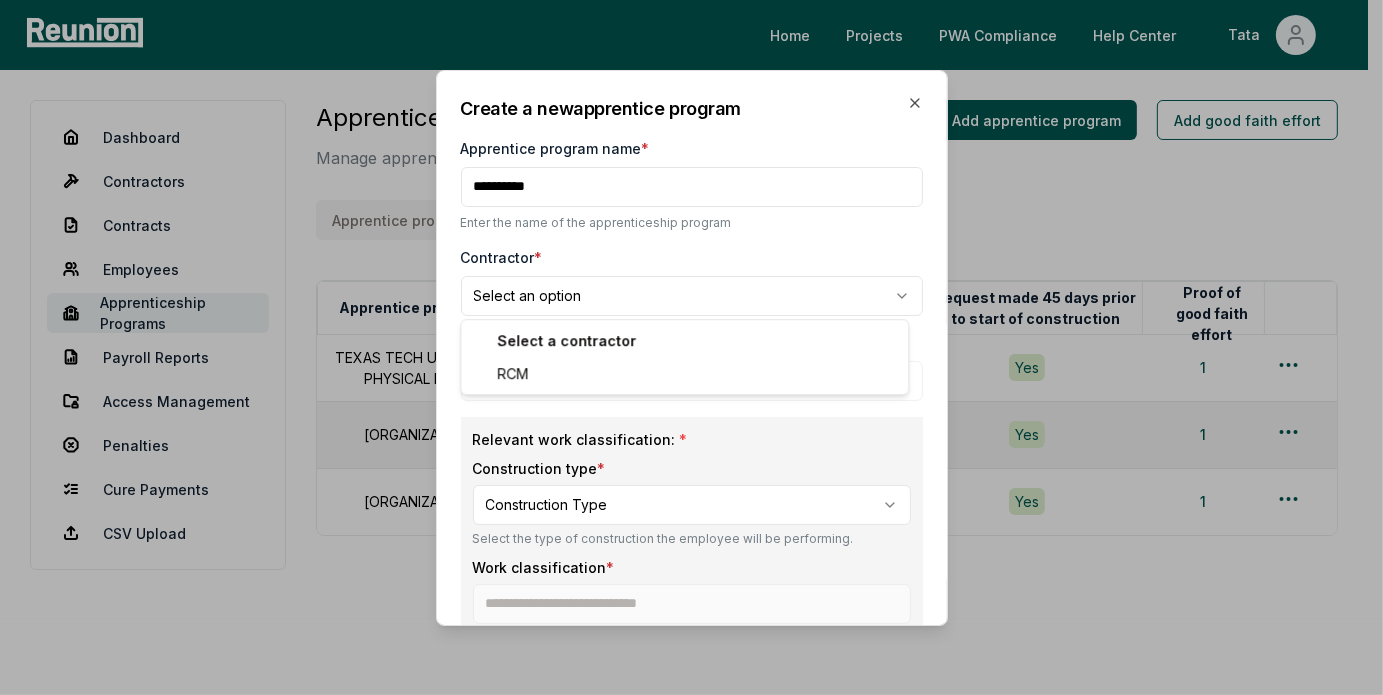 select on "**********" 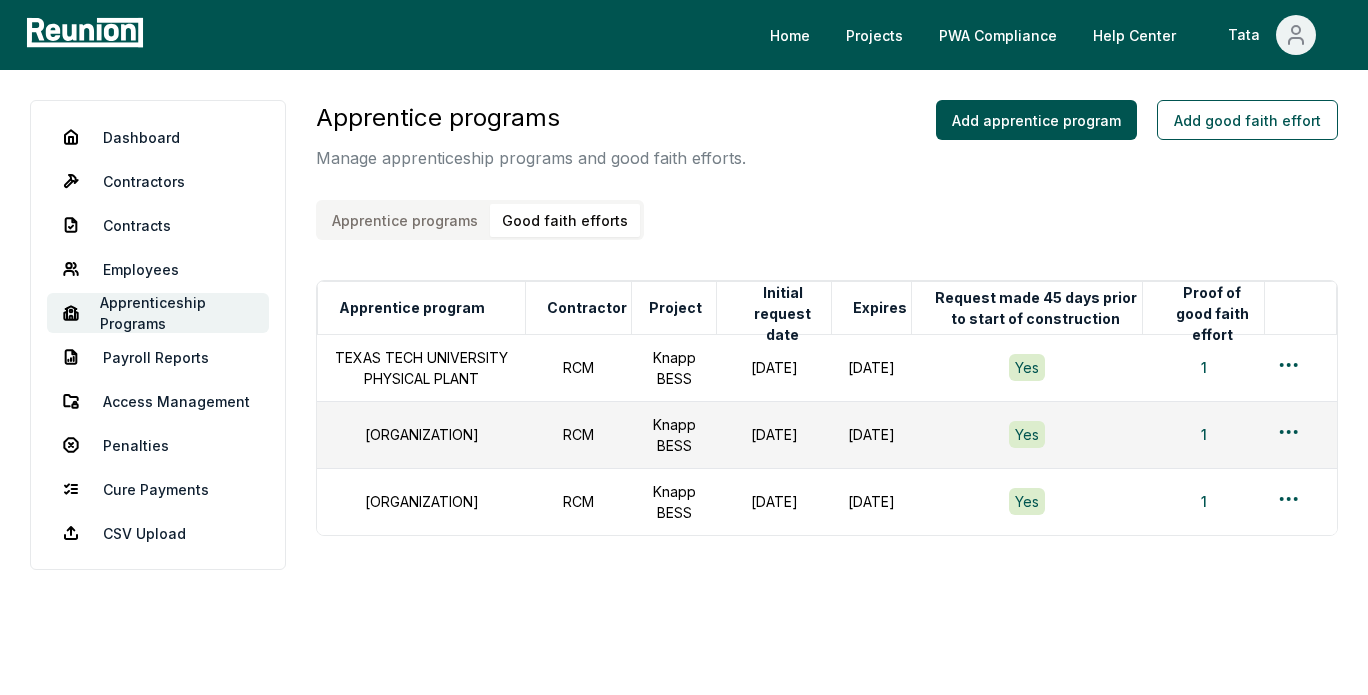 click on "Add apprentice program Add good faith effort" at bounding box center [1137, 180] 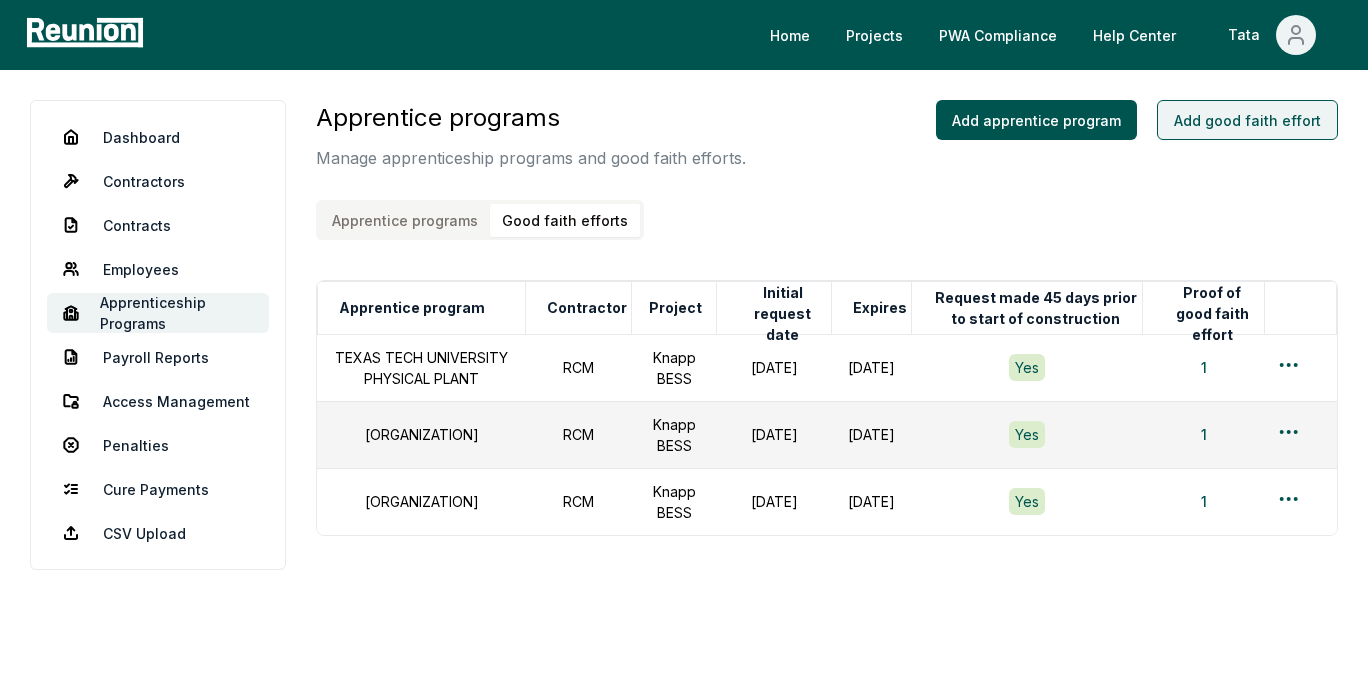 click on "Add good faith effort" at bounding box center (1247, 120) 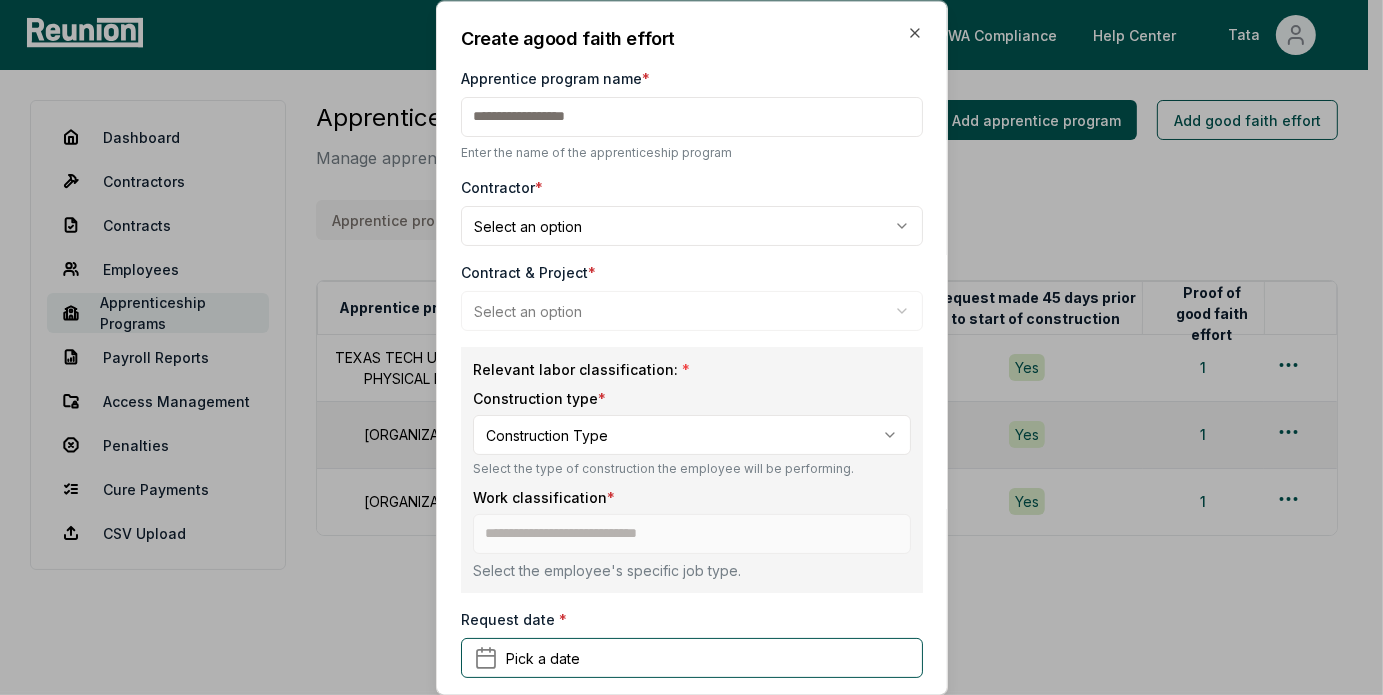 click on "Apprentice program name  *" at bounding box center [692, 117] 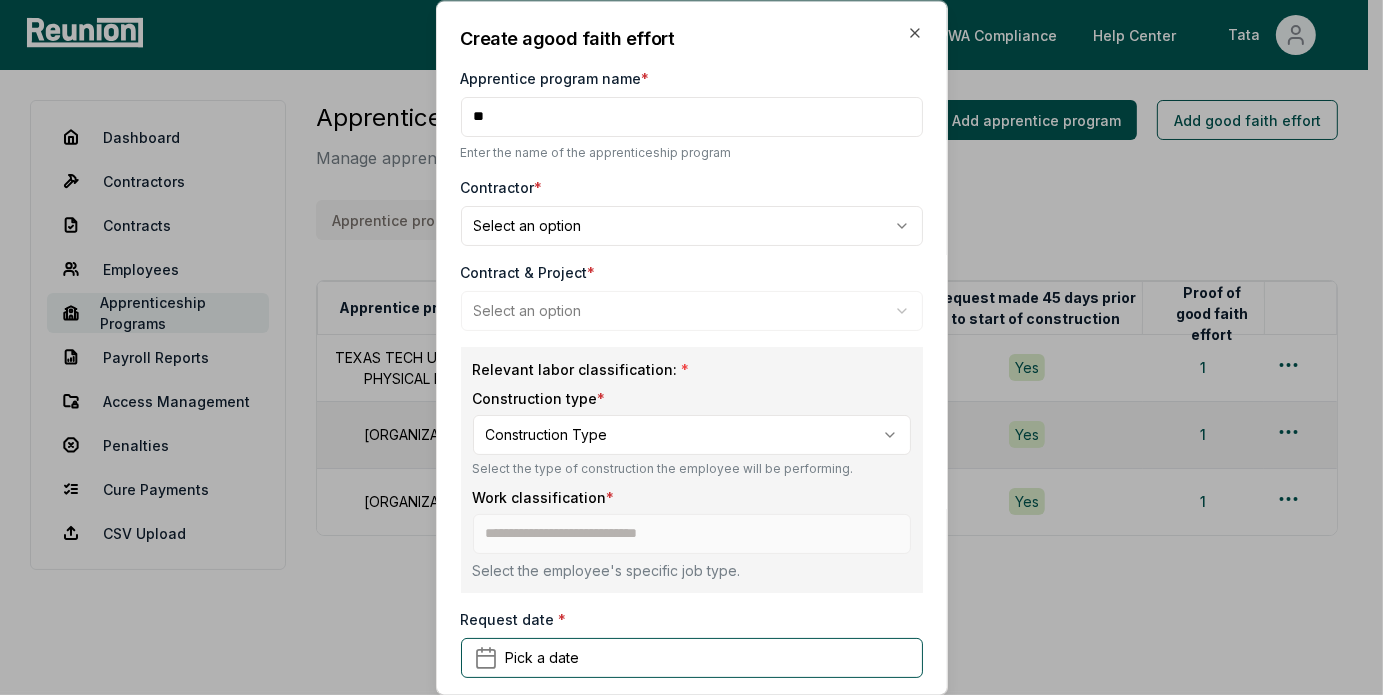 type on "*" 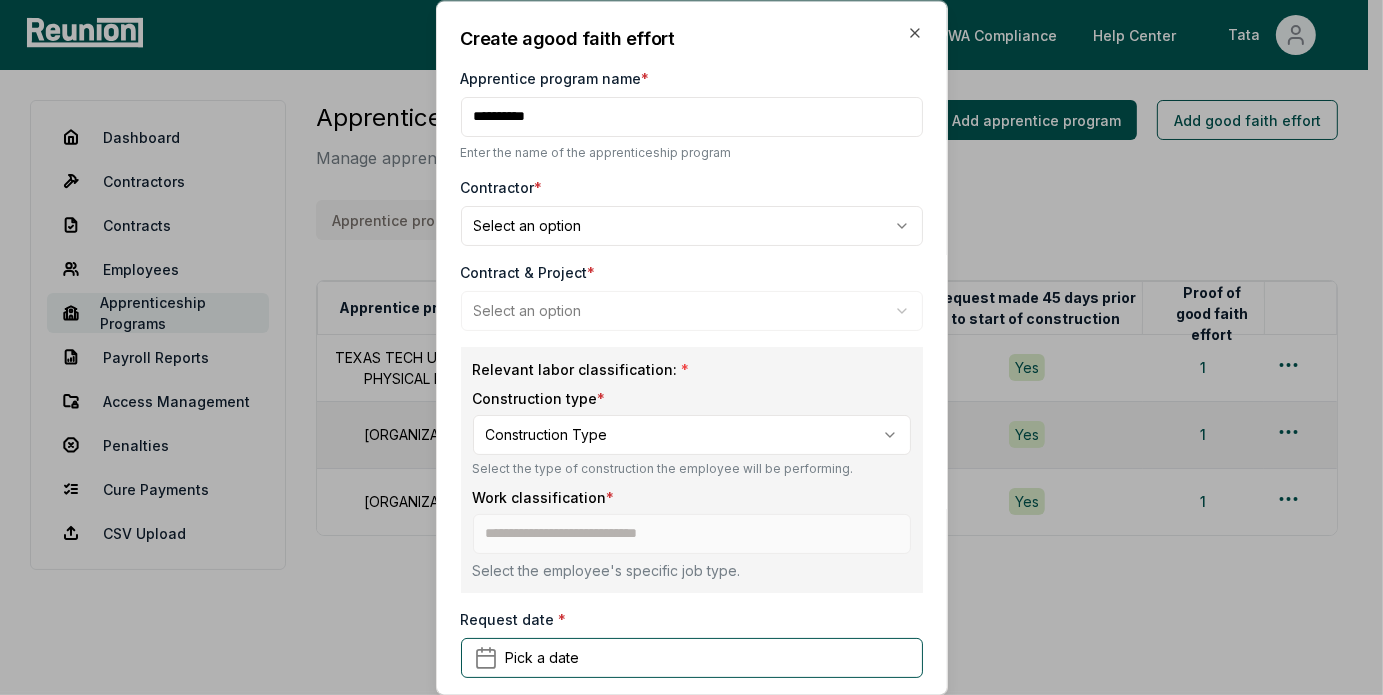 type on "**********" 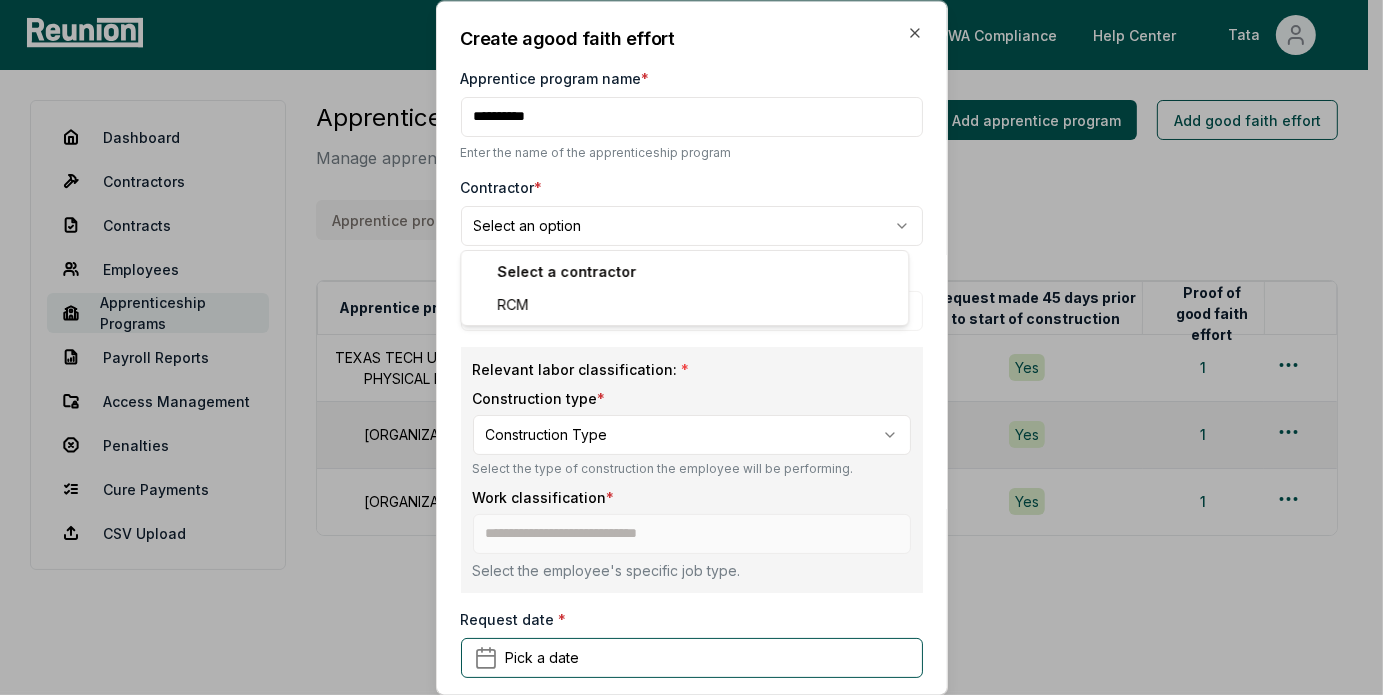 click on "Please visit us on your desktop We're working on making our marketplace mobile-friendly. For now, please visit Reunion on a desktop computer. Home Projects PWA Compliance Help Center Tata Dashboard Contractors Contracts Employees Apprenticeship Programs Payroll Reports Access Management Penalties Cure Payments CSV Upload Apprentice programs Manage apprenticeship programs and good faith efforts. Apprentice programs Good faith efforts Add apprentice program Add good faith effort Apprentice program Contractor Project Initial request date Expires Request made 45 days prior to start of construction Proof of good faith effort TEXAS TECH UNIVERSITY PHYSICAL PLANT RCM Knapp BESS June 30, 2025 June 30, 2026 Yes 1 Lubbock Chapter IEC RCM Knapp BESS June 30, 2025 June 30, 2026 Yes 1 Workforce Solutions South Plains - Lubbock RCM Knapp BESS June 30, 2025 June 30, 2026 Yes 1
Create a  good faith effort Create a  good faith effort Apprentice program name  * Contractor  * ***  *   *" at bounding box center (684, 363) 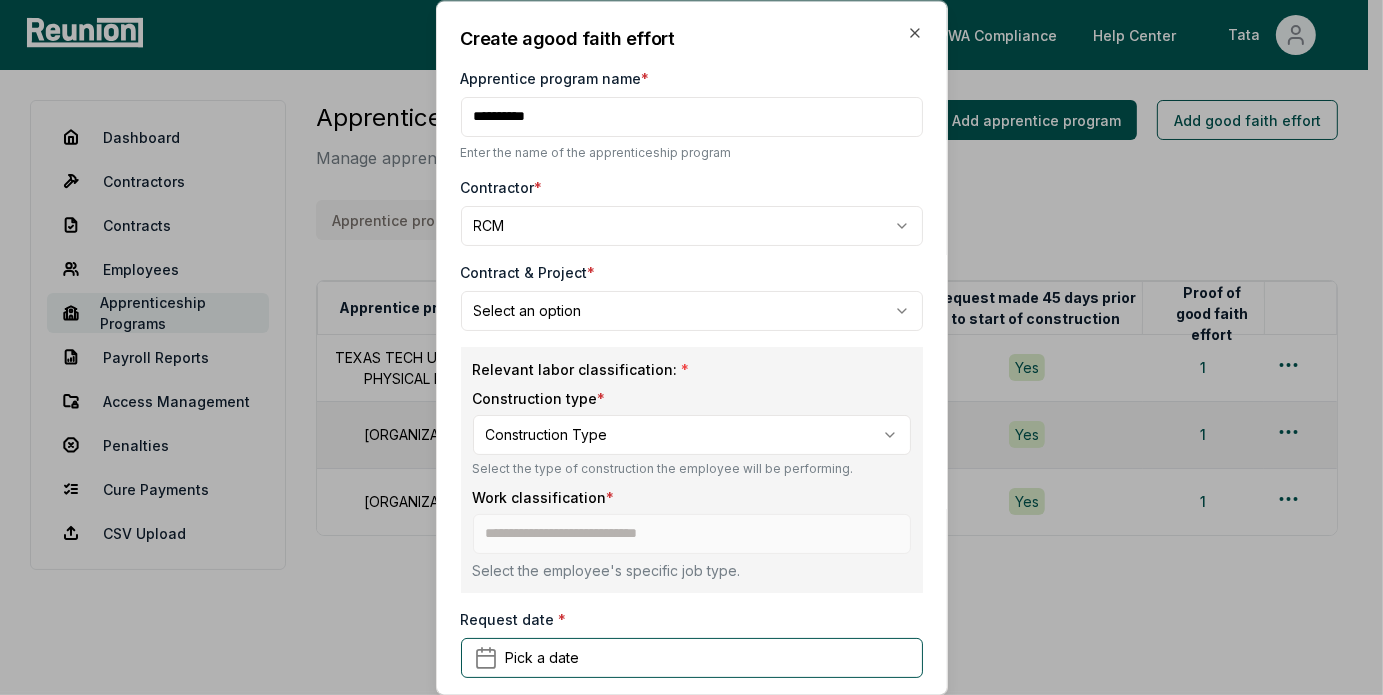 click on "Please visit us on your desktop We're working on making our marketplace mobile-friendly. For now, please visit Reunion on a desktop computer. Home Projects PWA Compliance Help Center Tata Dashboard Contractors Contracts Employees Apprenticeship Programs Payroll Reports Access Management Penalties Cure Payments CSV Upload Apprentice programs Manage apprenticeship programs and good faith efforts. Apprentice programs Good faith efforts Add apprentice program Add good faith effort Apprentice program Contractor Project Initial request date Expires Request made 45 days prior to start of construction Proof of good faith effort TEXAS TECH UNIVERSITY PHYSICAL PLANT RCM Knapp BESS June 30, 2025 June 30, 2026 Yes 1 Lubbock Chapter IEC RCM Knapp BESS June 30, 2025 June 30, 2026 Yes 1 Workforce Solutions South Plains - Lubbock RCM Knapp BESS June 30, 2025 June 30, 2026 Yes 1
Create a  good faith effort Create a  good faith effort Apprentice program name  * Contractor  * RCM ***  *" at bounding box center [684, 363] 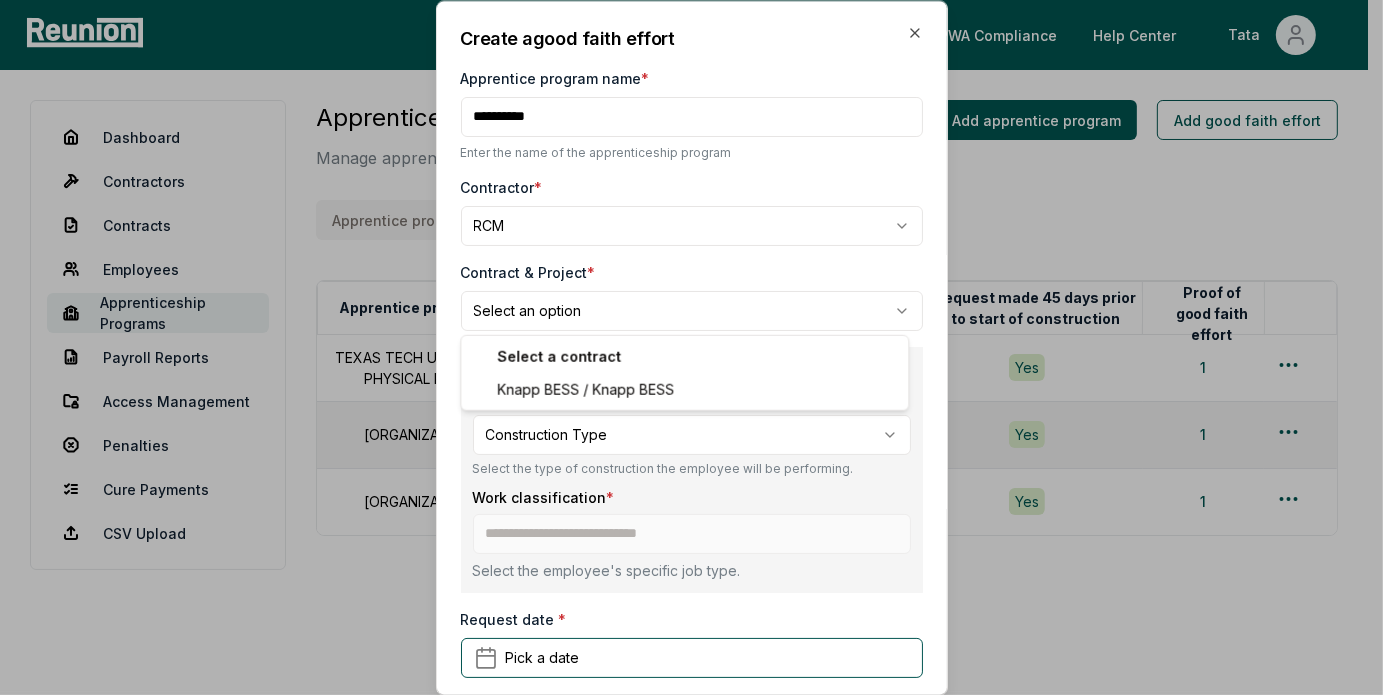 select on "**********" 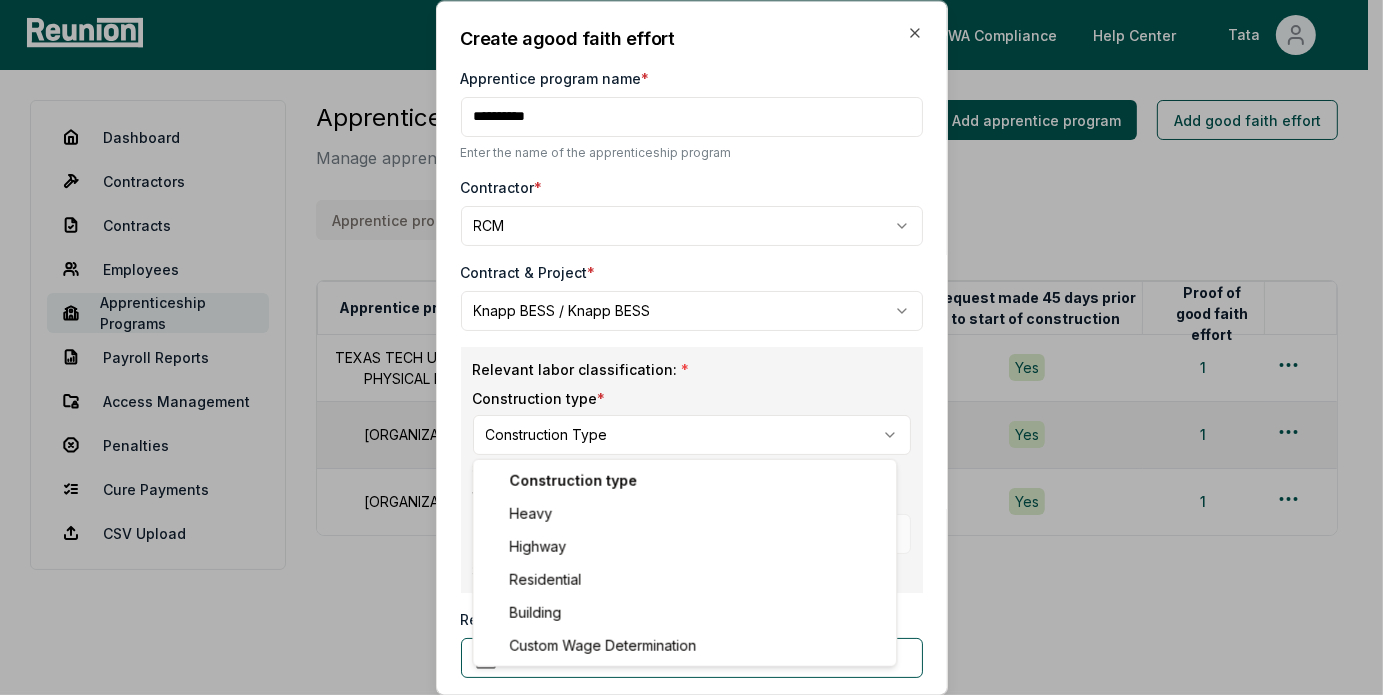 click on "Please visit us on your desktop We're working on making our marketplace mobile-friendly. For now, please visit Reunion on a desktop computer. Home Projects PWA Compliance Help Center Tata Dashboard Contractors Contracts Employees Apprenticeship Programs Payroll Reports Access Management Penalties Cure Payments CSV Upload Apprentice programs Manage apprenticeship programs and good faith efforts. Apprentice programs Good faith efforts Add apprentice program Add good faith effort Apprentice program Contractor Project Initial request date Expires Request made 45 days prior to start of construction Proof of good faith effort TEXAS TECH UNIVERSITY PHYSICAL PLANT RCM Knapp BESS June 30, 2025 June 30, 2026 Yes 1 Lubbock Chapter IEC RCM Knapp BESS June 30, 2025 June 30, 2026 Yes 1 Workforce Solutions South Plains - Lubbock RCM Knapp BESS June 30, 2025 June 30, 2026 Yes 1
Create a  good faith effort Create a  good faith effort Apprentice program name  * Contractor  * RCM ***  *" at bounding box center [684, 363] 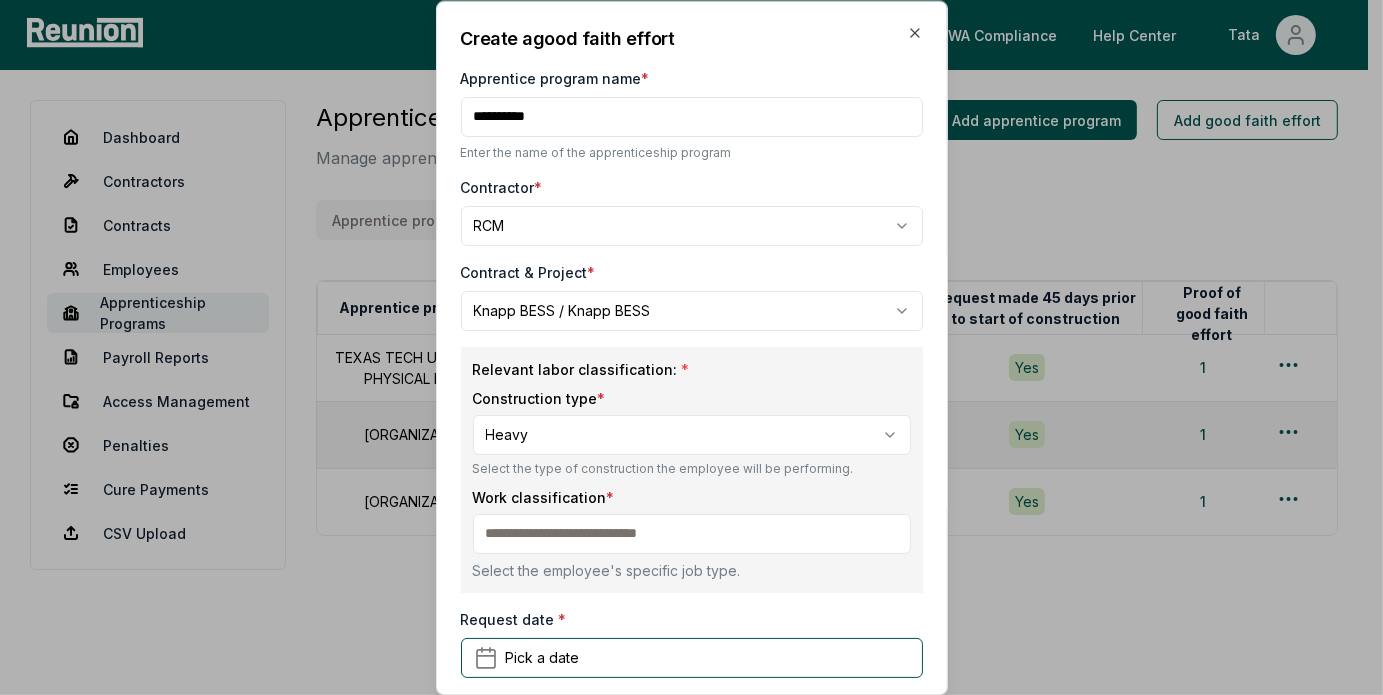 click at bounding box center (692, 534) 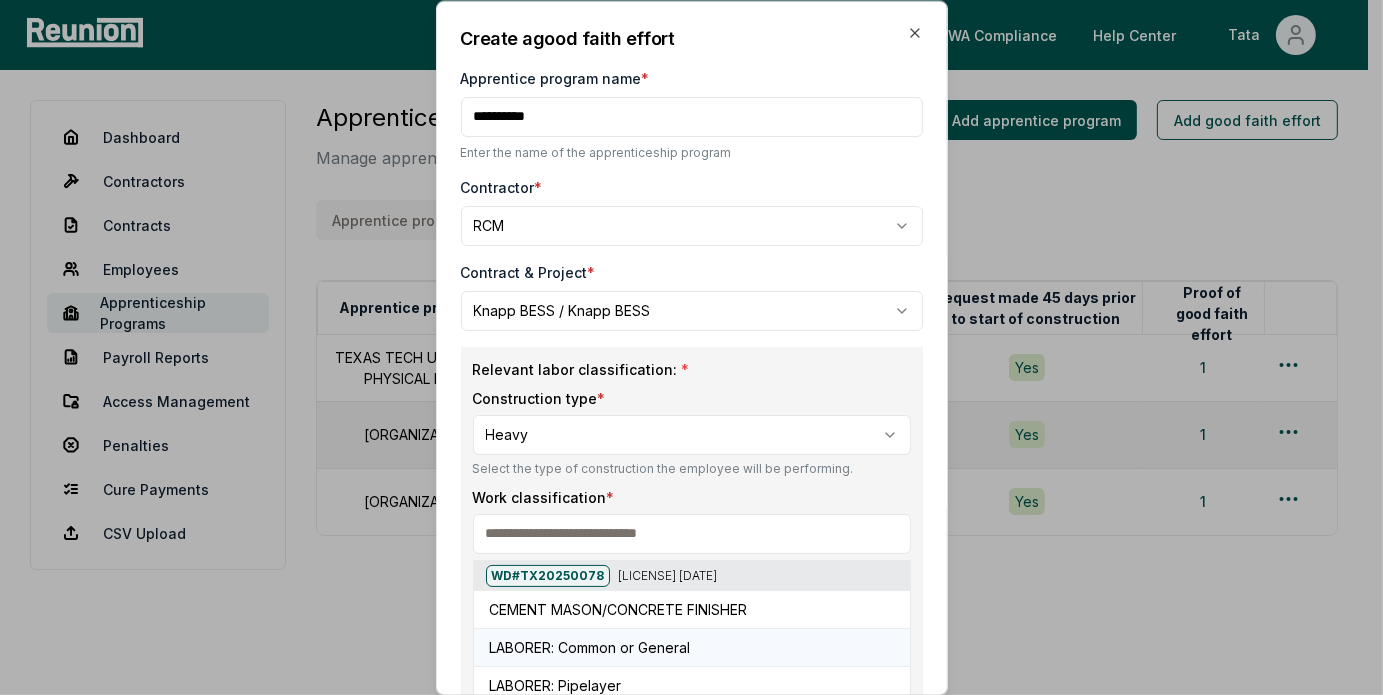 click on "LABORER: Common or General" at bounding box center [590, 647] 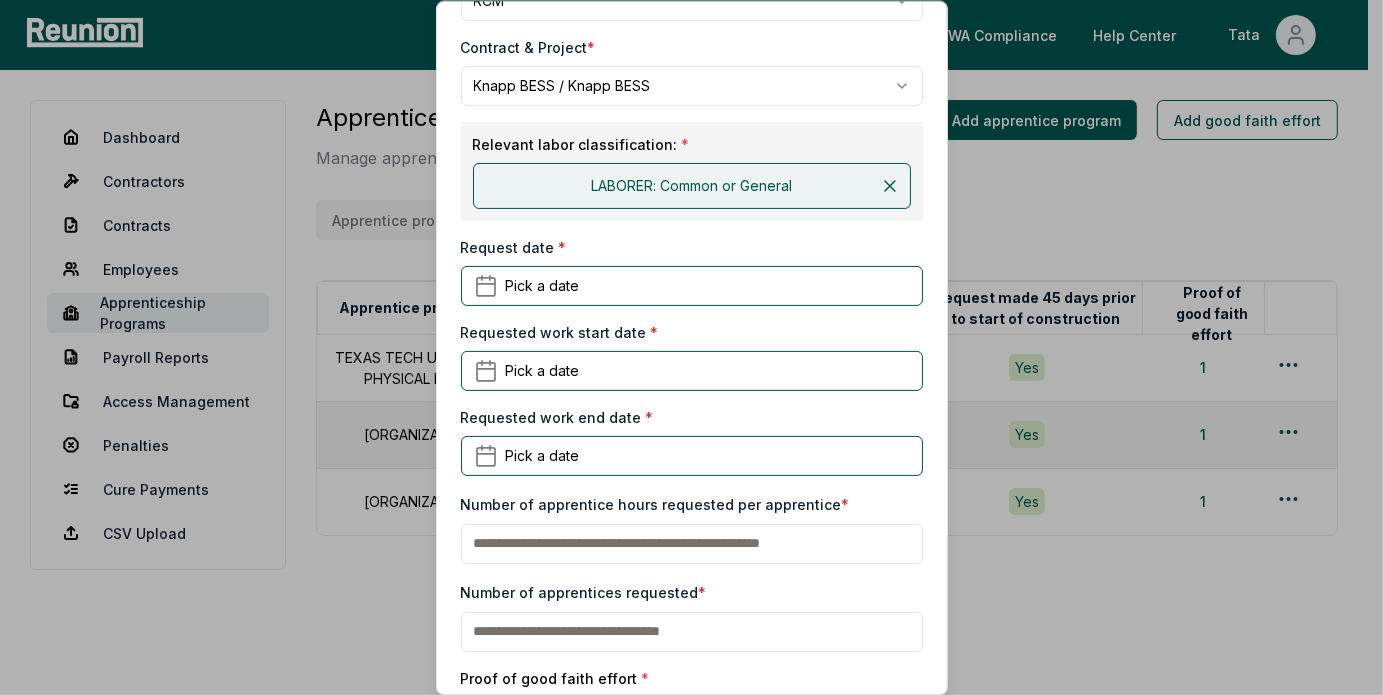 scroll, scrollTop: 300, scrollLeft: 0, axis: vertical 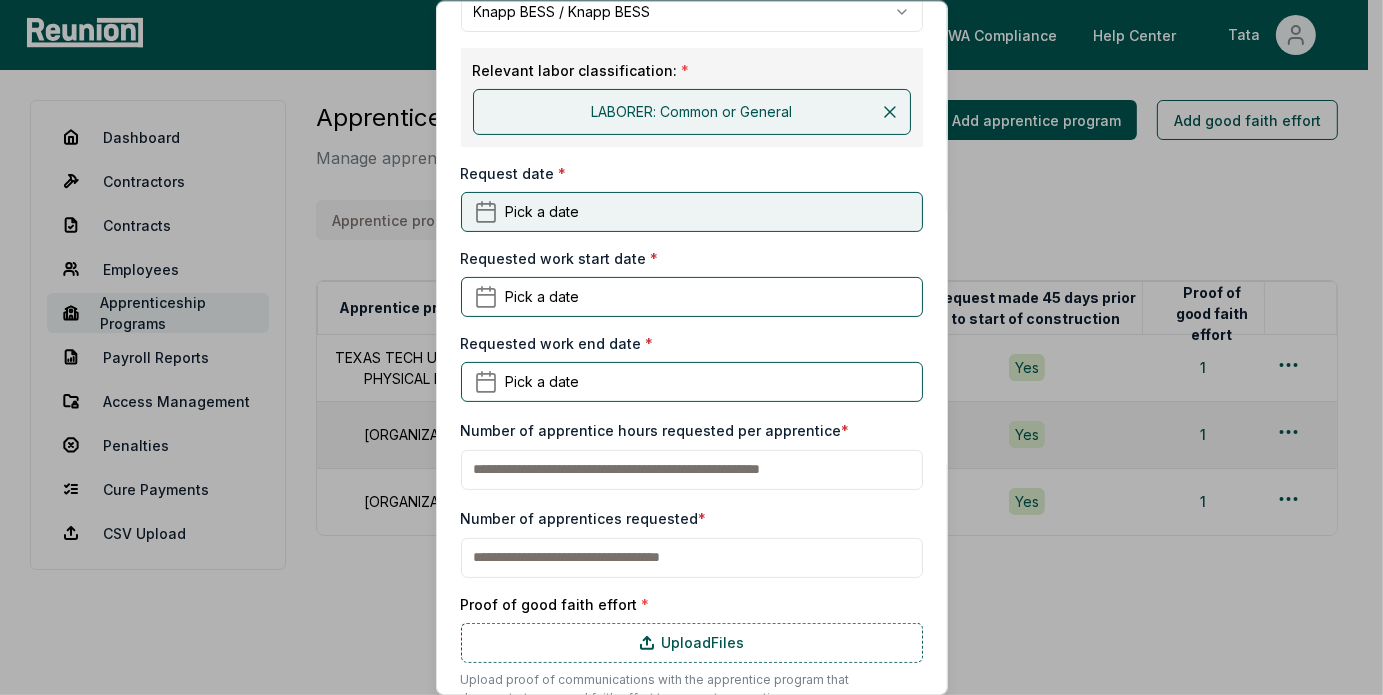 click on "Pick a date" at bounding box center (692, 211) 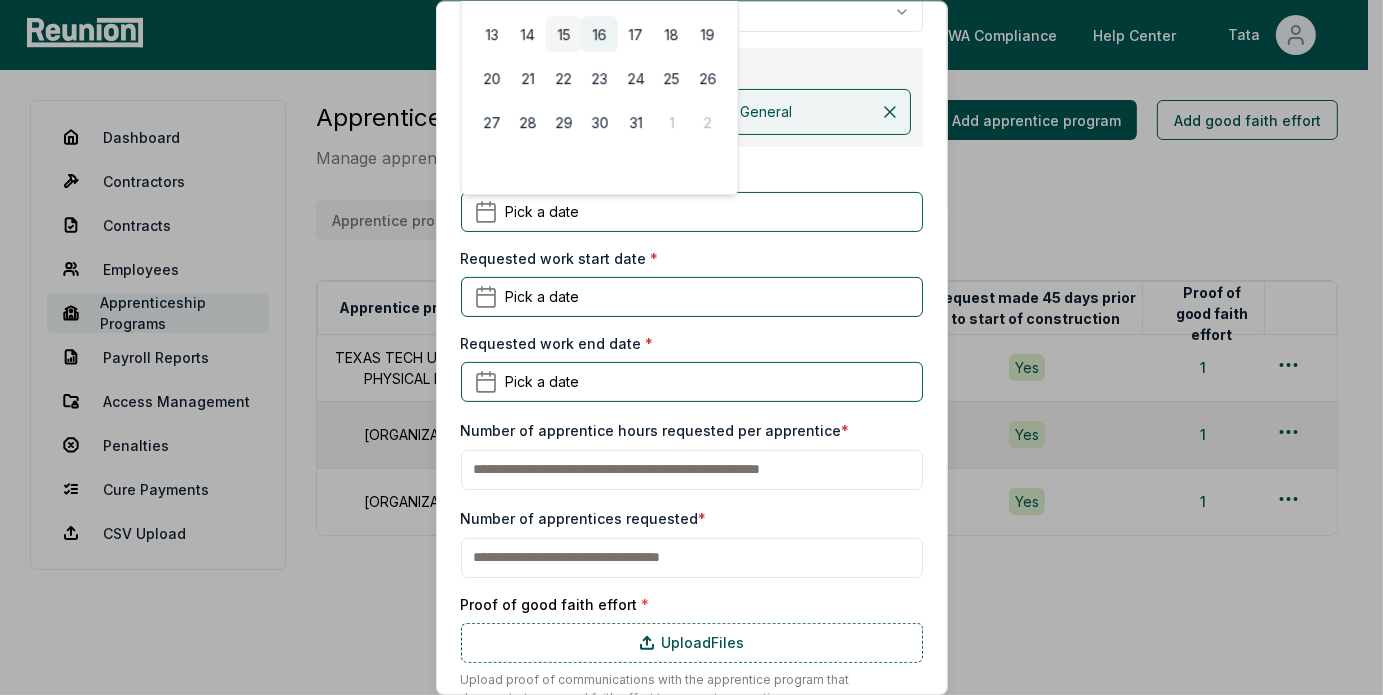 scroll, scrollTop: 0, scrollLeft: 0, axis: both 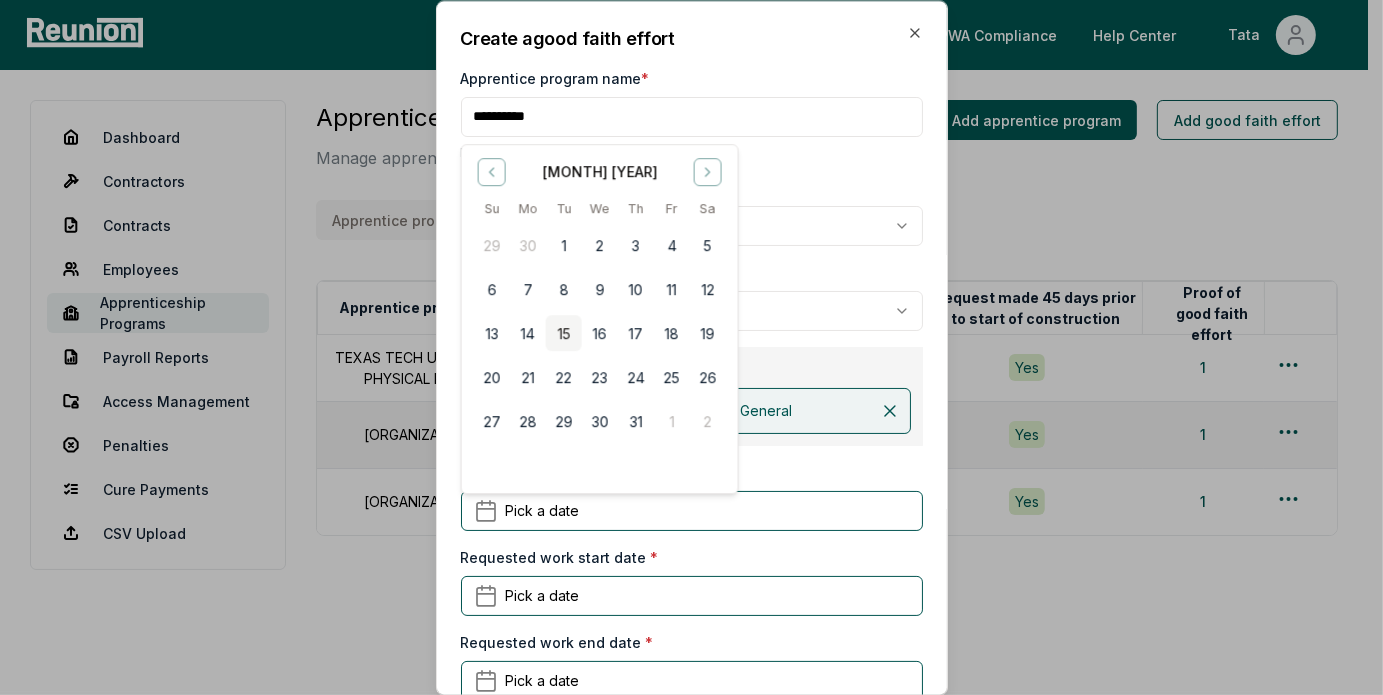 click on "July 2025 Su Mo Tu We Th Fr Sa 29 30 1 2 3 4 5 6 7 8 9 10 11 12 13 14 15 16 17 18 19 20 21 22 23 24 25 26 27 28 29 30 31 1 2" at bounding box center [599, 298] 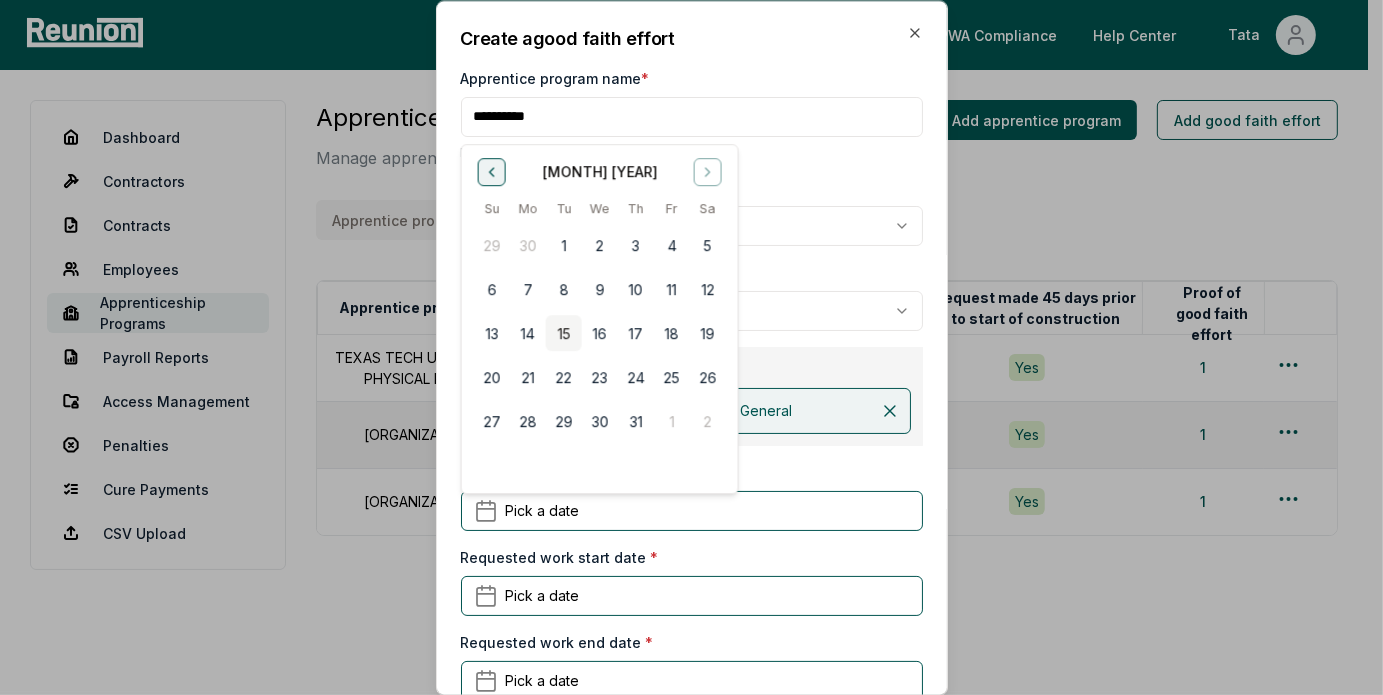 click 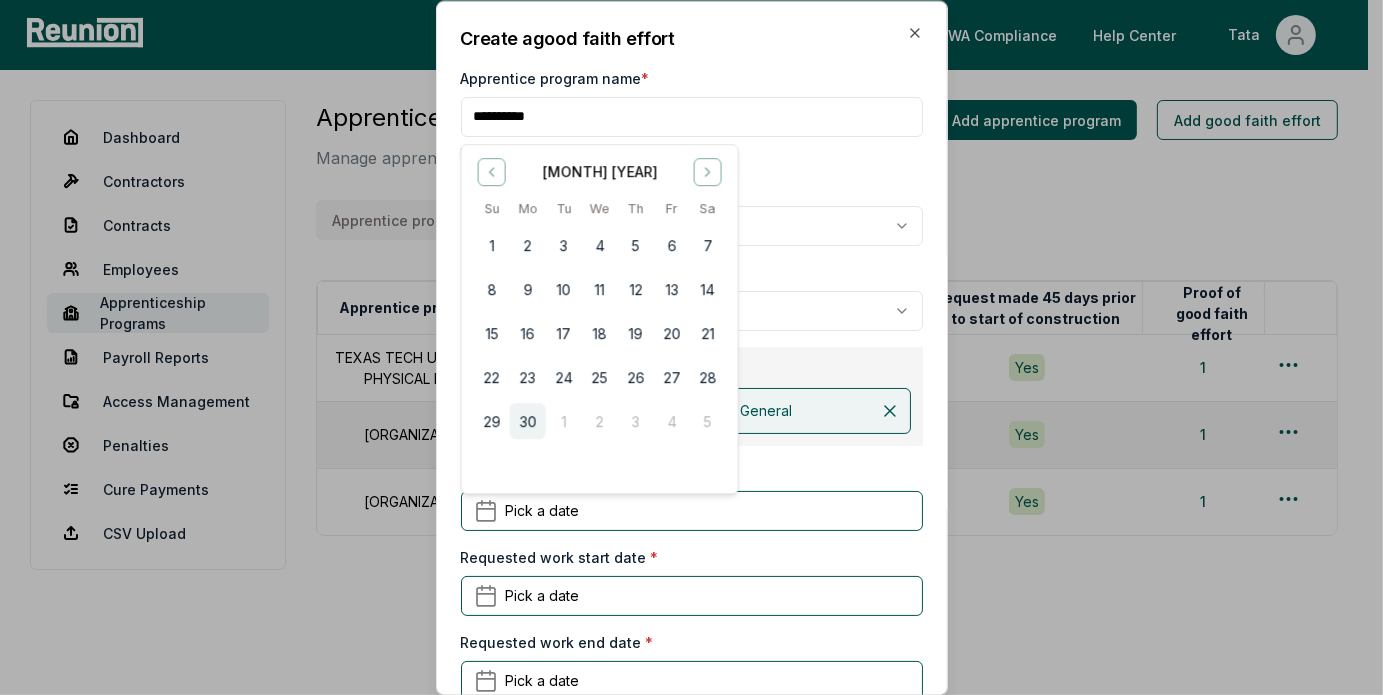 click on "30" at bounding box center [527, 421] 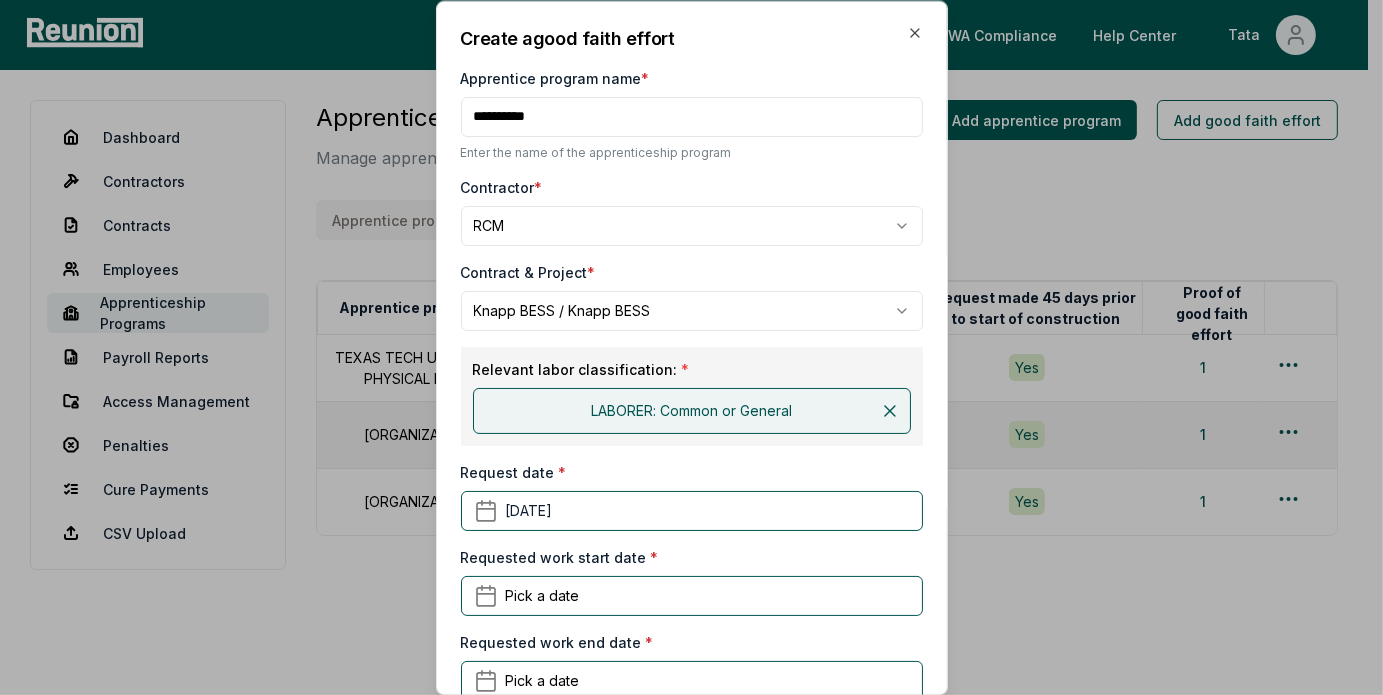 click on "Please visit us on your desktop We're working on making our marketplace mobile-friendly. For now, please visit Reunion on a desktop computer. Home Projects PWA Compliance Help Center Tata Dashboard Contractors Contracts Employees Apprenticeship Programs Payroll Reports Access Management Penalties Cure Payments CSV Upload Apprentice programs Manage apprenticeship programs and good faith efforts. Apprentice programs Good faith efforts Add apprentice program Add good faith effort Apprentice program Contractor Project Initial request date Expires Request made 45 days prior to start of construction Proof of good faith effort TEXAS TECH UNIVERSITY PHYSICAL PLANT RCM Knapp BESS June 30, 2025 June 30, 2026 Yes 1 Lubbock Chapter IEC RCM Knapp BESS June 30, 2025 June 30, 2026 Yes 1 Workforce Solutions South Plains - Lubbock RCM Knapp BESS June 30, 2025 June 30, 2026 Yes 1
Create a  good faith effort Create a  good faith effort Apprentice program name  * Contractor  * RCM ***  *" at bounding box center [684, 363] 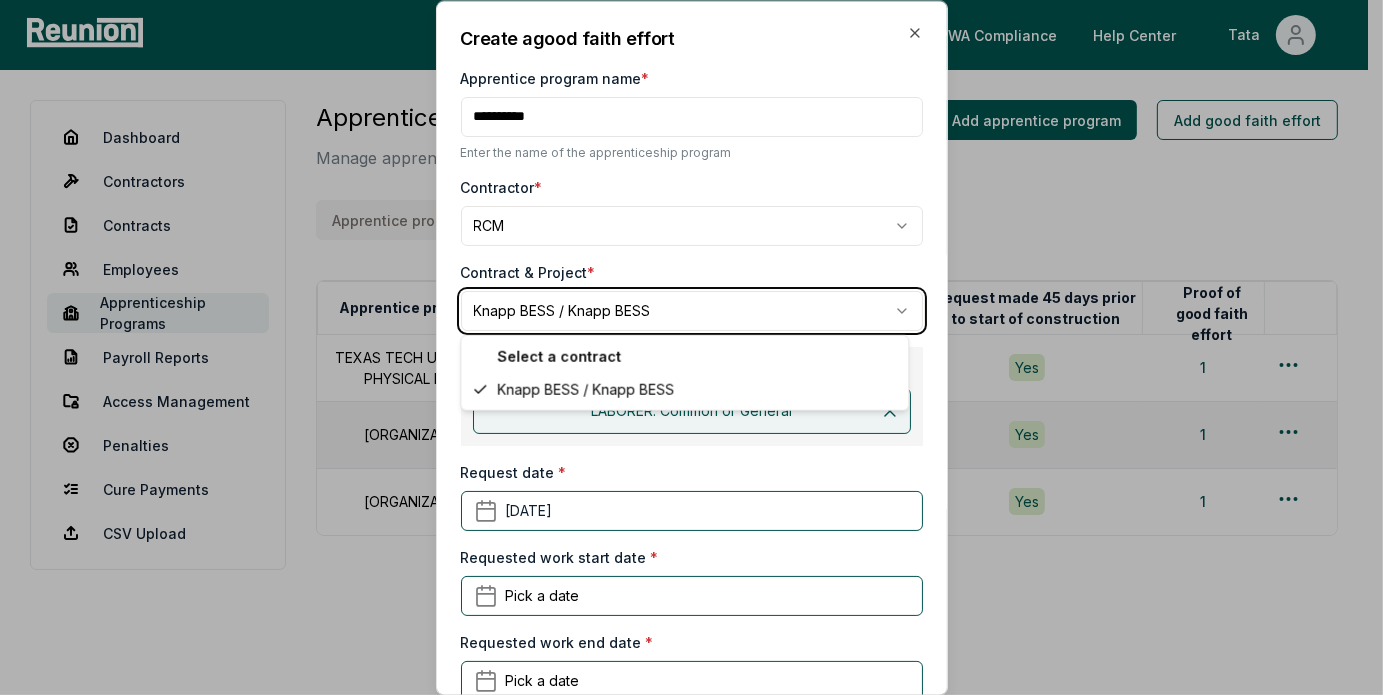 click on "Please visit us on your desktop We're working on making our marketplace mobile-friendly. For now, please visit Reunion on a desktop computer. Home Projects PWA Compliance Help Center Tata Dashboard Contractors Contracts Employees Apprenticeship Programs Payroll Reports Access Management Penalties Cure Payments CSV Upload Apprentice programs Manage apprenticeship programs and good faith efforts. Apprentice programs Good faith efforts Add apprentice program Add good faith effort Apprentice program Contractor Project Initial request date Expires Request made 45 days prior to start of construction Proof of good faith effort TEXAS TECH UNIVERSITY PHYSICAL PLANT RCM Knapp BESS June 30, 2025 June 30, 2026 Yes 1 Lubbock Chapter IEC RCM Knapp BESS June 30, 2025 June 30, 2026 Yes 1 Workforce Solutions South Plains - Lubbock RCM Knapp BESS June 30, 2025 June 30, 2026 Yes 1
Create a  good faith effort Create a  good faith effort Apprentice program name  * Contractor  * RCM ***  *" at bounding box center [684, 363] 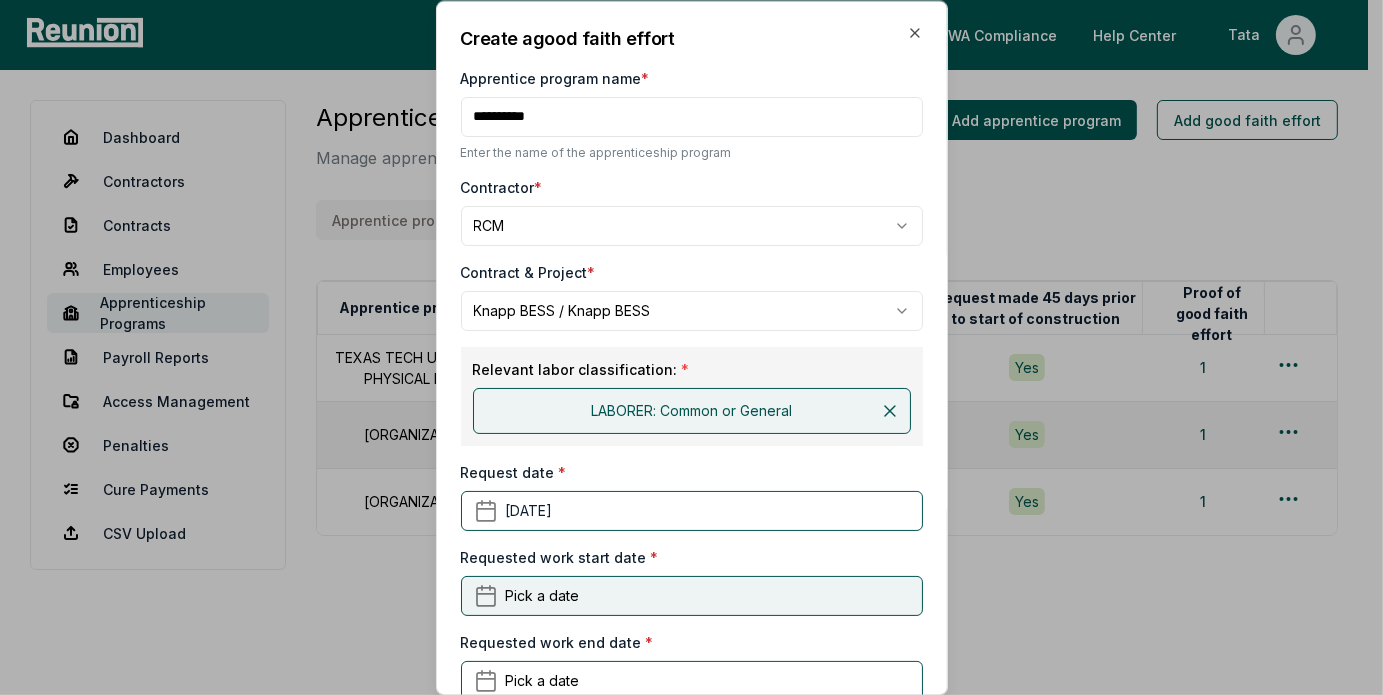 click on "Pick a date" at bounding box center [692, 596] 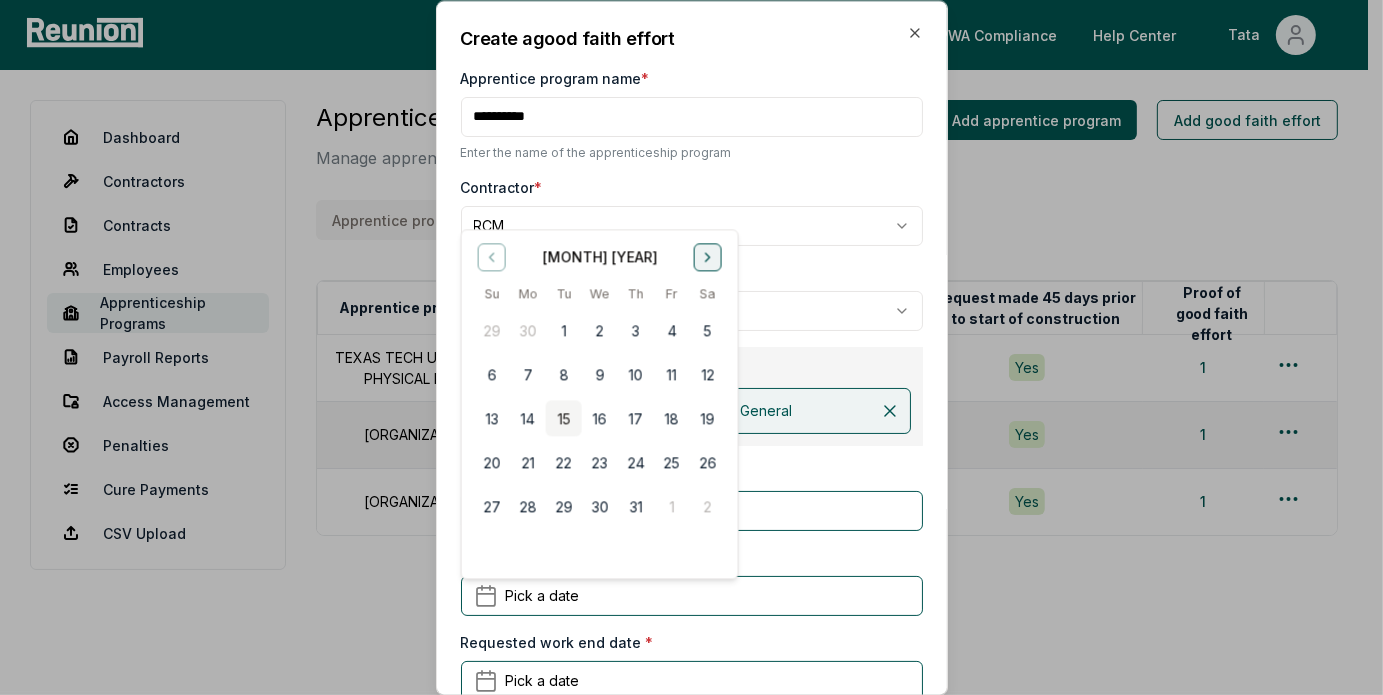 click on "July 2025 Su Mo Tu We Th Fr Sa 29 30 1 2 3 4 5 6 7 8 9 10 11 12 13 14 15 16 17 18 19 20 21 22 23 24 25 26 27 28 29 30 31 1 2" at bounding box center [599, 383] 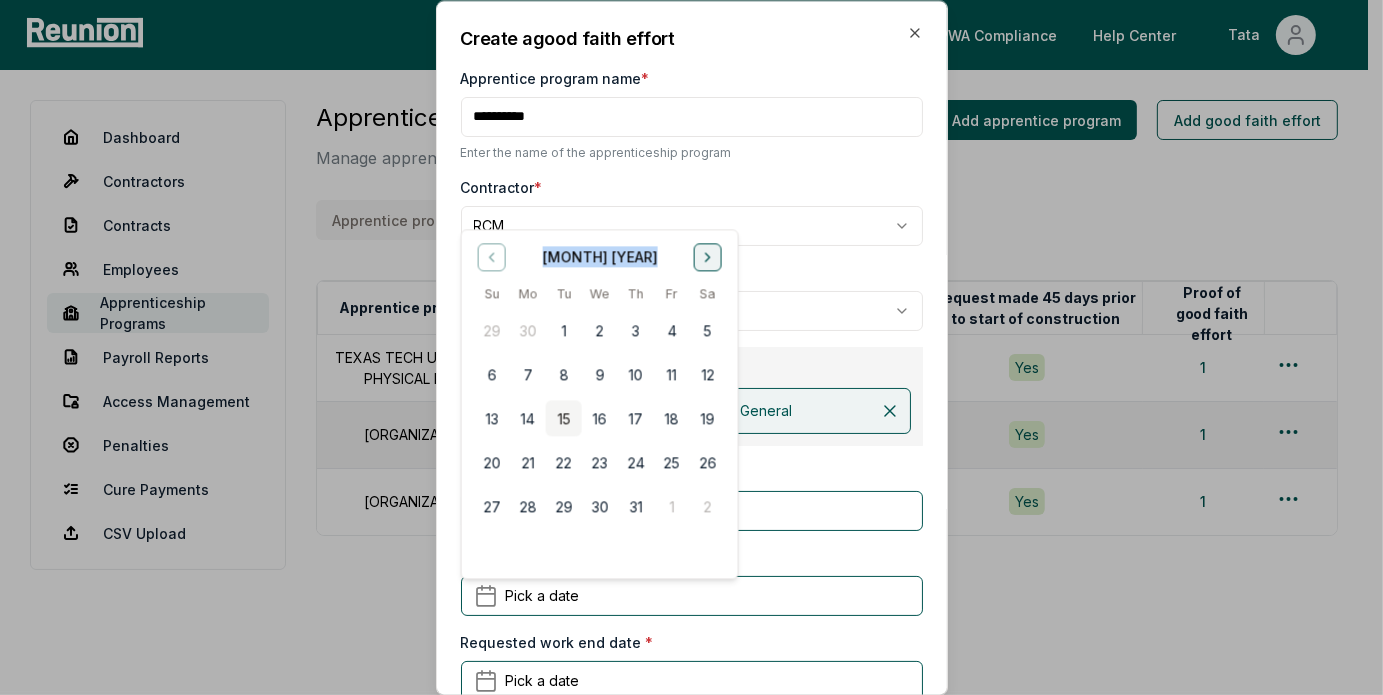 click 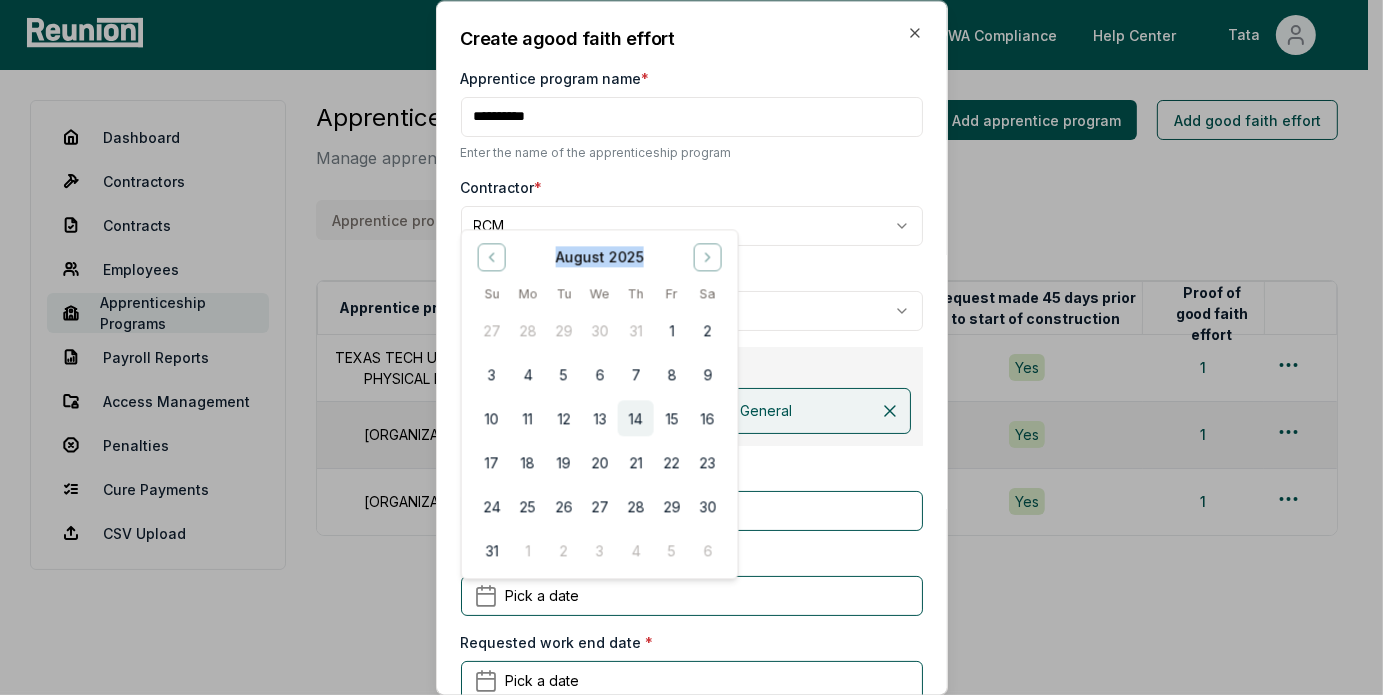 click on "14" at bounding box center [635, 419] 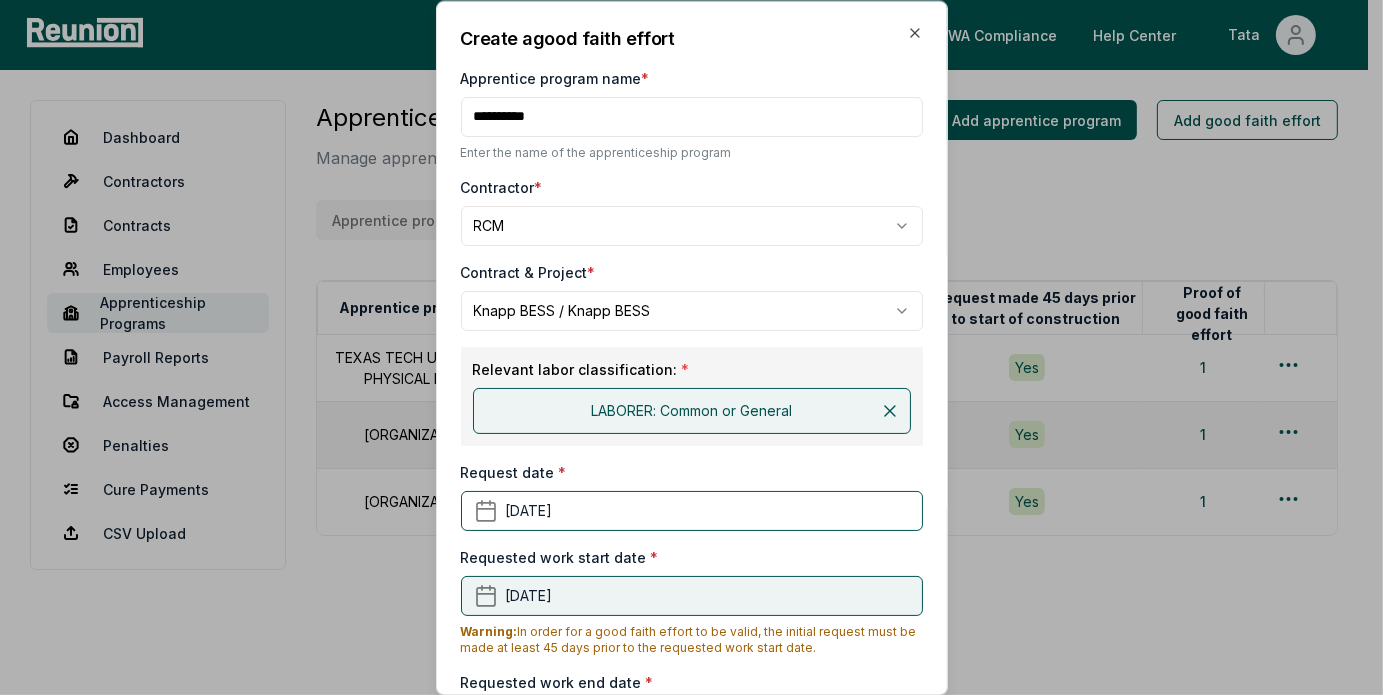 click on "August 14th, 2025" at bounding box center (692, 596) 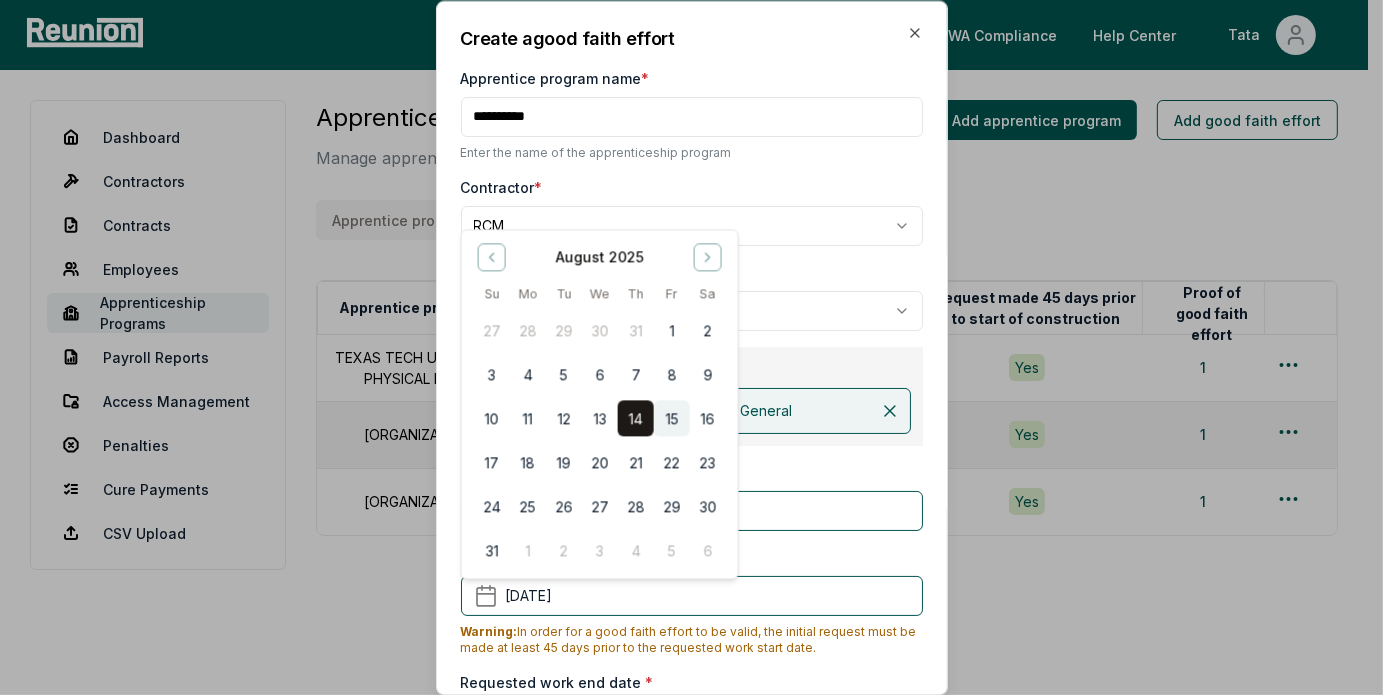 click on "15" at bounding box center [671, 419] 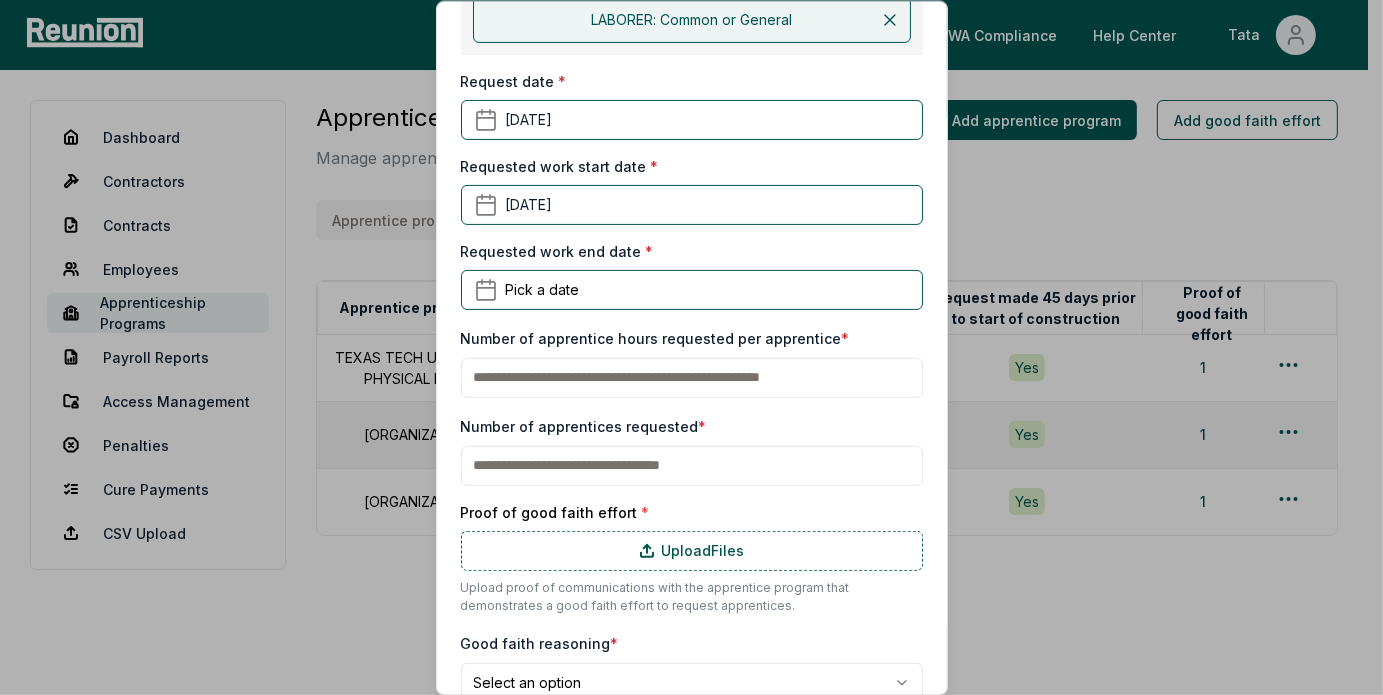 scroll, scrollTop: 400, scrollLeft: 0, axis: vertical 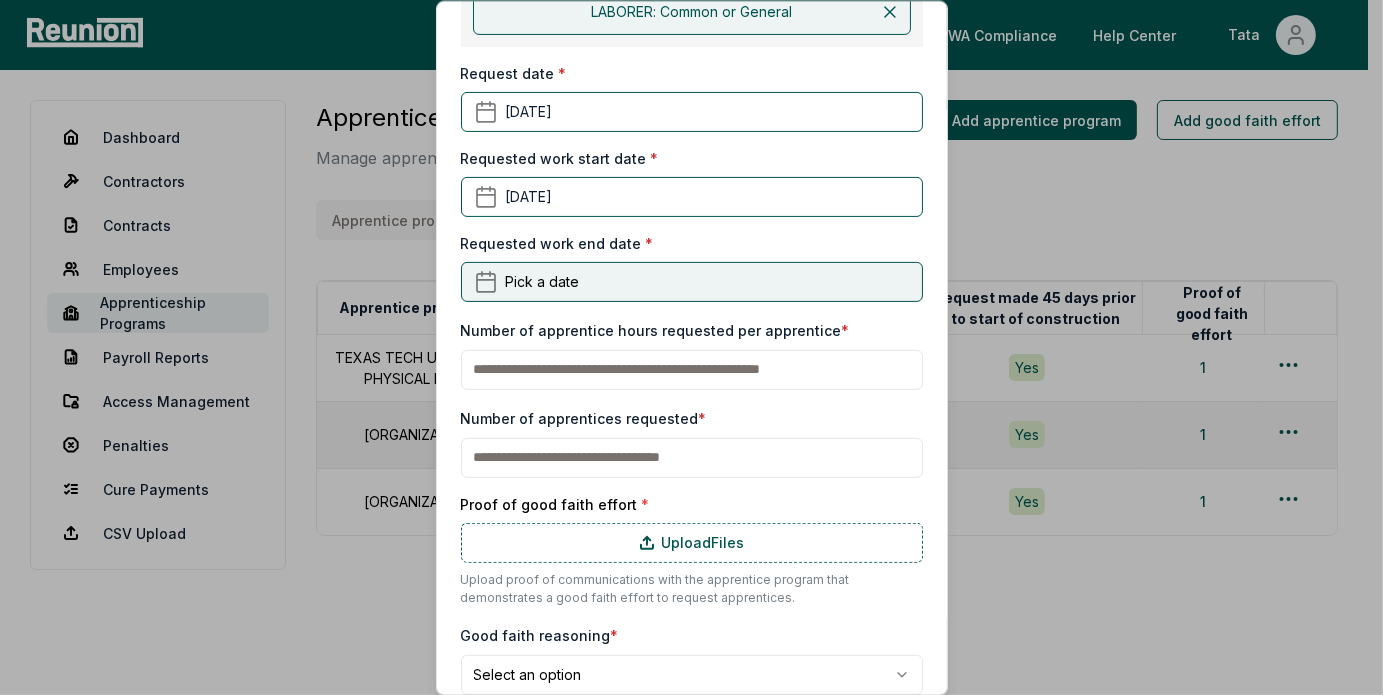 click on "Pick a date" at bounding box center [692, 281] 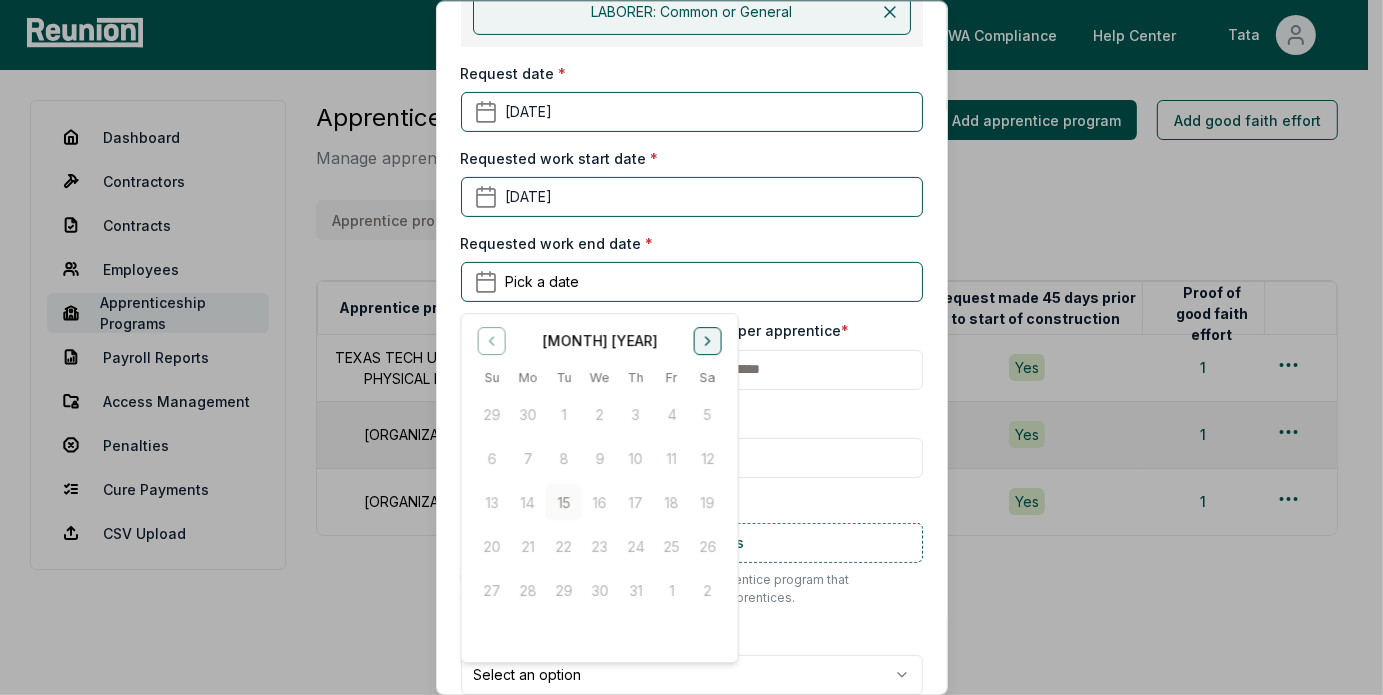 click on "[MONTH] [YEAR]" at bounding box center [599, 337] 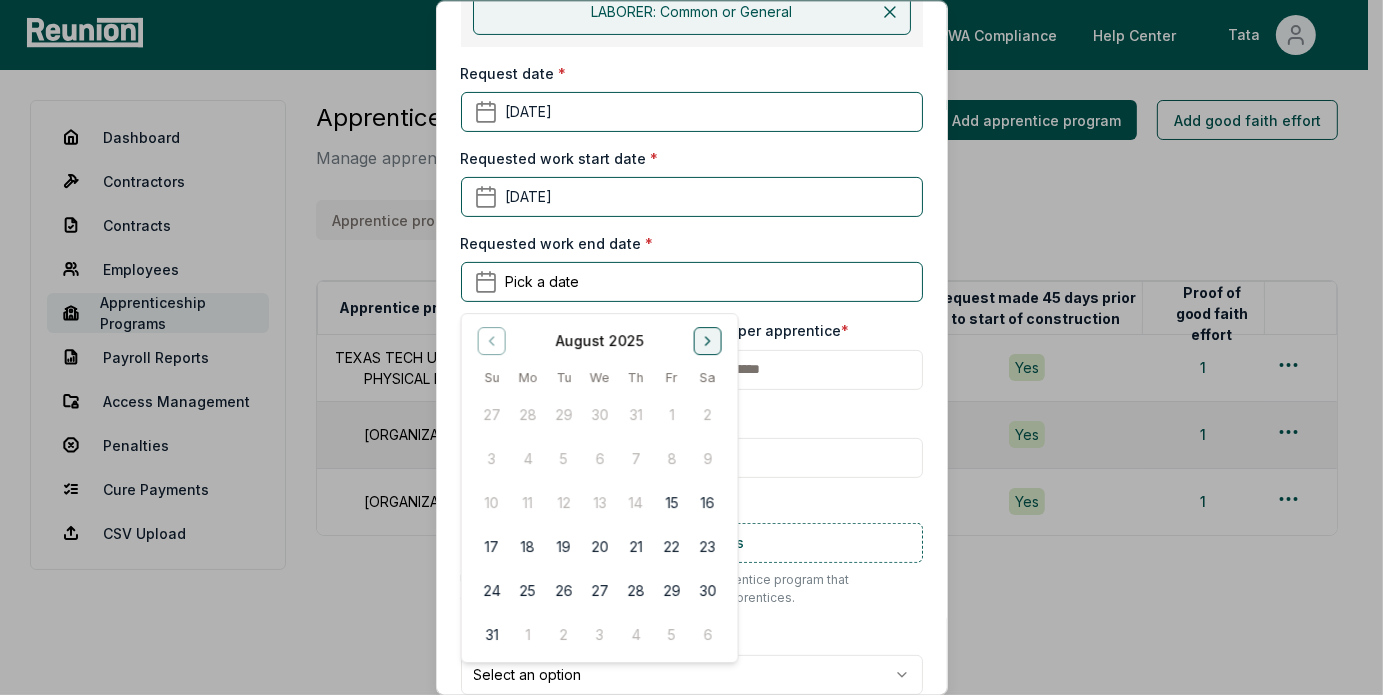 click 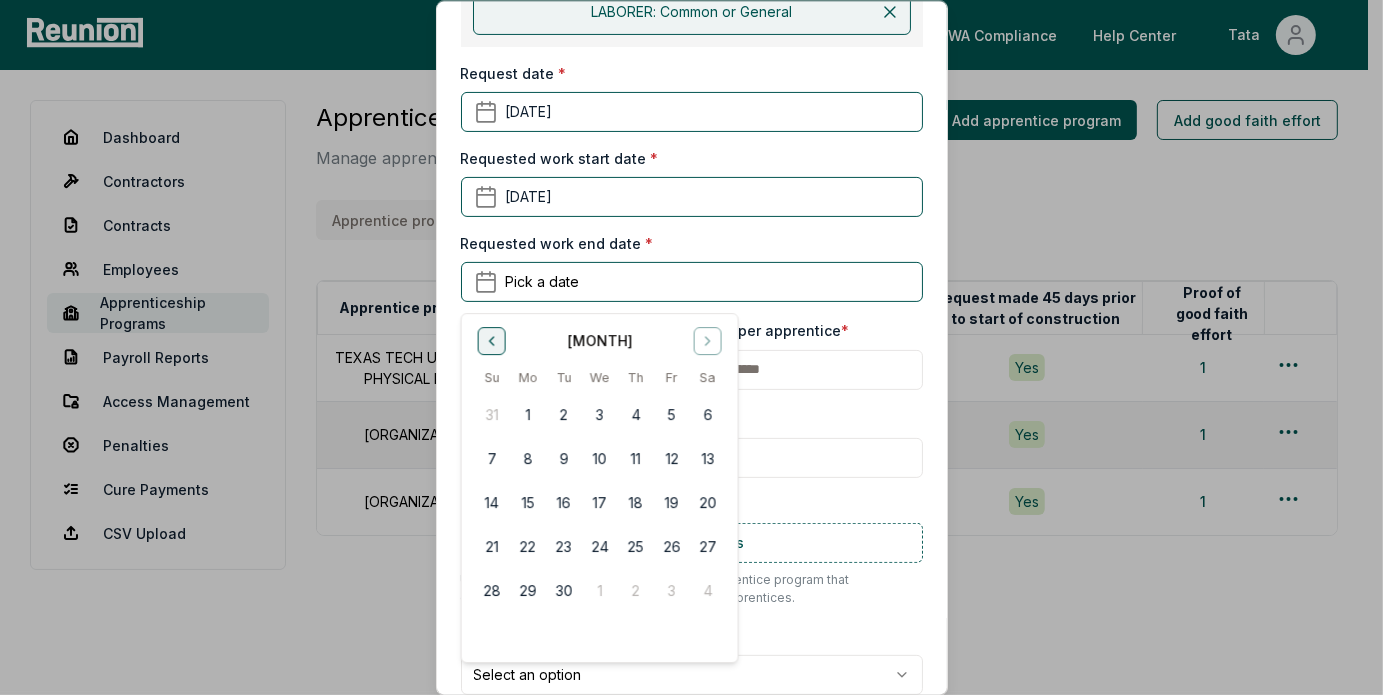click at bounding box center (491, 340) 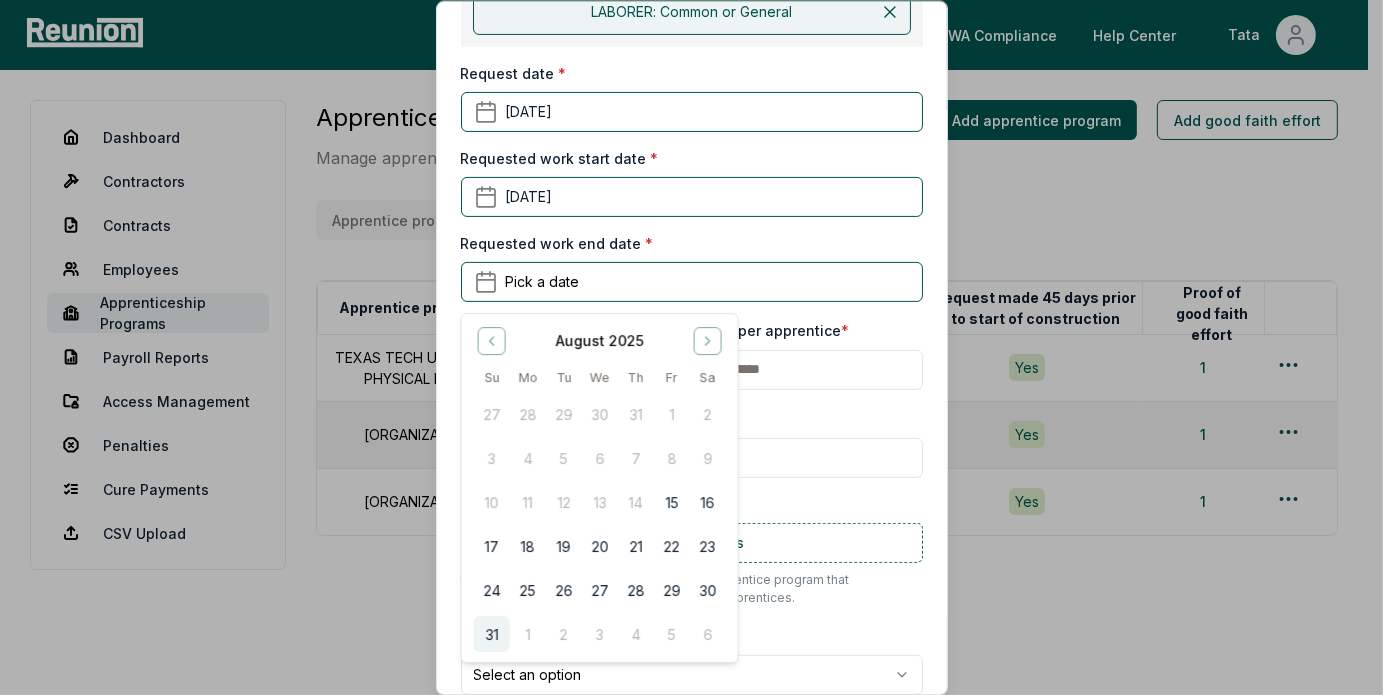 click on "31" at bounding box center (491, 633) 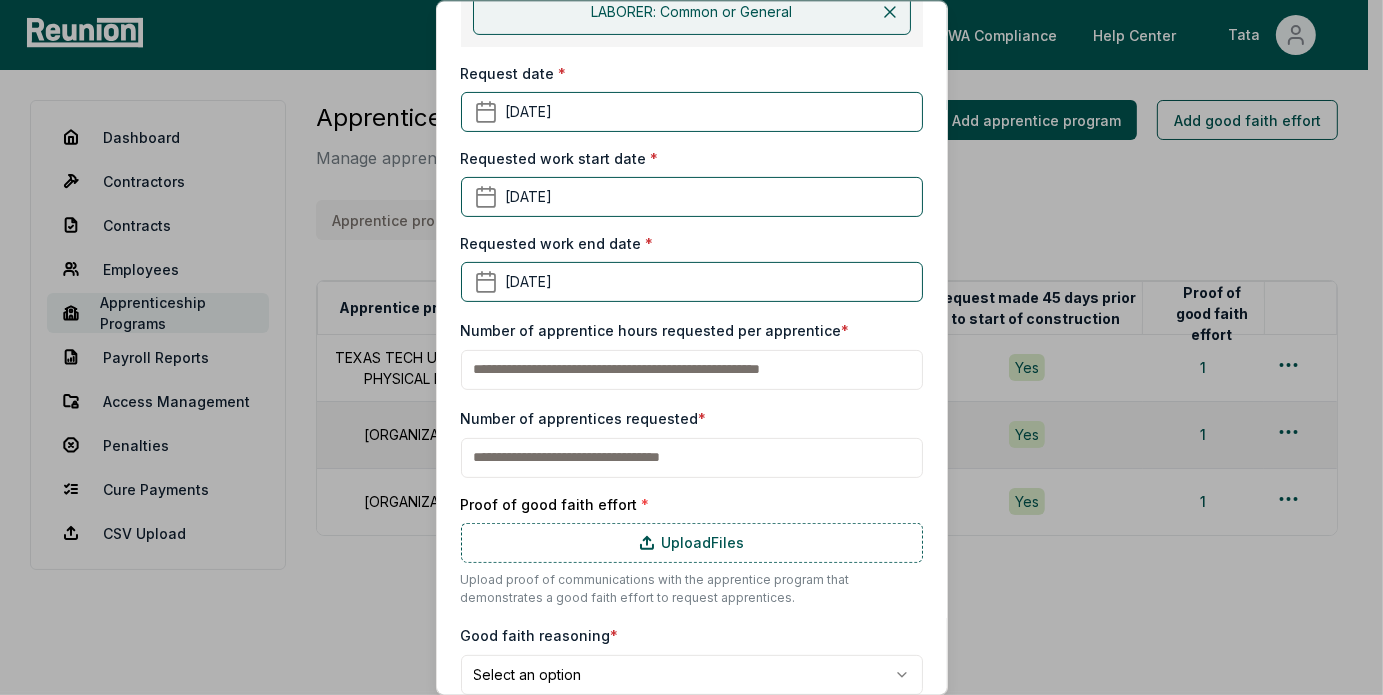 click at bounding box center (692, 369) 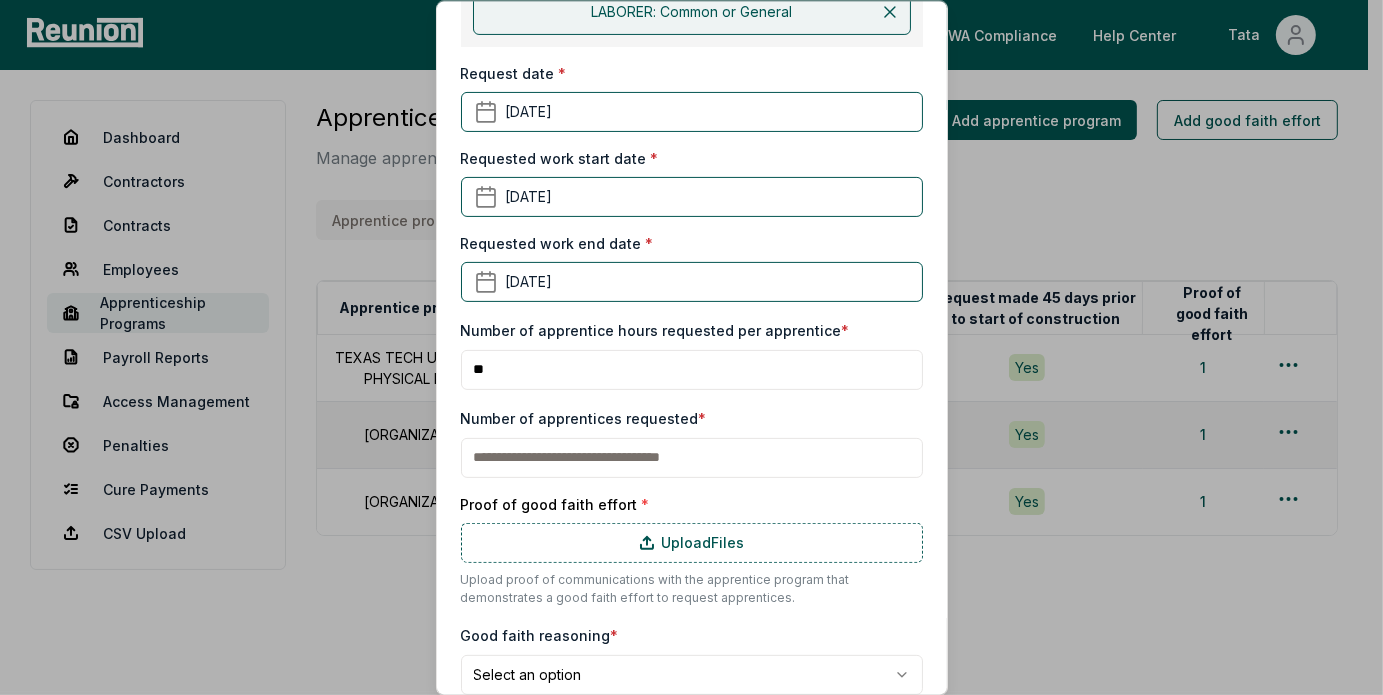 click at bounding box center (692, 457) 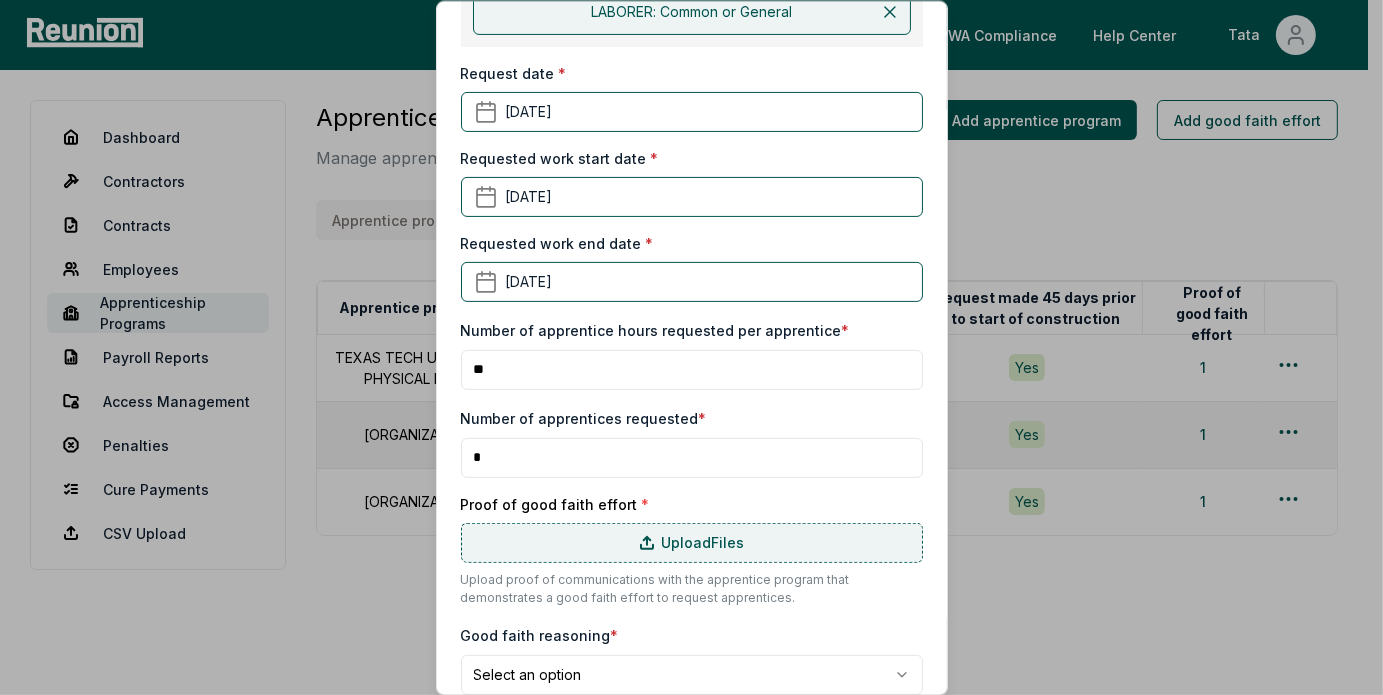 click on "Upload  Files" at bounding box center (692, 542) 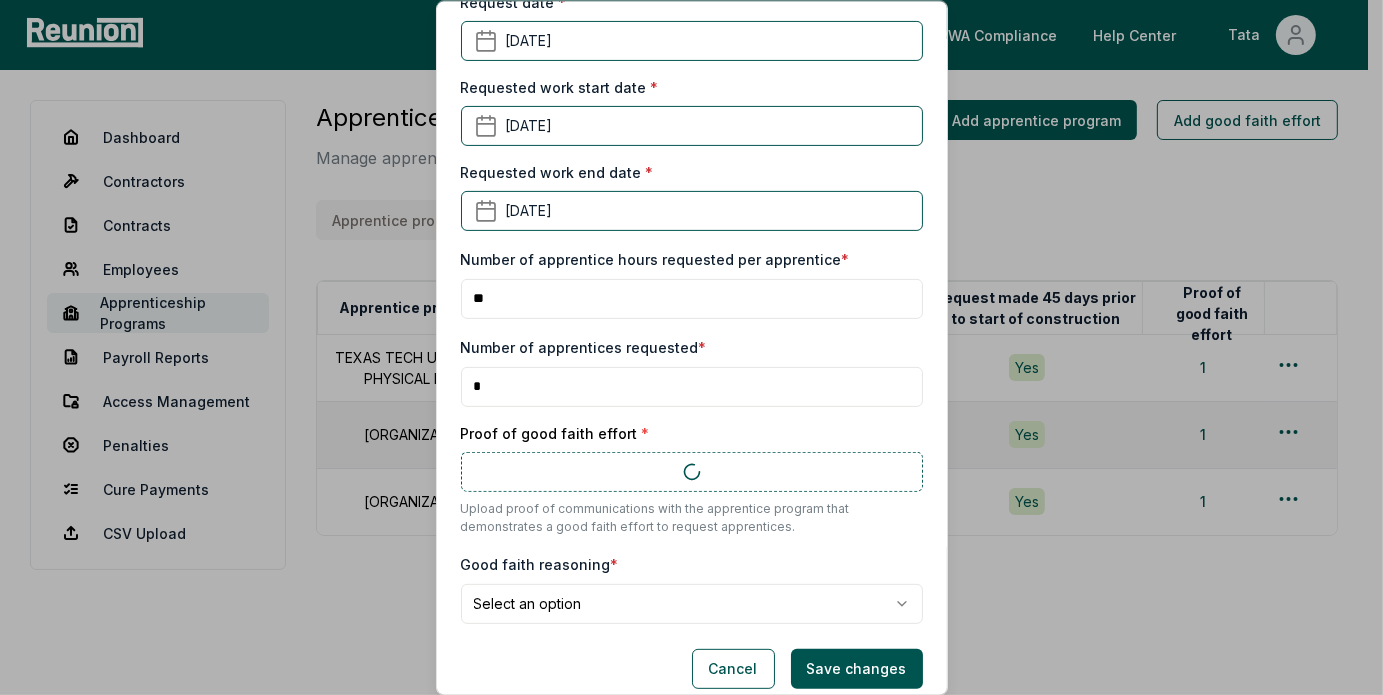 scroll, scrollTop: 488, scrollLeft: 0, axis: vertical 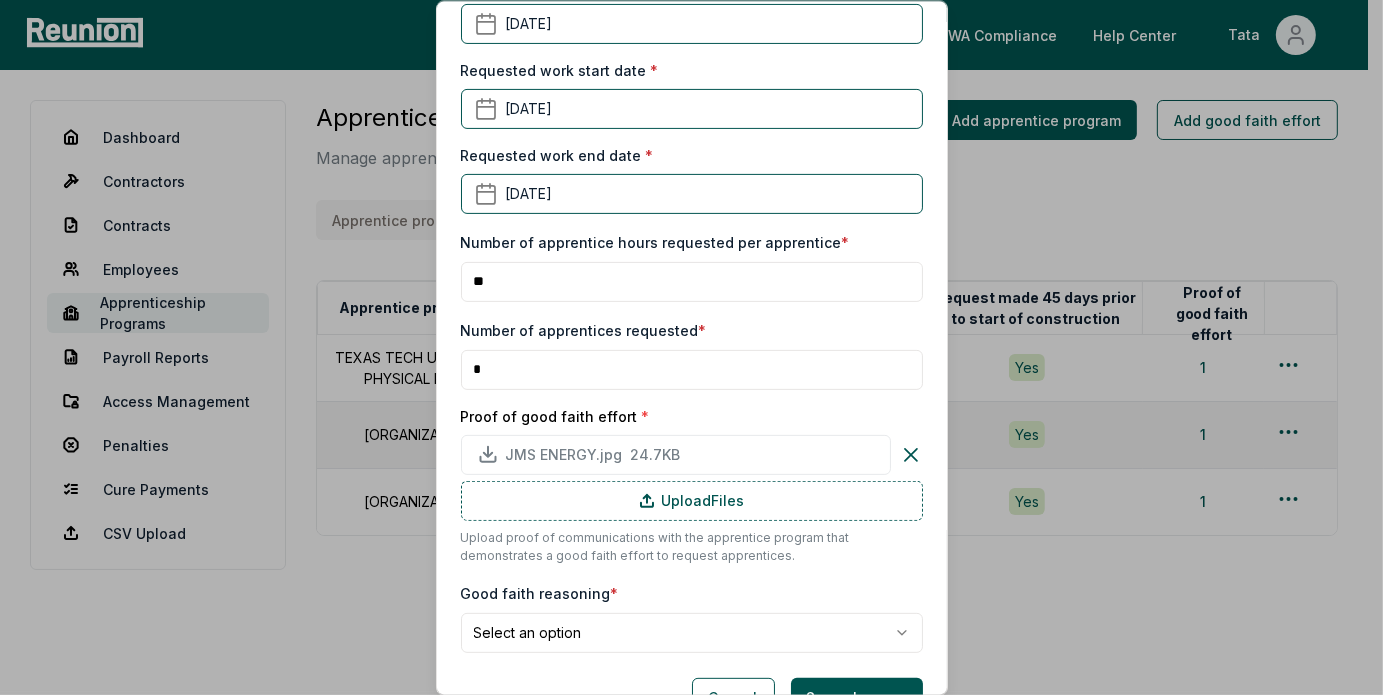 click on "**********" at bounding box center (692, 616) 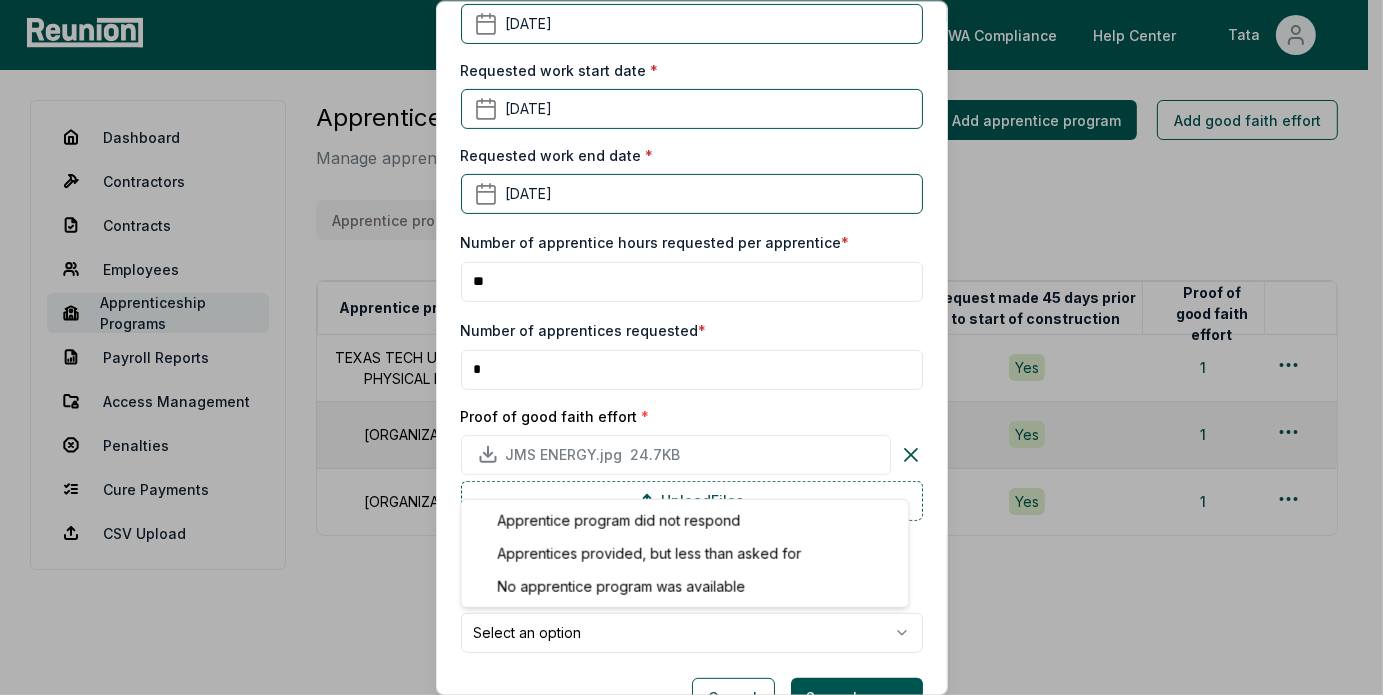 select on "**********" 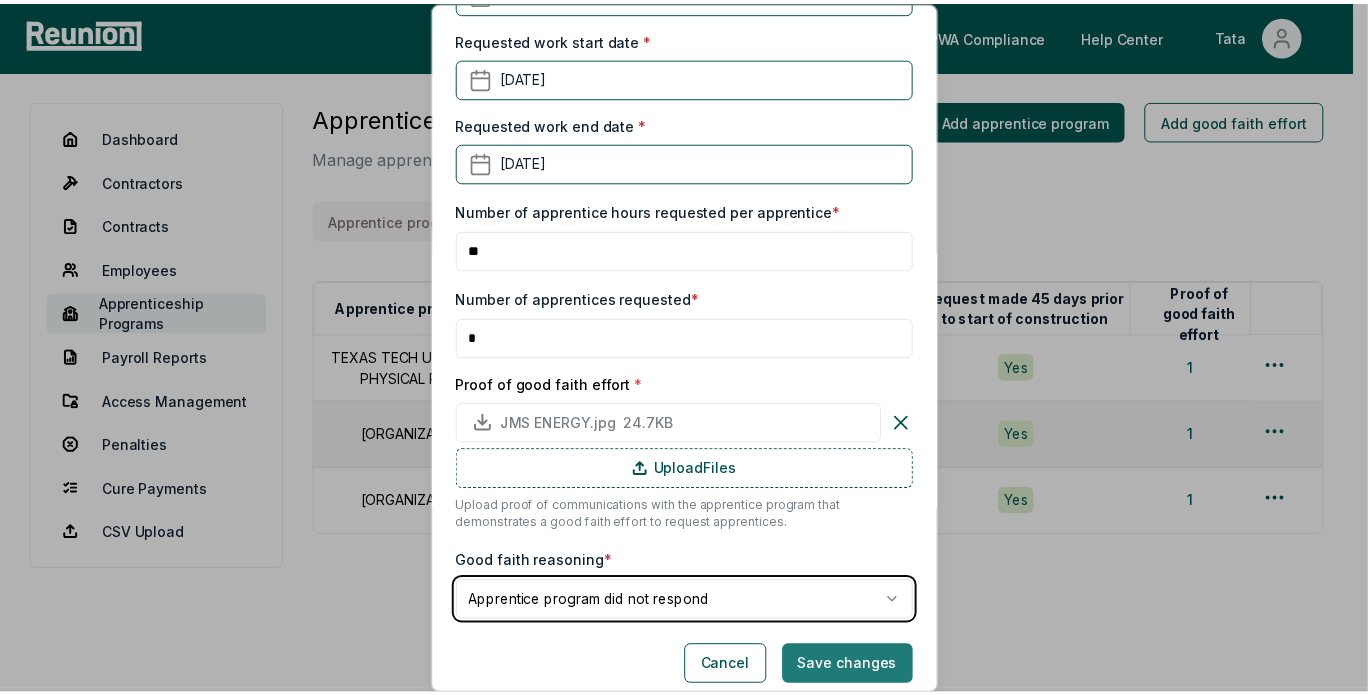 scroll, scrollTop: 534, scrollLeft: 0, axis: vertical 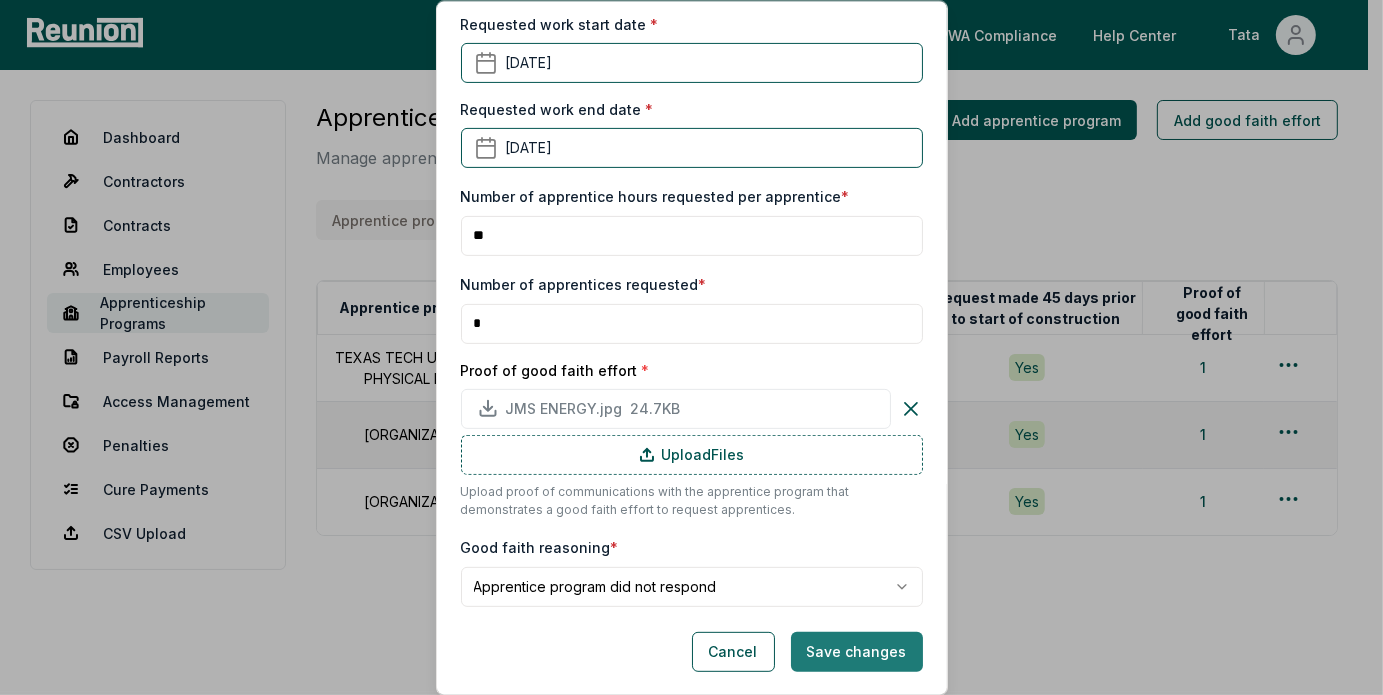 click on "Save changes" at bounding box center (857, 651) 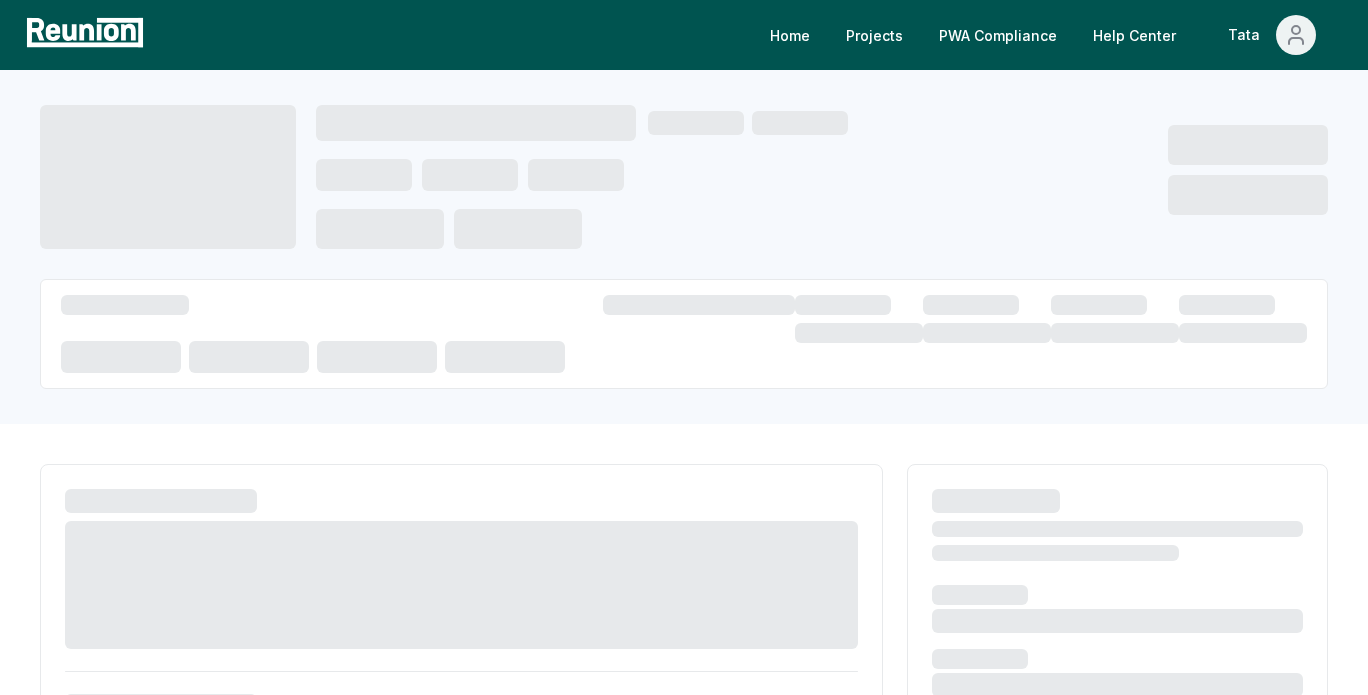 scroll, scrollTop: 0, scrollLeft: 0, axis: both 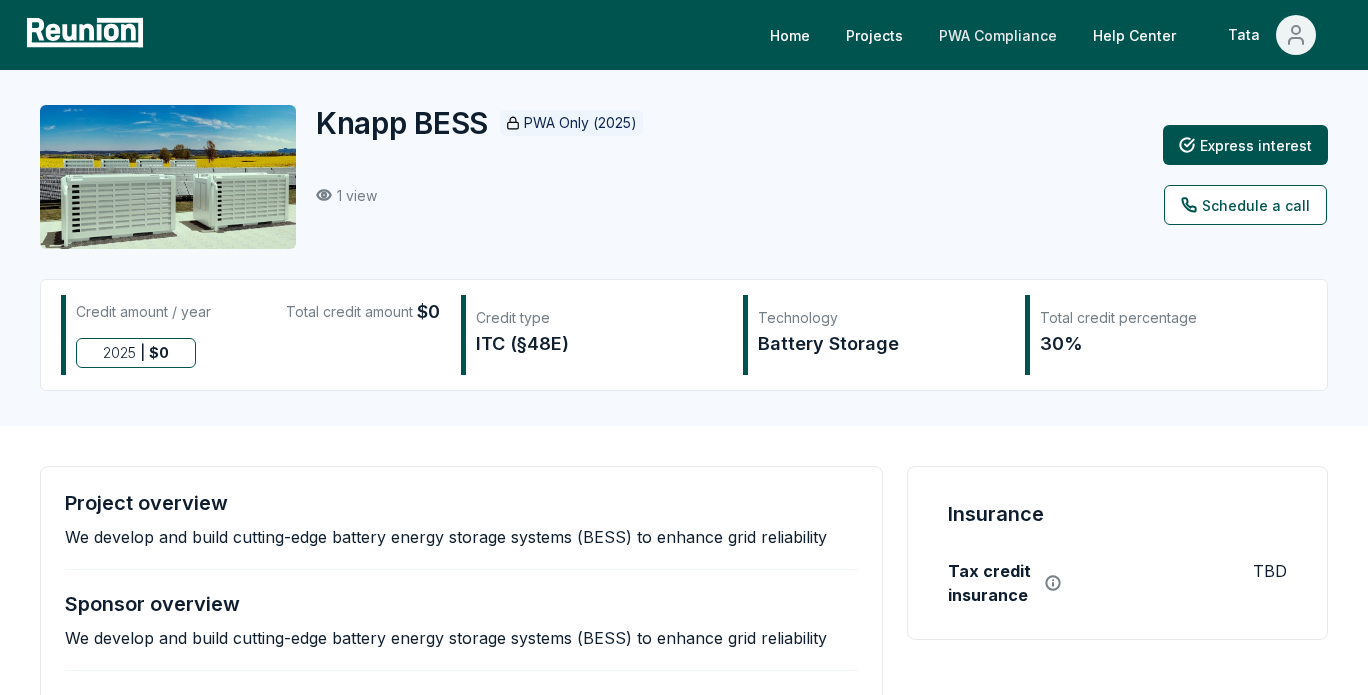 click on "PWA Compliance" at bounding box center [998, 35] 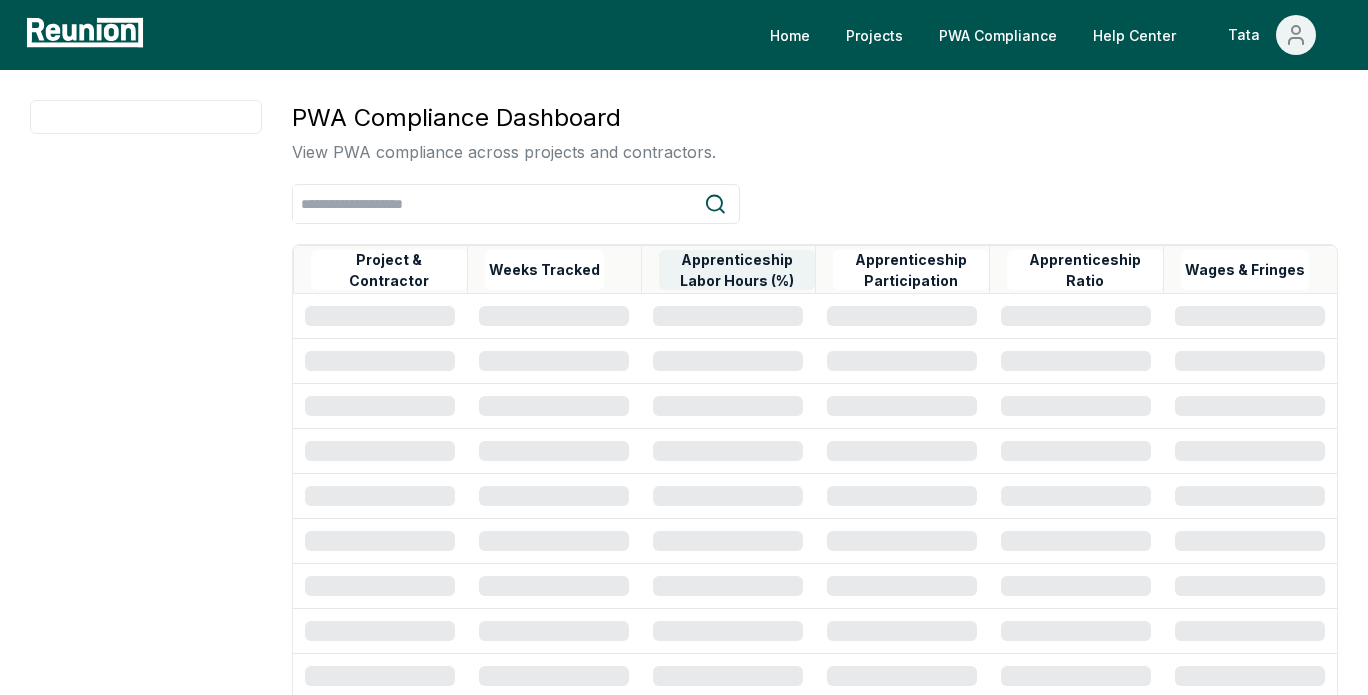 scroll, scrollTop: 0, scrollLeft: 0, axis: both 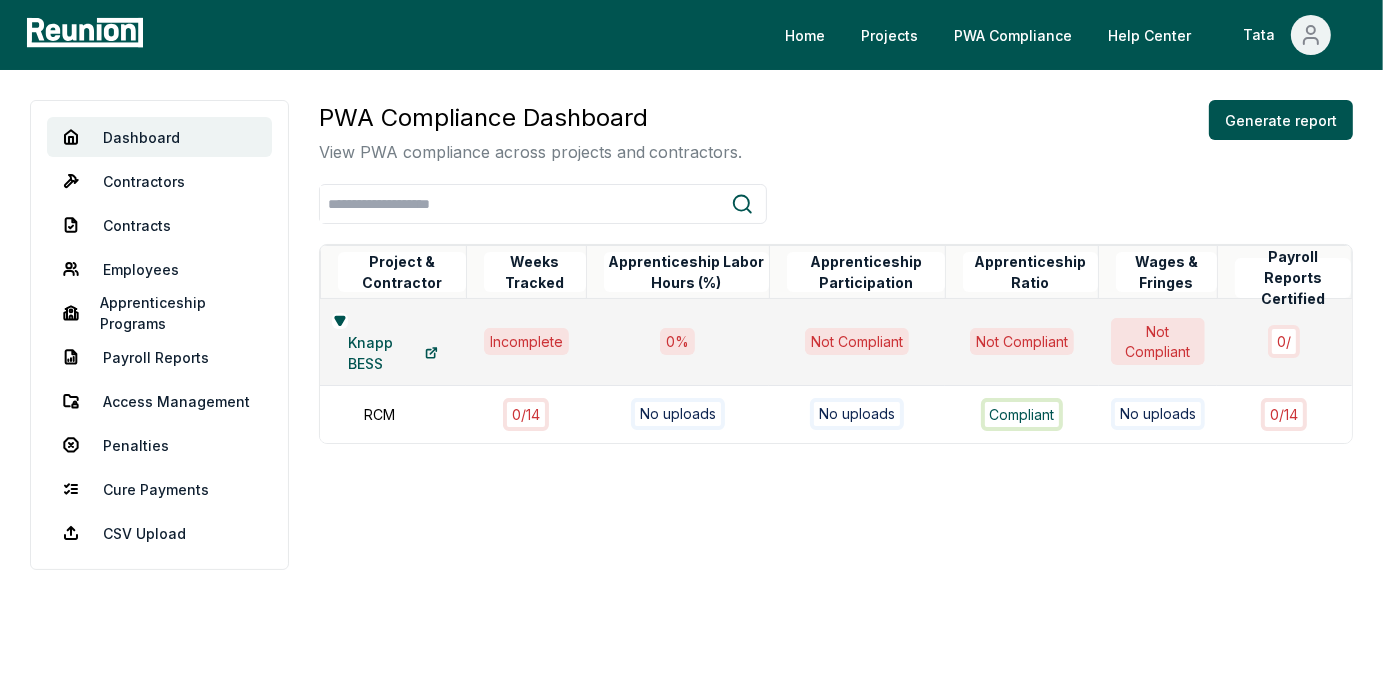 click on "PWA Compliance Dashboard View PWA compliance across projects and contractors. Generate report Project & Contractor Weeks Tracked Apprenticeship Labor Hours (%) Apprenticeship Participation Apprenticeship Ratio Wages & Fringes Payroll Reports Certified Knapp BESS Incomplete 0 % Not Compliant Not Compliant Not Compliant 0 / RCM 0 / 14 No uploads No uploads Compliant No uploads 0 / 14" at bounding box center (836, 272) 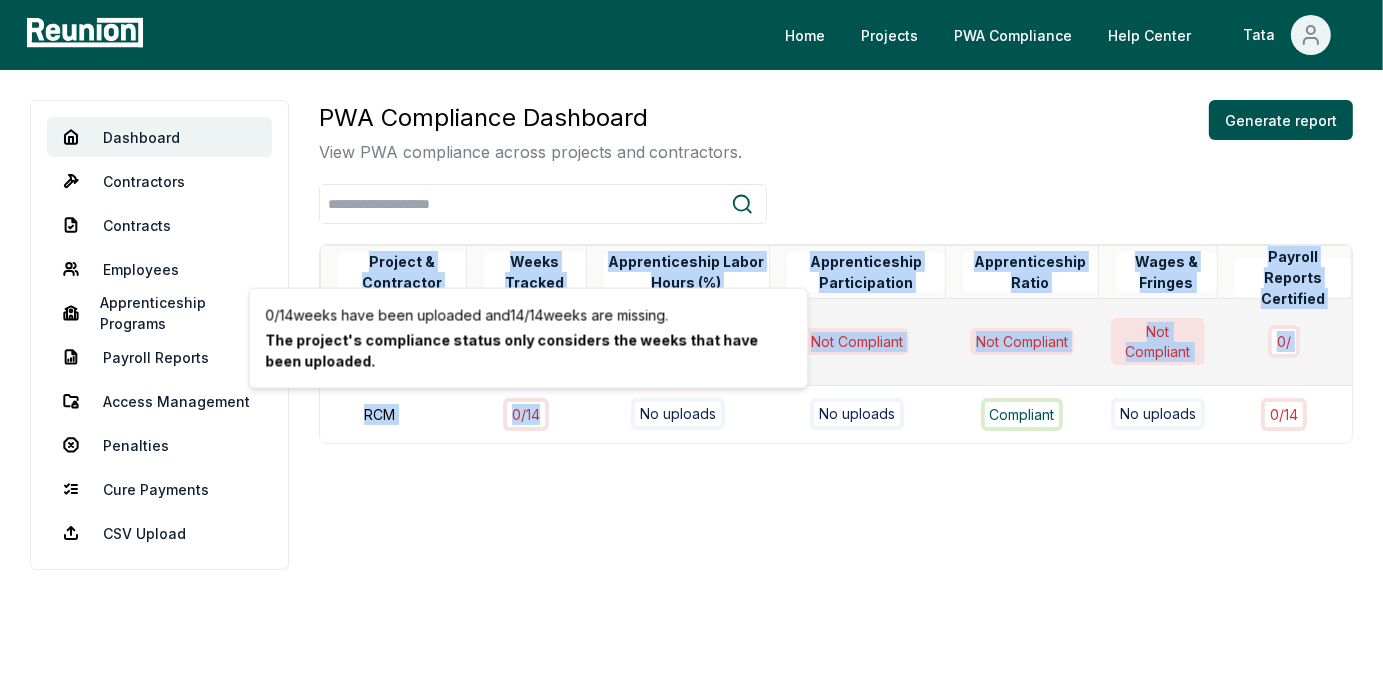 drag, startPoint x: 553, startPoint y: 412, endPoint x: 484, endPoint y: 508, distance: 118.224365 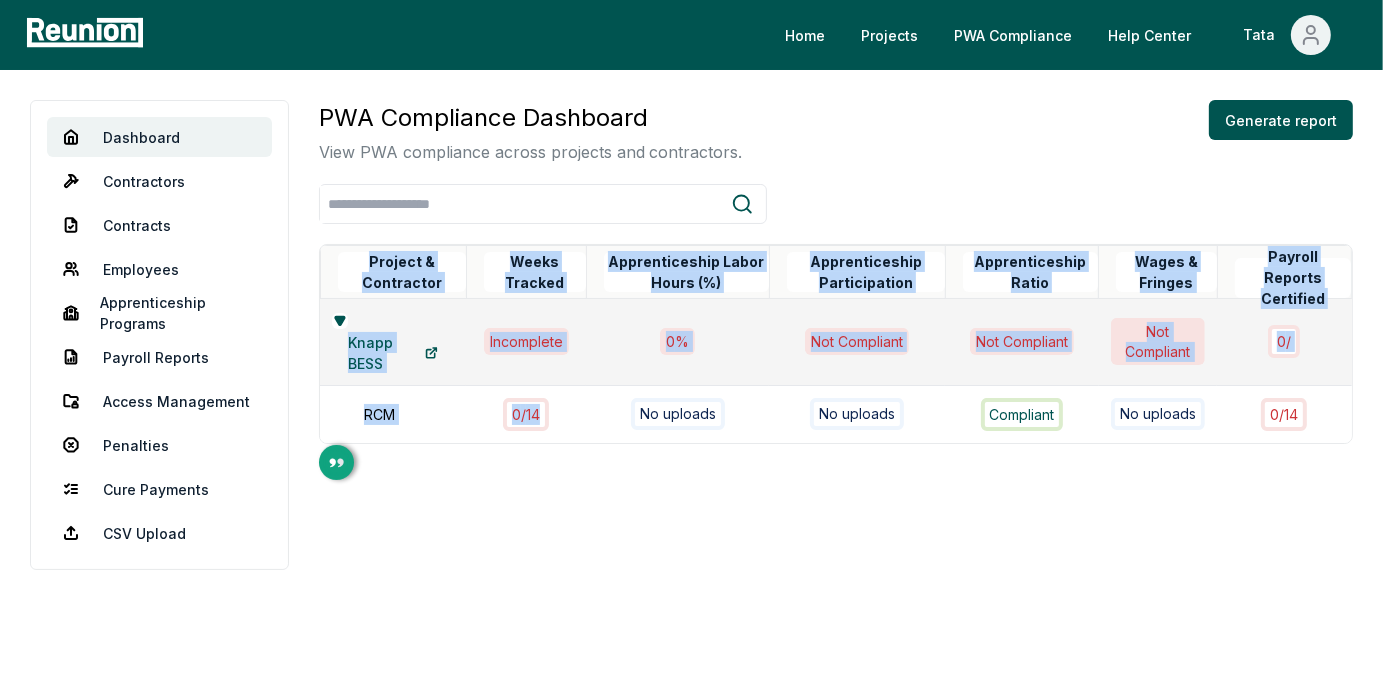 click on "PWA Compliance Dashboard View PWA compliance across projects and contractors. Generate report Project & Contractor Weeks Tracked Apprenticeship Labor Hours (%) Apprenticeship Participation Apprenticeship Ratio Wages & Fringes Payroll Reports Certified Knapp BESS Incomplete 0 % Not Compliant Not Compliant Not Compliant 0 / RCM 0 / 14 0 / 14 weeks have been uploaded and 14 / 14 weeks are missing. The project's compliance status only considers the weeks that have been uploaded. No uploads No uploads Compliant No uploads 0 / 14" at bounding box center (836, 352) 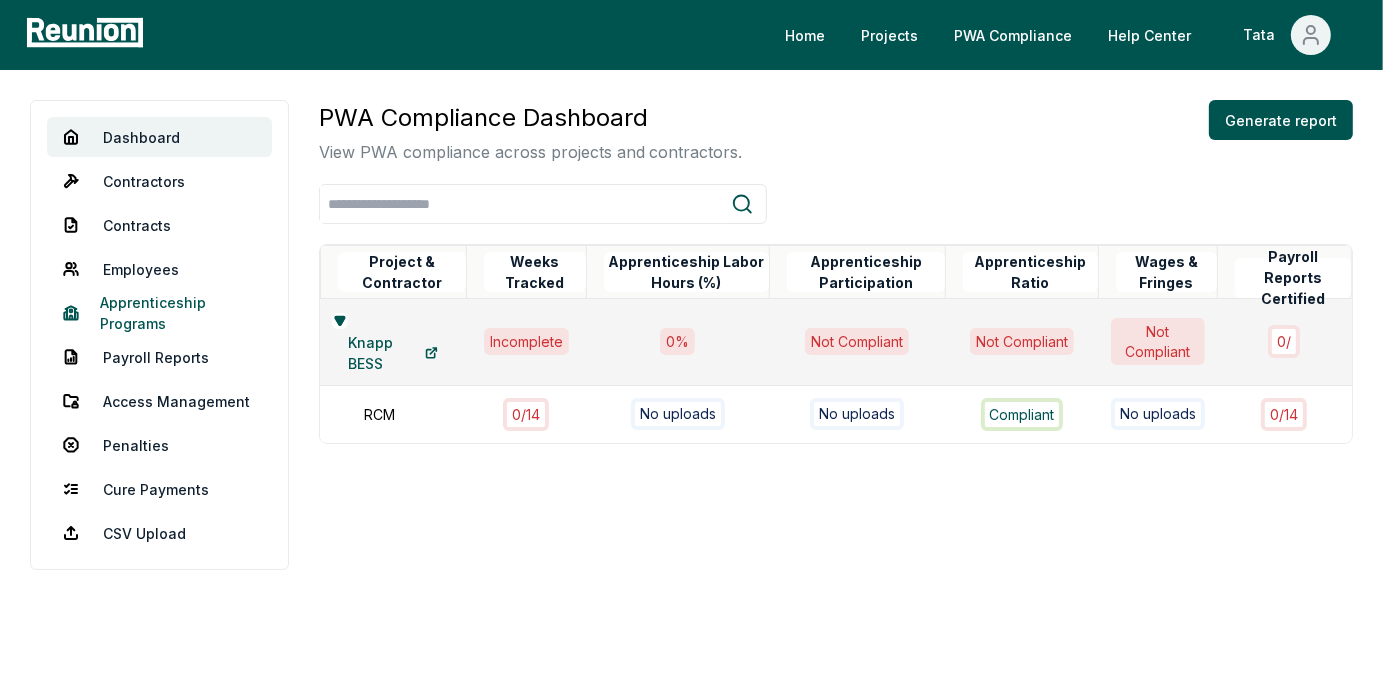 click on "Apprenticeship Programs" at bounding box center [159, 313] 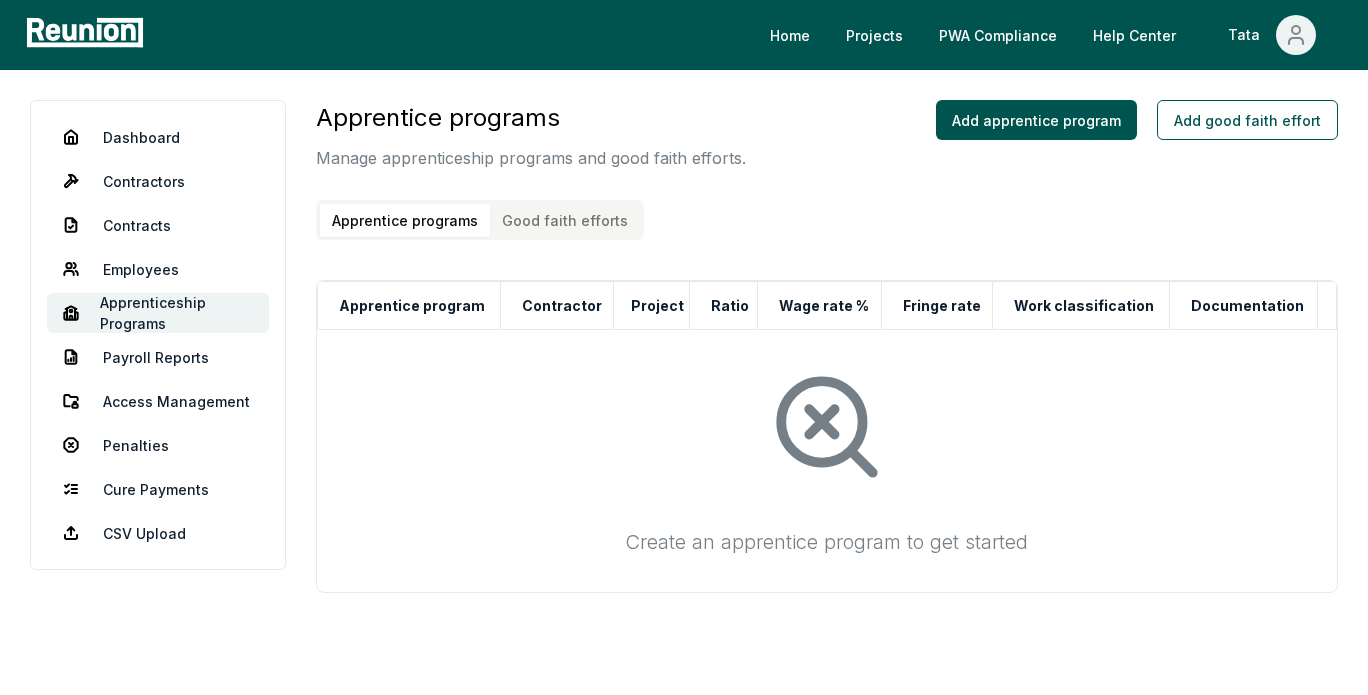 click on "Good faith efforts" at bounding box center [565, 220] 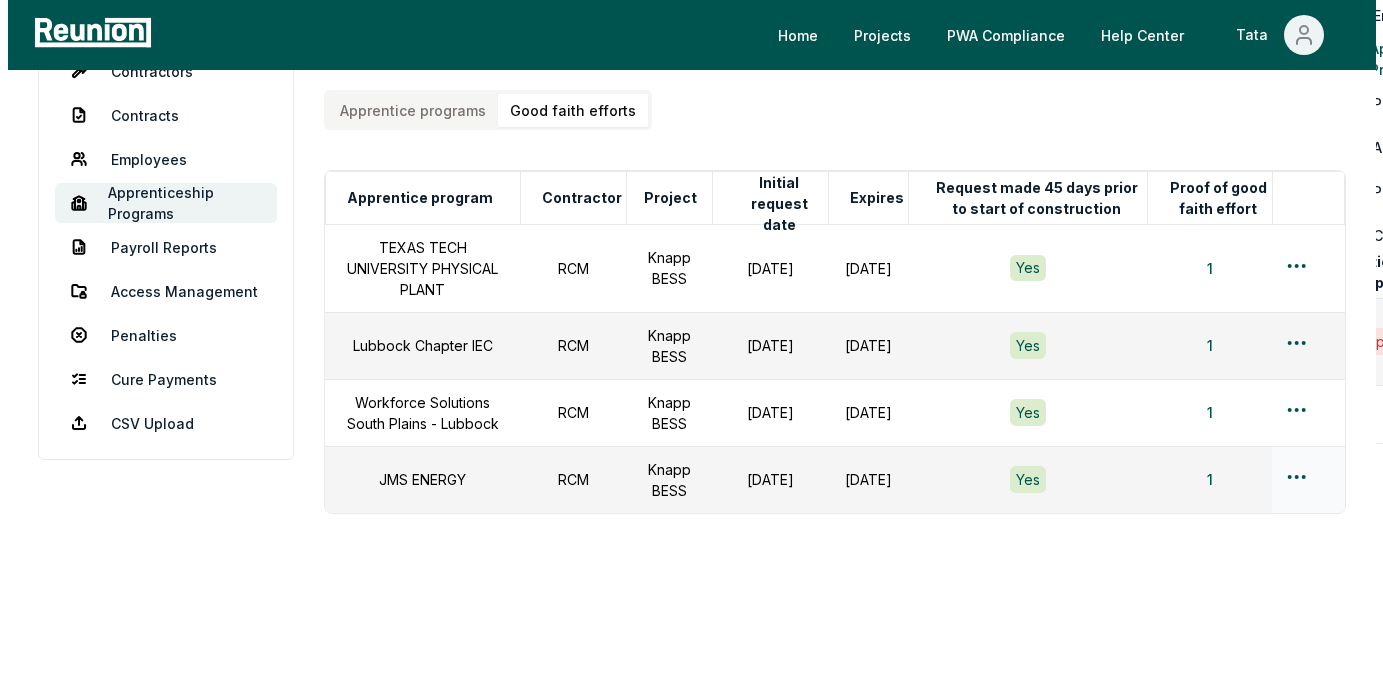 scroll, scrollTop: 0, scrollLeft: 0, axis: both 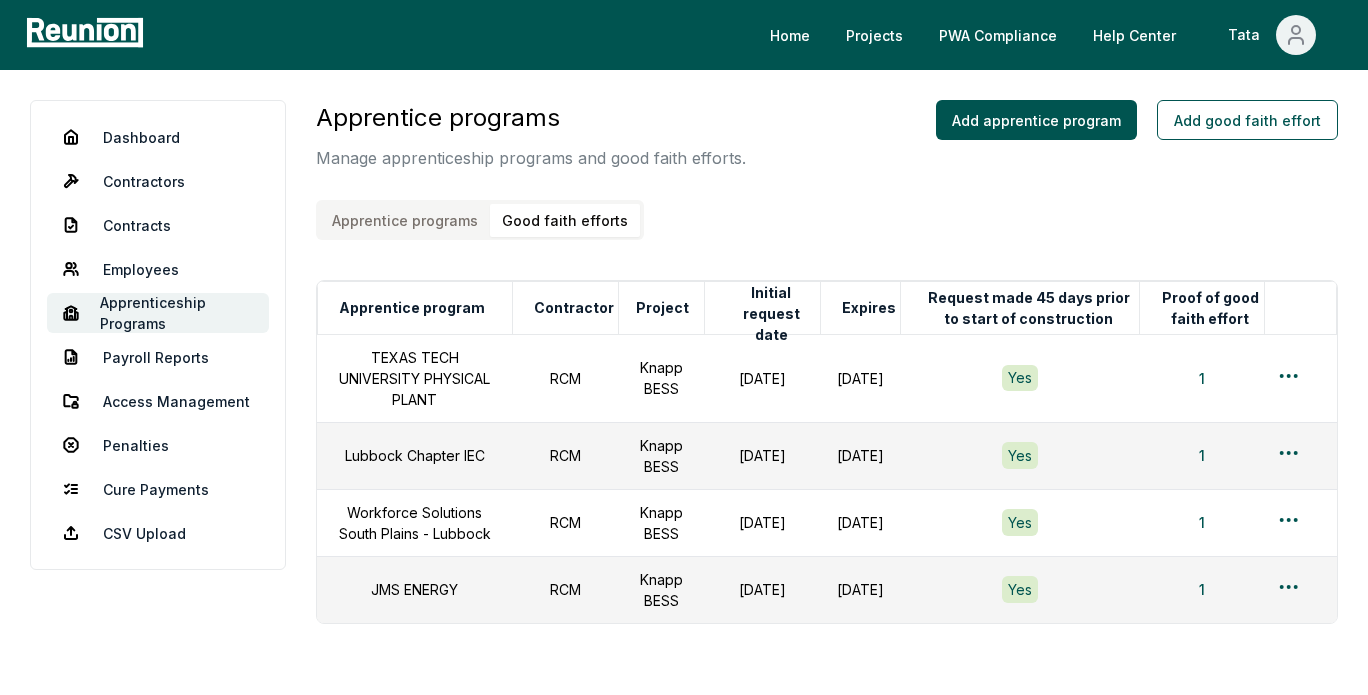 click on "Apprentice programs" at bounding box center (405, 220) 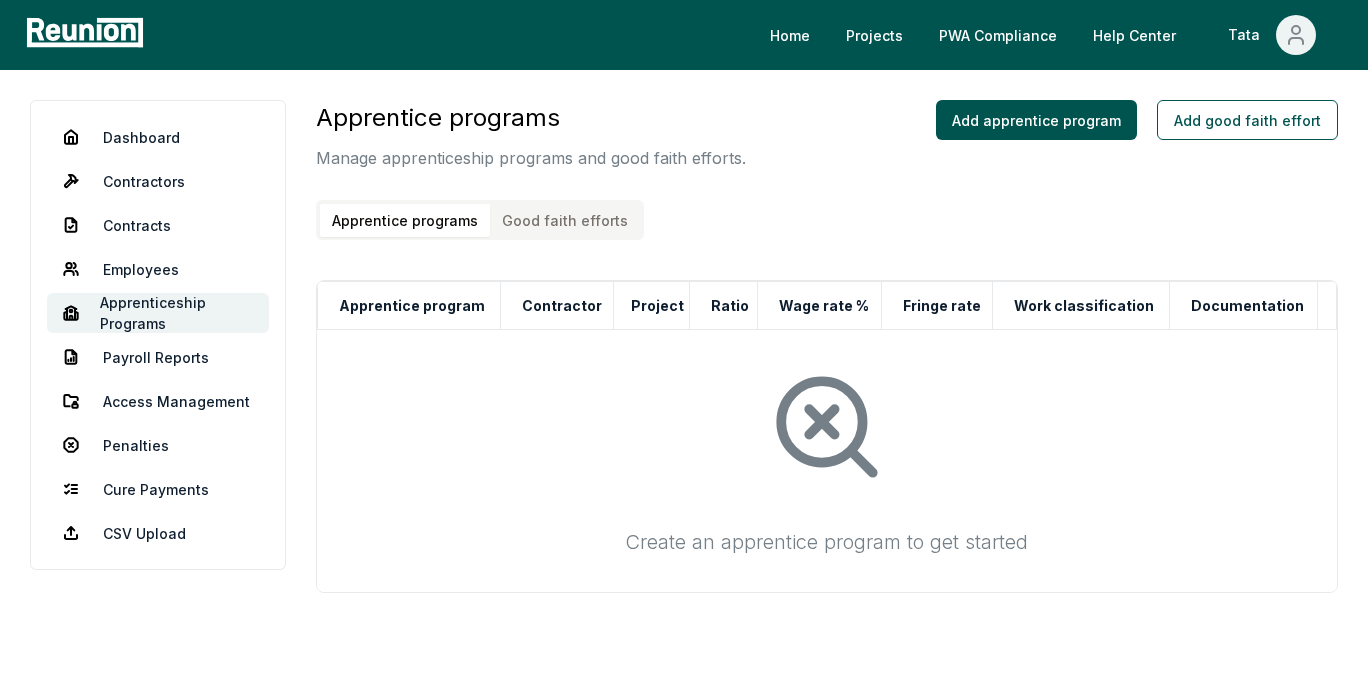 drag, startPoint x: 802, startPoint y: 497, endPoint x: 800, endPoint y: 481, distance: 16.124516 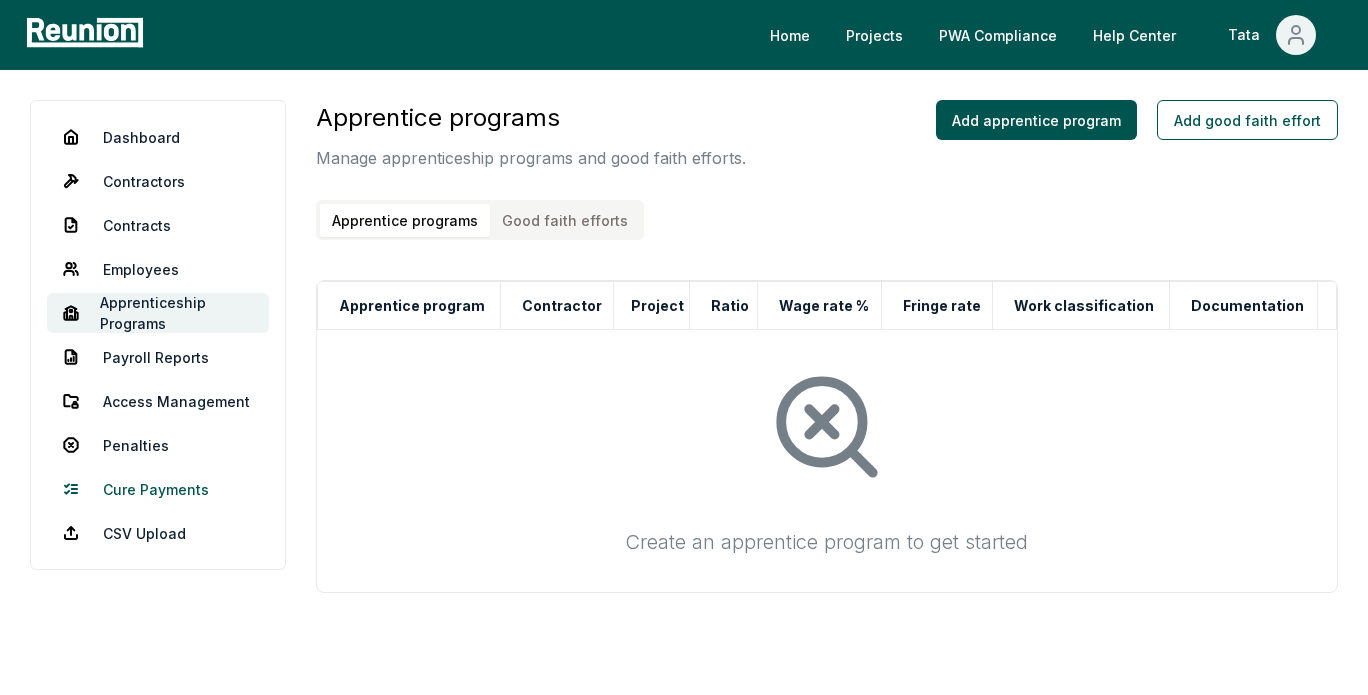 click on "Cure Payments" at bounding box center [158, 489] 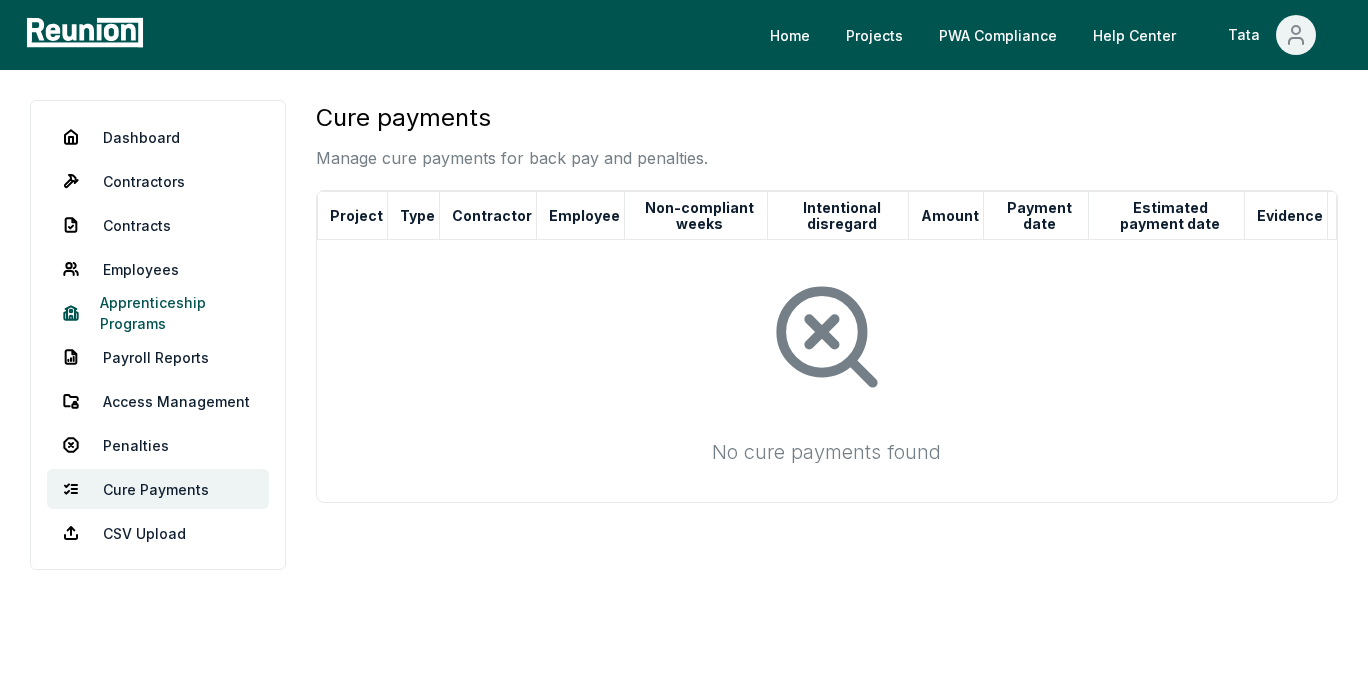click on "Apprenticeship Programs" at bounding box center (158, 313) 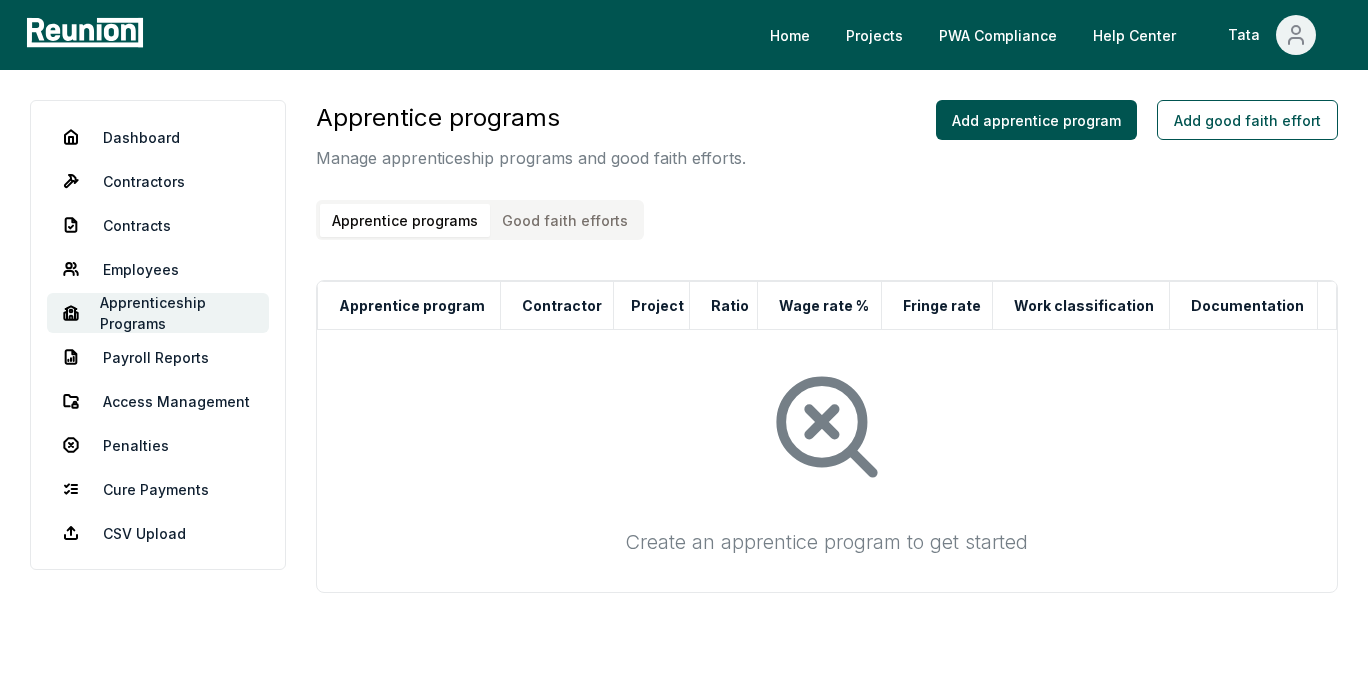 click on "Apprentice programs Good faith efforts" at bounding box center [480, 220] 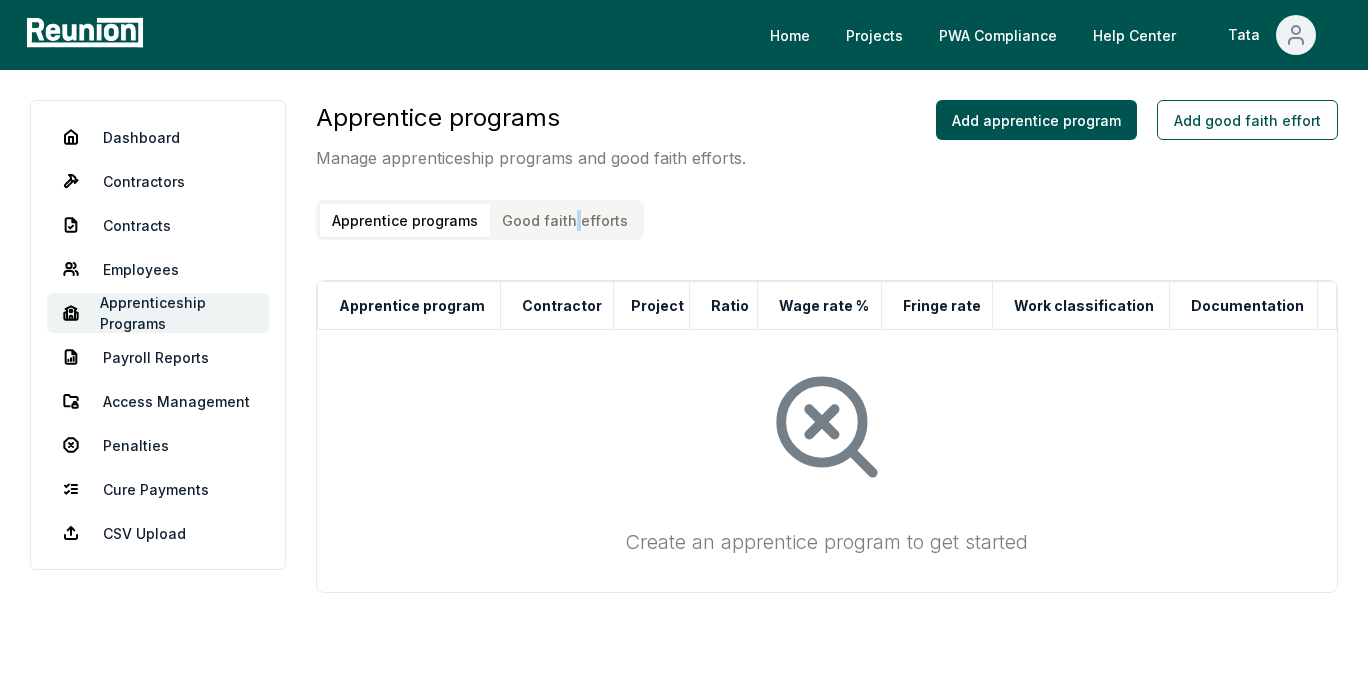 click on "Apprentice programs Good faith efforts" at bounding box center (480, 220) 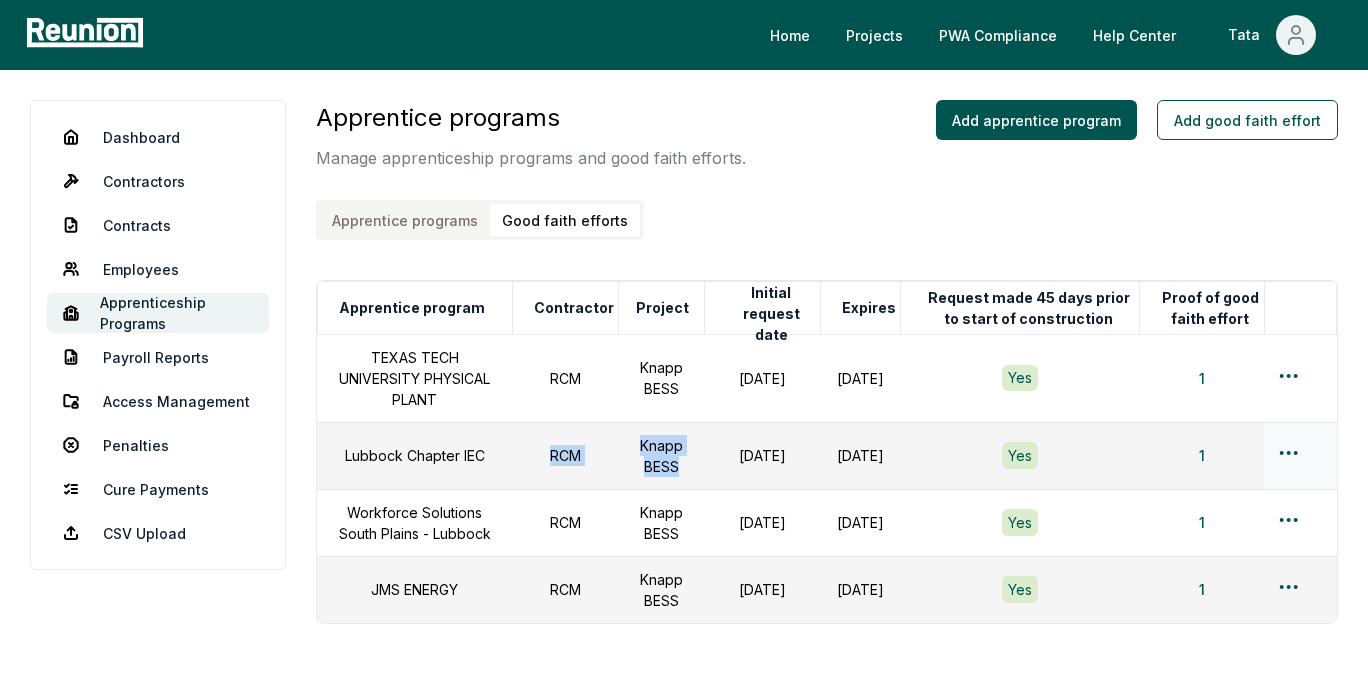 drag, startPoint x: 506, startPoint y: 429, endPoint x: 678, endPoint y: 455, distance: 173.95401 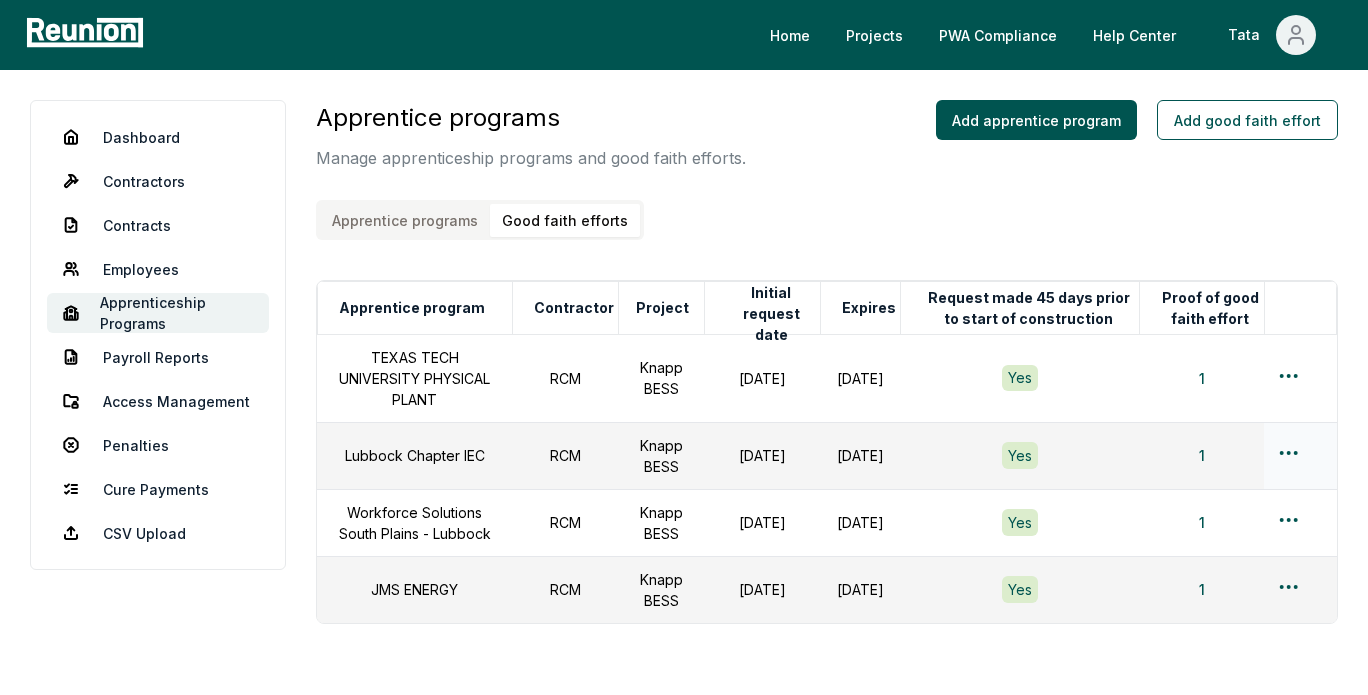click on "Lubbock Chapter IEC" at bounding box center [415, 455] 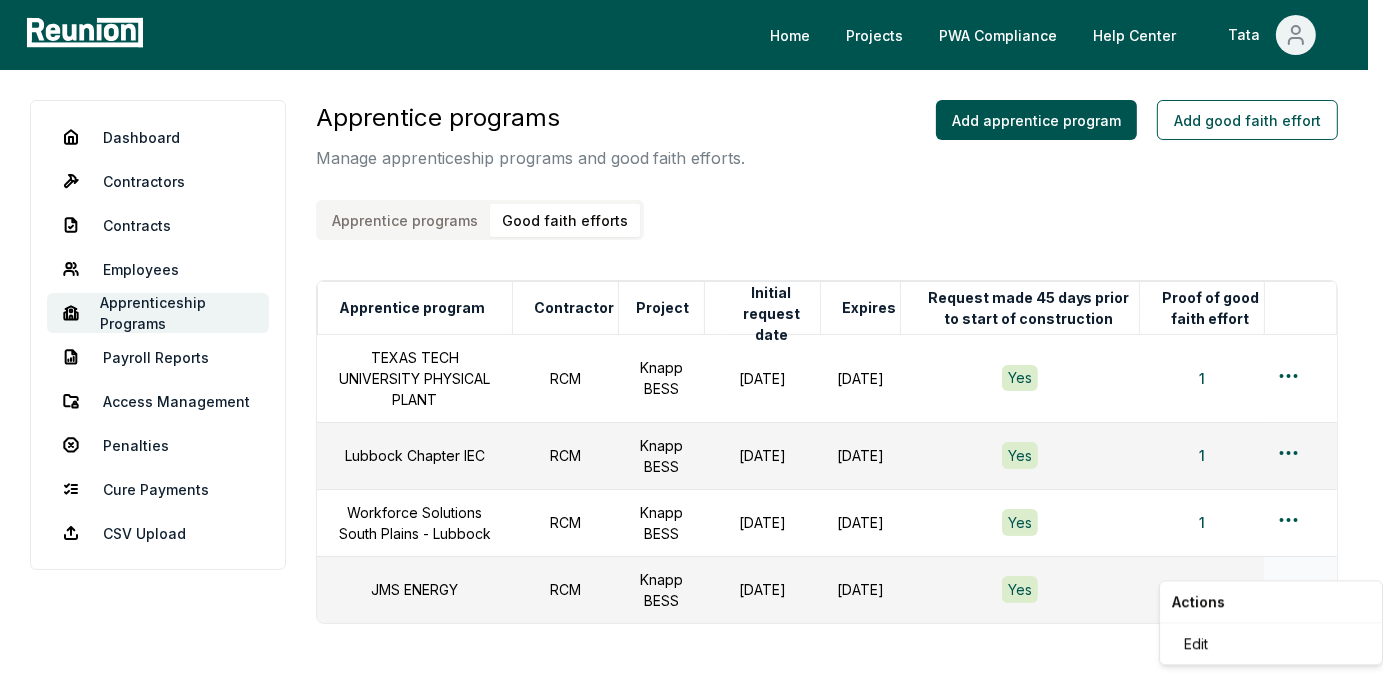 click on "Please visit us on your desktop We're working on making our marketplace mobile-friendly. For now, please visit Reunion on a desktop computer. Home Projects PWA Compliance Help Center Tata Dashboard Contractors Contracts Employees Apprenticeship Programs Payroll Reports Access Management Penalties Cure Payments CSV Upload Apprentice programs Manage apprenticeship programs and good faith efforts. Apprentice programs Good faith efforts Add apprentice program Add good faith effort Apprentice program Contractor Project Initial request date Expires Request made 45 days prior to start of construction Proof of good faith effort TEXAS TECH UNIVERSITY PHYSICAL PLANT RCM Knapp BESS [DATE] [DATE] Yes 1 Lubbock Chapter IEC RCM Knapp BESS [DATE] [DATE] Yes 1 Workforce Solutions South Plains - Lubbock RCM Knapp BESS [DATE] [DATE] Yes 1 JMS ENERGY RCM Knapp BESS [DATE] [DATE] Yes 1
Actions Edit" at bounding box center [691, 407] 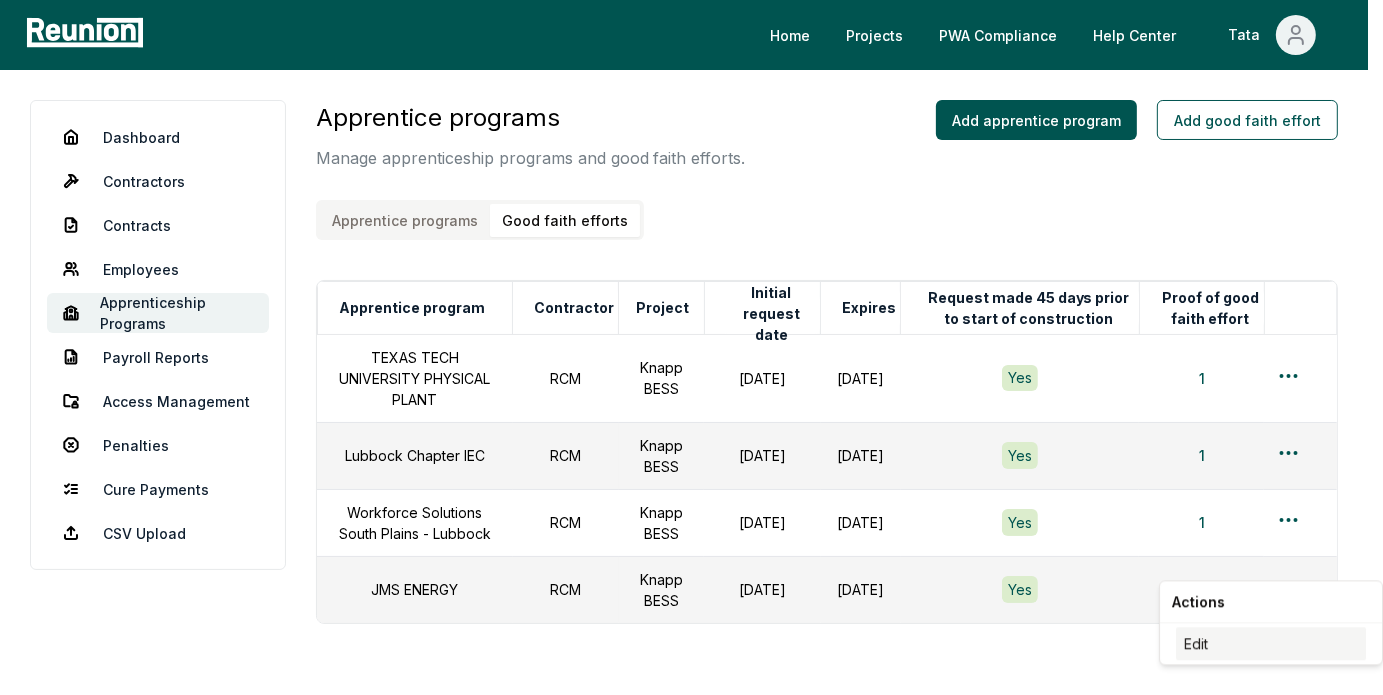 click on "Edit" at bounding box center (1271, 643) 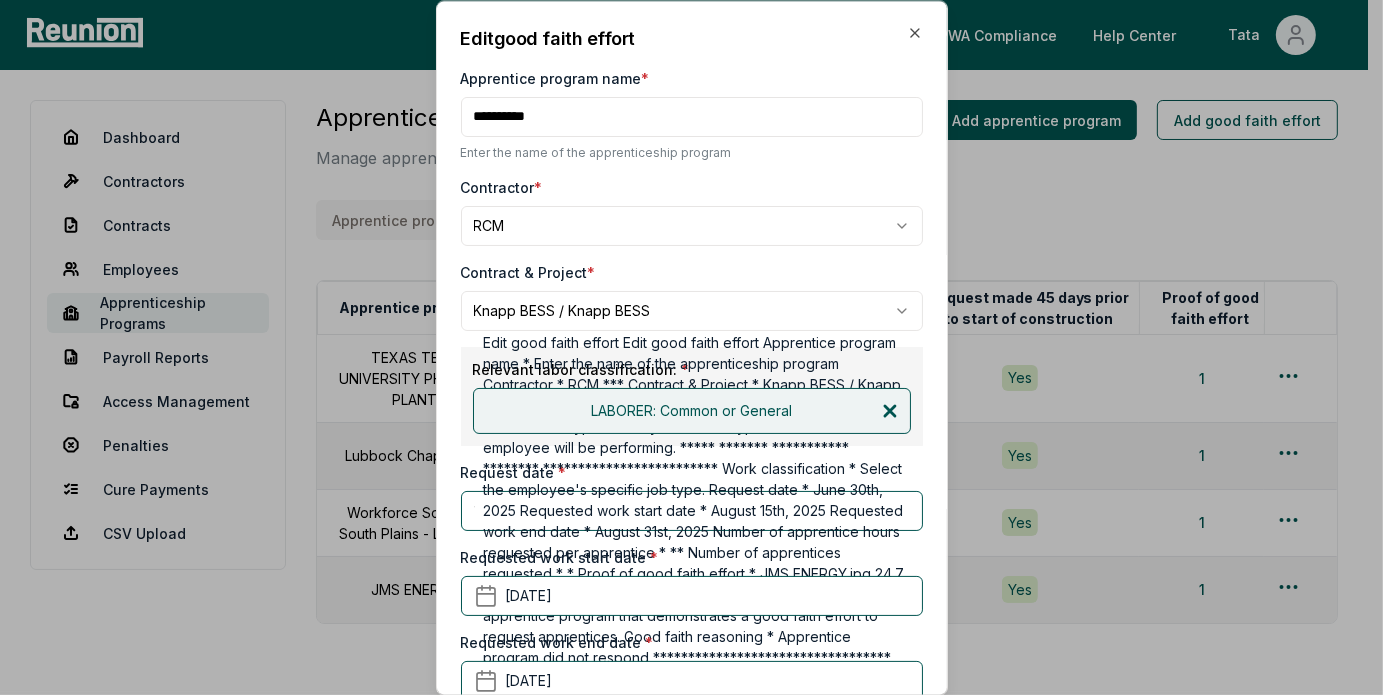 click 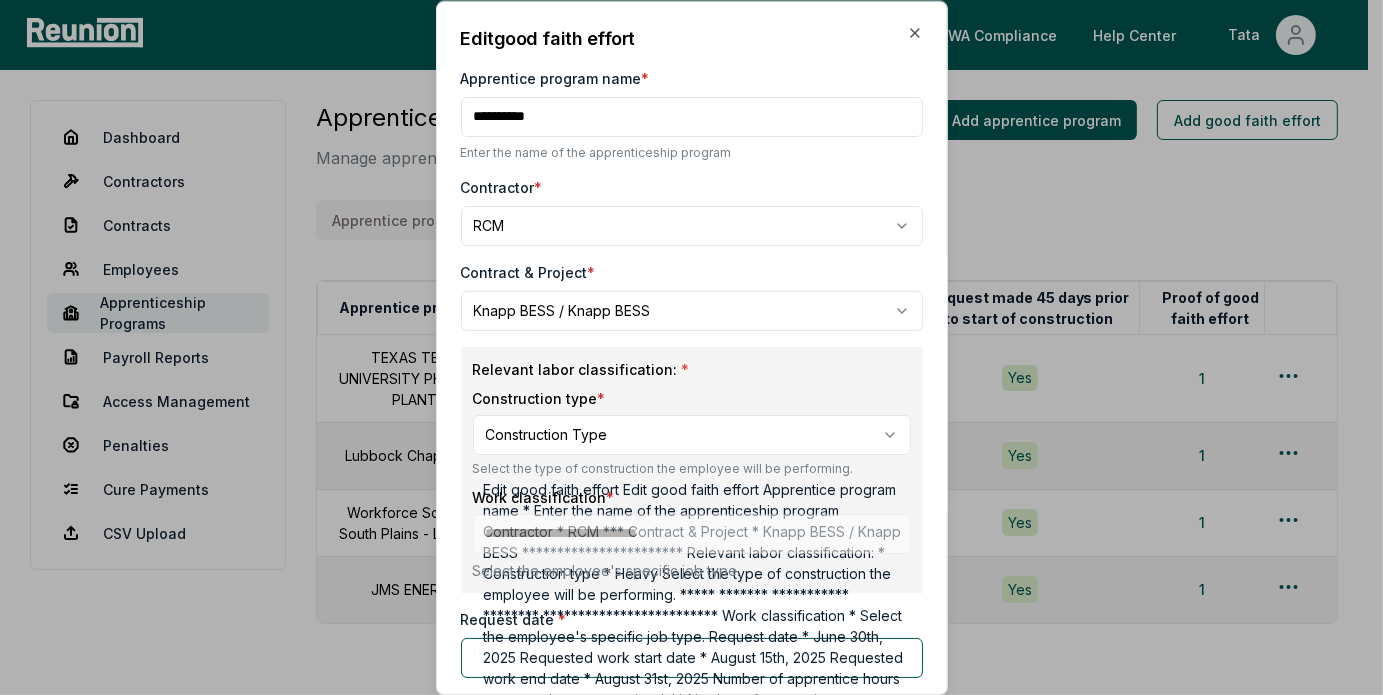 click on "Work classification   *  Select the employee's specific job type." at bounding box center [692, 534] 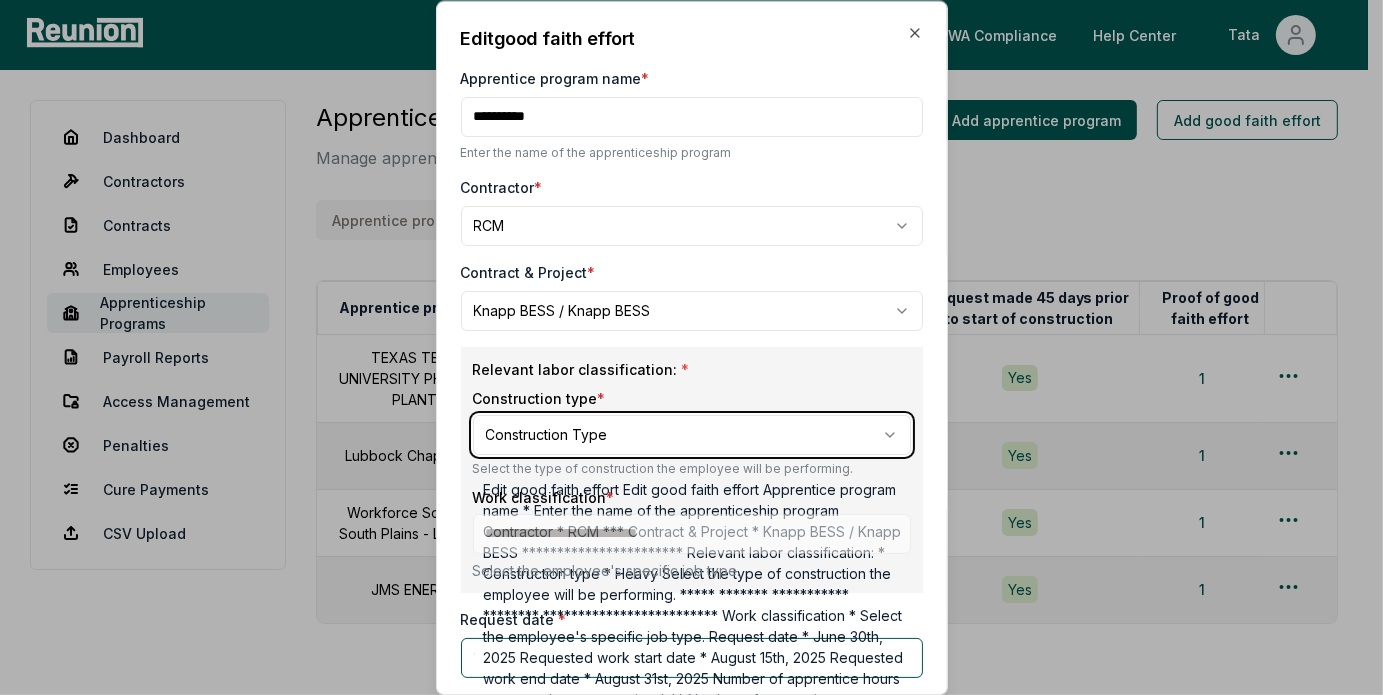 click on "Please visit us on your desktop We're working on making our marketplace mobile-friendly. For now, please visit Reunion on a desktop computer. Home Projects PWA Compliance Help Center Tata Dashboard Contractors Contracts Employees Apprenticeship Programs Payroll Reports Access Management Penalties Cure Payments CSV Upload Apprentice programs Manage apprenticeship programs and good faith efforts. Apprentice programs Good faith efforts Add apprentice program Add good faith effort Apprentice program Contractor Project Initial request date Expires Request made 45 days prior to start of construction Proof of good faith effort TEXAS TECH UNIVERSITY PHYSICAL PLANT RCM Knapp BESS [DATE] [DATE] Yes 1 Lubbock Chapter IEC RCM Knapp BESS [DATE] [DATE] Yes 1 Workforce Solutions South Plains - Lubbock RCM Knapp BESS [DATE] [DATE] Yes 1 JMS ENERGY RCM Knapp BESS [DATE] [DATE] Yes 1
Edit good faith effort Edit * Contractor *" at bounding box center [684, 407] 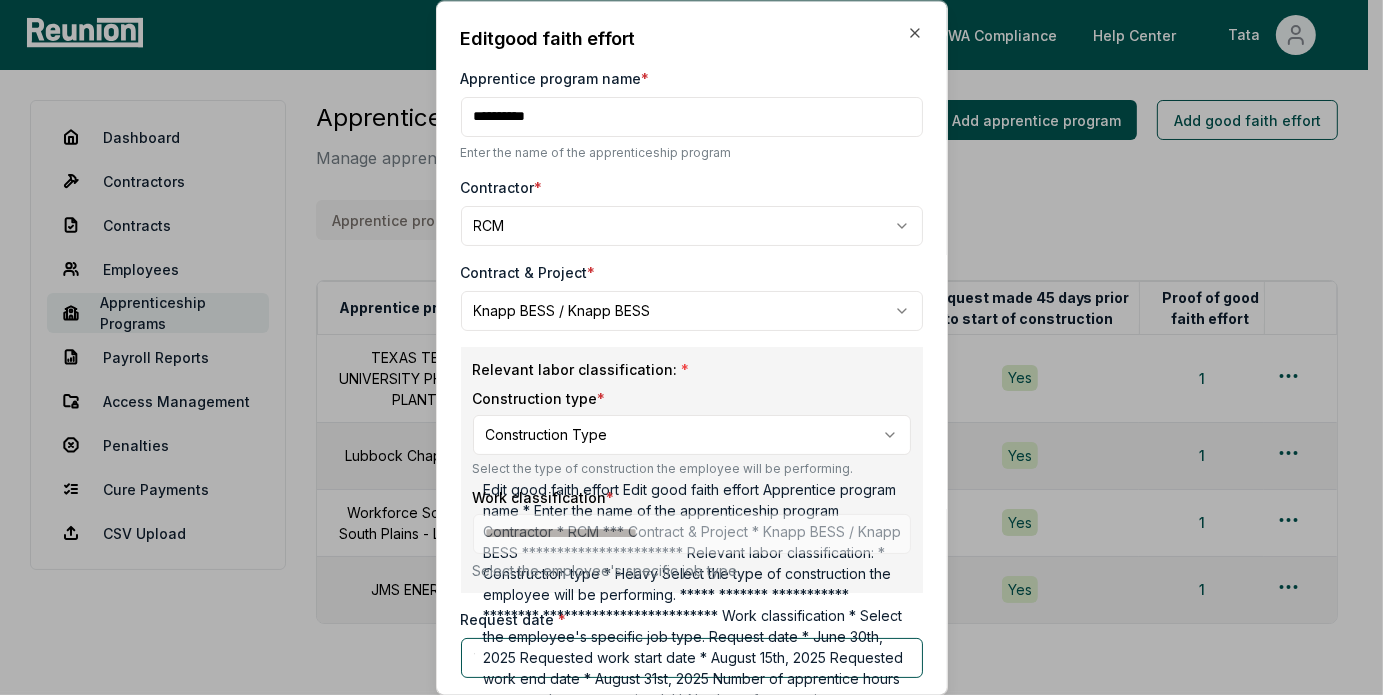 click on "Please visit us on your desktop We're working on making our marketplace mobile-friendly. For now, please visit Reunion on a desktop computer. Home Projects PWA Compliance Help Center Tata Dashboard Contractors Contracts Employees Apprenticeship Programs Payroll Reports Access Management Penalties Cure Payments CSV Upload Apprentice programs Manage apprenticeship programs and good faith efforts. Apprentice programs Good faith efforts Add apprentice program Add good faith effort Apprentice program Contractor Project Initial request date Expires Request made 45 days prior to start of construction Proof of good faith effort TEXAS TECH UNIVERSITY PHYSICAL PLANT RCM Knapp BESS [DATE] [DATE] Yes 1 Lubbock Chapter IEC RCM Knapp BESS [DATE] [DATE] Yes 1 Workforce Solutions South Plains - Lubbock RCM Knapp BESS [DATE] [DATE] Yes 1 JMS ENERGY RCM Knapp BESS [DATE] [DATE] Yes 1
Edit good faith effort Edit * Contractor *" at bounding box center (684, 407) 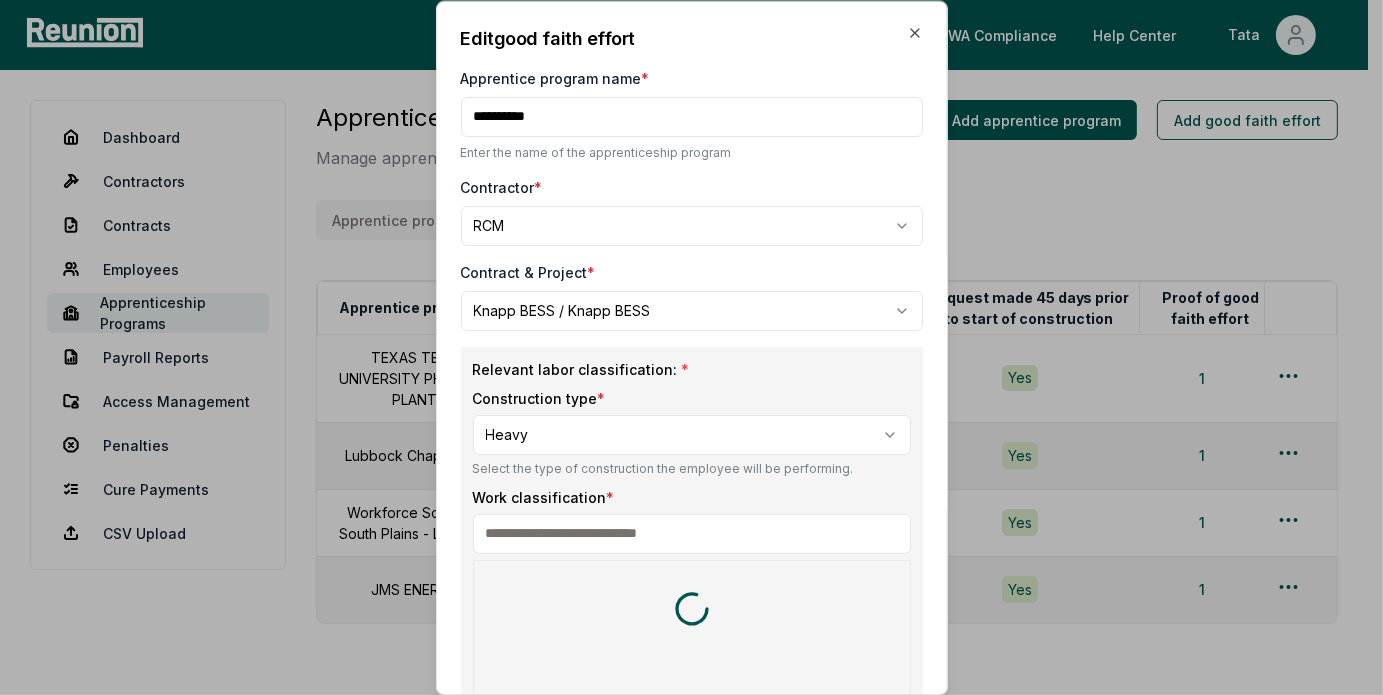 click at bounding box center [692, 534] 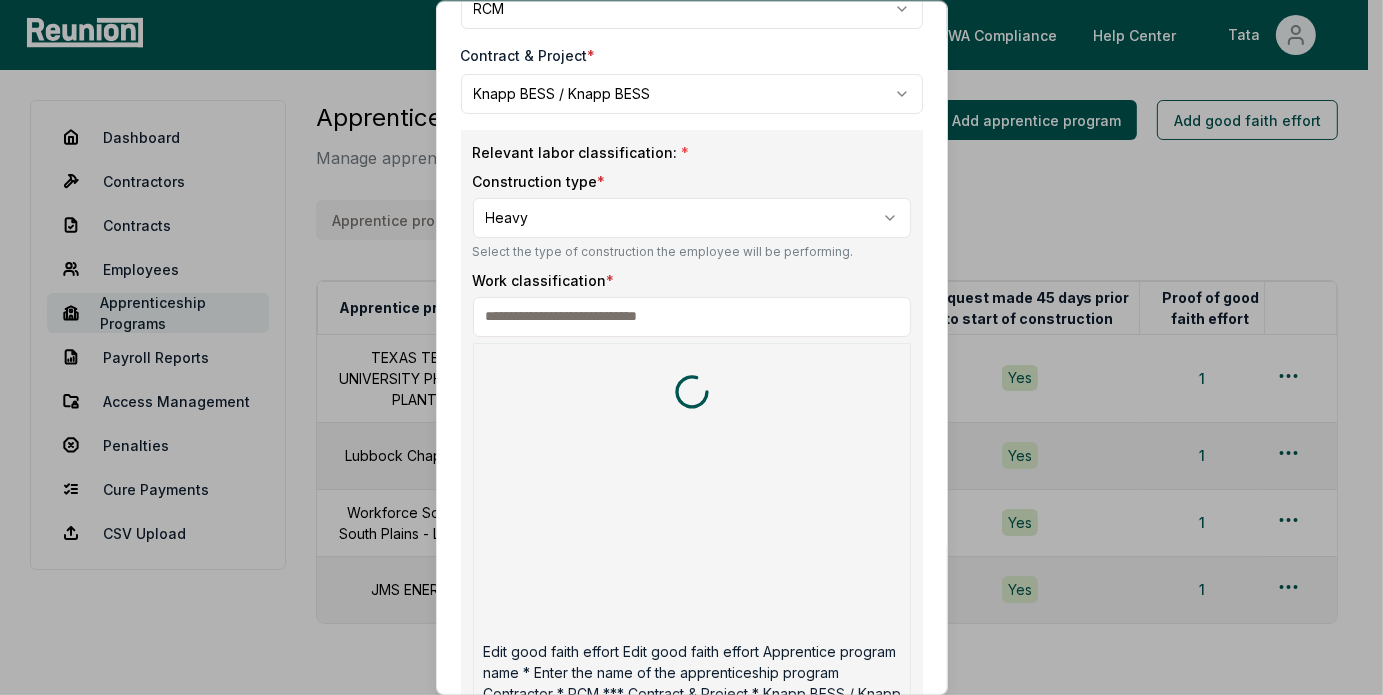 scroll, scrollTop: 300, scrollLeft: 0, axis: vertical 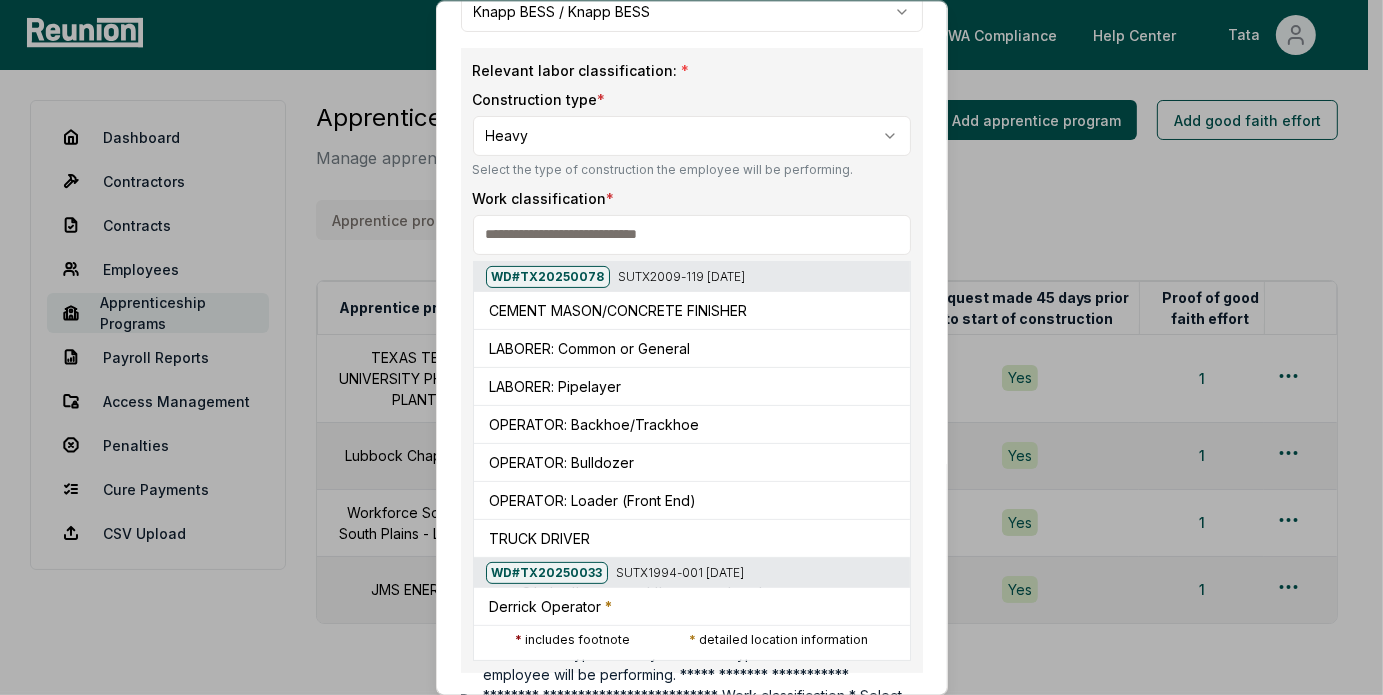 click at bounding box center [472, 88] 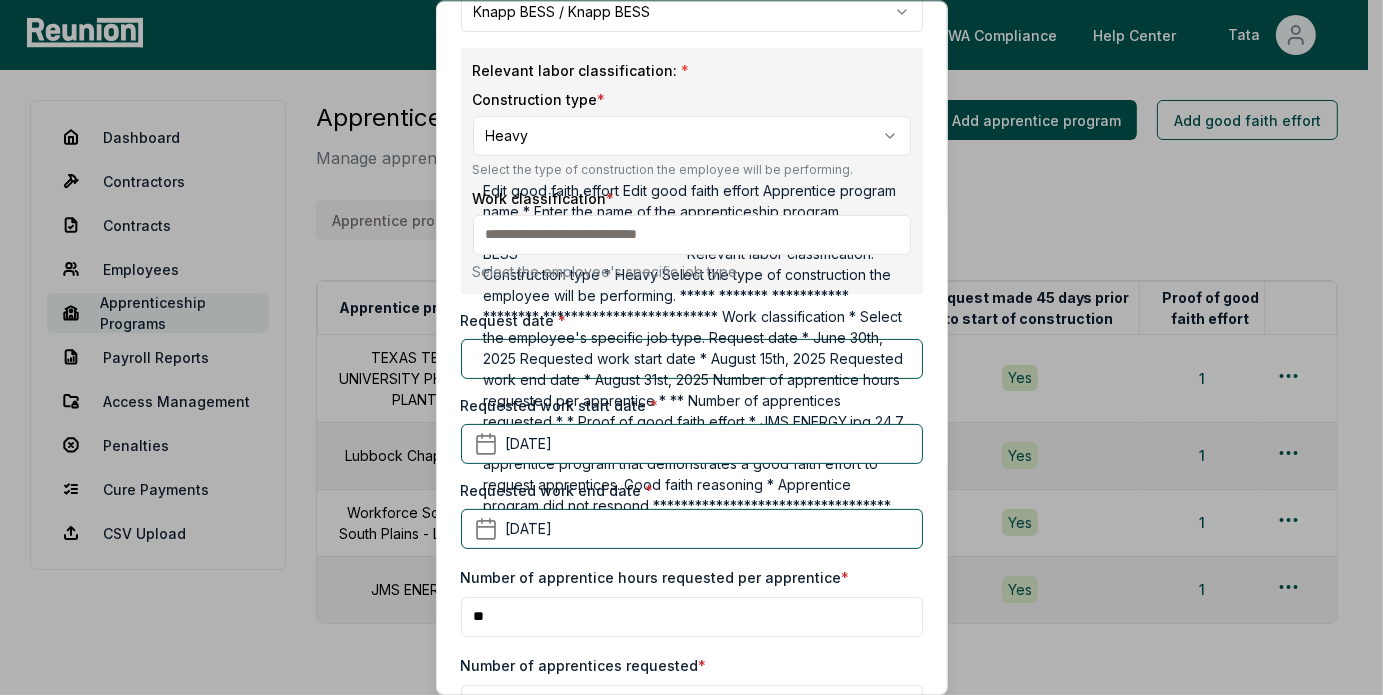 click on "Please visit us on your desktop We're working on making our marketplace mobile-friendly. For now, please visit Reunion on a desktop computer. Home Projects PWA Compliance Help Center Tata Dashboard Contractors Contracts Employees Apprenticeship Programs Payroll Reports Access Management Penalties Cure Payments CSV Upload Apprentice programs Manage apprenticeship programs and good faith efforts. Apprentice programs Good faith efforts Add apprentice program Add good faith effort Apprentice program Contractor Project Initial request date Expires Request made 45 days prior to start of construction Proof of good faith effort TEXAS TECH UNIVERSITY PHYSICAL PLANT RCM Knapp BESS [DATE] [DATE] Yes 1 Lubbock Chapter IEC RCM Knapp BESS [DATE] [DATE] Yes 1 Workforce Solutions South Plains - Lubbock RCM Knapp BESS [DATE] [DATE] Yes 1 JMS ENERGY RCM Knapp BESS [DATE] [DATE] Yes 1
Edit good faith effort Edit * Contractor *" at bounding box center [684, 407] 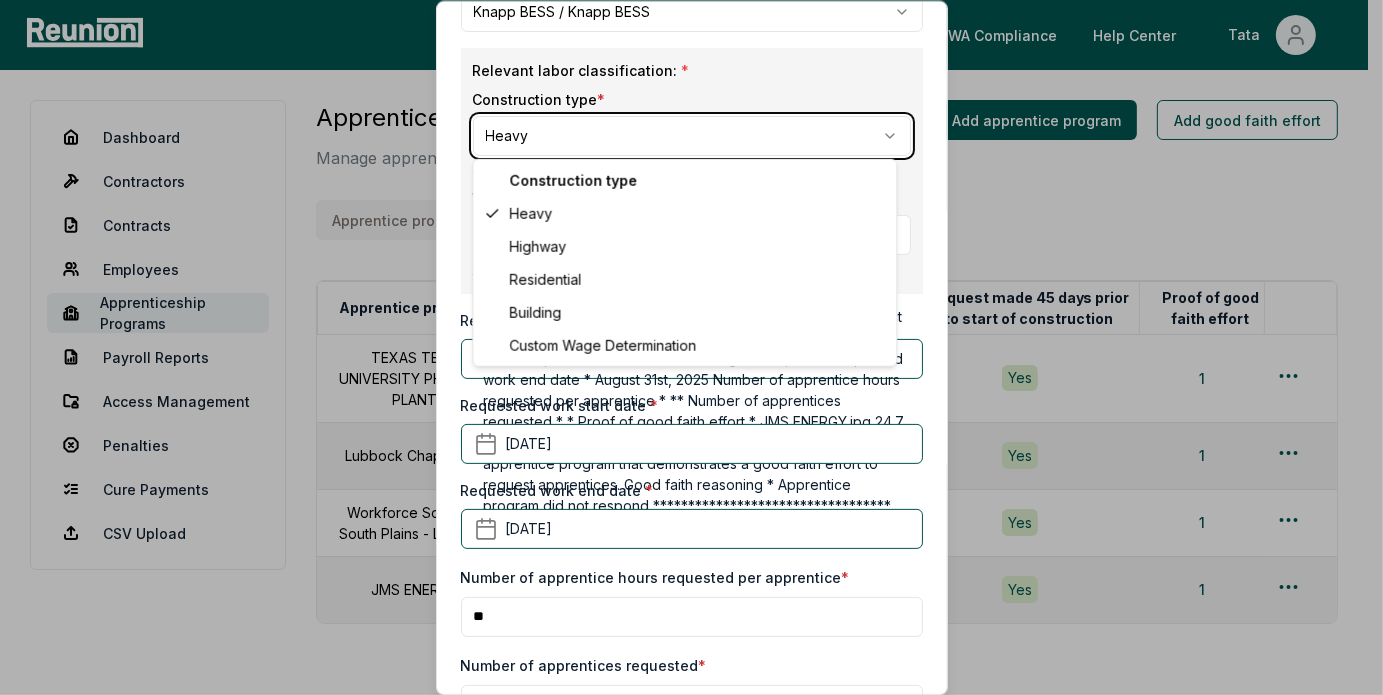 click on "Please visit us on your desktop We're working on making our marketplace mobile-friendly. For now, please visit Reunion on a desktop computer. Home Projects PWA Compliance Help Center Tata Dashboard Contractors Contracts Employees Apprenticeship Programs Payroll Reports Access Management Penalties Cure Payments CSV Upload Apprentice programs Manage apprenticeship programs and good faith efforts. Apprentice programs Good faith efforts Add apprentice program Add good faith effort Apprentice program Contractor Project Initial request date Expires Request made 45 days prior to start of construction Proof of good faith effort TEXAS TECH UNIVERSITY PHYSICAL PLANT RCM Knapp BESS [DATE] [DATE] Yes 1 Lubbock Chapter IEC RCM Knapp BESS [DATE] [DATE] Yes 1 Workforce Solutions South Plains - Lubbock RCM Knapp BESS [DATE] [DATE] Yes 1 JMS ENERGY RCM Knapp BESS [DATE] [DATE] Yes 1
Edit good faith effort Edit * Contractor *" at bounding box center [684, 407] 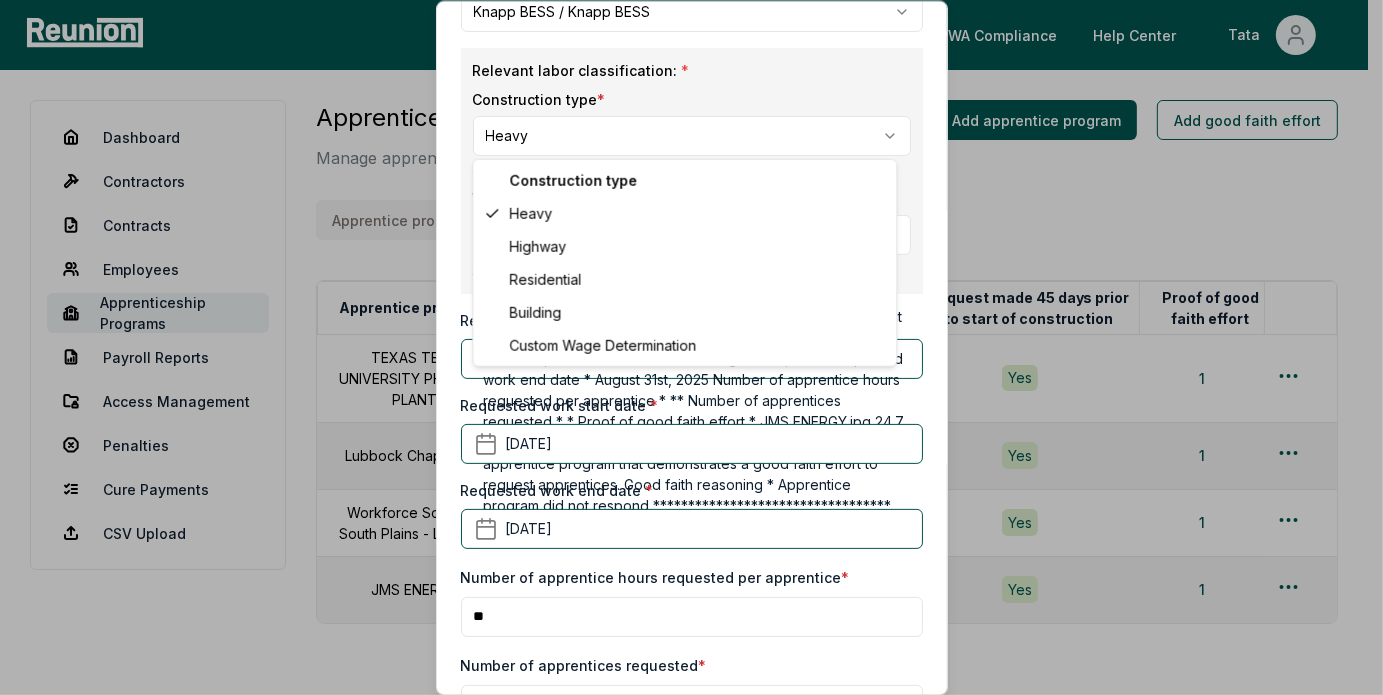 click on "Please visit us on your desktop We're working on making our marketplace mobile-friendly. For now, please visit Reunion on a desktop computer. Home Projects PWA Compliance Help Center Tata Dashboard Contractors Contracts Employees Apprenticeship Programs Payroll Reports Access Management Penalties Cure Payments CSV Upload Apprentice programs Manage apprenticeship programs and good faith efforts. Apprentice programs Good faith efforts Add apprentice program Add good faith effort Apprentice program Contractor Project Initial request date Expires Request made 45 days prior to start of construction Proof of good faith effort TEXAS TECH UNIVERSITY PHYSICAL PLANT RCM Knapp BESS [DATE] [DATE] Yes 1 Lubbock Chapter IEC RCM Knapp BESS [DATE] [DATE] Yes 1 Workforce Solutions South Plains - Lubbock RCM Knapp BESS [DATE] [DATE] Yes 1 JMS ENERGY RCM Knapp BESS [DATE] [DATE] Yes 1
Edit good faith effort Edit * Contractor *" at bounding box center [684, 407] 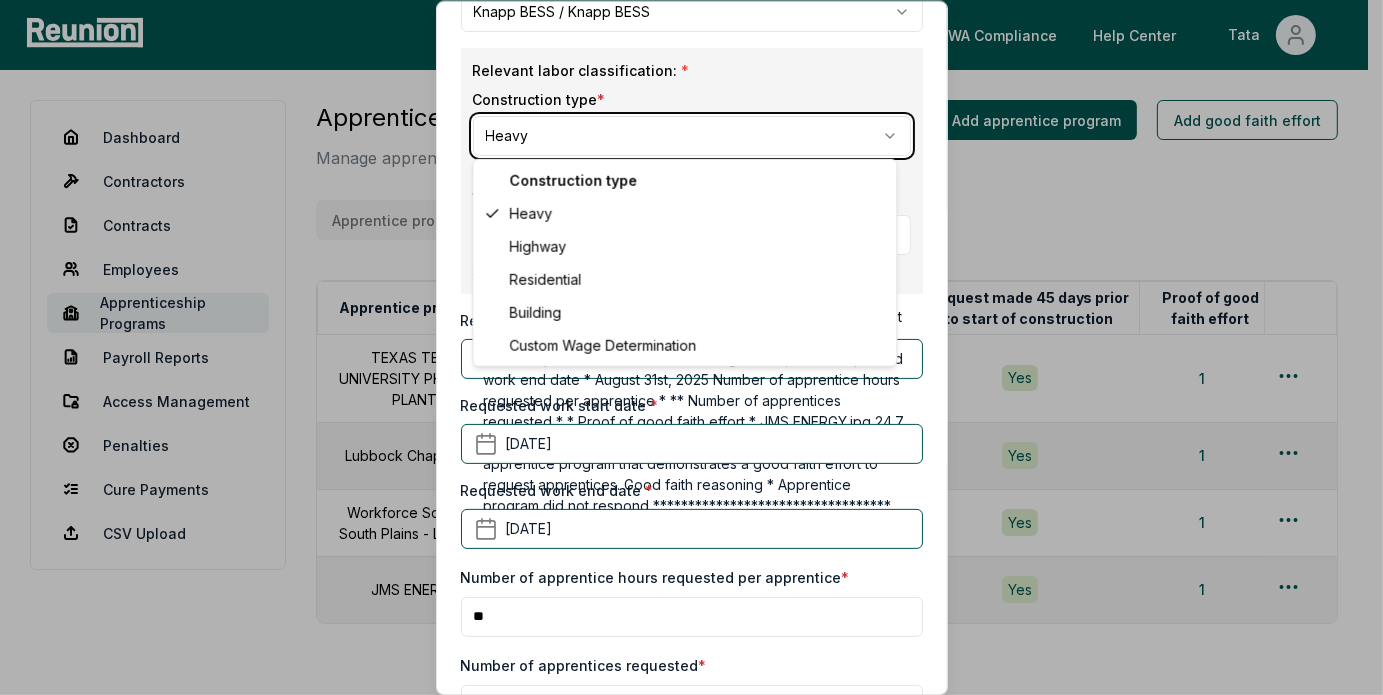 click on "Please visit us on your desktop We're working on making our marketplace mobile-friendly. For now, please visit Reunion on a desktop computer. Home Projects PWA Compliance Help Center Tata Dashboard Contractors Contracts Employees Apprenticeship Programs Payroll Reports Access Management Penalties Cure Payments CSV Upload Apprentice programs Manage apprenticeship programs and good faith efforts. Apprentice programs Good faith efforts Add apprentice program Add good faith effort Apprentice program Contractor Project Initial request date Expires Request made 45 days prior to start of construction Proof of good faith effort TEXAS TECH UNIVERSITY PHYSICAL PLANT RCM Knapp BESS [DATE] [DATE] Yes 1 Lubbock Chapter IEC RCM Knapp BESS [DATE] [DATE] Yes 1 Workforce Solutions South Plains - Lubbock RCM Knapp BESS [DATE] [DATE] Yes 1 JMS ENERGY RCM Knapp BESS [DATE] [DATE] Yes 1
Edit good faith effort Edit * Contractor *" at bounding box center (684, 407) 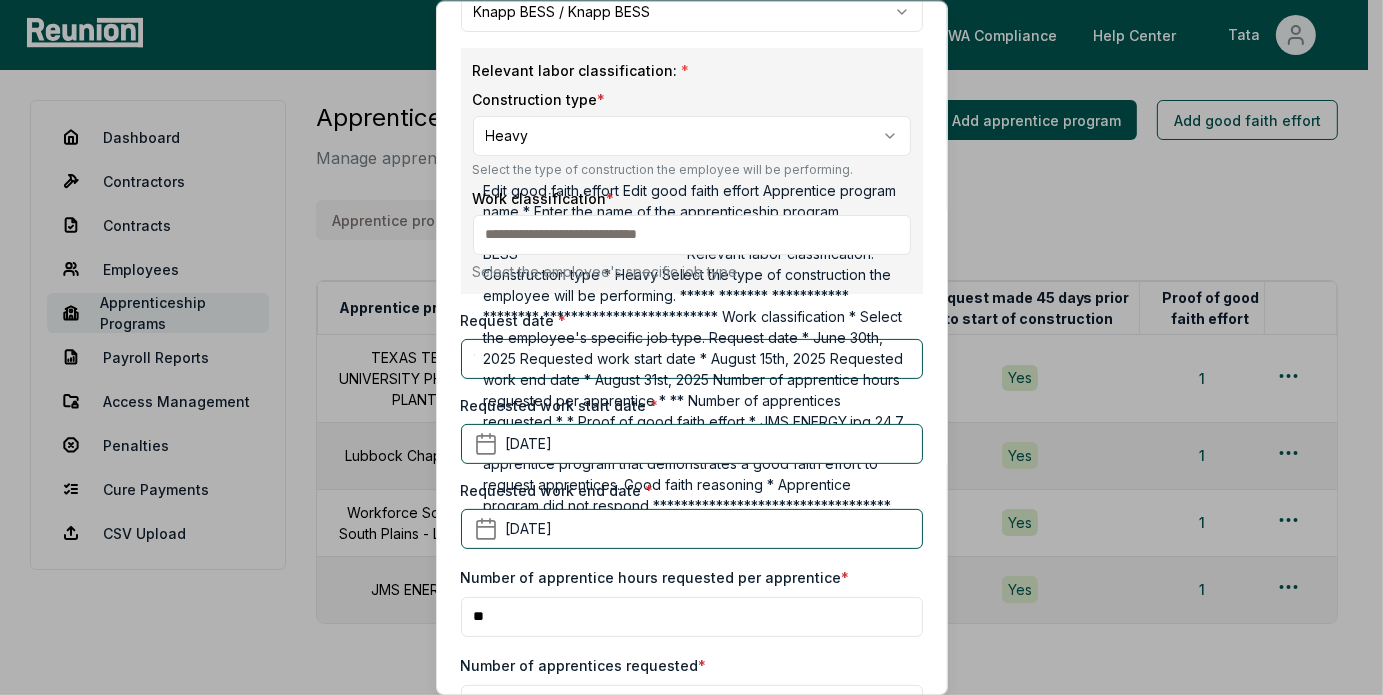 click on "Please visit us on your desktop We're working on making our marketplace mobile-friendly. For now, please visit Reunion on a desktop computer. Home Projects PWA Compliance Help Center Tata Dashboard Contractors Contracts Employees Apprenticeship Programs Payroll Reports Access Management Penalties Cure Payments CSV Upload Apprentice programs Manage apprenticeship programs and good faith efforts. Apprentice programs Good faith efforts Add apprentice program Add good faith effort Apprentice program Contractor Project Initial request date Expires Request made 45 days prior to start of construction Proof of good faith effort TEXAS TECH UNIVERSITY PHYSICAL PLANT RCM Knapp BESS [DATE] [DATE] Yes 1 Lubbock Chapter IEC RCM Knapp BESS [DATE] [DATE] Yes 1 Workforce Solutions South Plains - Lubbock RCM Knapp BESS [DATE] [DATE] Yes 1 JMS ENERGY RCM Knapp BESS [DATE] [DATE] Yes 1
Edit good faith effort Edit * Contractor *" at bounding box center (684, 407) 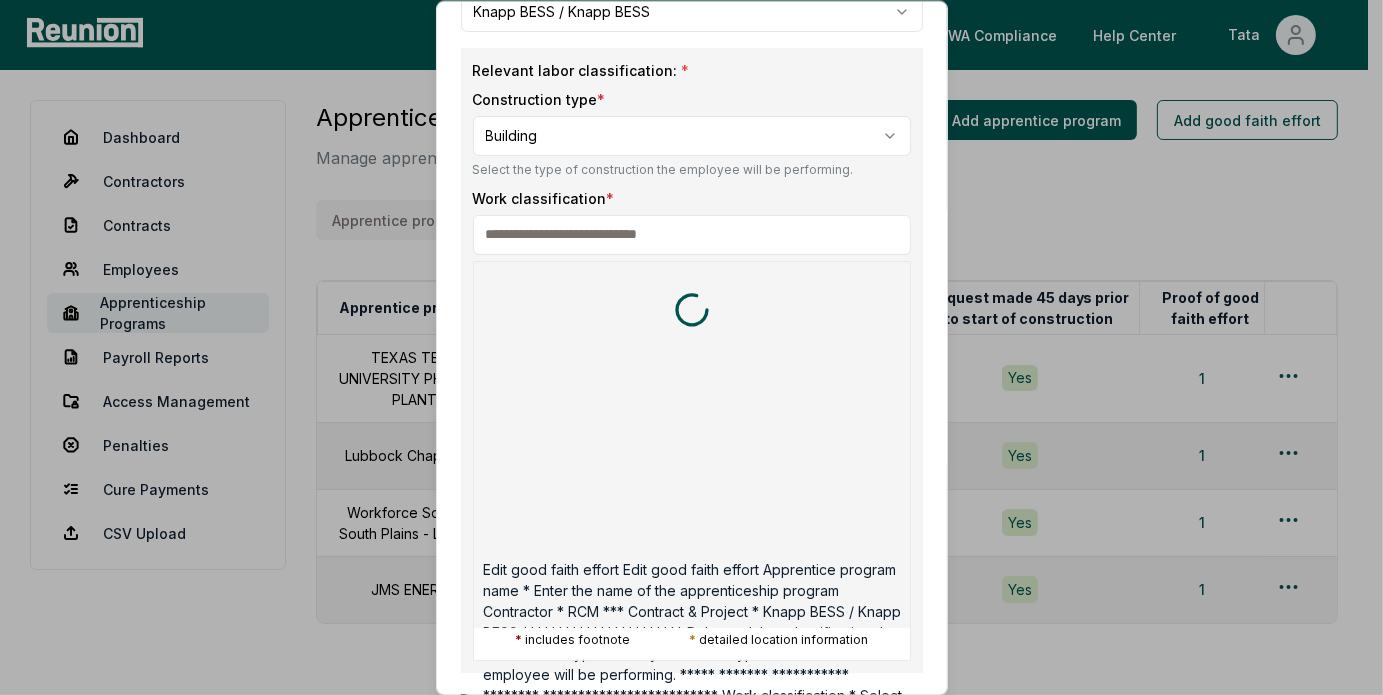 click at bounding box center (692, 234) 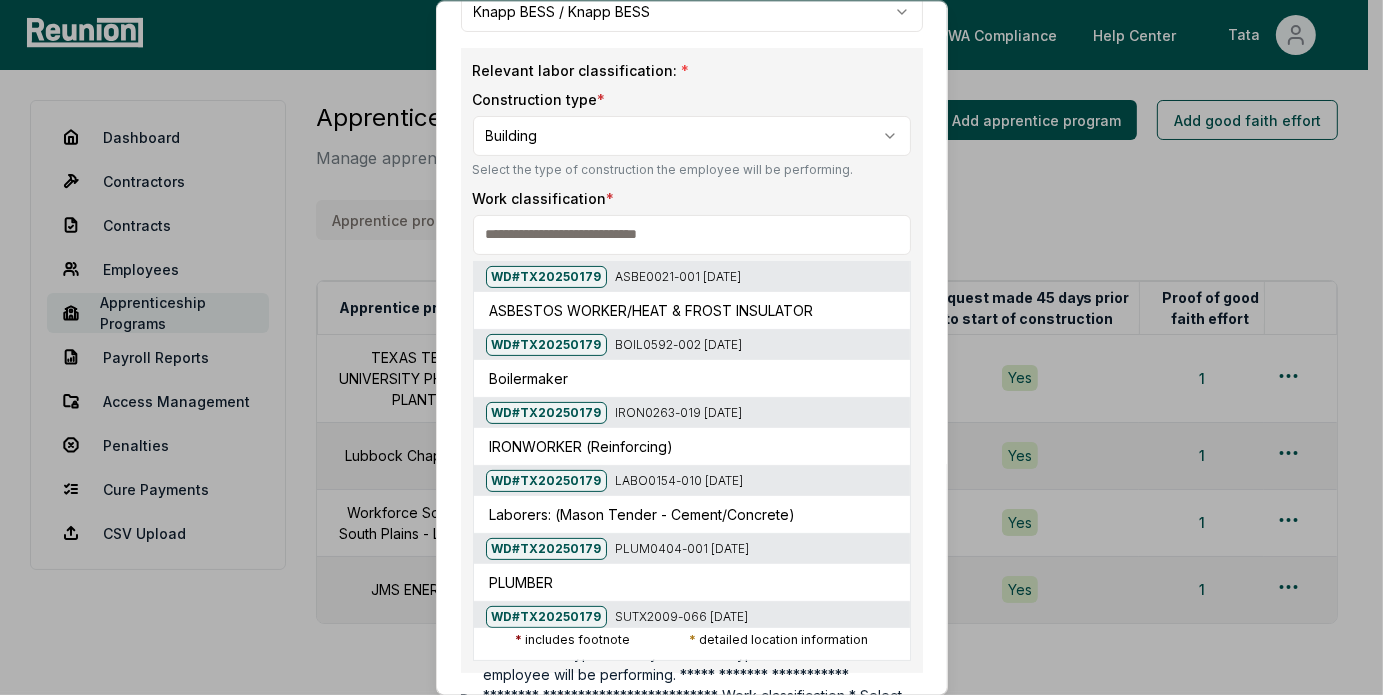 click at bounding box center [692, 234] 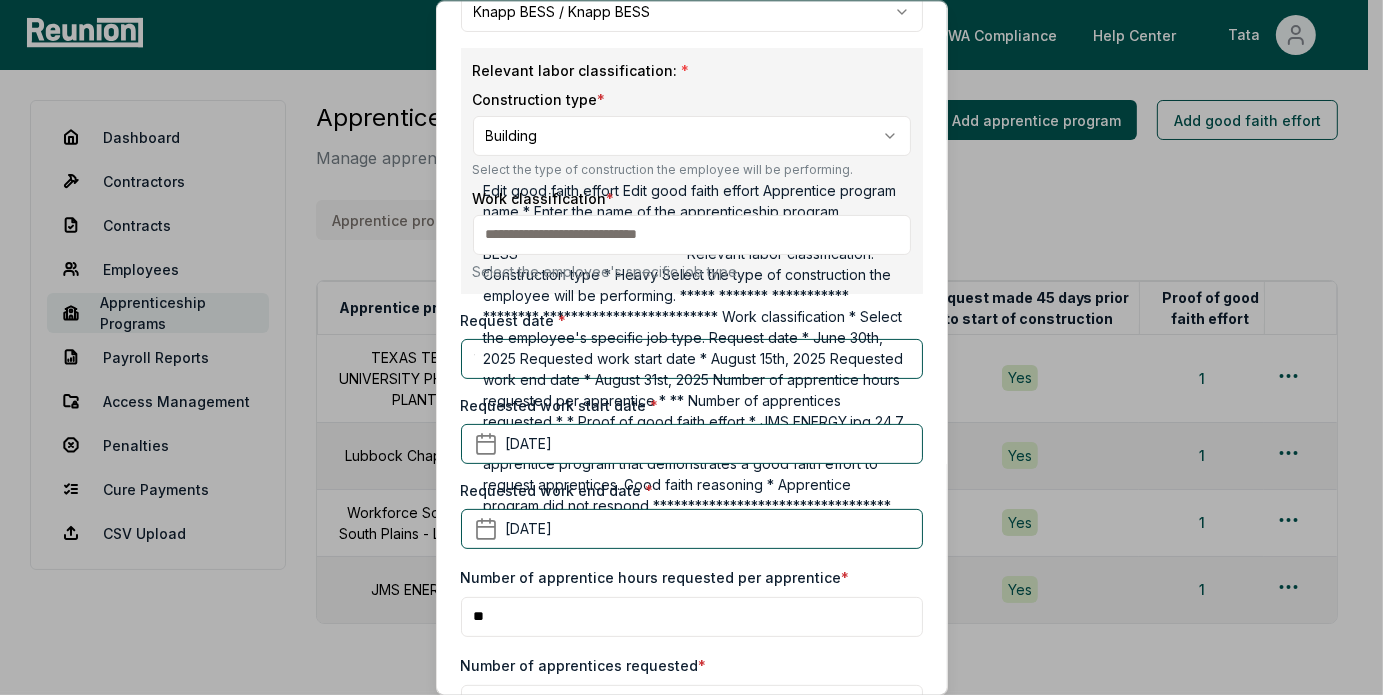 click on "**********" at bounding box center [692, 132] 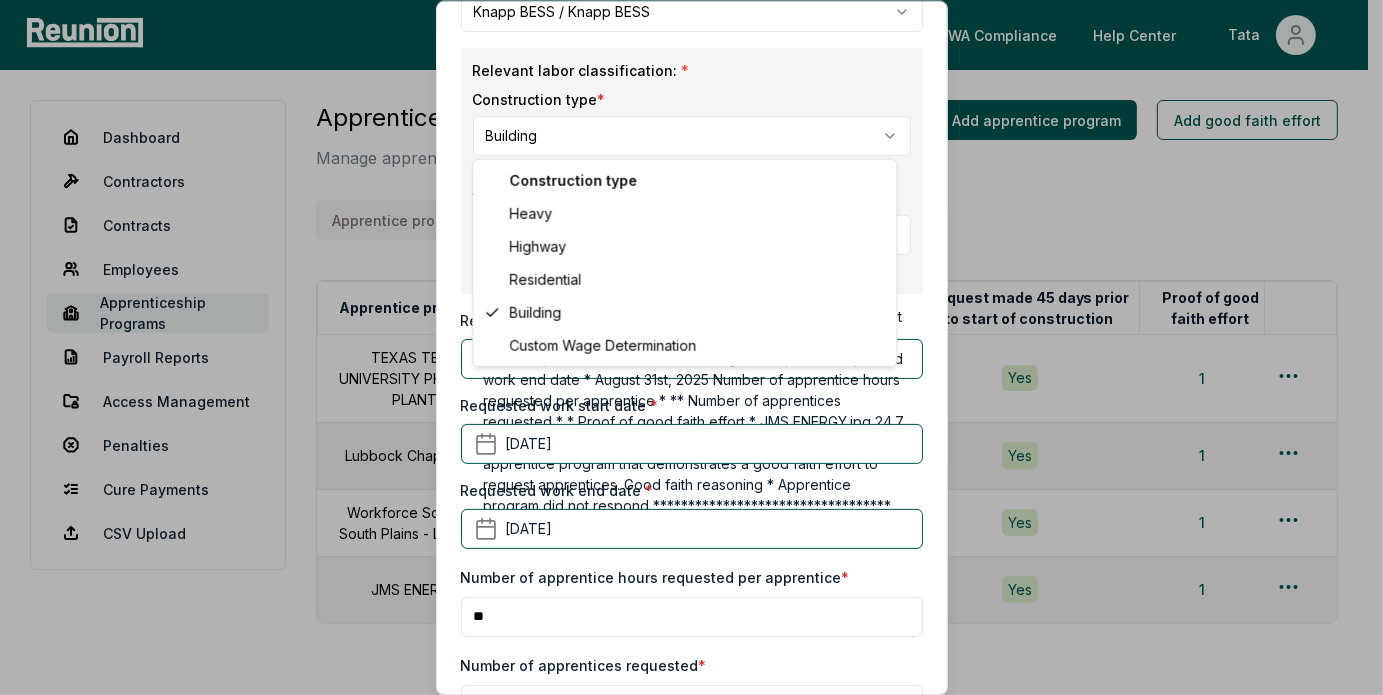 select on "**********" 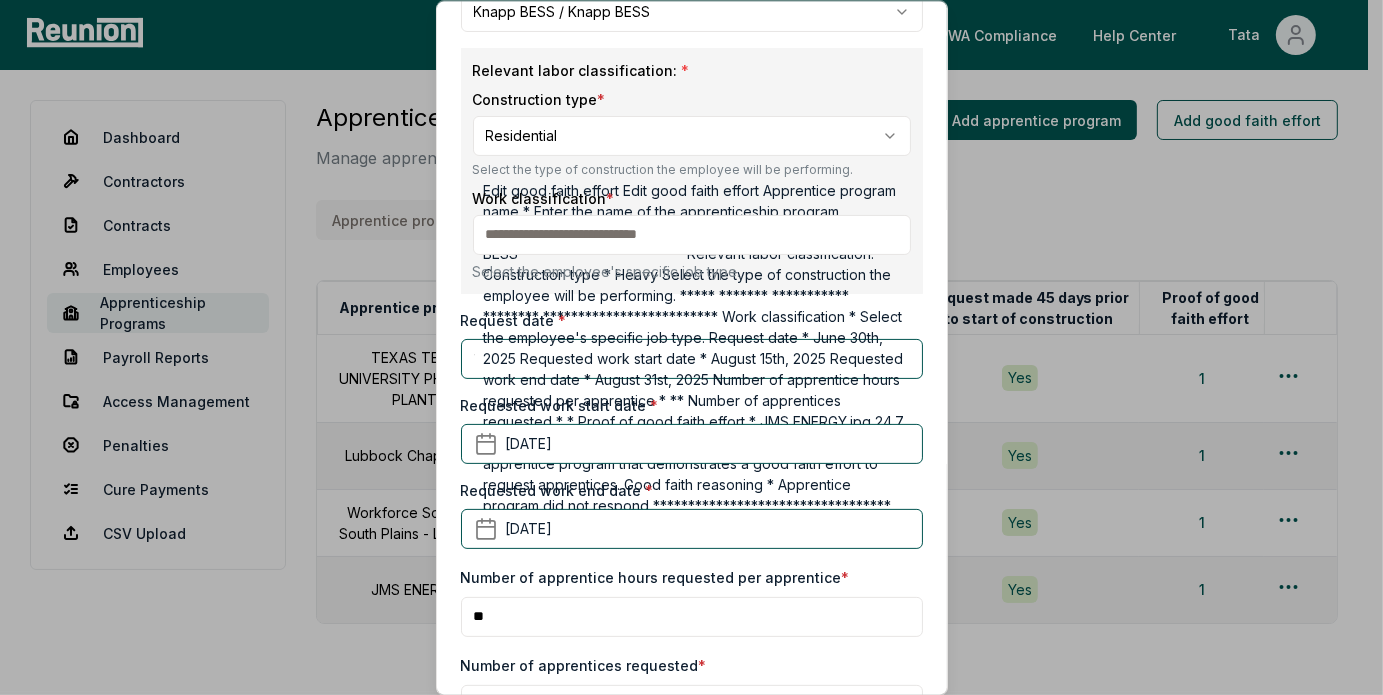 click on "Work classification   *  Select the employee's specific job type." at bounding box center [692, 234] 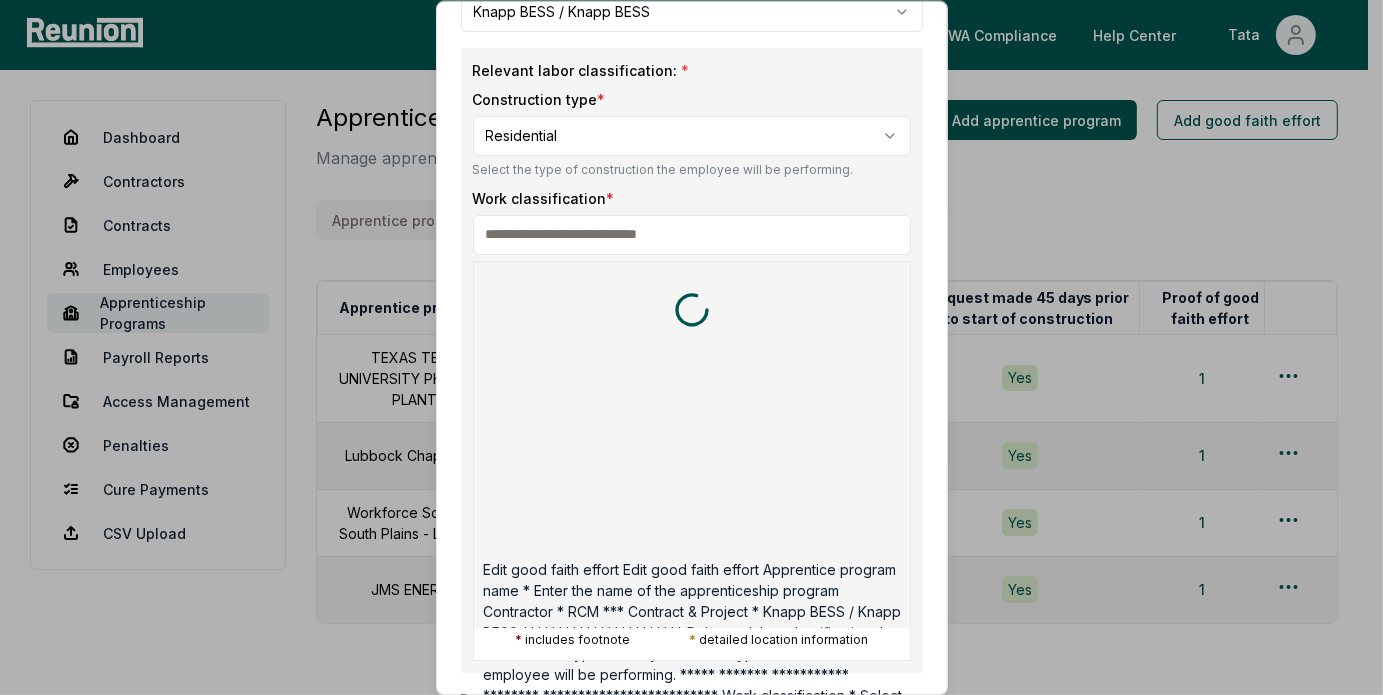 click at bounding box center (692, 234) 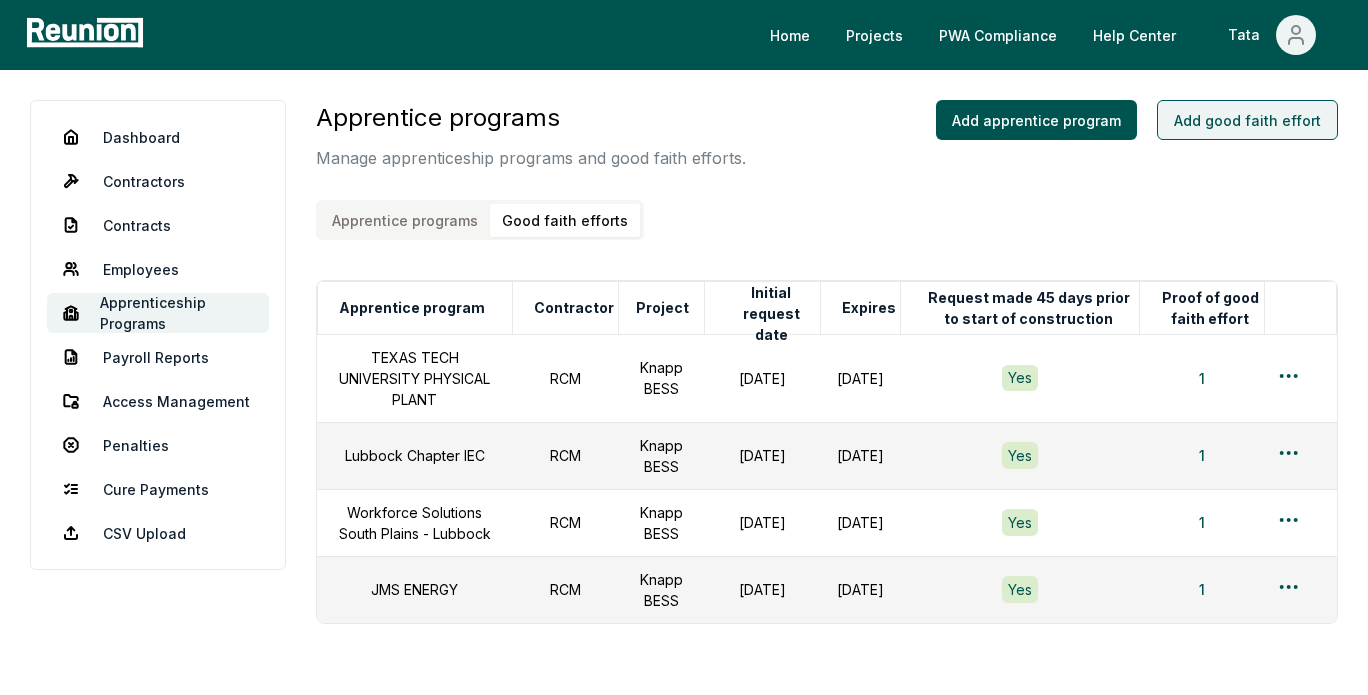 click on "Add good faith effort" at bounding box center (1247, 120) 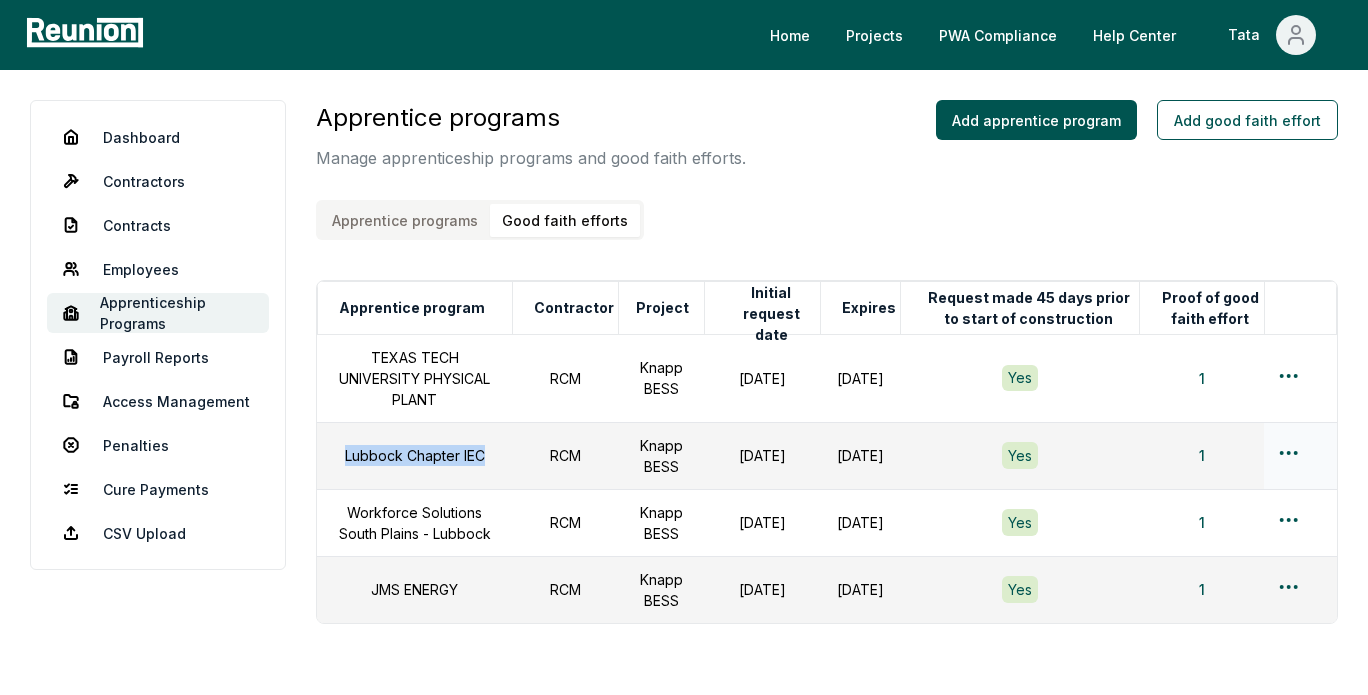 drag, startPoint x: 486, startPoint y: 432, endPoint x: 346, endPoint y: 436, distance: 140.05713 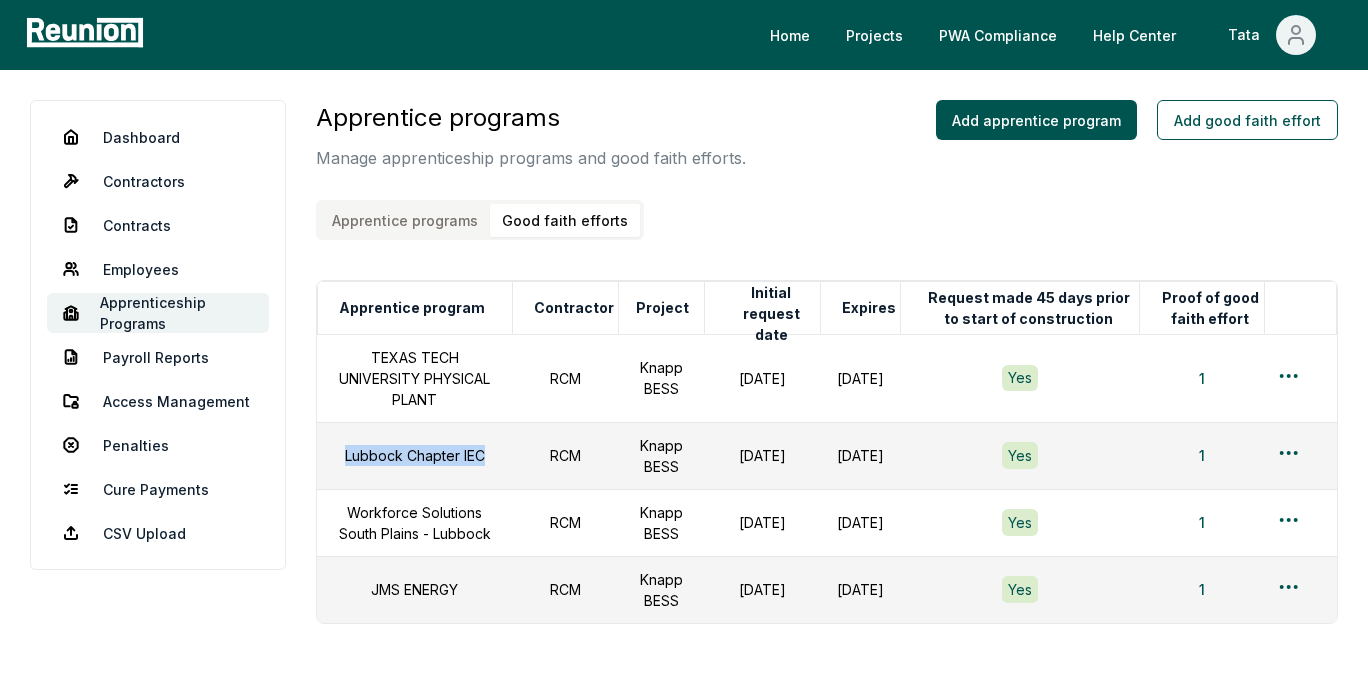 copy on "Lubbock Chapter IEC" 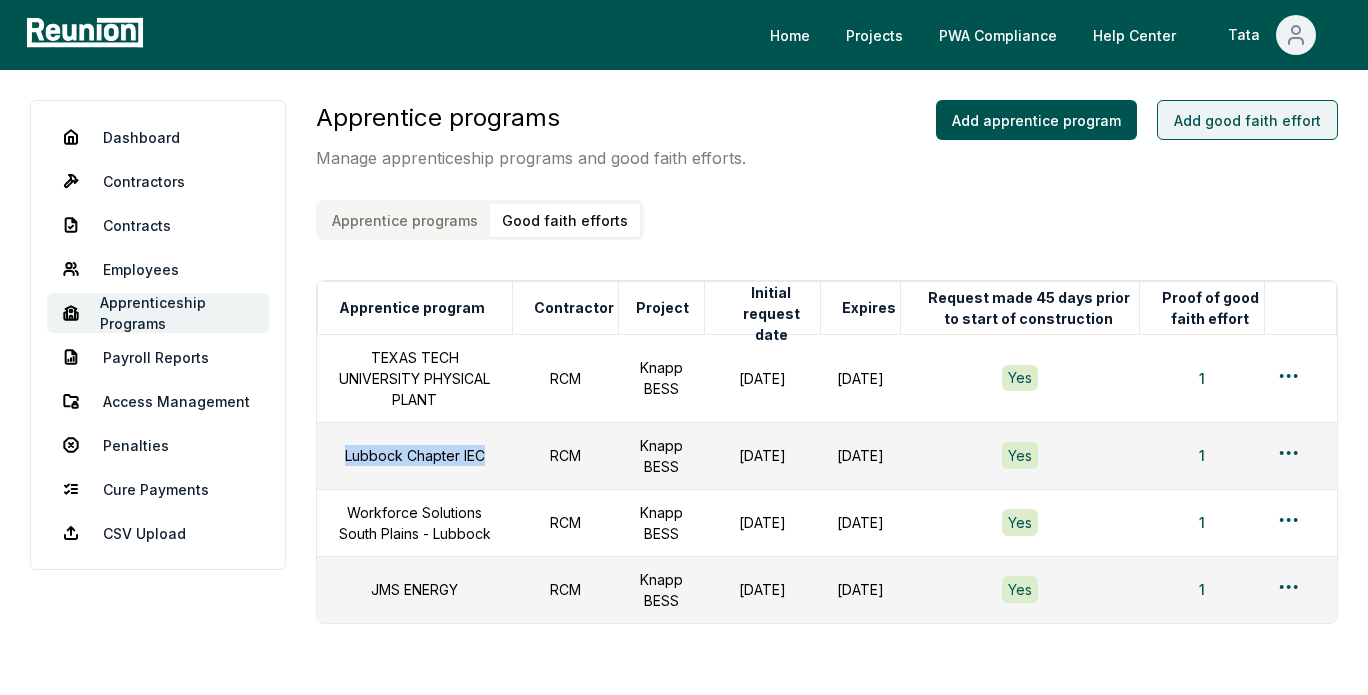 click on "Add good faith effort" at bounding box center [1247, 120] 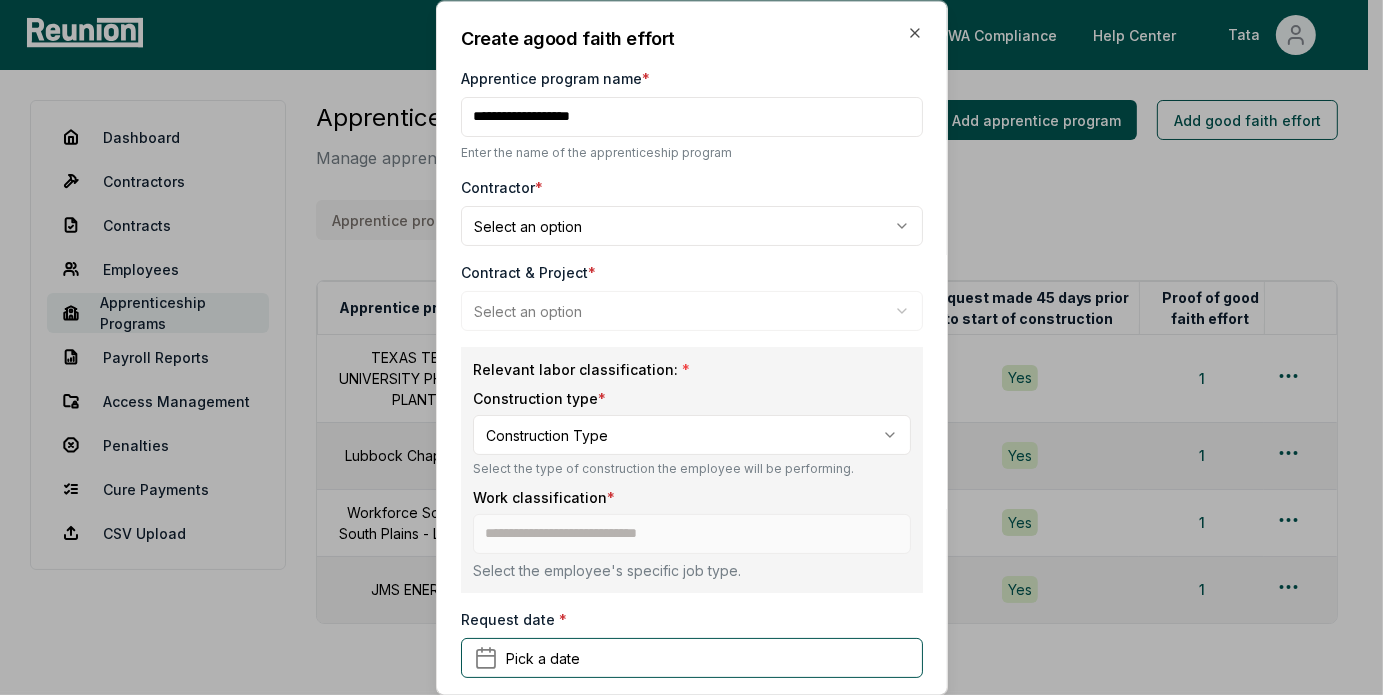 type on "**********" 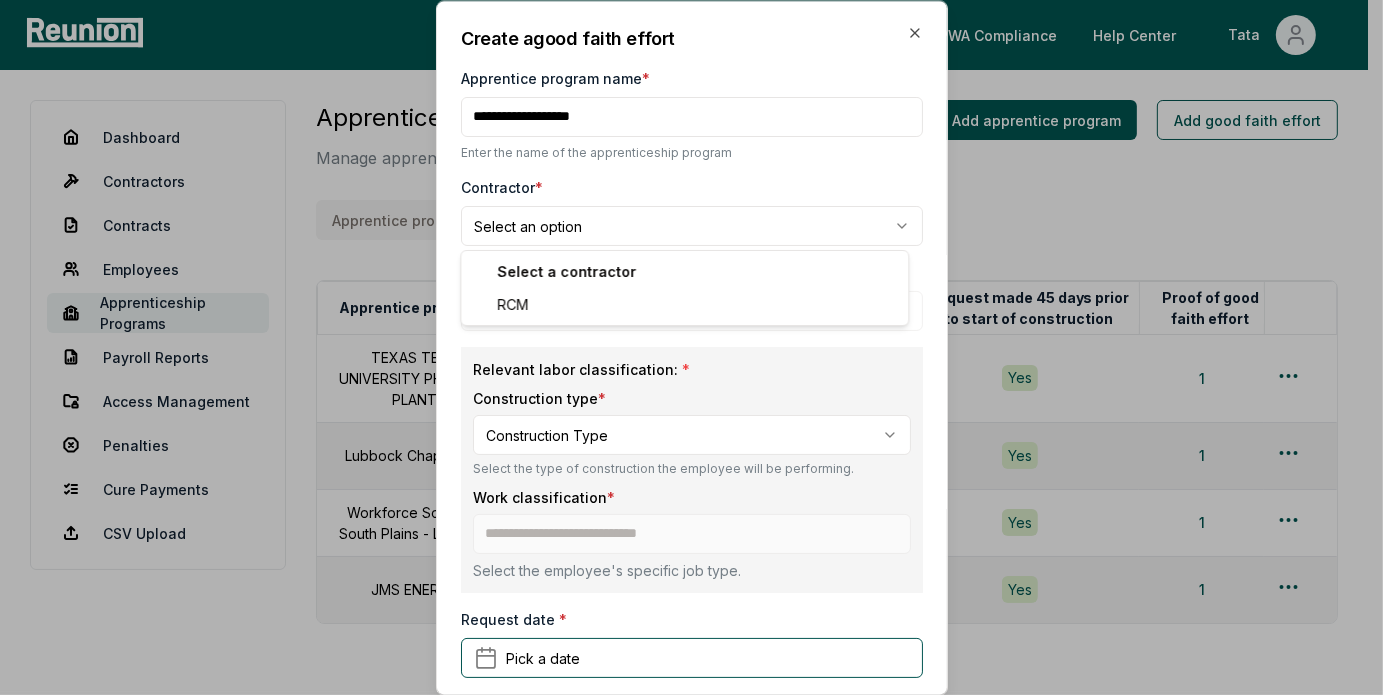 select on "**********" 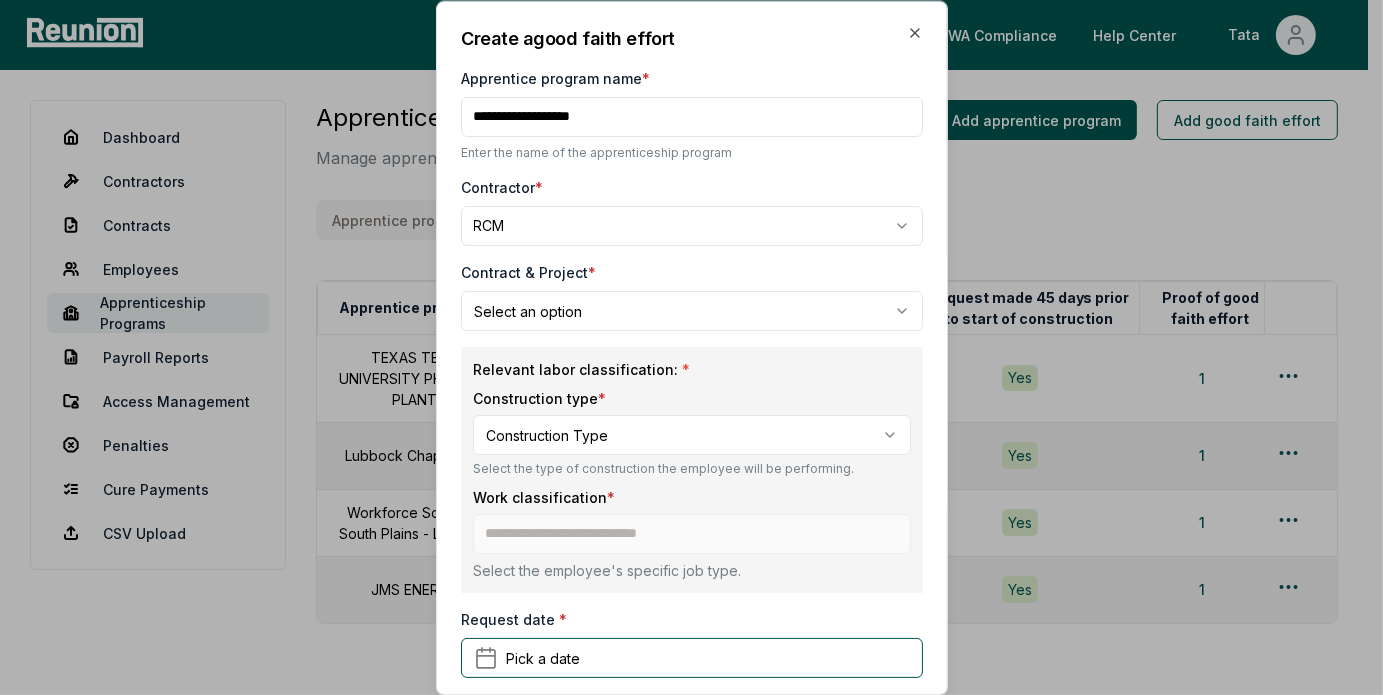 click on "Please visit us on your desktop We're working on making our marketplace mobile-friendly. For now, please visit Reunion on a desktop computer. Home Projects PWA Compliance Help Center Tata Dashboard Contractors Contracts Employees Apprenticeship Programs Payroll Reports Access Management Penalties Cure Payments CSV Upload Apprentice programs Manage apprenticeship programs and good faith efforts. Apprentice programs Good faith efforts Add apprentice program Add good faith effort Apprentice program Contractor Project Initial request date Expires Request made 45 days prior to start of construction Proof of good faith effort TEXAS TECH UNIVERSITY PHYSICAL PLANT RCM Knapp BESS [DATE] [DATE] Yes 1 Lubbock Chapter IEC RCM Knapp BESS [DATE] [DATE] Yes 1 Workforce Solutions South Plains - Lubbock RCM Knapp BESS [DATE] [DATE] Yes 1 JMS ENERGY RCM Knapp BESS [DATE] [DATE] Yes 1
Create a good faith effort Create a * * RCM" at bounding box center (684, 407) 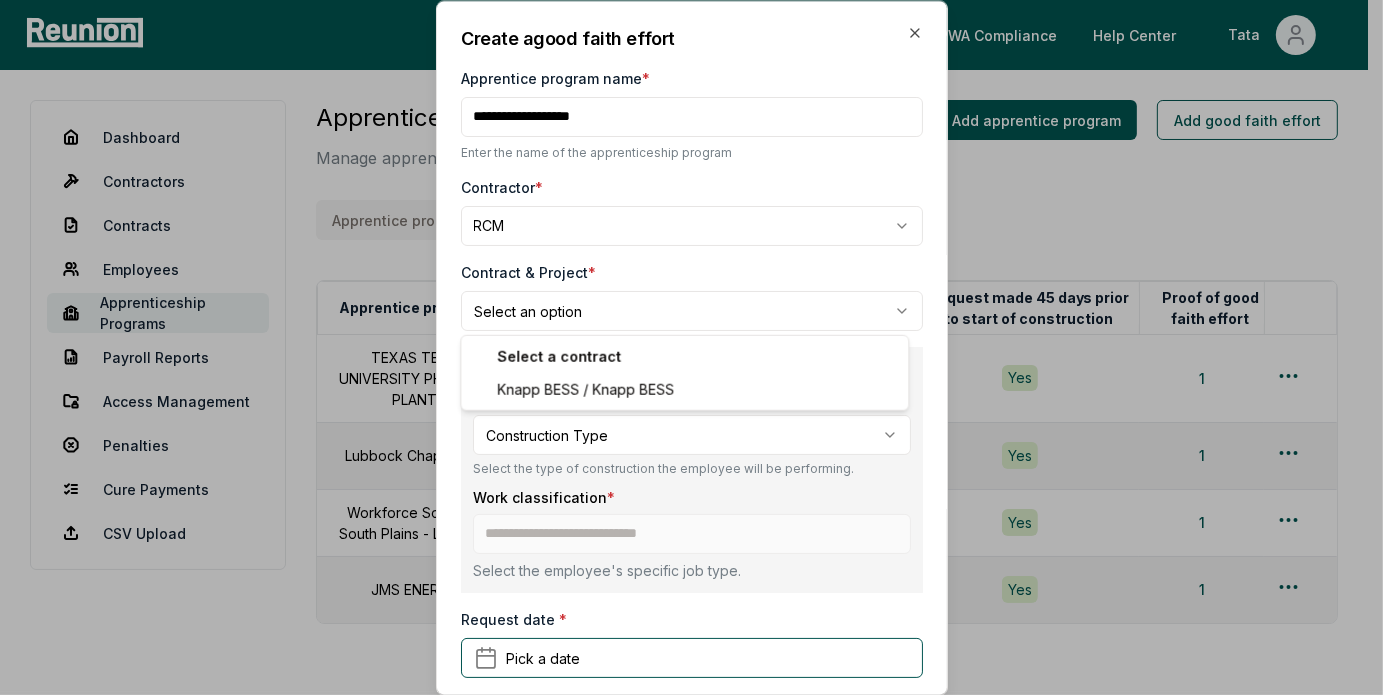 select on "**********" 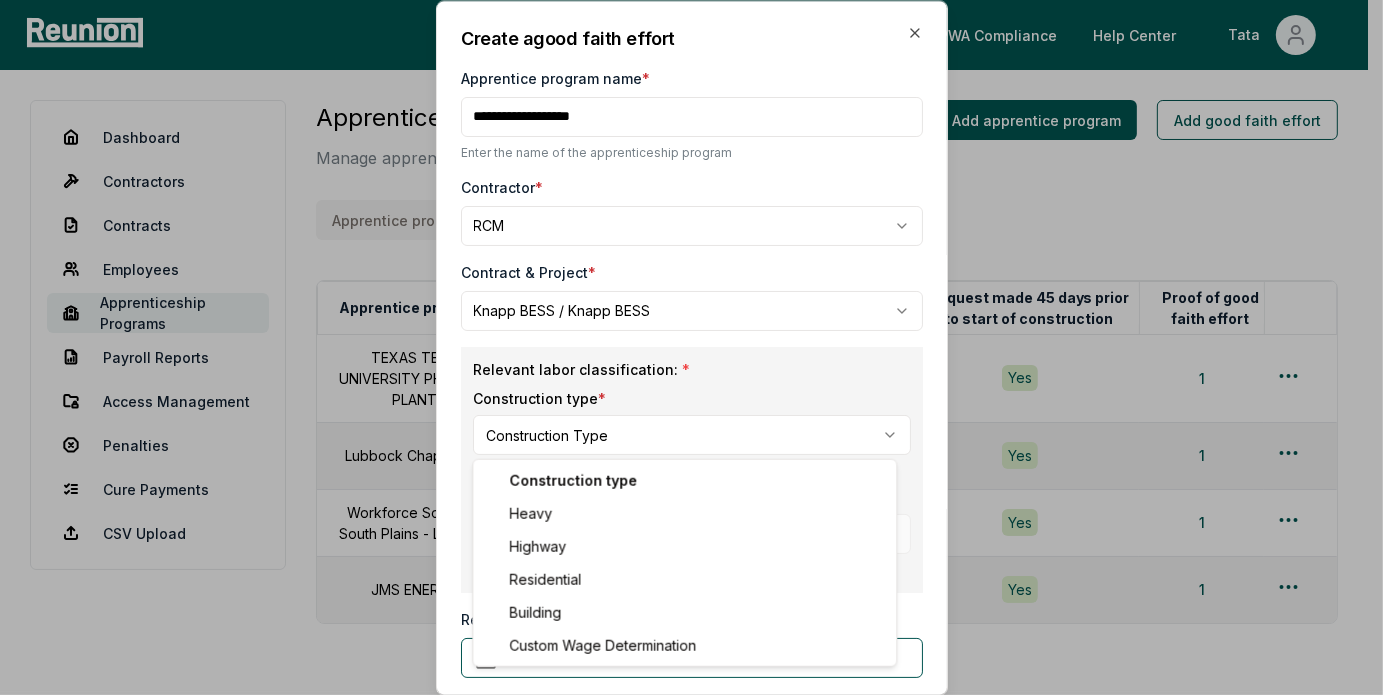 click on "Please visit us on your desktop We're working on making our marketplace mobile-friendly. For now, please visit Reunion on a desktop computer. Home Projects PWA Compliance Help Center Tata Dashboard Contractors Contracts Employees Apprenticeship Programs Payroll Reports Access Management Penalties Cure Payments CSV Upload Apprentice programs Manage apprenticeship programs and good faith efforts. Apprentice programs Good faith efforts Add apprentice program Add good faith effort Apprentice program Contractor Project Initial request date Expires Request made 45 days prior to start of construction Proof of good faith effort TEXAS TECH UNIVERSITY PHYSICAL PLANT RCM Knapp BESS [DATE] [DATE] Yes 1 Lubbock Chapter IEC RCM Knapp BESS [DATE] [DATE] Yes 1 Workforce Solutions South Plains - Lubbock RCM Knapp BESS [DATE] [DATE] Yes 1 JMS ENERGY RCM Knapp BESS [DATE] [DATE] Yes 1
Create a good faith effort Create a * * RCM" at bounding box center (684, 407) 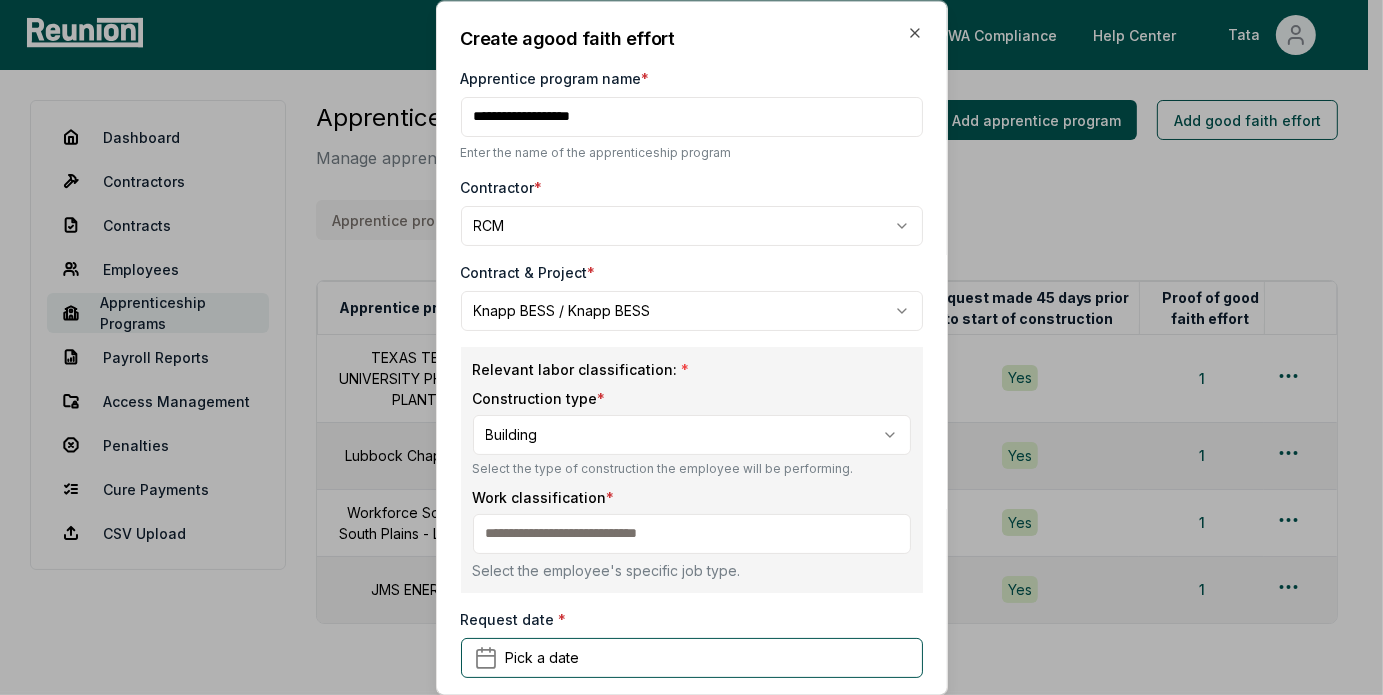 click at bounding box center [692, 534] 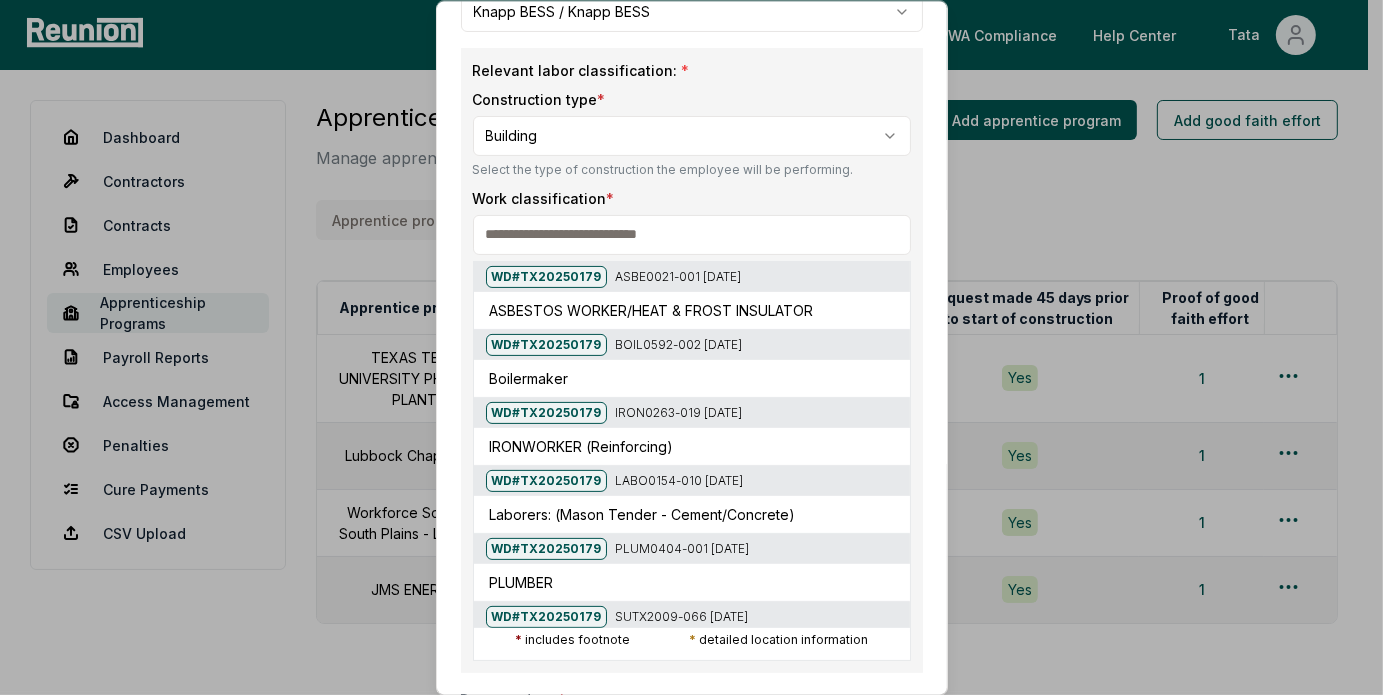 scroll, scrollTop: 400, scrollLeft: 0, axis: vertical 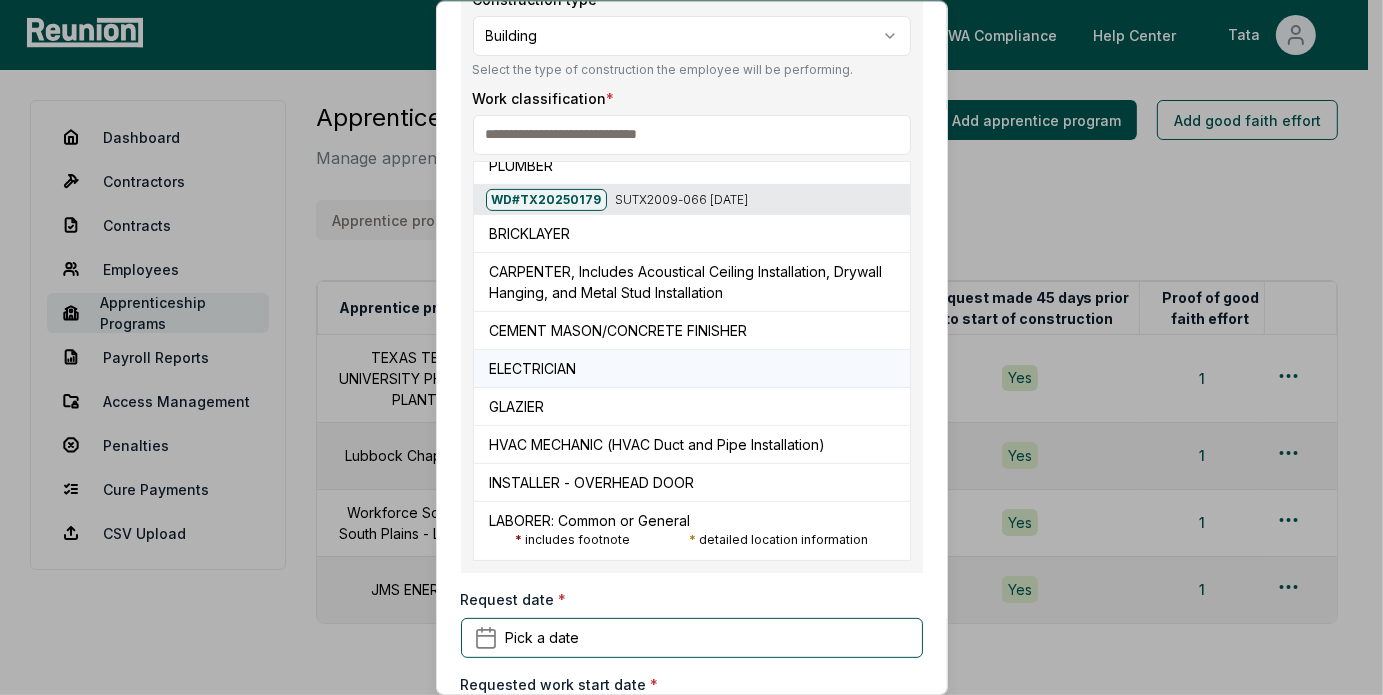 click on "ELECTRICIAN" at bounding box center [692, 369] 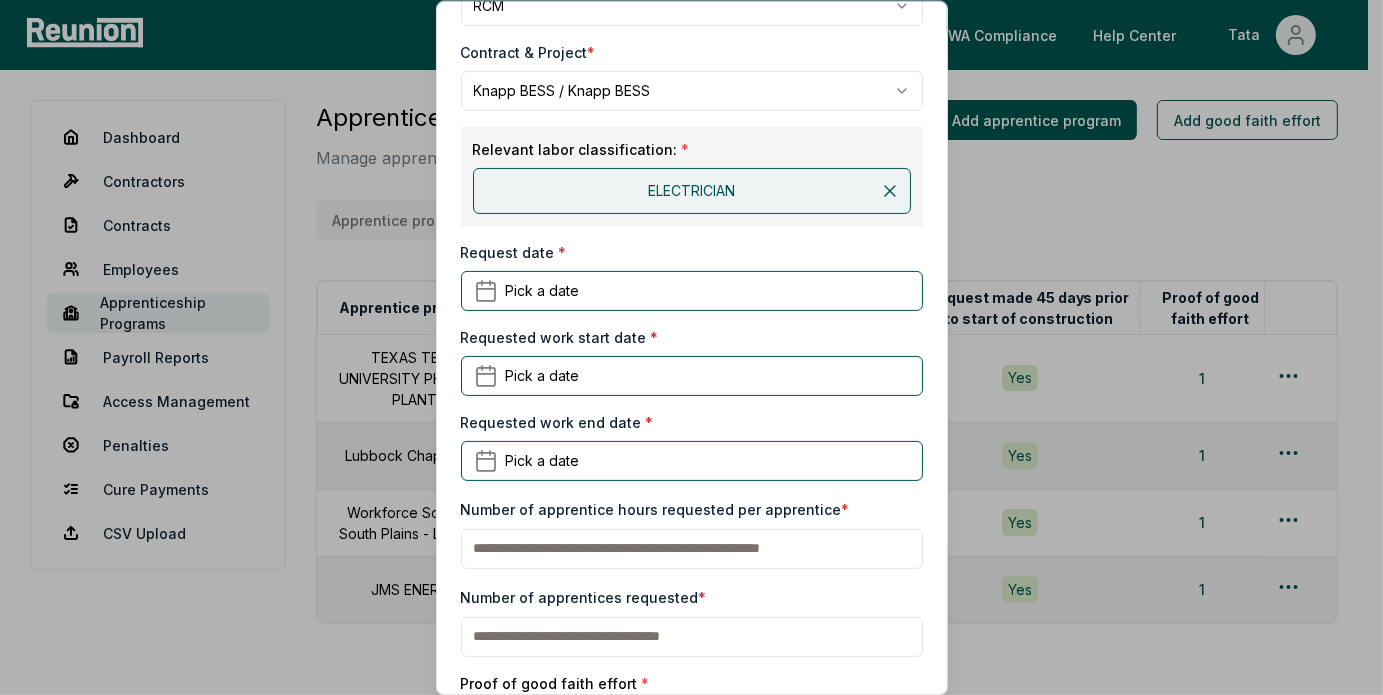 scroll, scrollTop: 100, scrollLeft: 0, axis: vertical 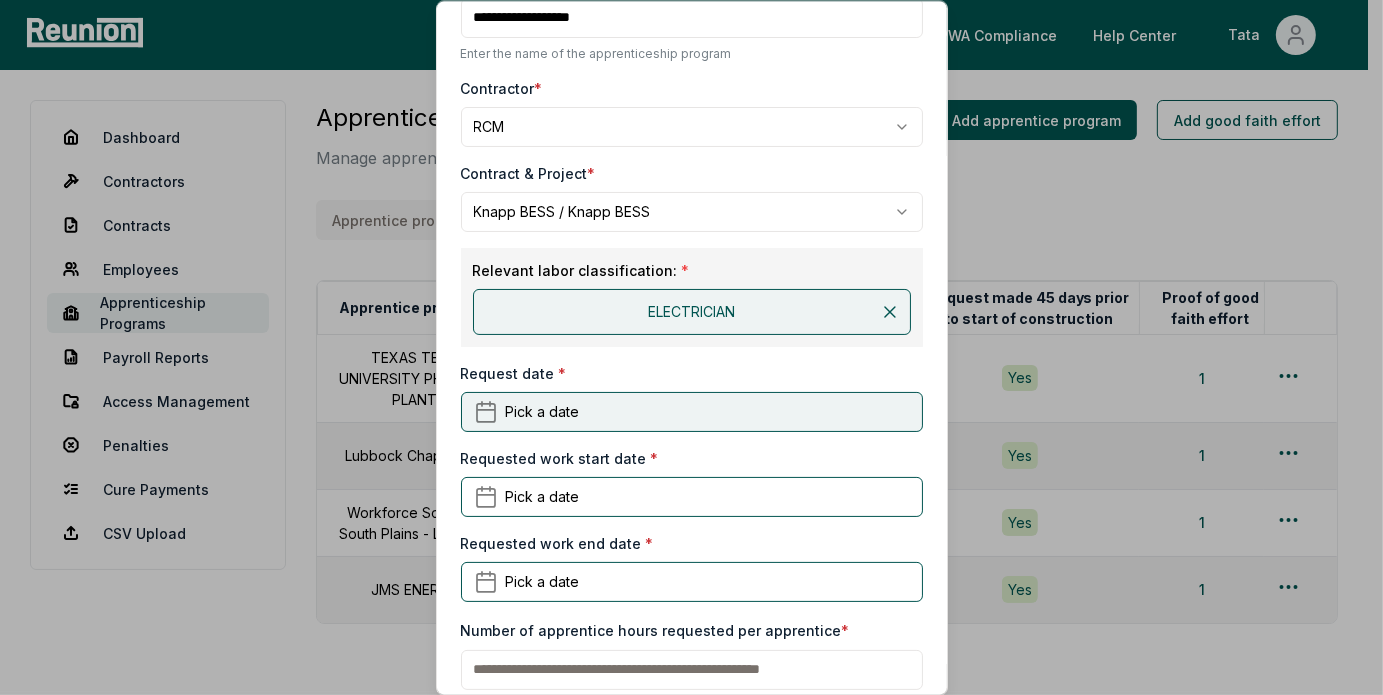 click on "Pick a date" at bounding box center (692, 411) 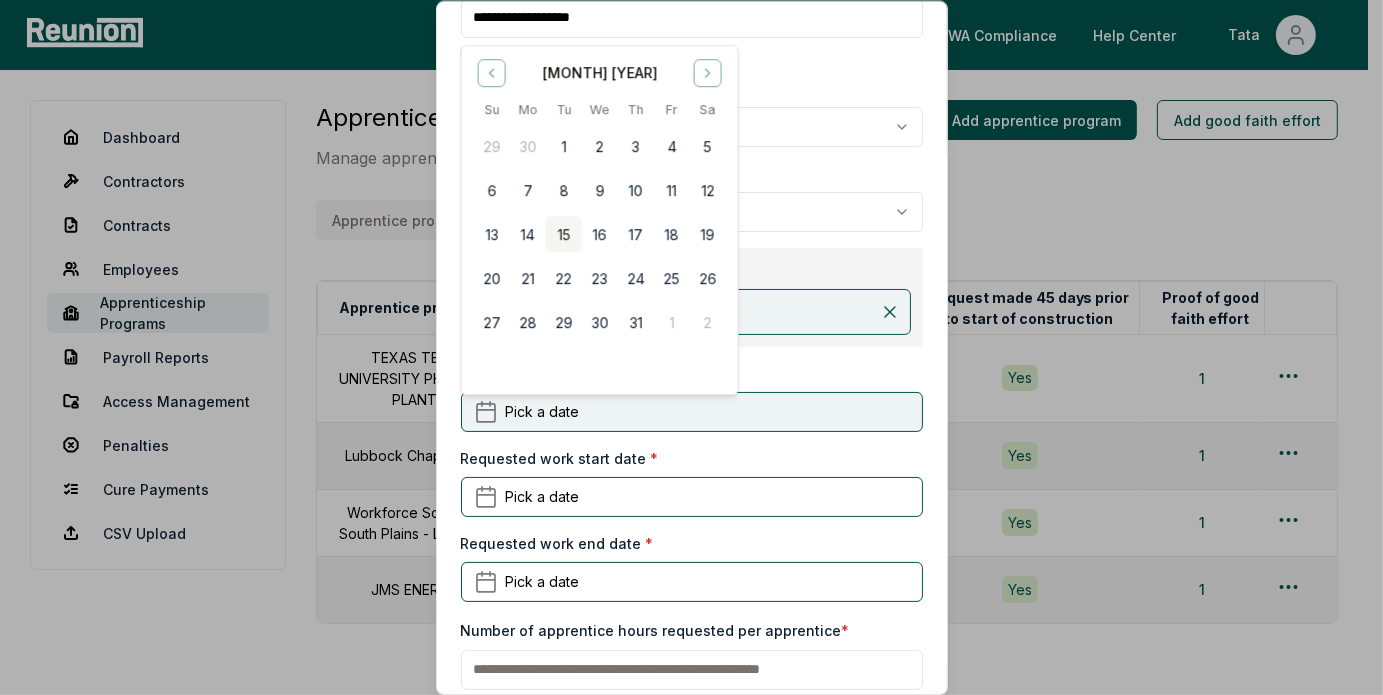 scroll, scrollTop: 0, scrollLeft: 0, axis: both 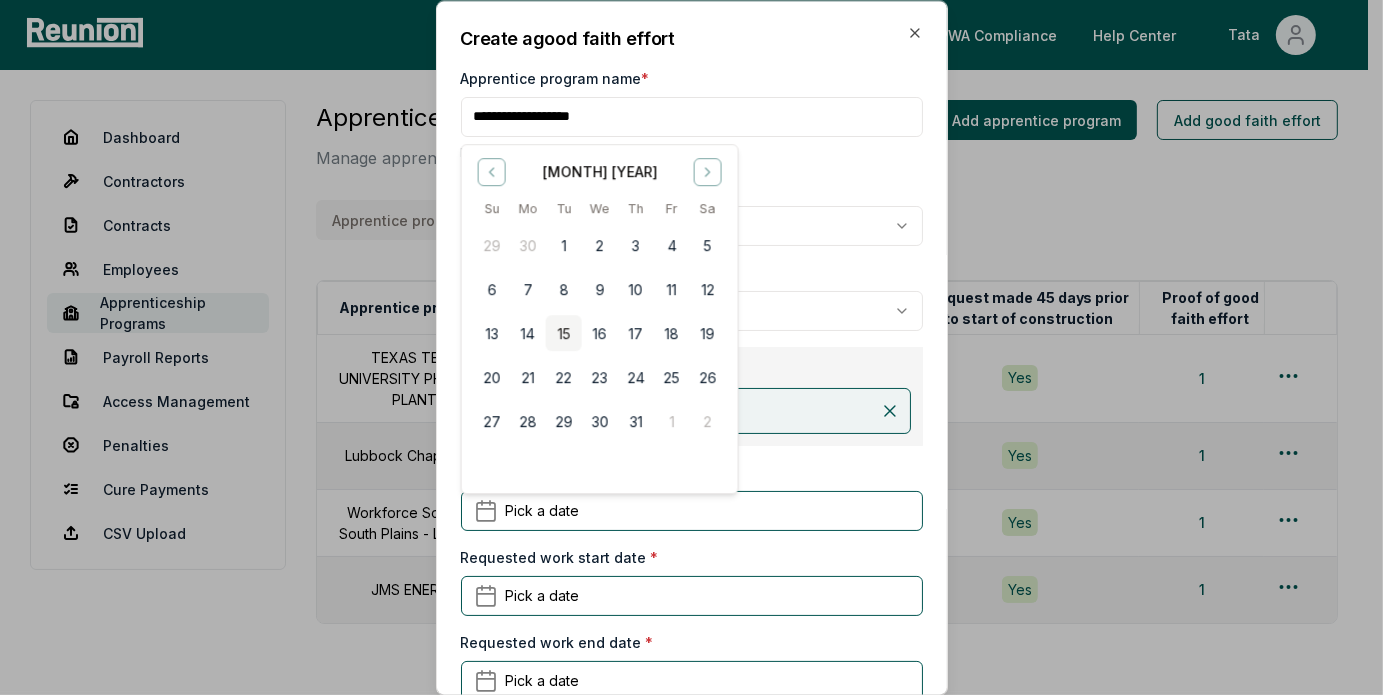 click on "[MONTH] [YEAR]" at bounding box center (599, 169) 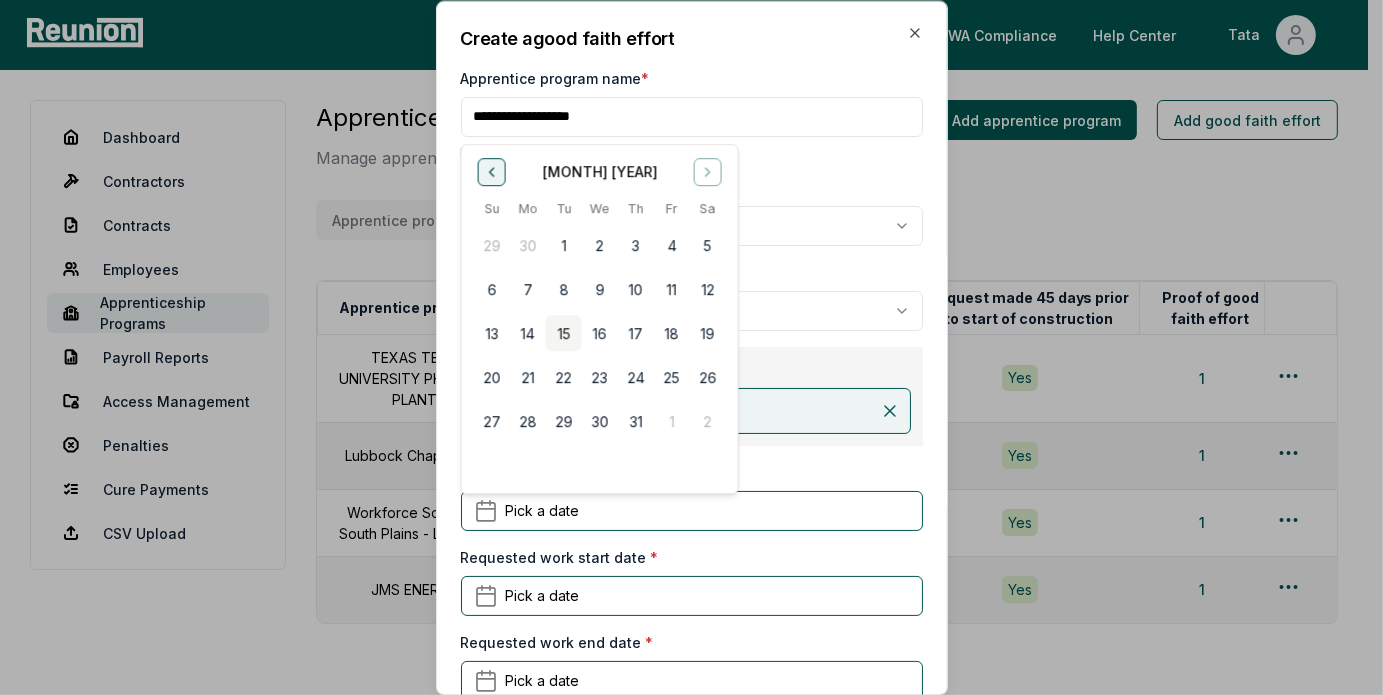 click 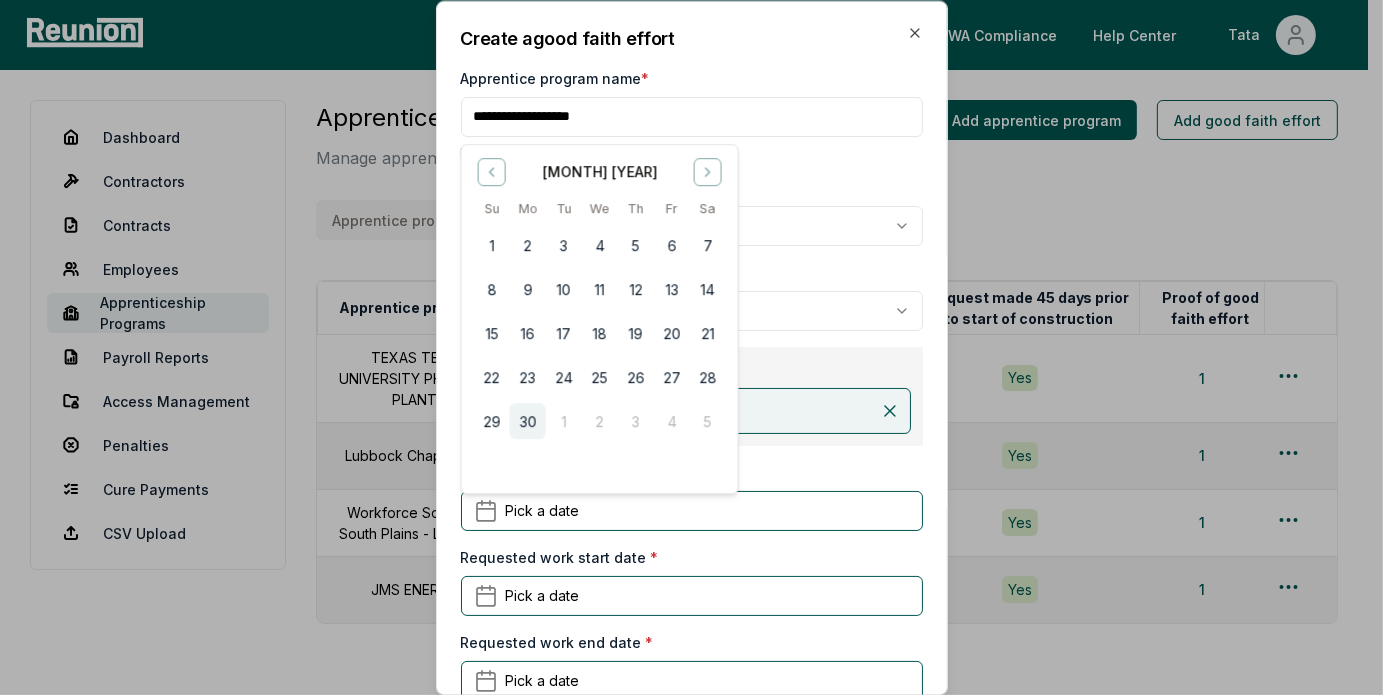 click on "30" at bounding box center (527, 421) 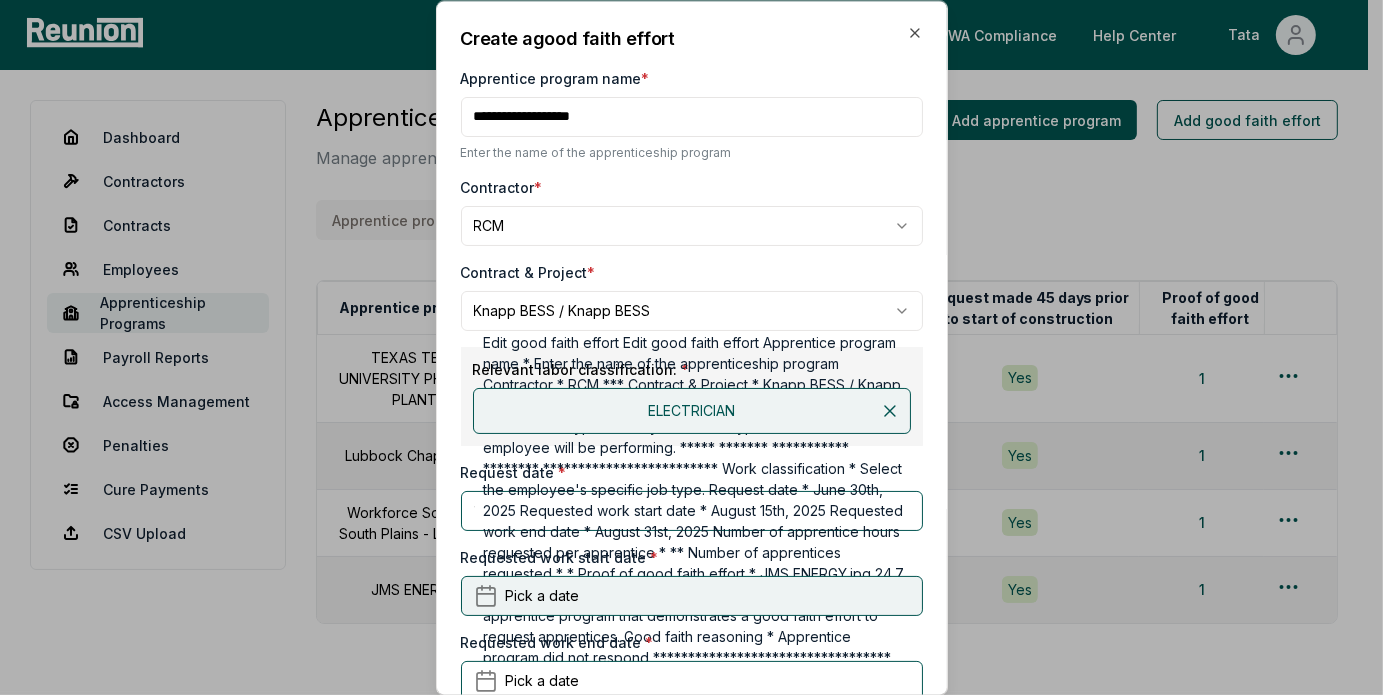 click on "Pick a date" at bounding box center (543, 596) 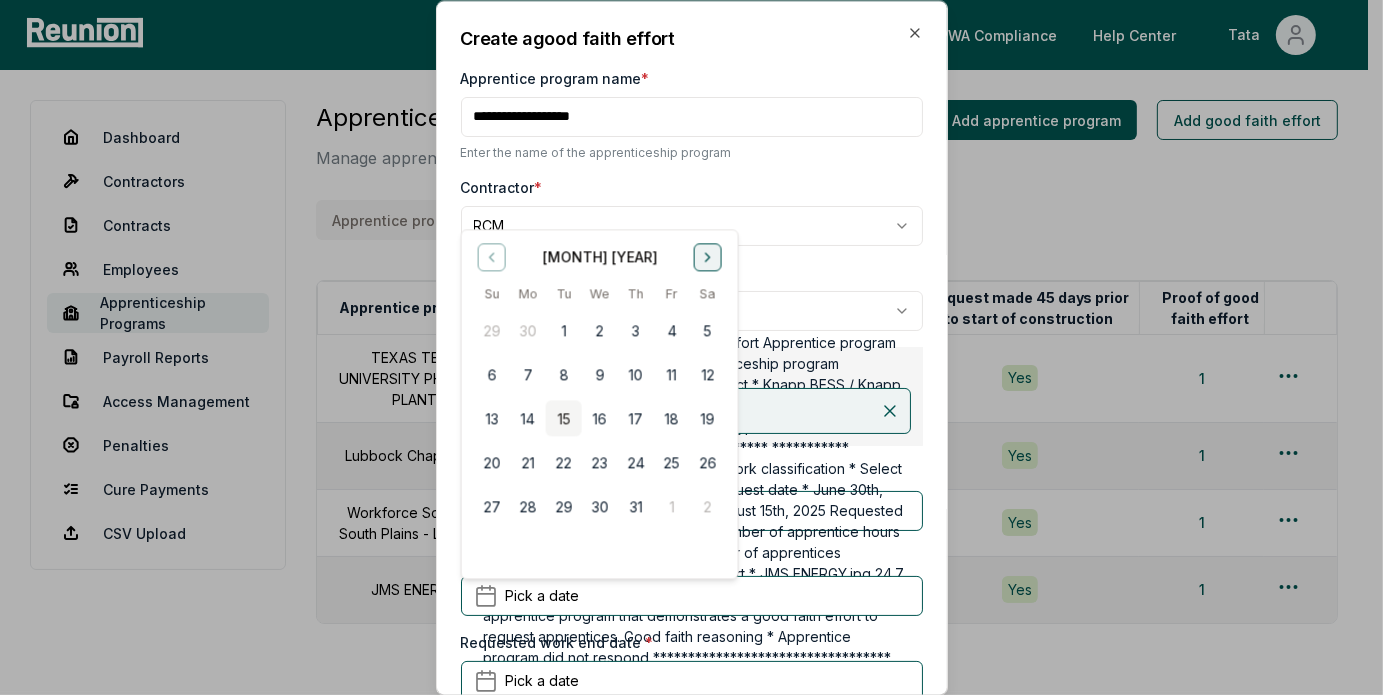 click on "July 2025 Su Mo Tu We Th Fr Sa 29 30 1 2 3 4 5 6 7 8 9 10 11 12 13 14 15 16 17 18 19 20 21 22 23 24 25 26 27 28 29 30 31 1 2" at bounding box center (599, 383) 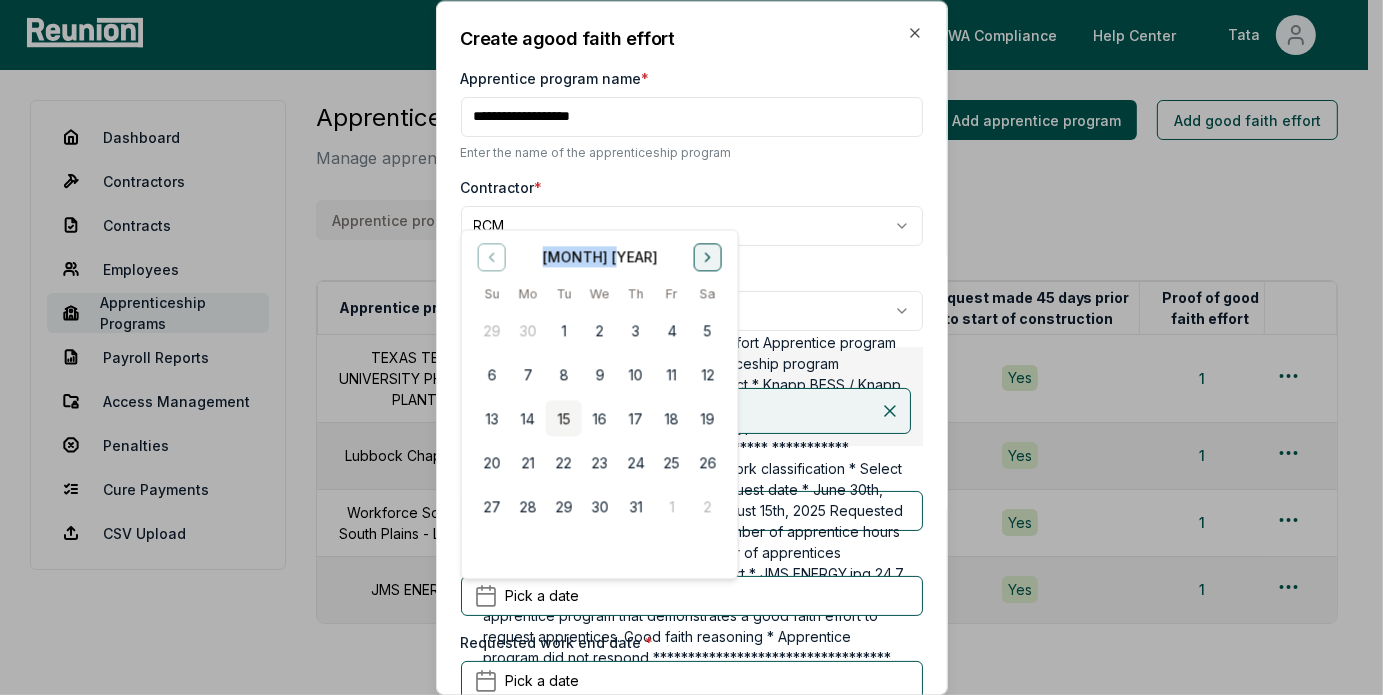 click 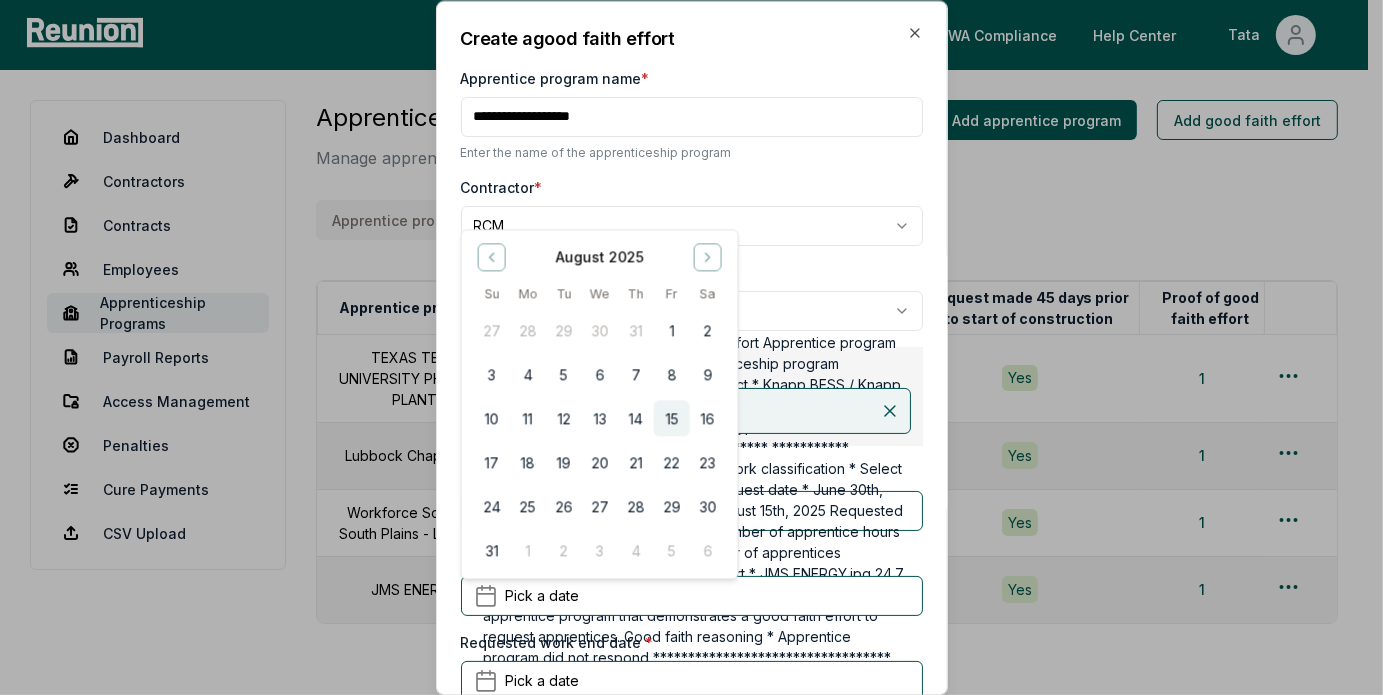 click on "15" at bounding box center [671, 419] 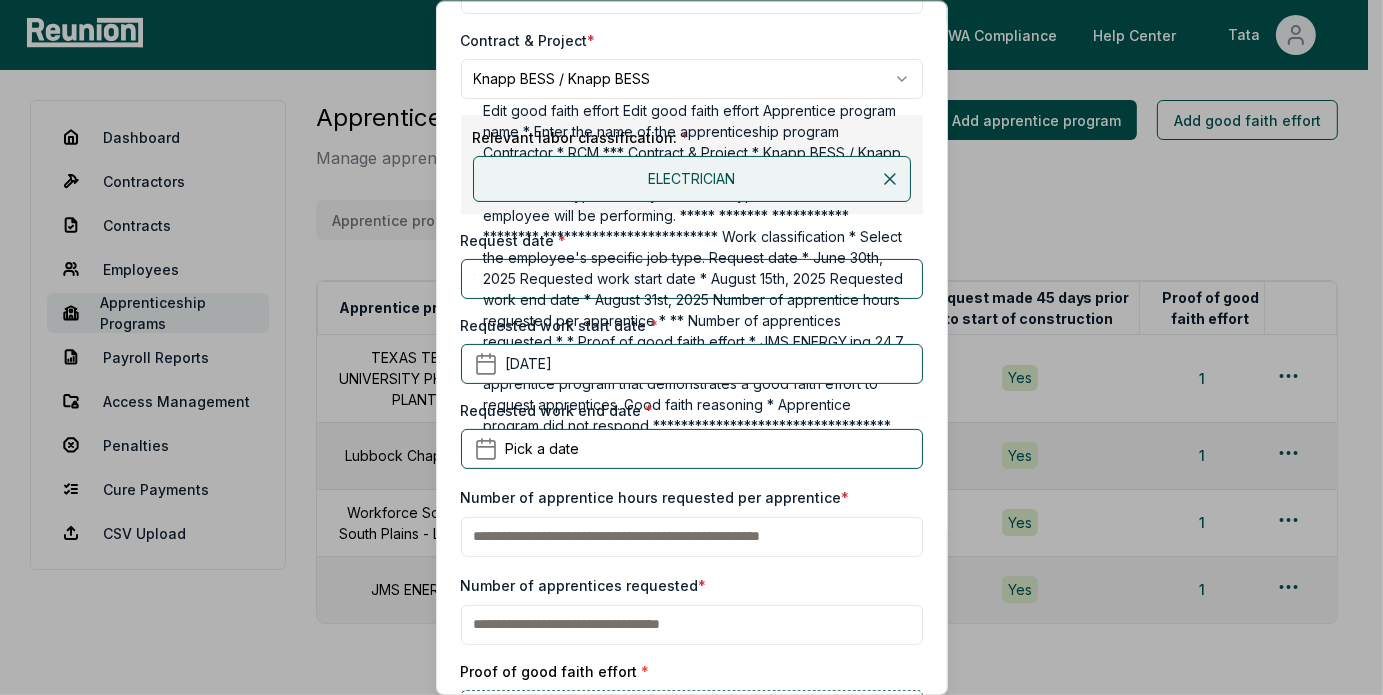 scroll, scrollTop: 300, scrollLeft: 0, axis: vertical 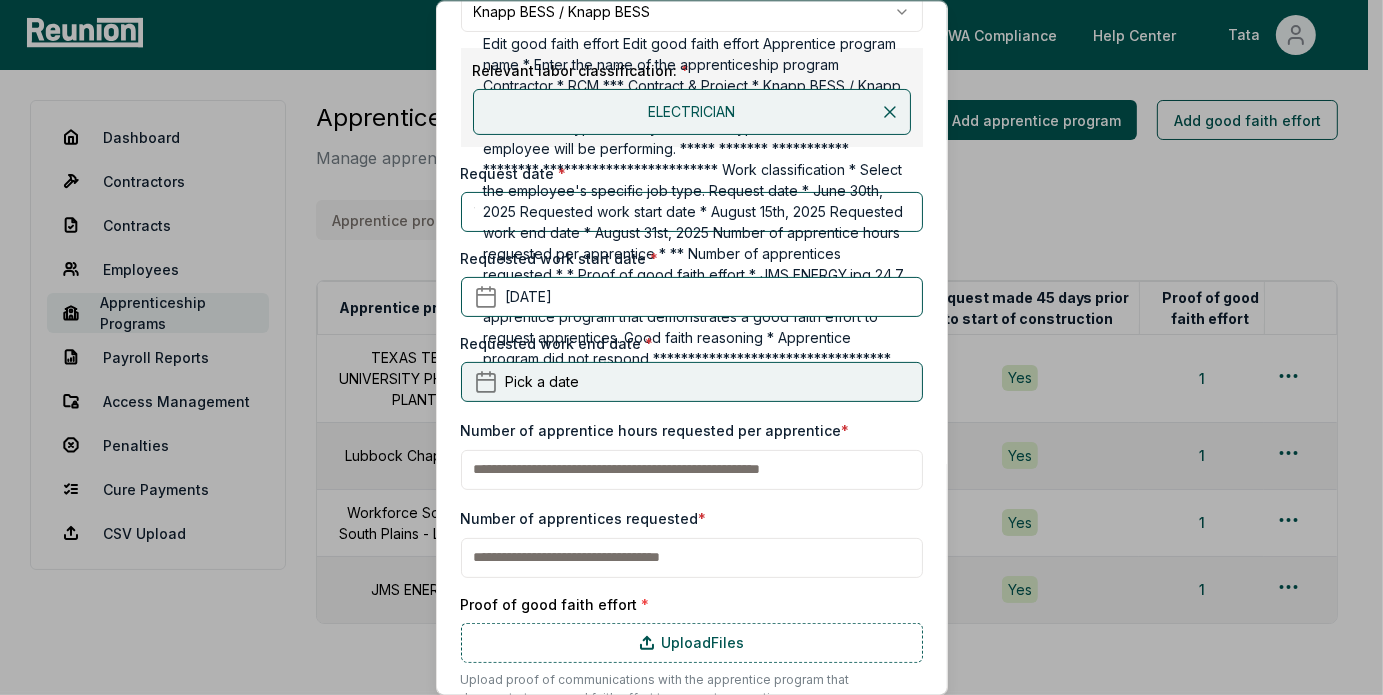 click on "Pick a date" at bounding box center (692, 381) 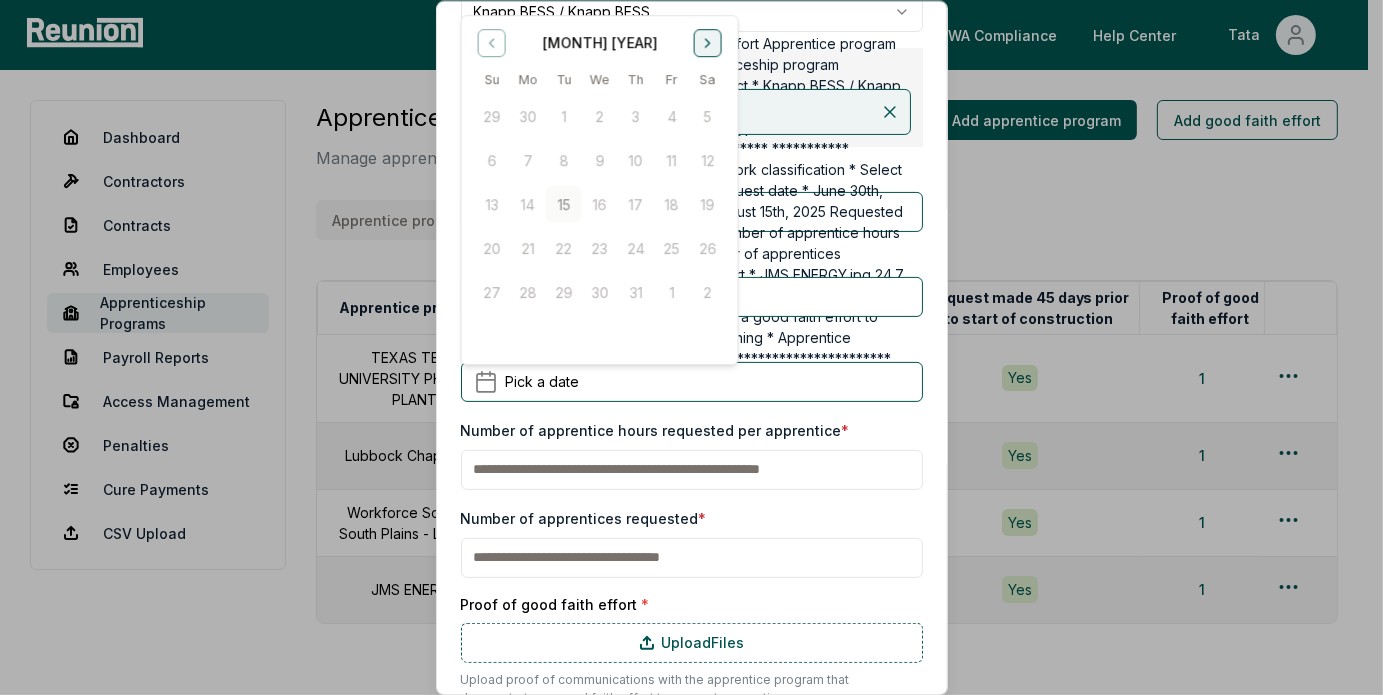 click at bounding box center (707, 42) 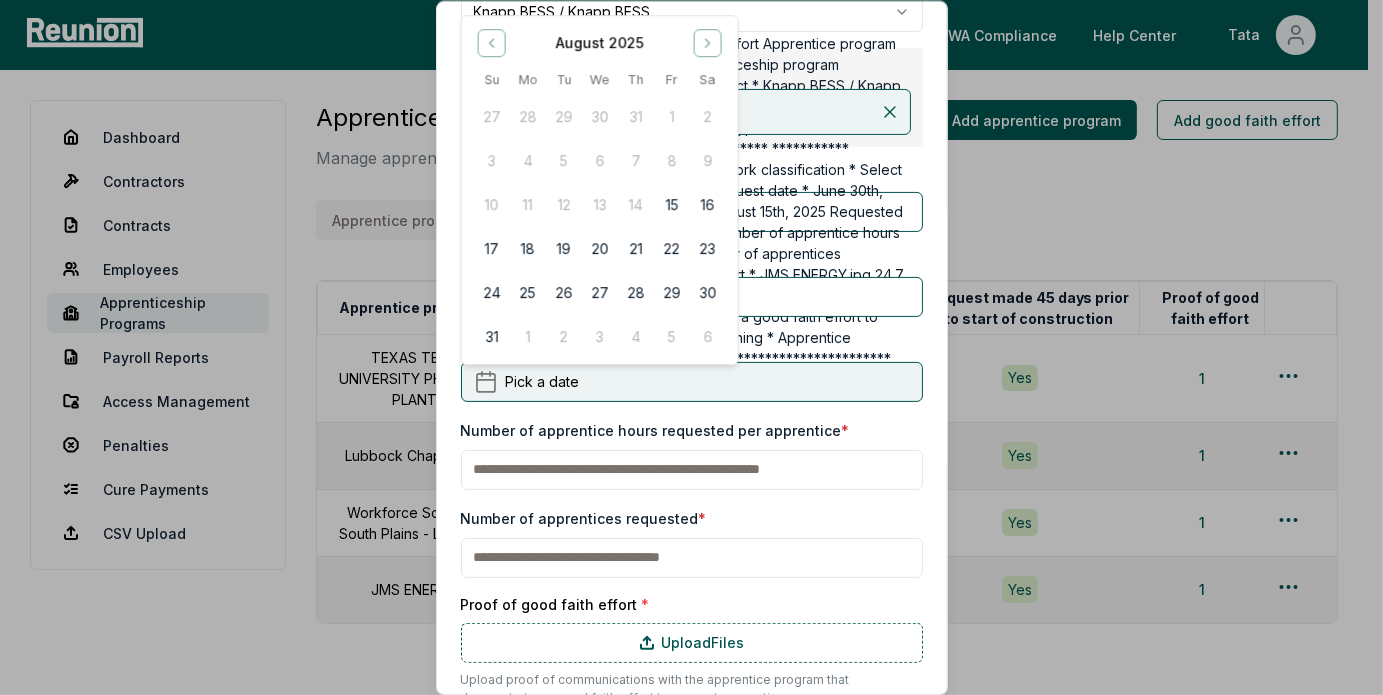 click on "Pick a date" at bounding box center [692, 381] 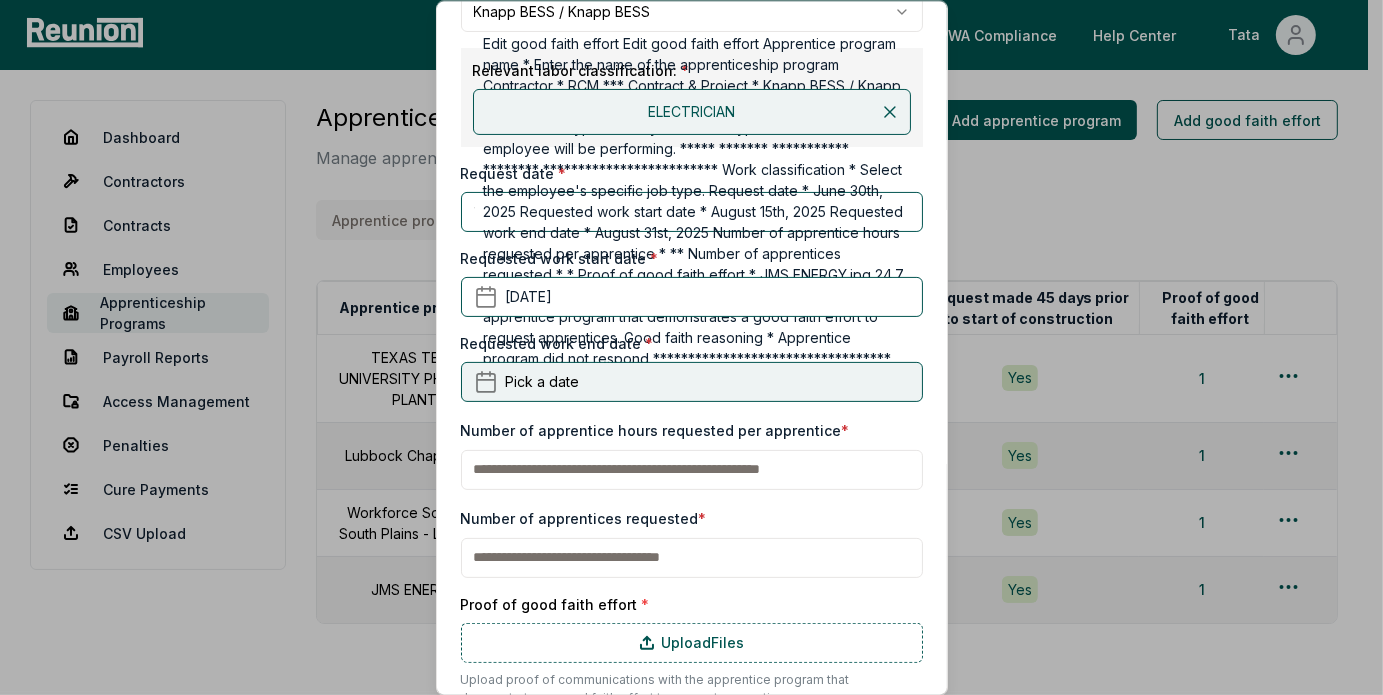 click on "Pick a date" at bounding box center [692, 381] 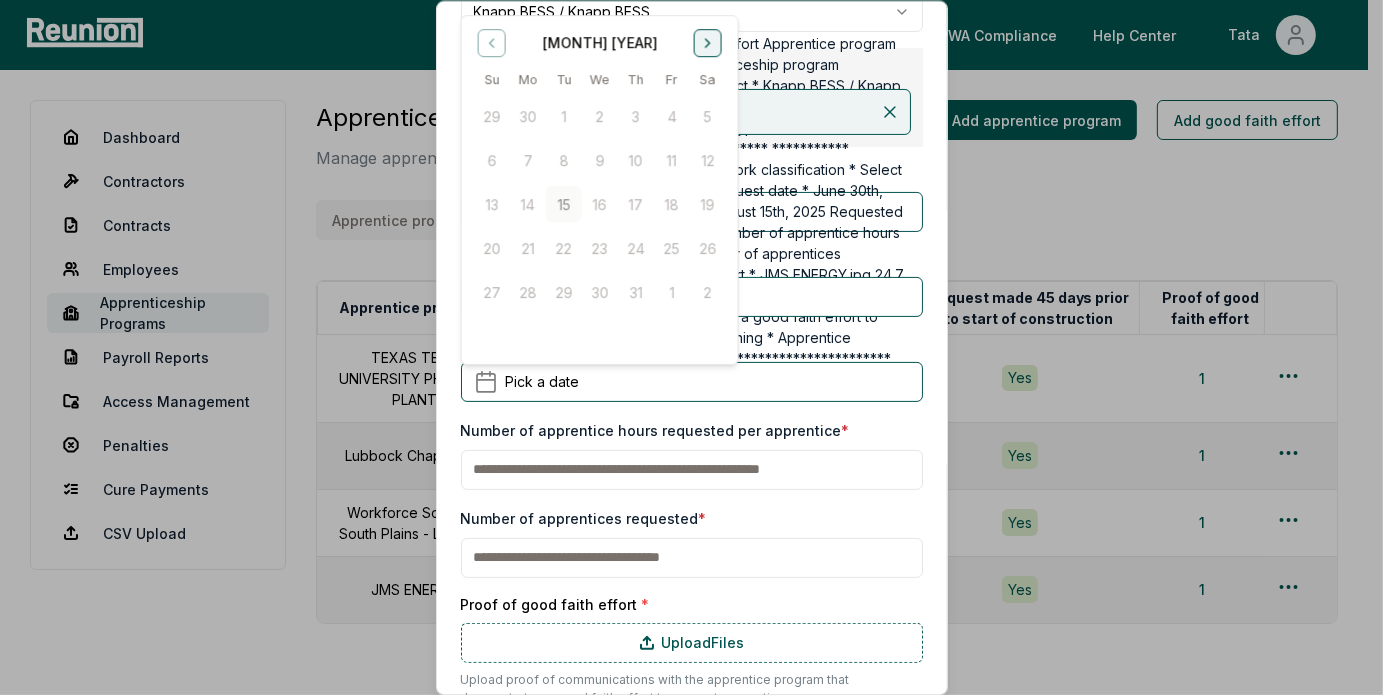 click at bounding box center (707, 42) 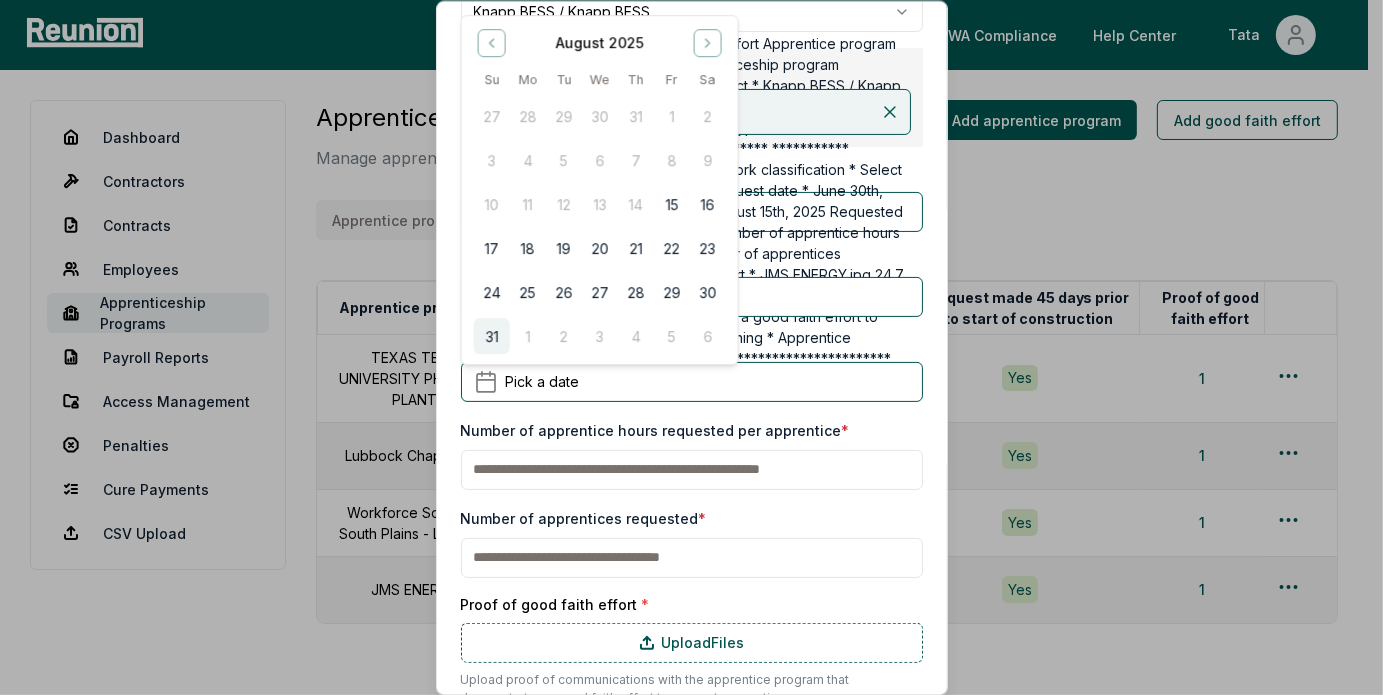 click on "31" at bounding box center (491, 335) 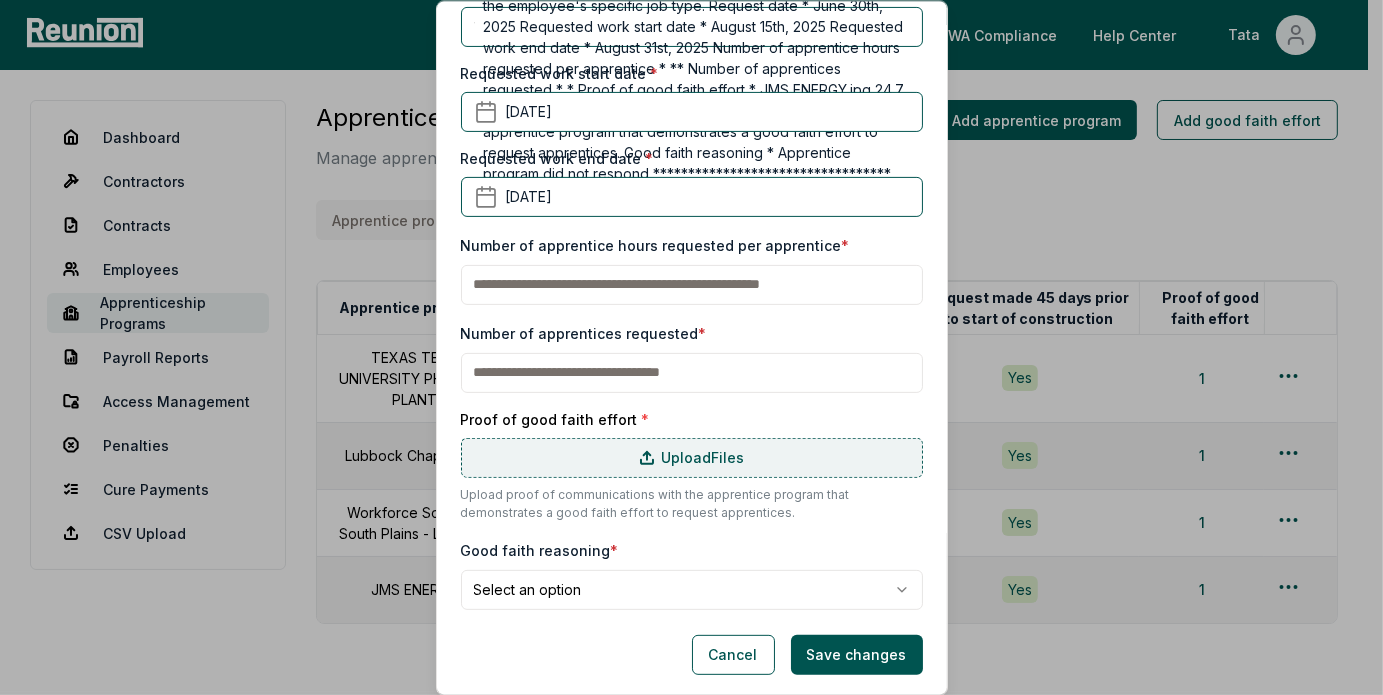 scroll, scrollTop: 488, scrollLeft: 0, axis: vertical 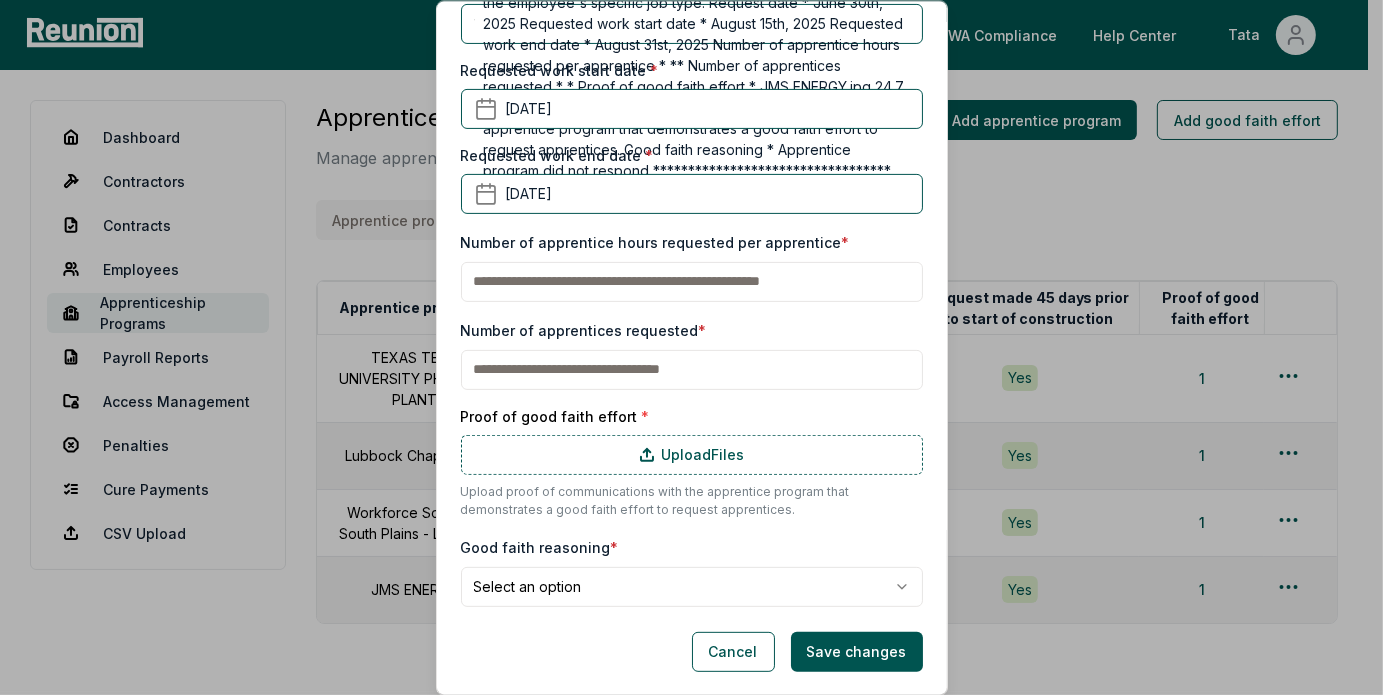click at bounding box center [692, 281] 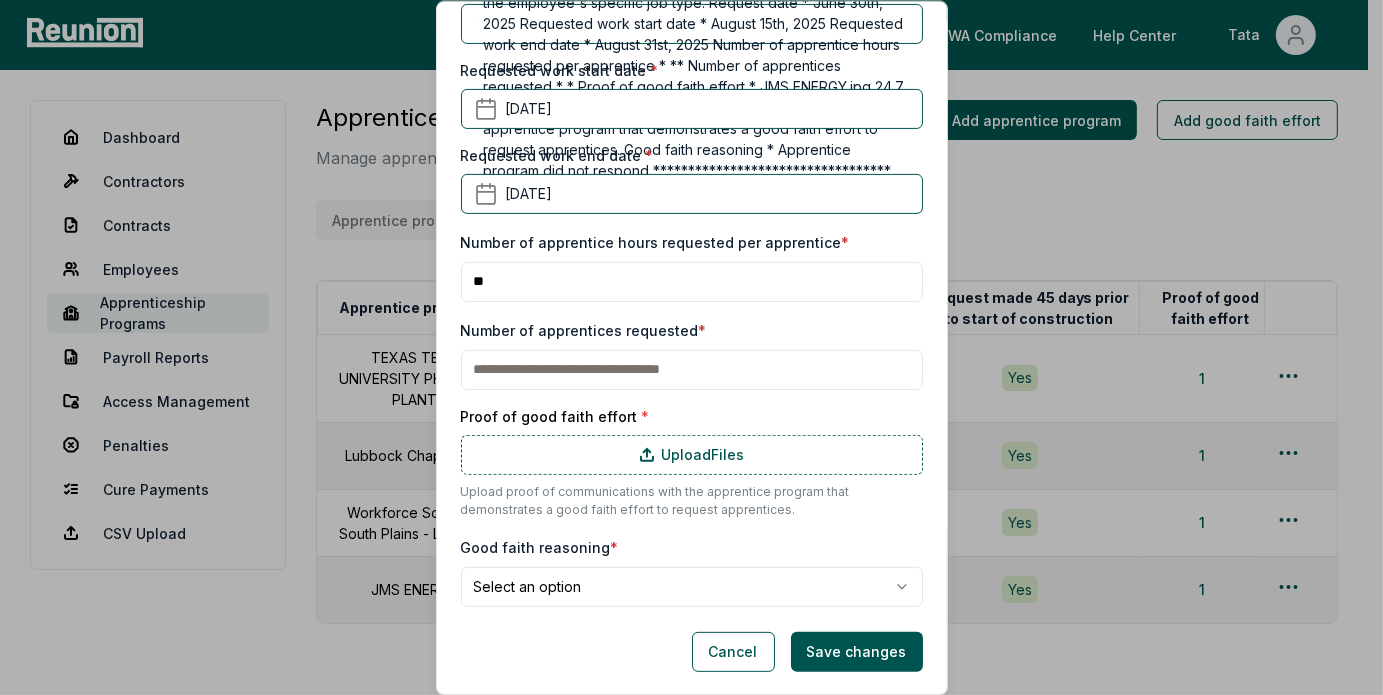 click at bounding box center (692, 369) 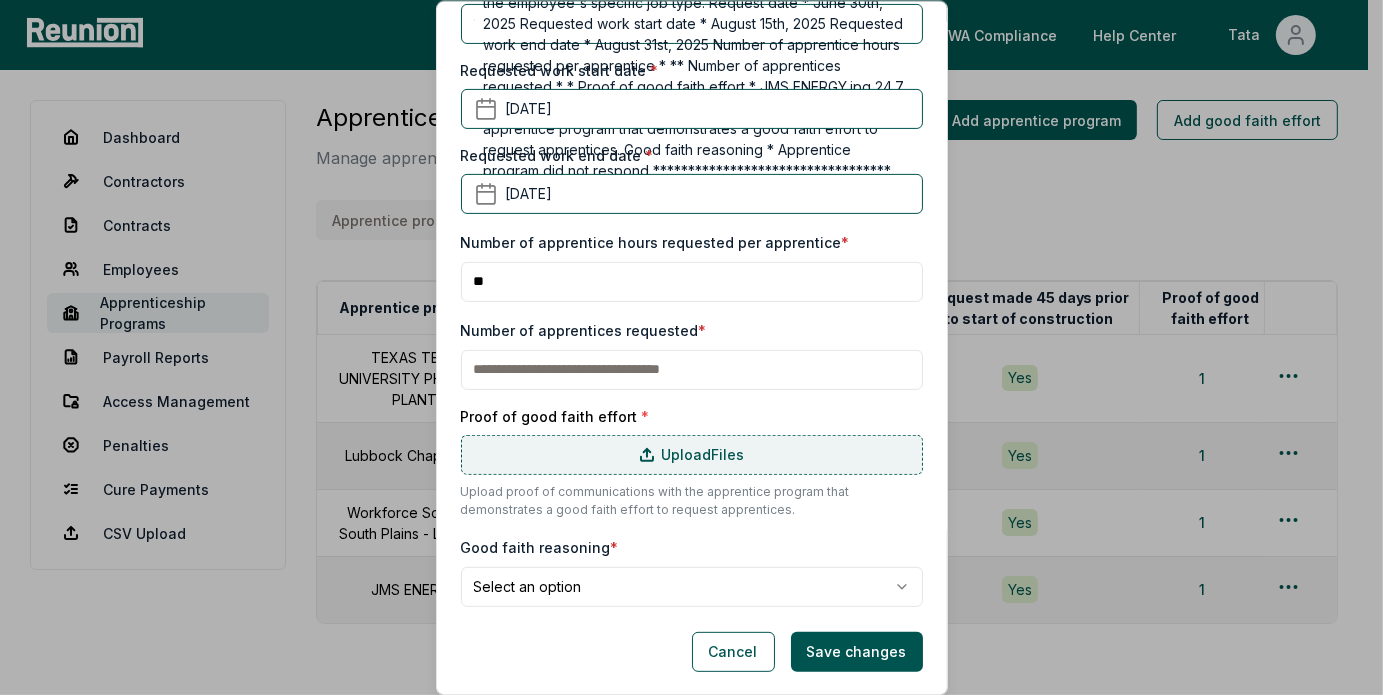type on "*" 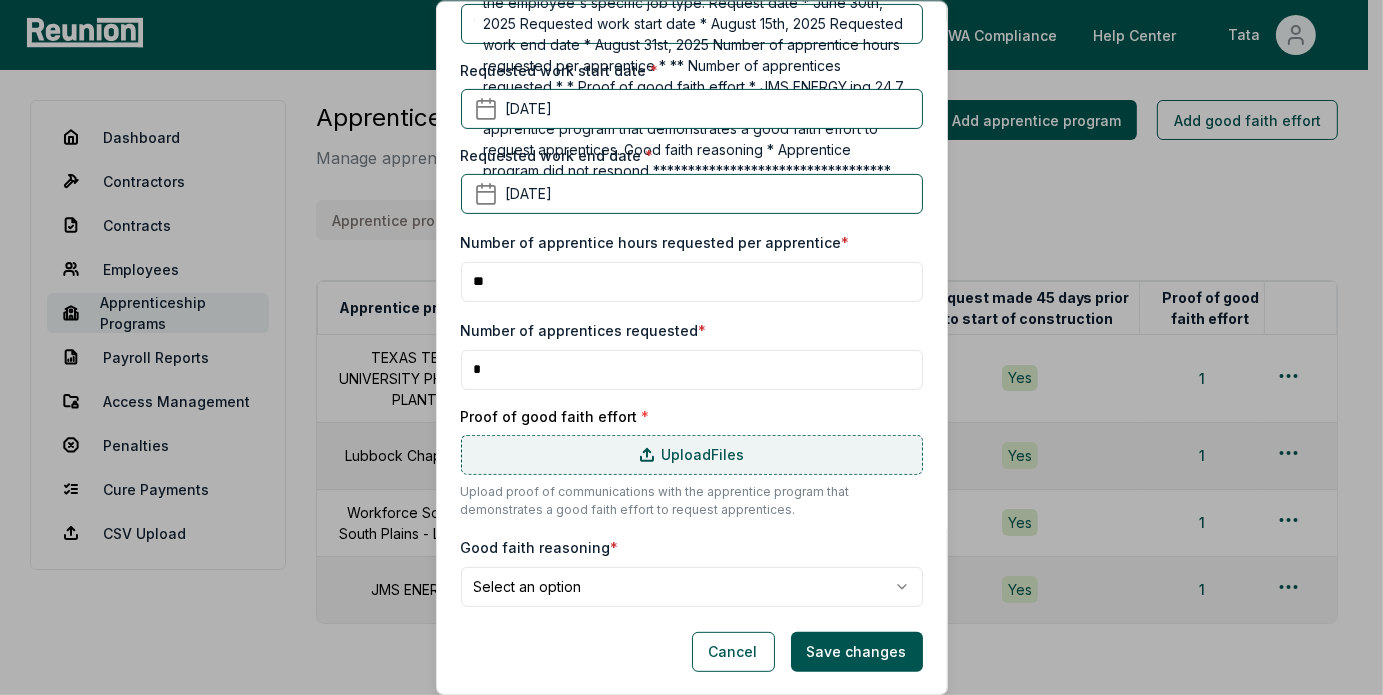click on "Upload  Files" at bounding box center (692, 454) 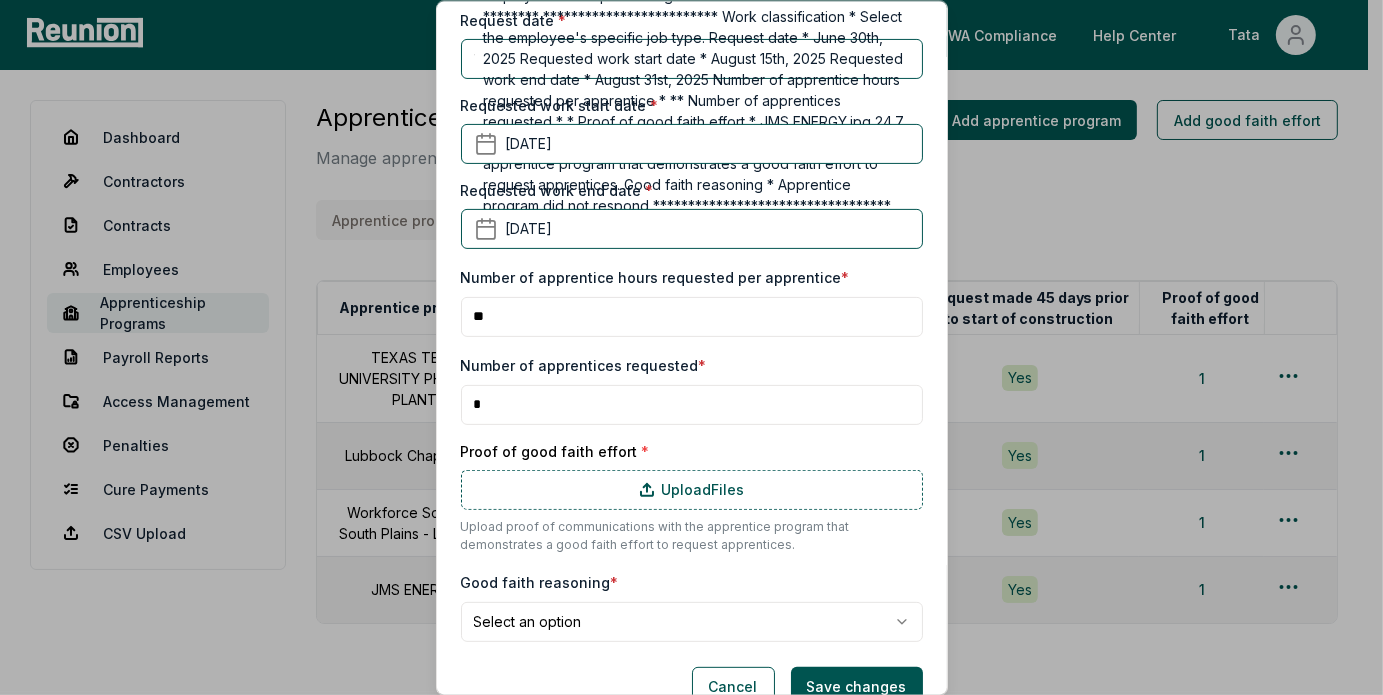 scroll, scrollTop: 488, scrollLeft: 0, axis: vertical 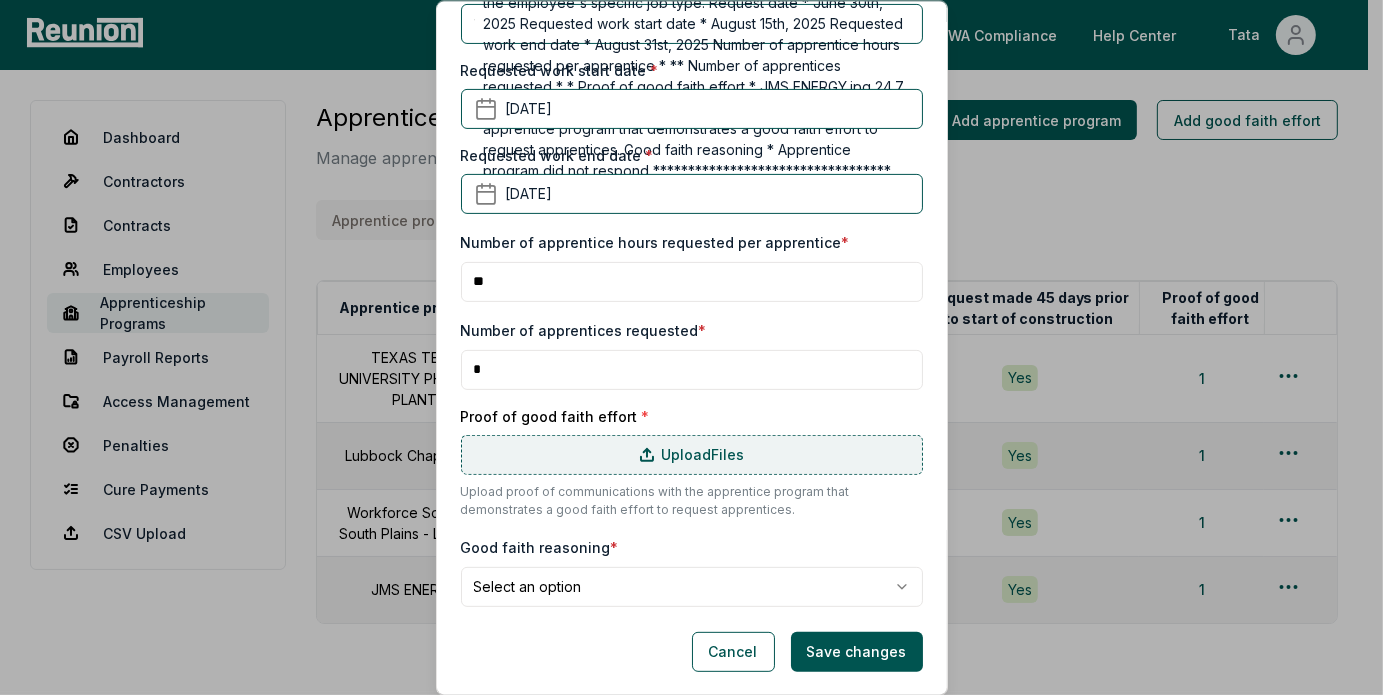 click on "Upload  Files" at bounding box center (692, 454) 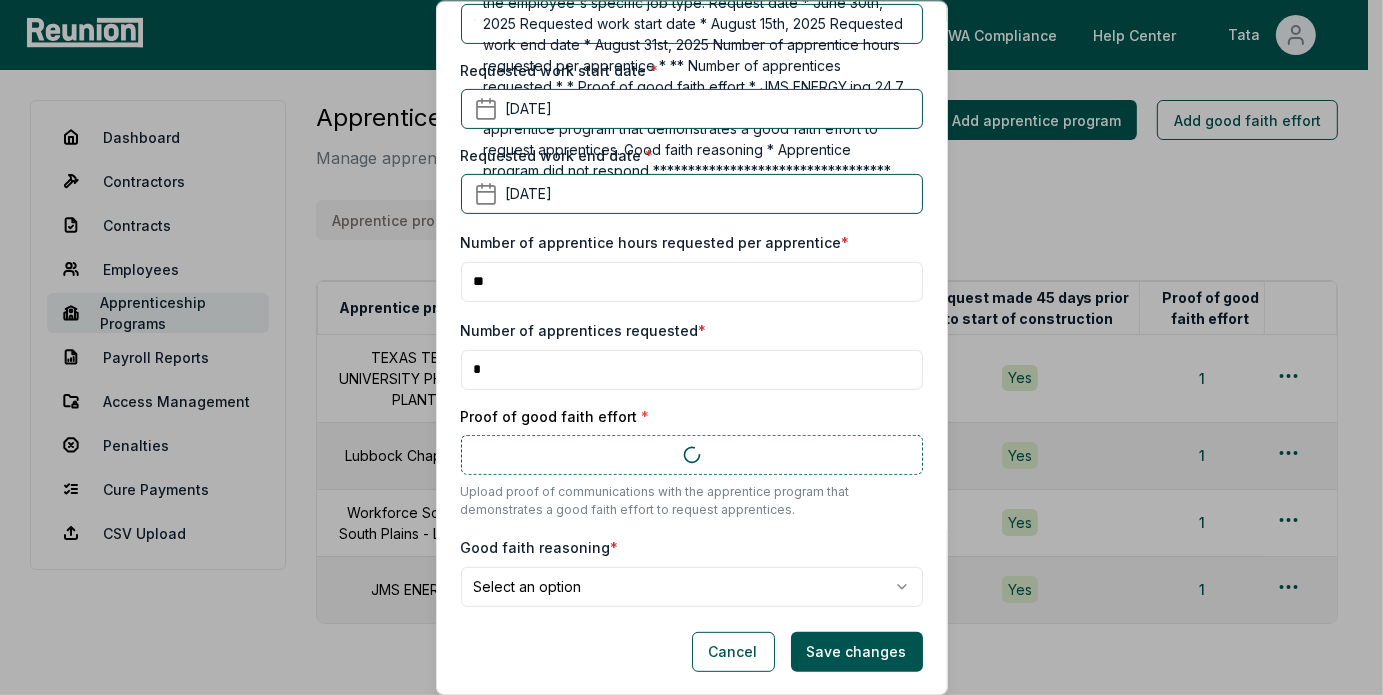 click on "Please visit us on your desktop We're working on making our marketplace mobile-friendly. For now, please visit Reunion on a desktop computer. Home Projects PWA Compliance Help Center Tata Dashboard Contractors Contracts Employees Apprenticeship Programs Payroll Reports Access Management Penalties Cure Payments CSV Upload Apprentice programs Manage apprenticeship programs and good faith efforts. Apprentice programs Good faith efforts Add apprentice program Add good faith effort Apprentice program Contractor Project Initial request date Expires Request made 45 days prior to start of construction Proof of good faith effort TEXAS TECH UNIVERSITY PHYSICAL PLANT RCM Knapp BESS [DATE] [DATE] Yes 1 Lubbock Chapter IEC RCM Knapp BESS [DATE] [DATE] Yes 1 Workforce Solutions South Plains - Lubbock RCM Knapp BESS [DATE] [DATE] Yes 1 JMS ENERGY RCM Knapp BESS [DATE] [DATE] Yes 1
Create a good faith effort Create a * * RCM" at bounding box center (684, 407) 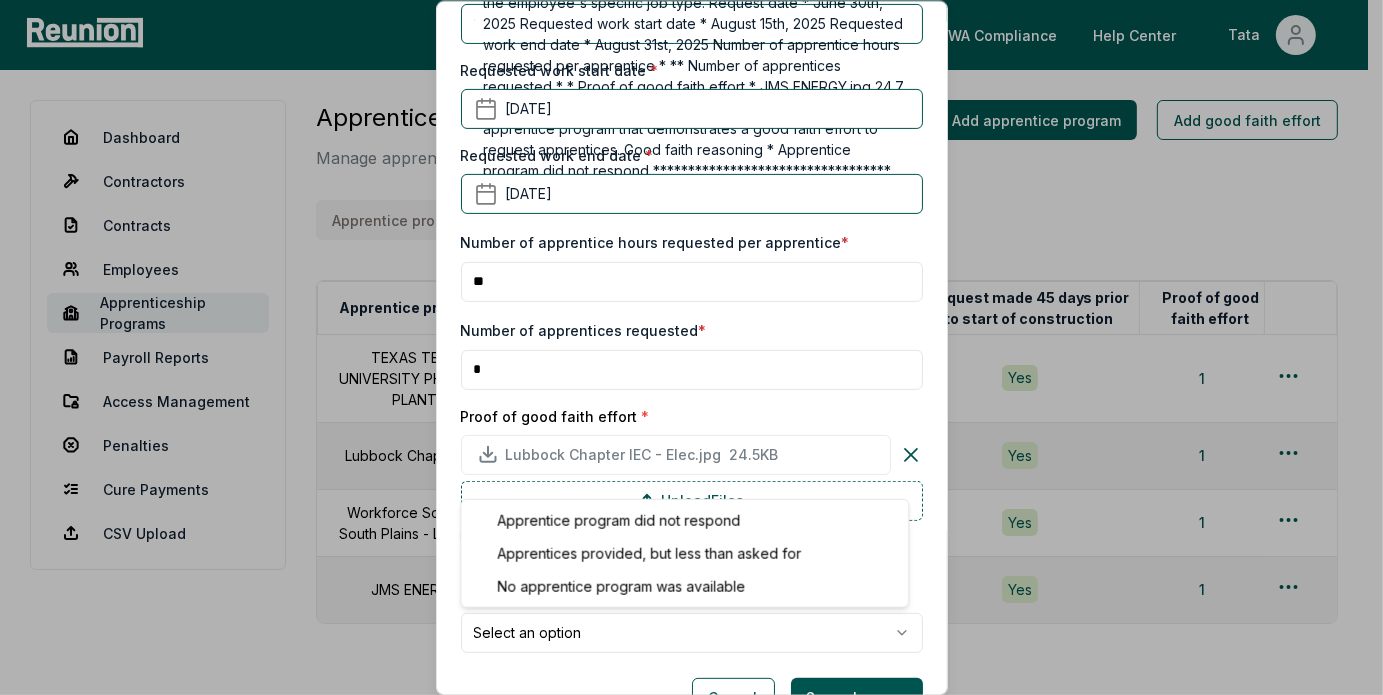 select on "**********" 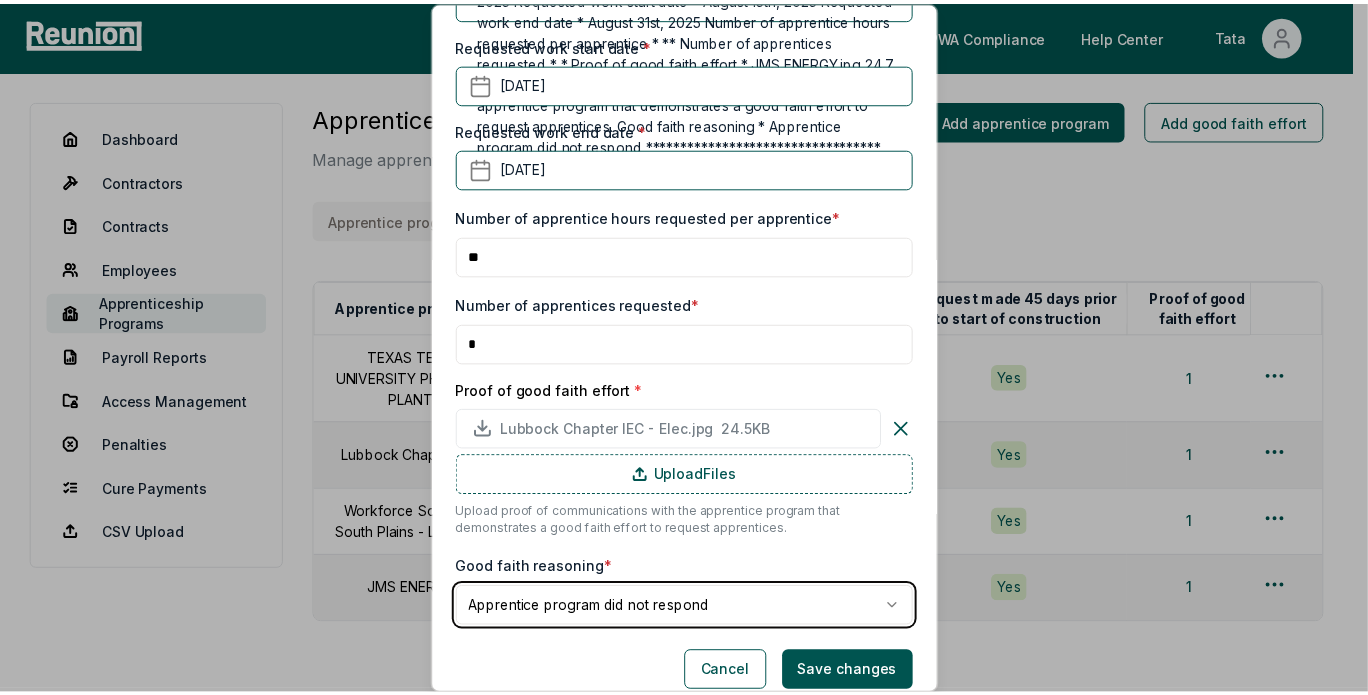 scroll, scrollTop: 534, scrollLeft: 0, axis: vertical 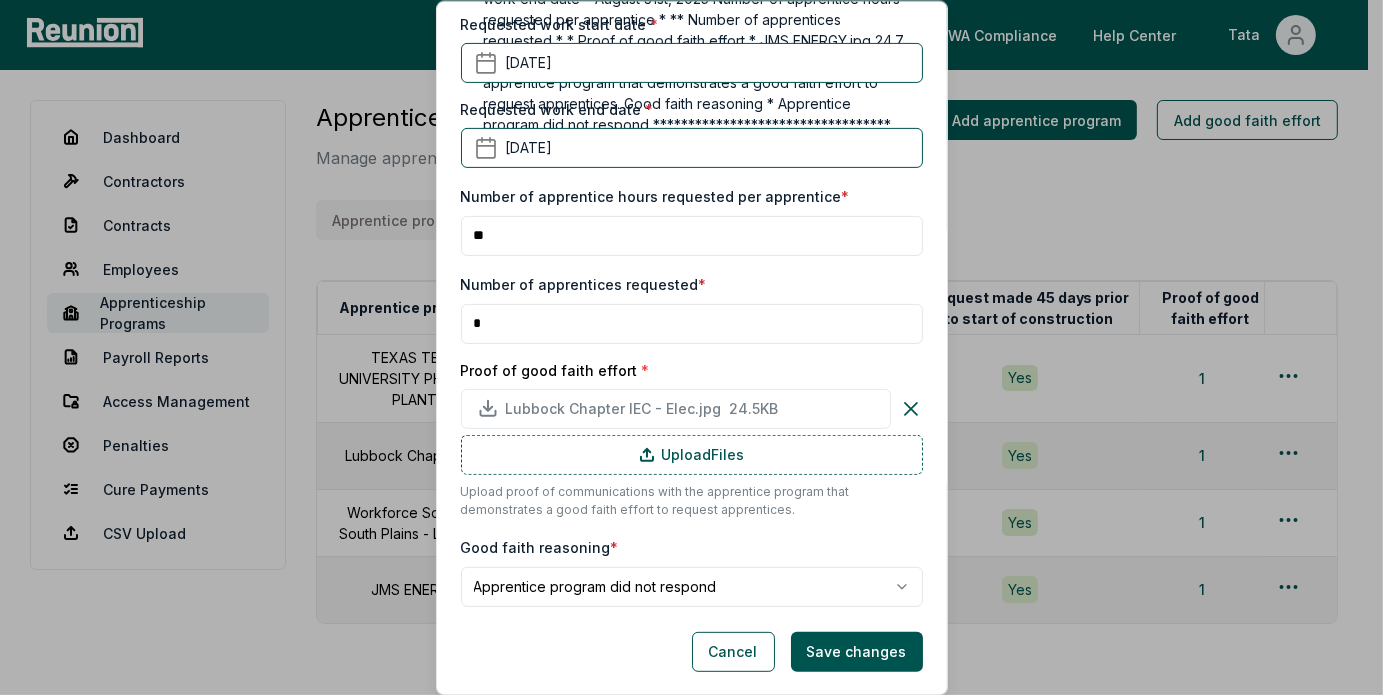 click on "**********" at bounding box center [692, 81] 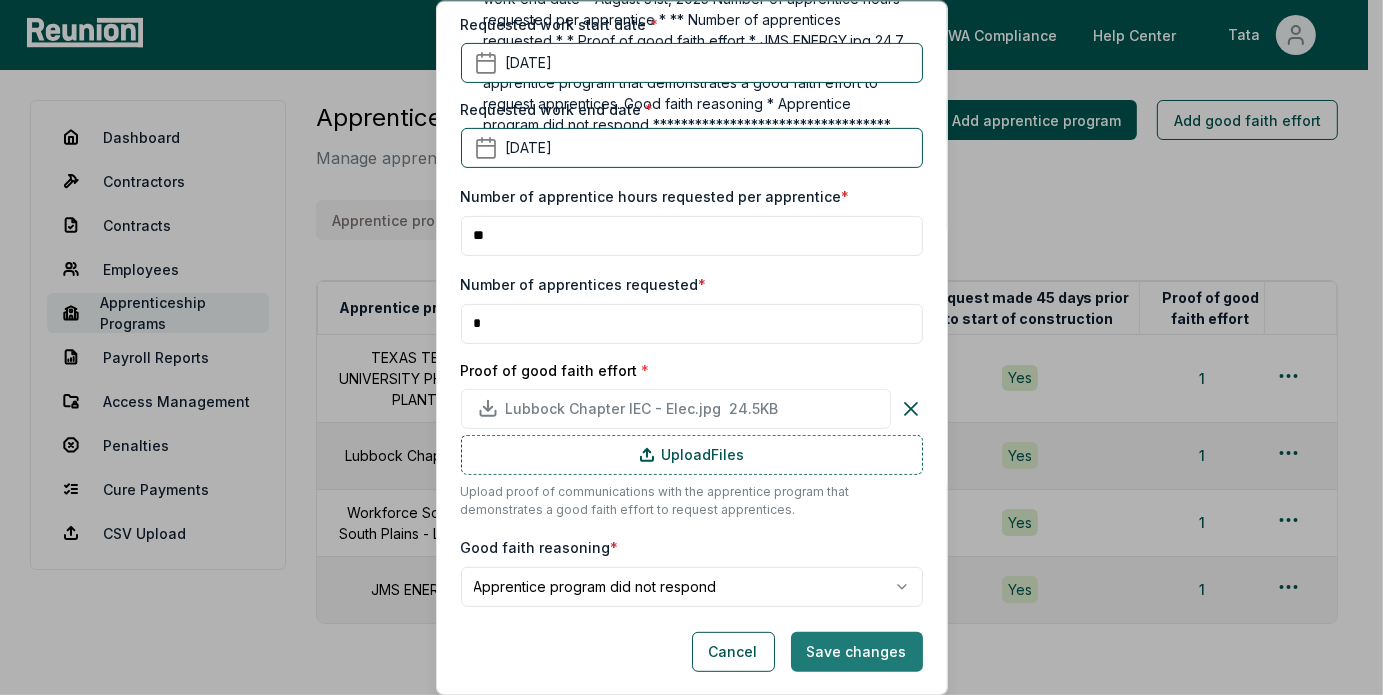 click on "Save changes" at bounding box center [857, 651] 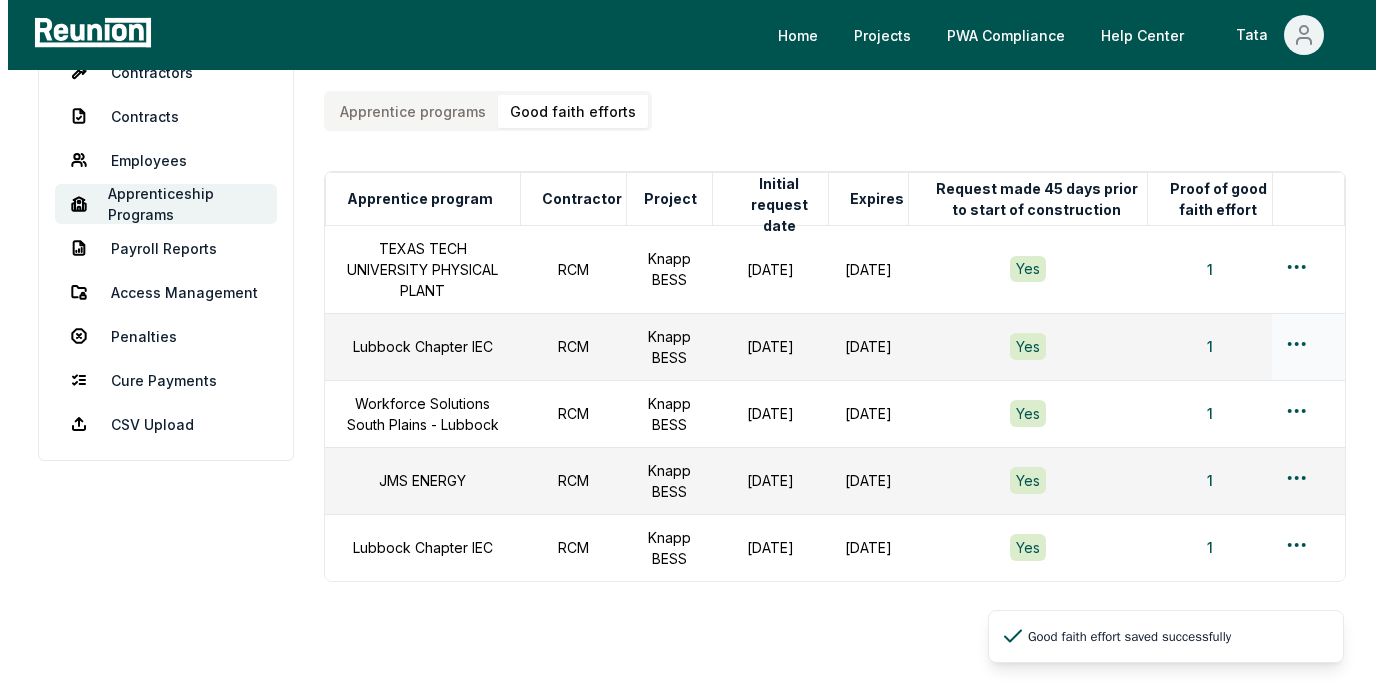 scroll, scrollTop: 177, scrollLeft: 0, axis: vertical 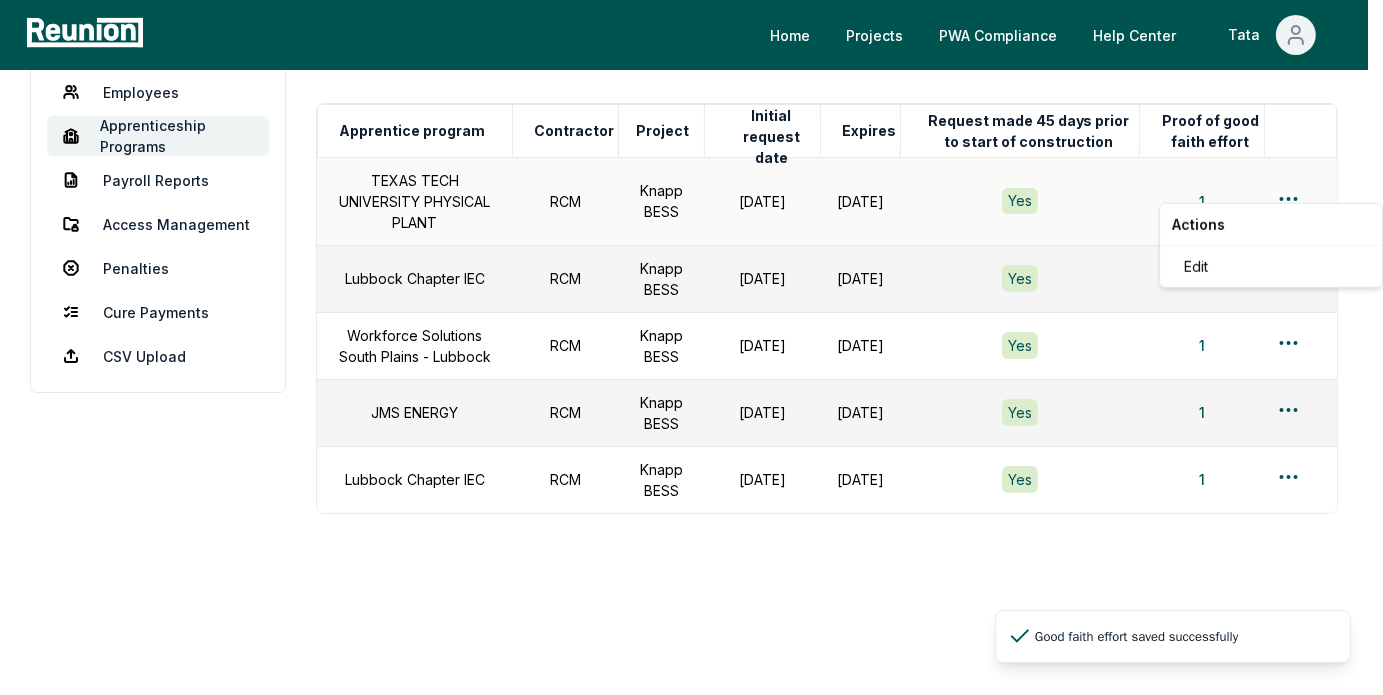 click on "Please visit us on your desktop We're working on making our marketplace mobile-friendly. For now, please visit Reunion on a desktop computer. Home Projects PWA Compliance Help Center Tata Dashboard Contractors Contracts Employees Apprenticeship Programs Payroll Reports Access Management Penalties Cure Payments CSV Upload Apprentice programs Manage apprenticeship programs and good faith efforts. Apprentice programs Good faith efforts Add apprentice program Add good faith effort Apprentice program Contractor Project Initial request date Expires Request made 45 days prior to start of construction Proof of good faith effort TEXAS TECH UNIVERSITY PHYSICAL PLANT RCM Knapp BESS [DATE] [DATE] Yes 1 Lubbock Chapter IEC RCM Knapp BESS [DATE] [DATE] Yes 1 Workforce Solutions South Plains - Lubbock RCM Knapp BESS [DATE] [DATE] Yes 1 JMS ENERGY RCM Knapp BESS [DATE] [DATE] Yes 1 Lubbock Chapter IEC RCM Knapp BESS [DATE] [DATE] Yes 1" at bounding box center [691, 263] 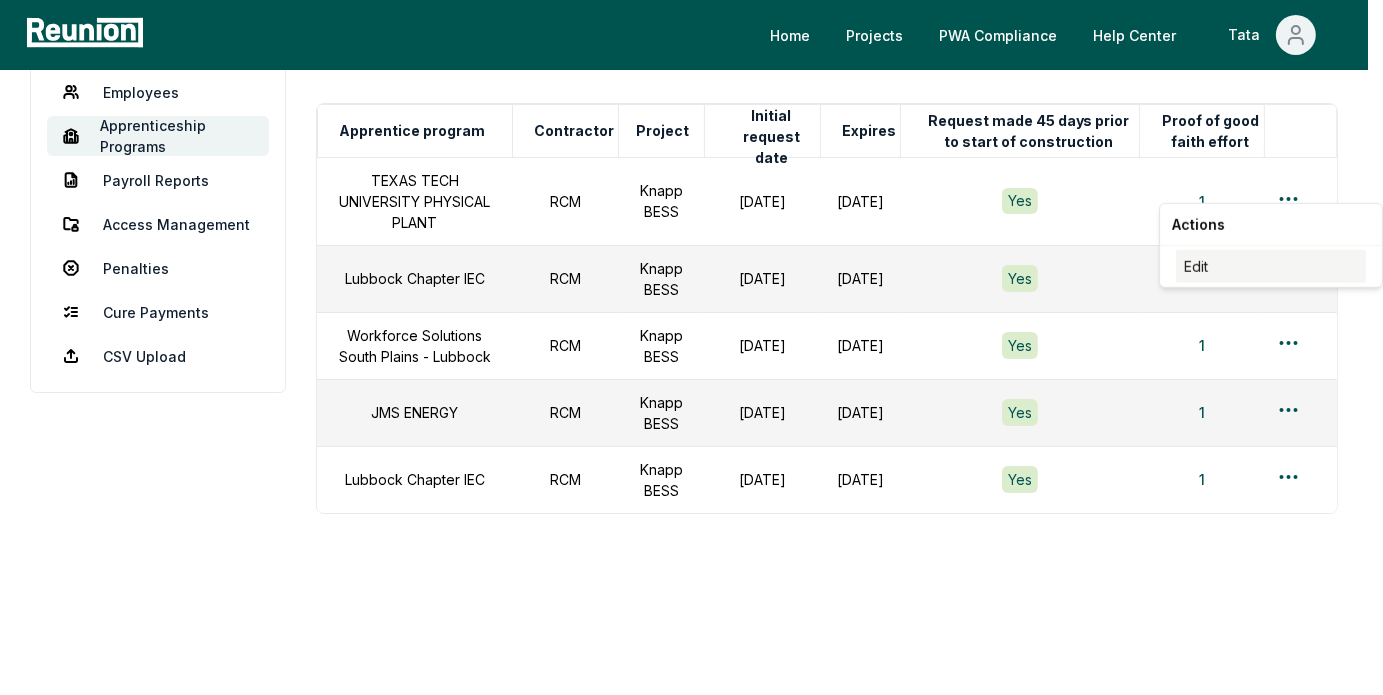 click on "Edit" at bounding box center [1271, 266] 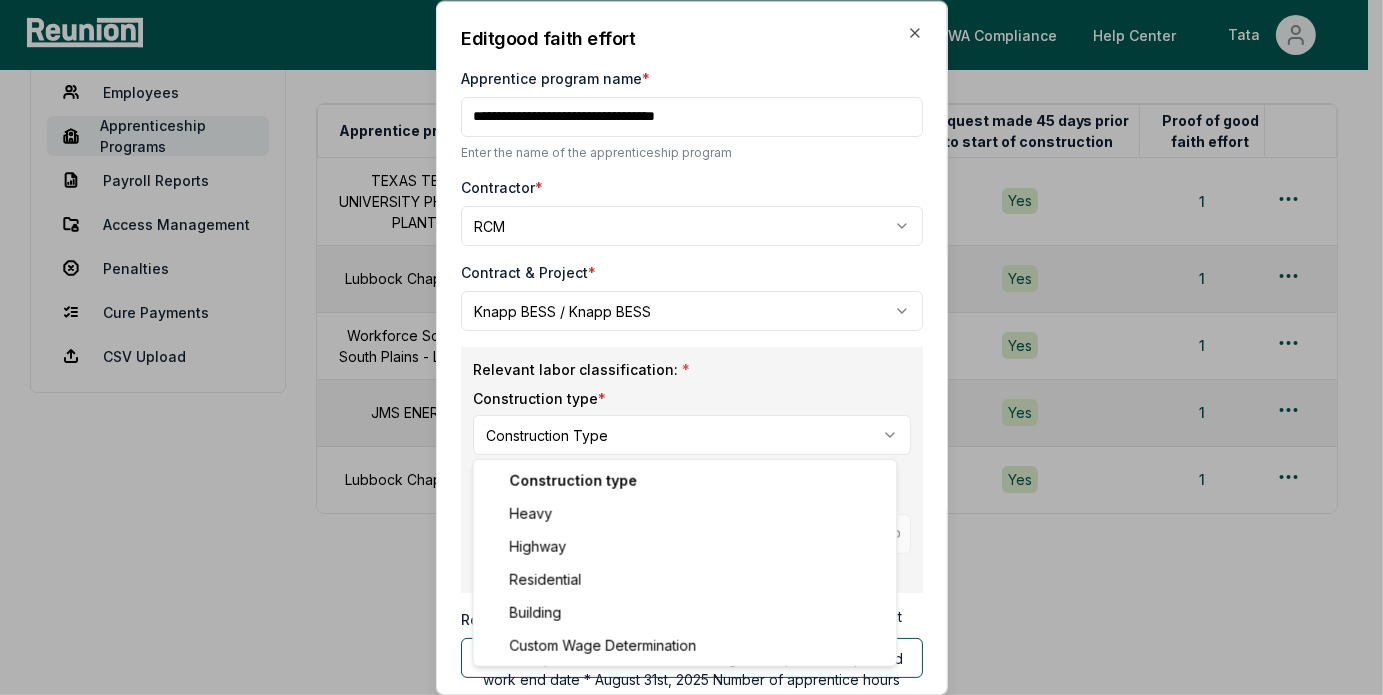 click on "Please visit us on your desktop We're working on making our marketplace mobile-friendly. For now, please visit Reunion on a desktop computer. Home Projects PWA Compliance Help Center Tata Dashboard Contractors Contracts Employees Apprenticeship Programs Payroll Reports Access Management Penalties Cure Payments CSV Upload Apprentice programs Manage apprenticeship programs and good faith efforts. Apprentice programs Good faith efforts Add apprentice program Add good faith effort Apprentice program Contractor Project Initial request date Expires Request made 45 days prior to start of construction Proof of good faith effort TEXAS TECH UNIVERSITY PHYSICAL PLANT RCM Knapp BESS [DATE] [DATE] Yes 1 Lubbock Chapter IEC RCM Knapp BESS [DATE] [DATE] Yes 1 Workforce Solutions South Plains - Lubbock RCM Knapp BESS [DATE] [DATE] Yes 1 JMS ENERGY RCM Knapp BESS [DATE] [DATE] Yes 1 Lubbock Chapter IEC RCM Knapp BESS [DATE] [DATE] Yes 1" at bounding box center [684, 263] 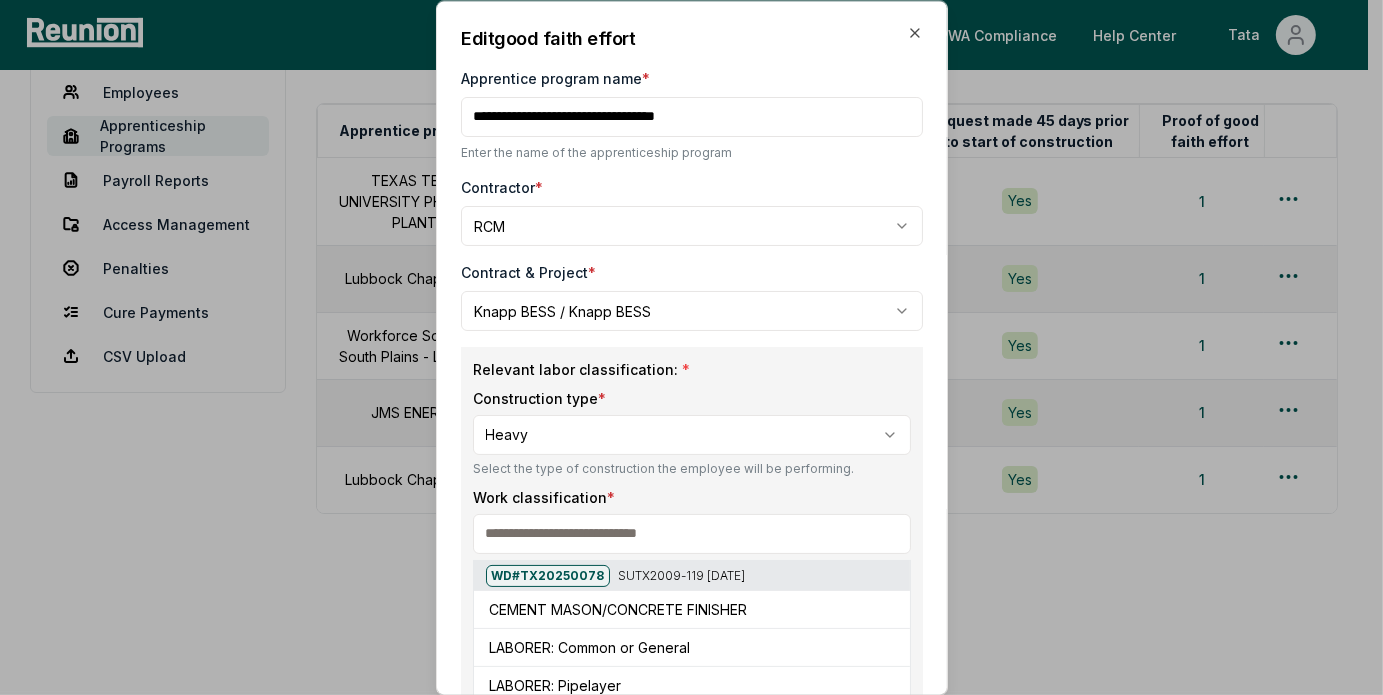 click at bounding box center [692, 534] 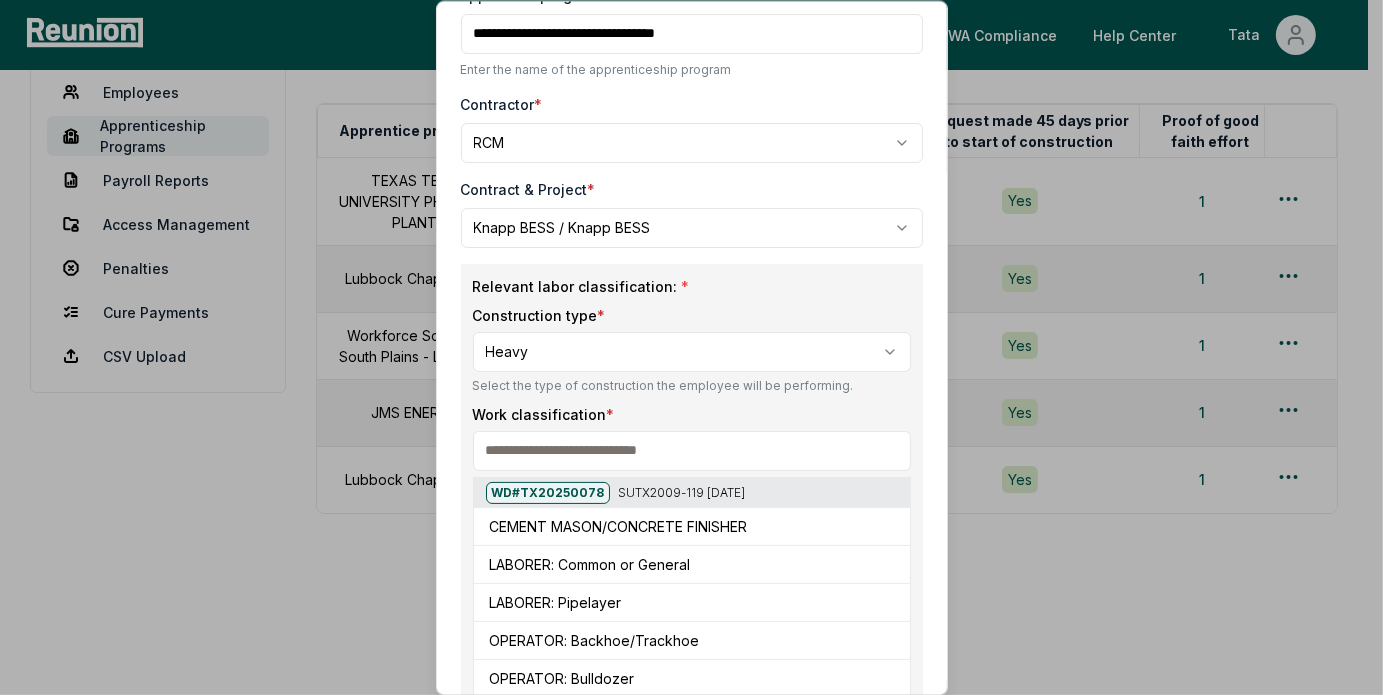 scroll, scrollTop: 100, scrollLeft: 0, axis: vertical 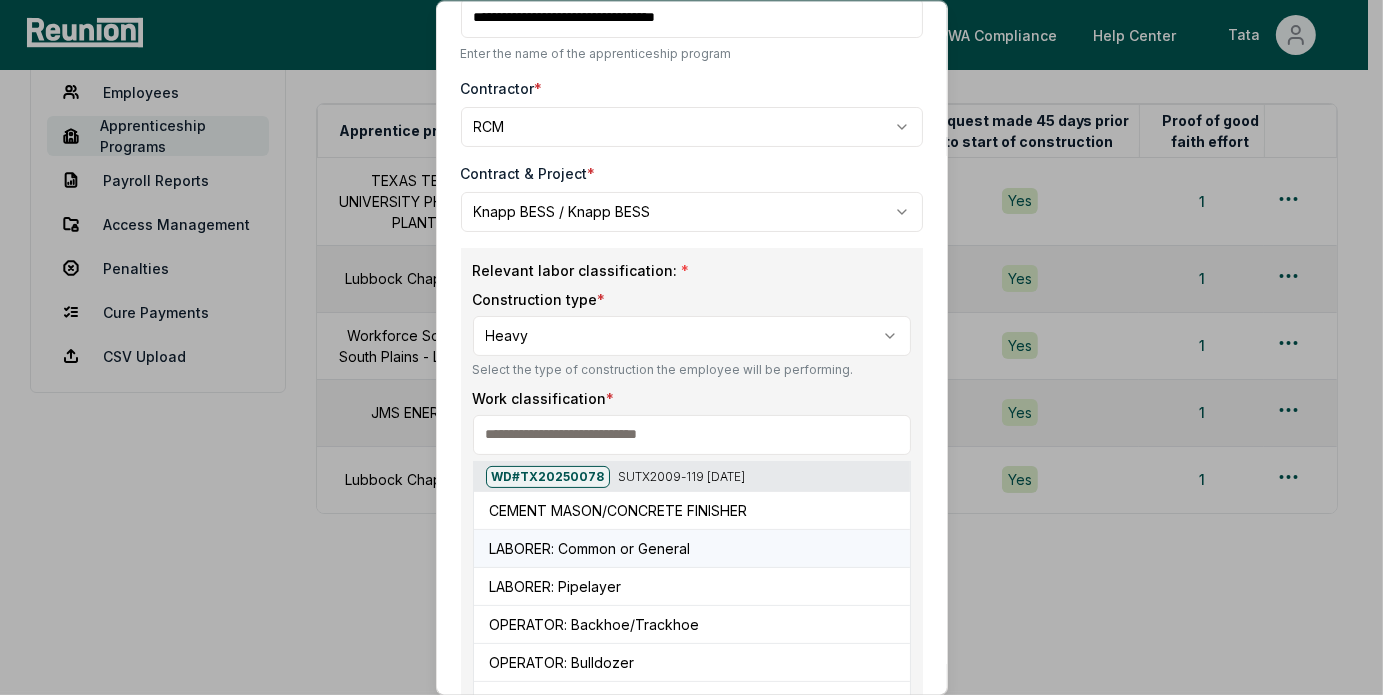 click on "LABORER: Common or General" at bounding box center (692, 548) 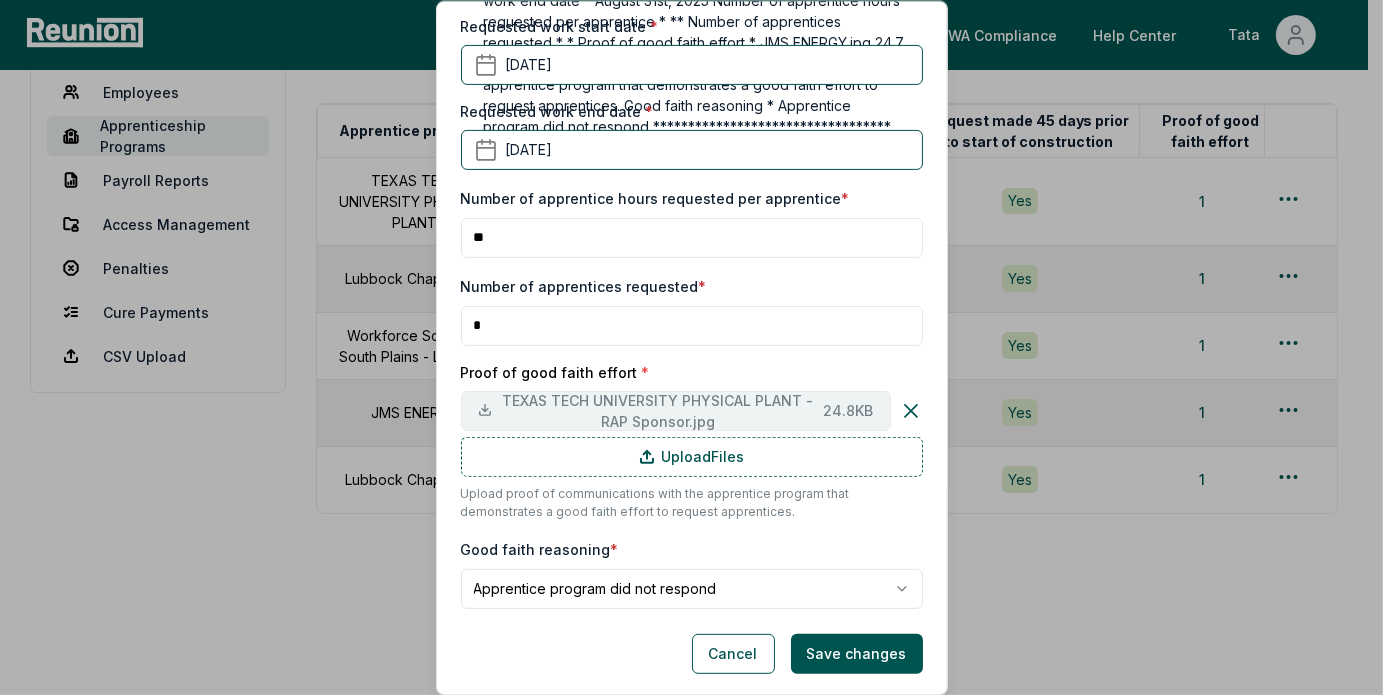 scroll, scrollTop: 534, scrollLeft: 0, axis: vertical 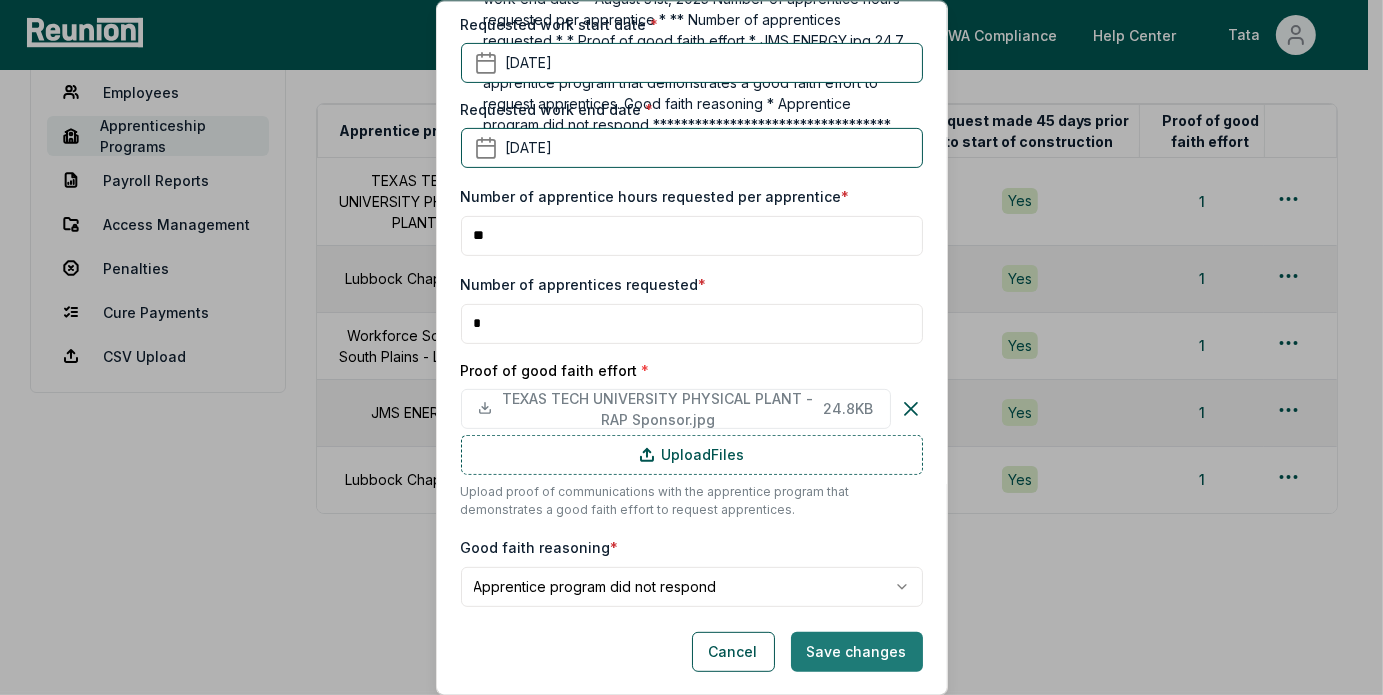 click on "Save changes" at bounding box center (857, 651) 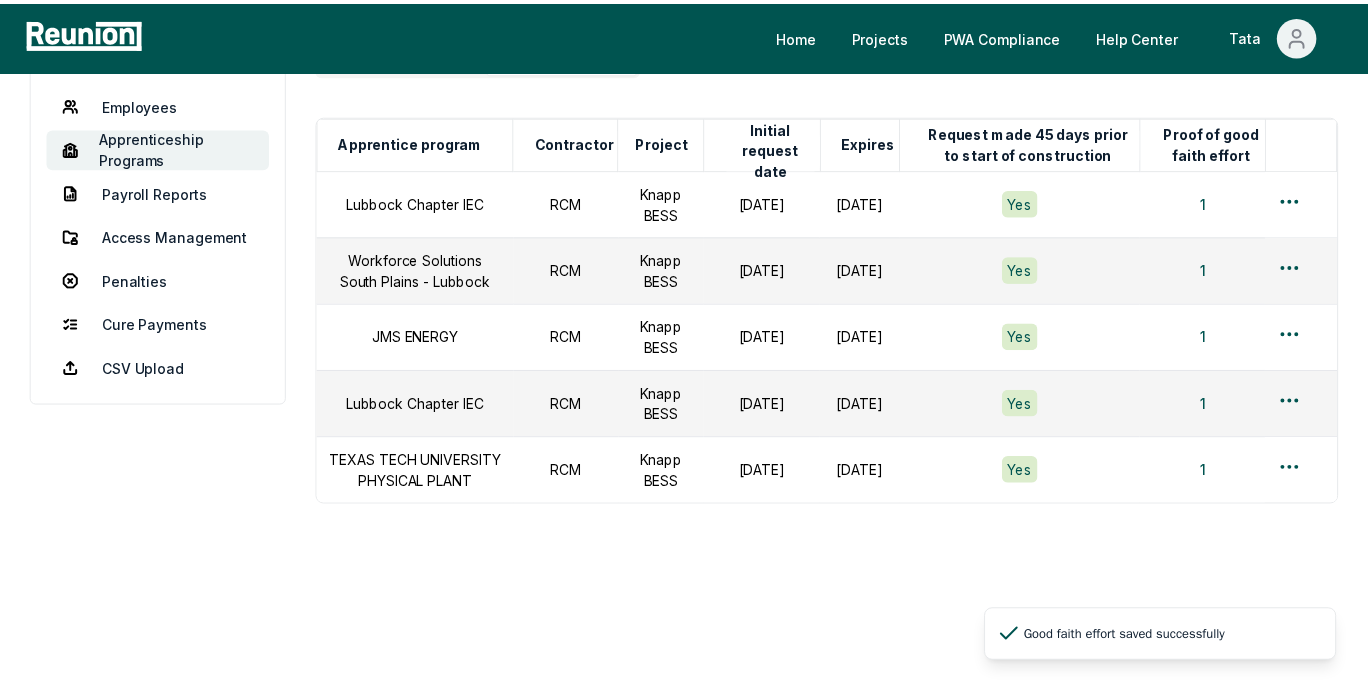 scroll, scrollTop: 172, scrollLeft: 0, axis: vertical 